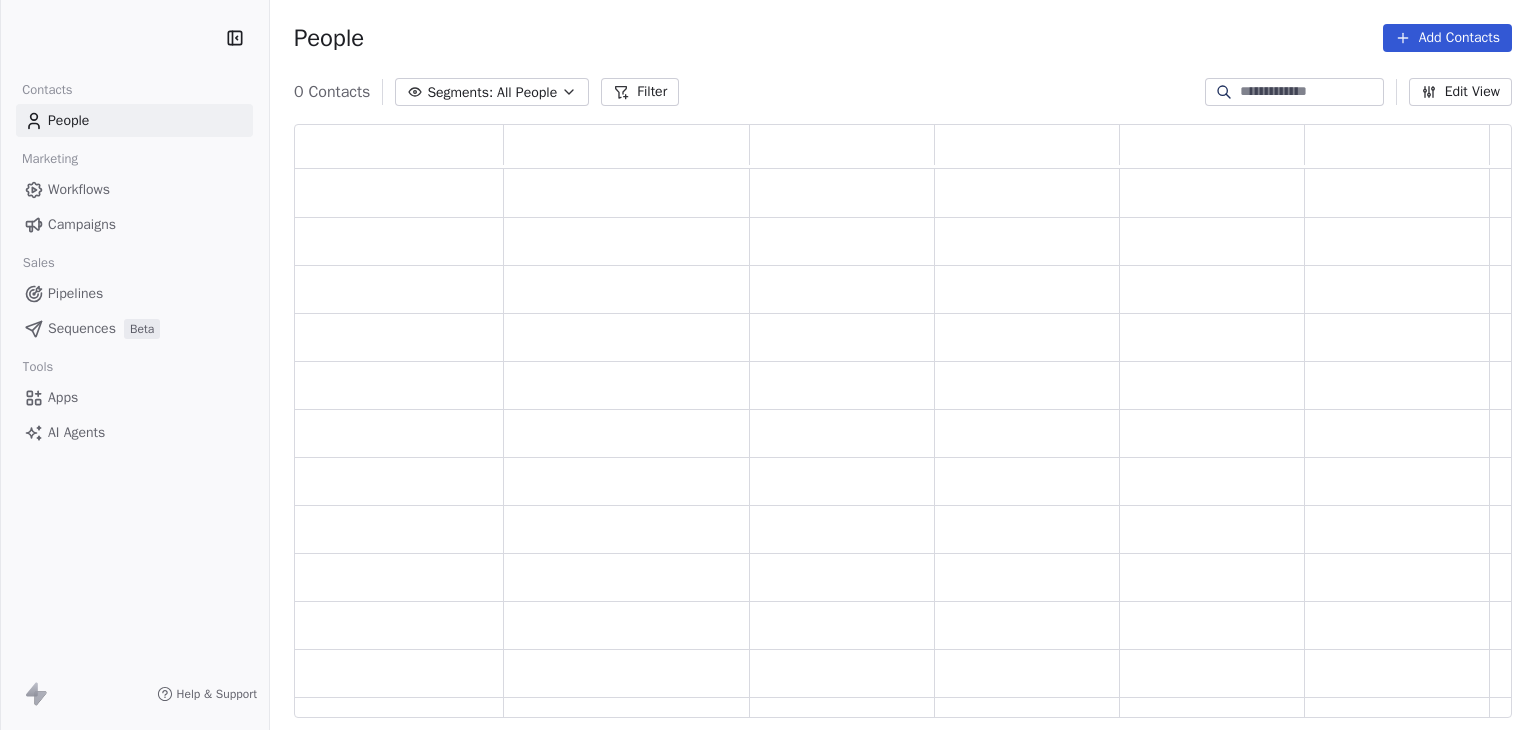 scroll, scrollTop: 0, scrollLeft: 0, axis: both 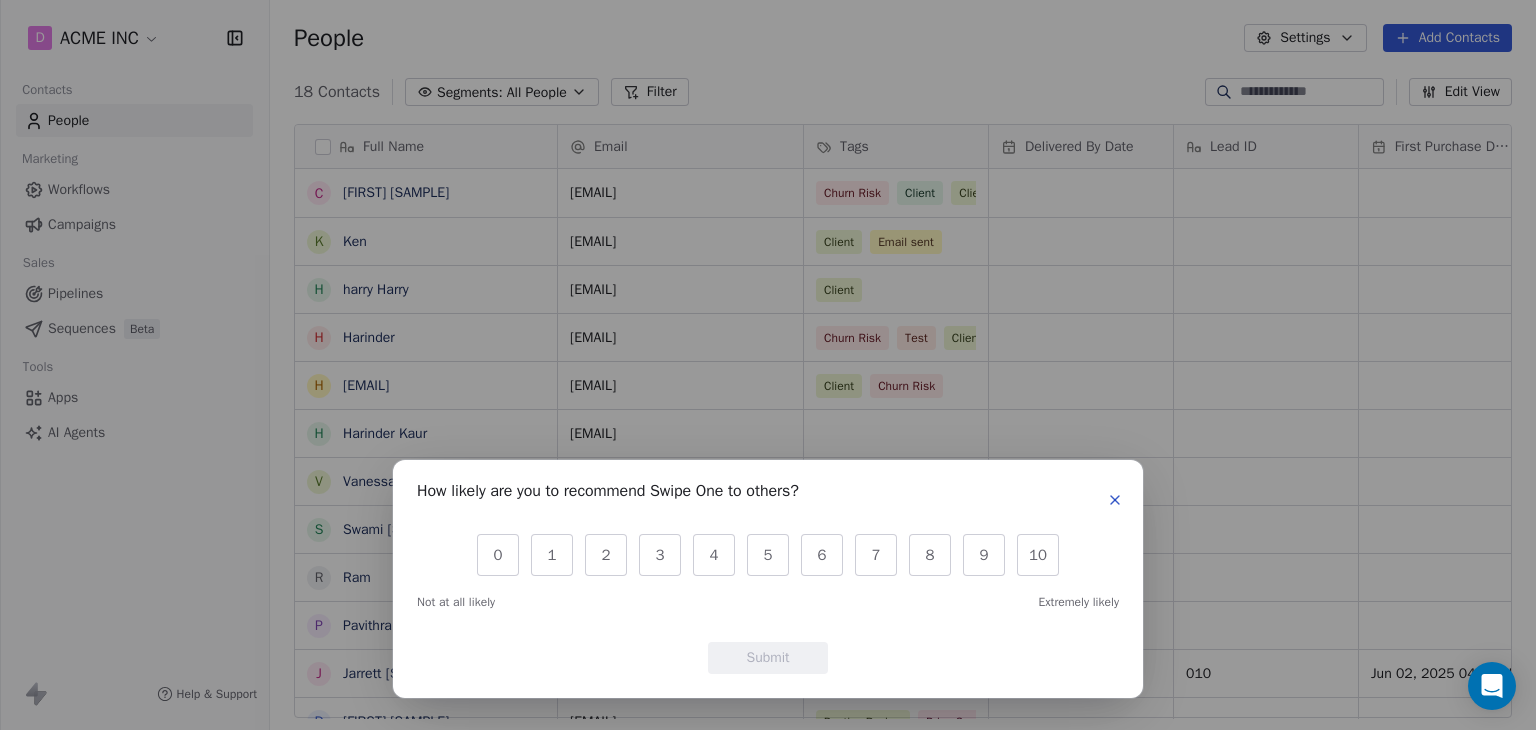 click 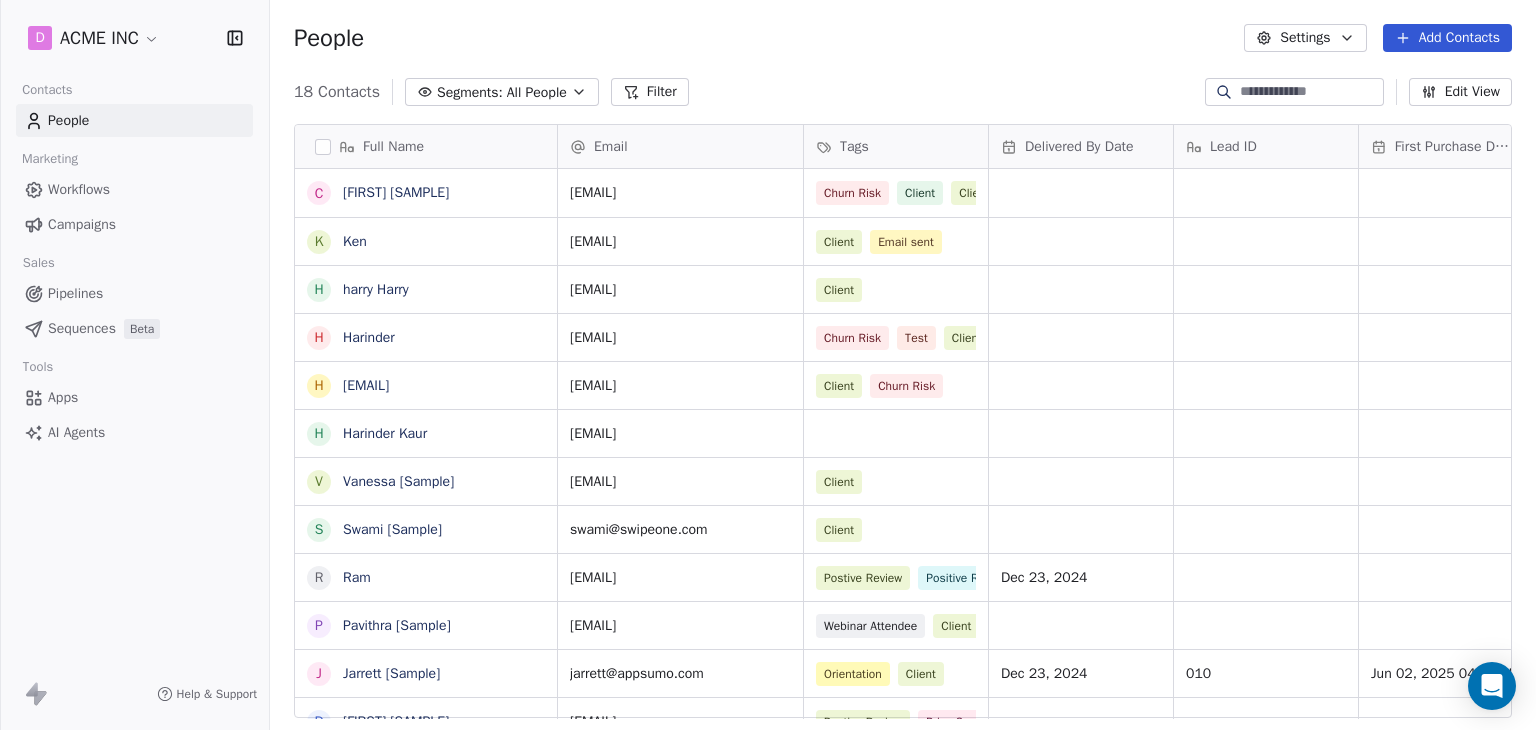 scroll, scrollTop: 271, scrollLeft: 0, axis: vertical 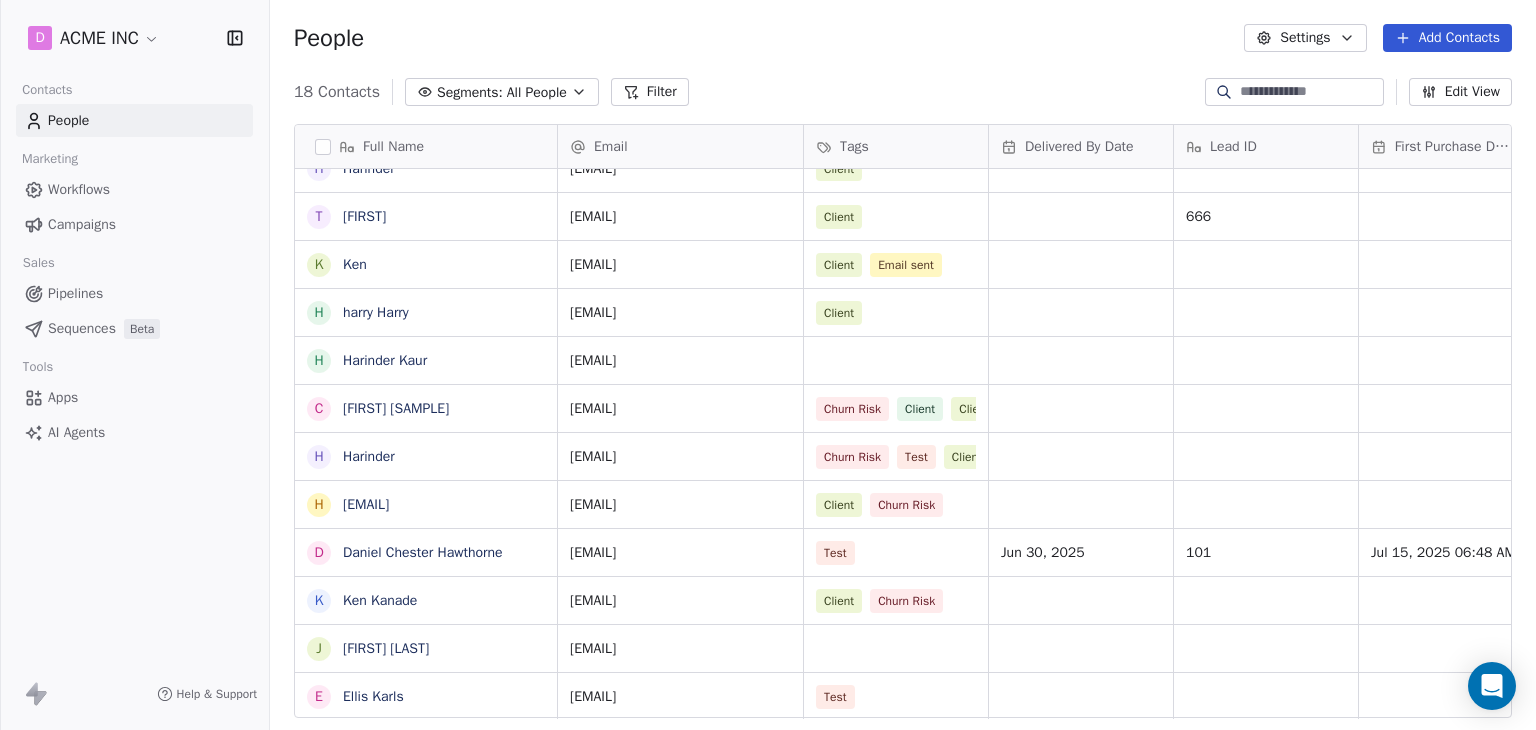 click on "Pipelines" at bounding box center (75, 293) 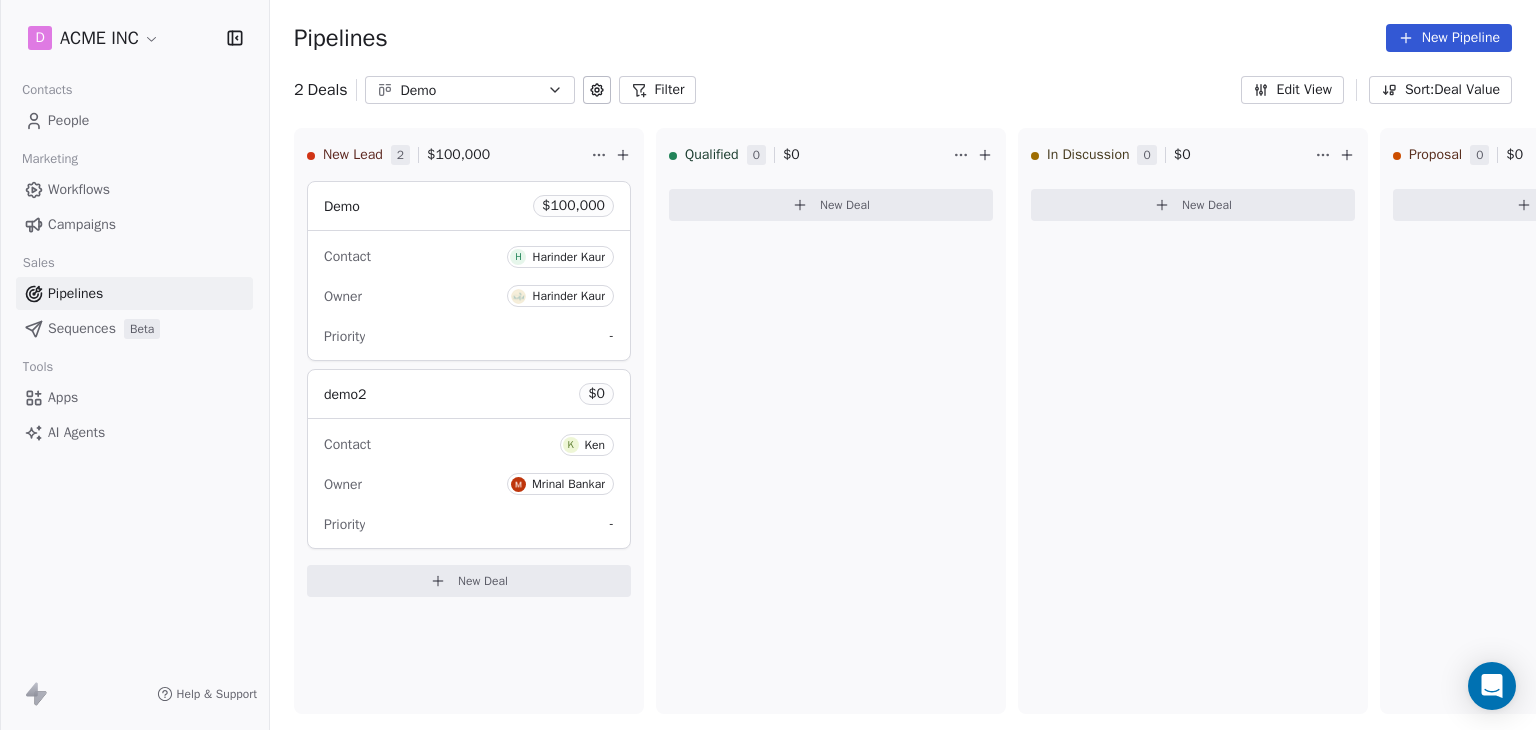 click on "Sequences" at bounding box center (82, 328) 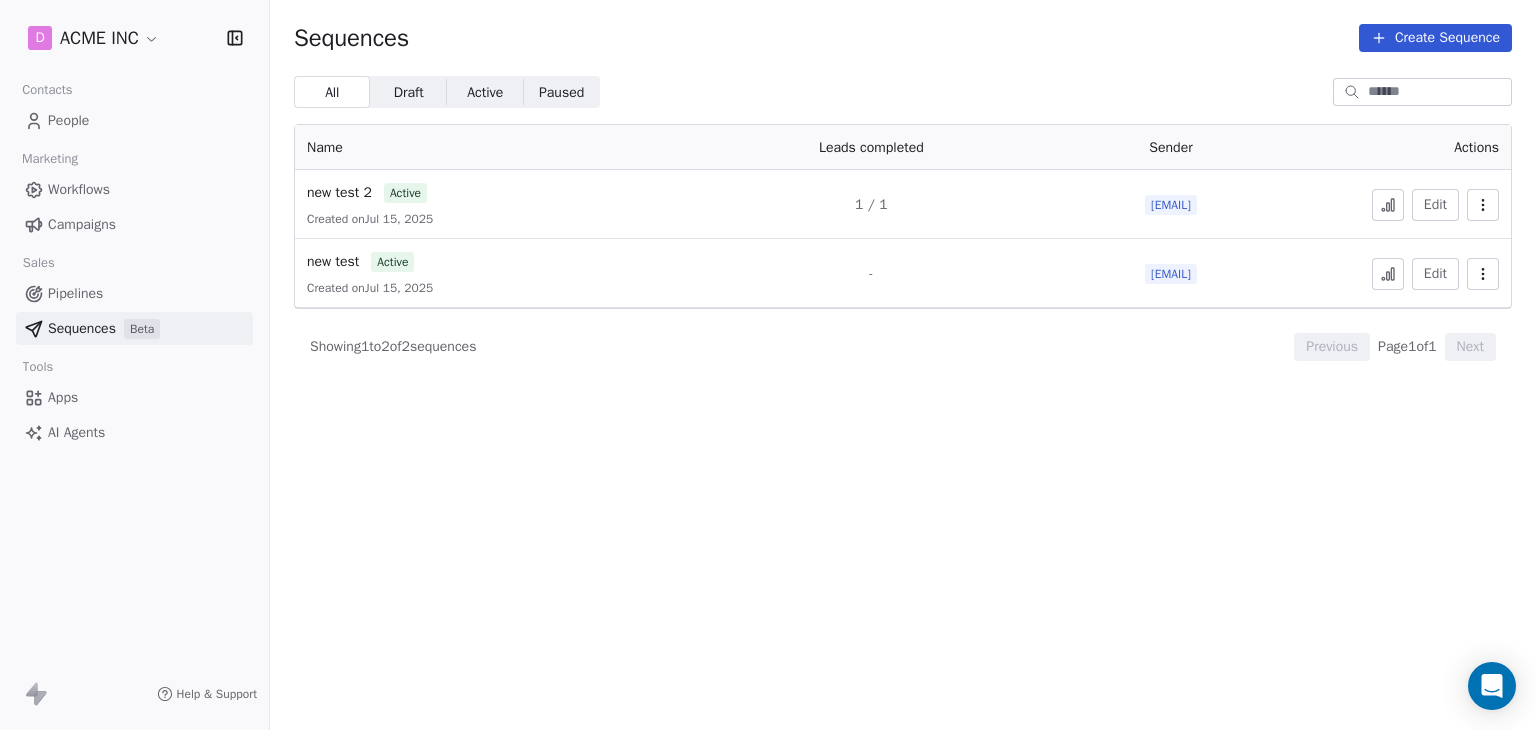 click at bounding box center [1388, 205] 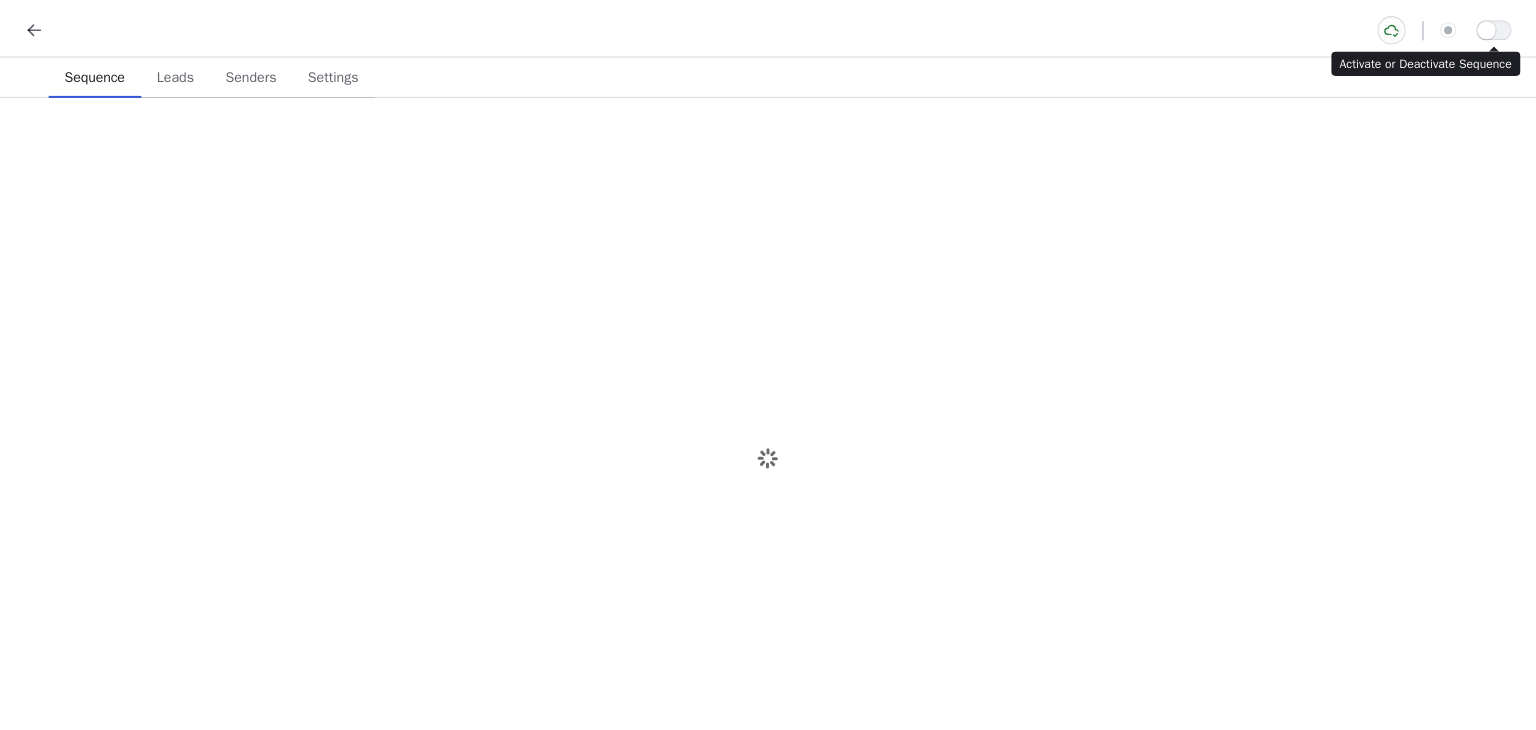 scroll, scrollTop: 0, scrollLeft: 0, axis: both 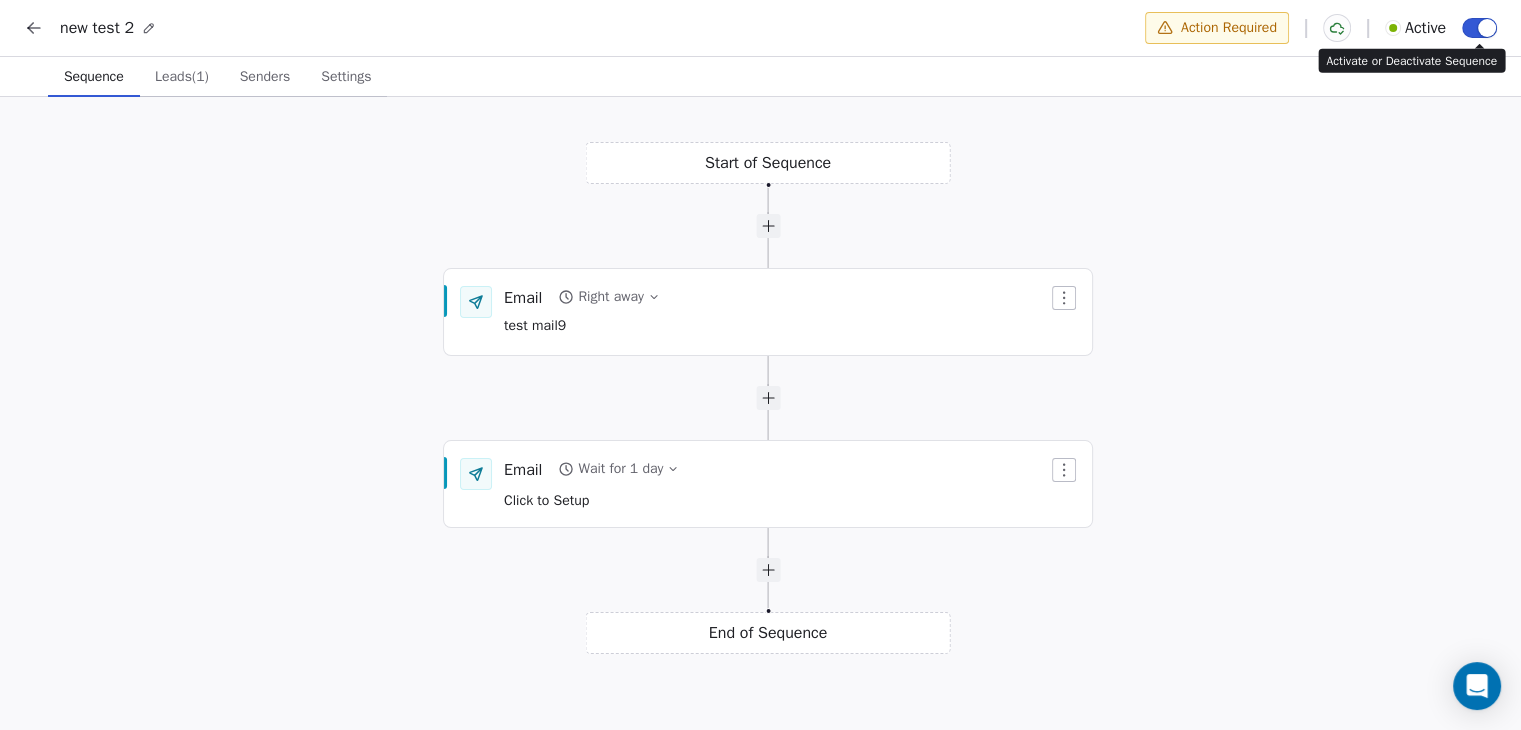click at bounding box center [1479, 28] 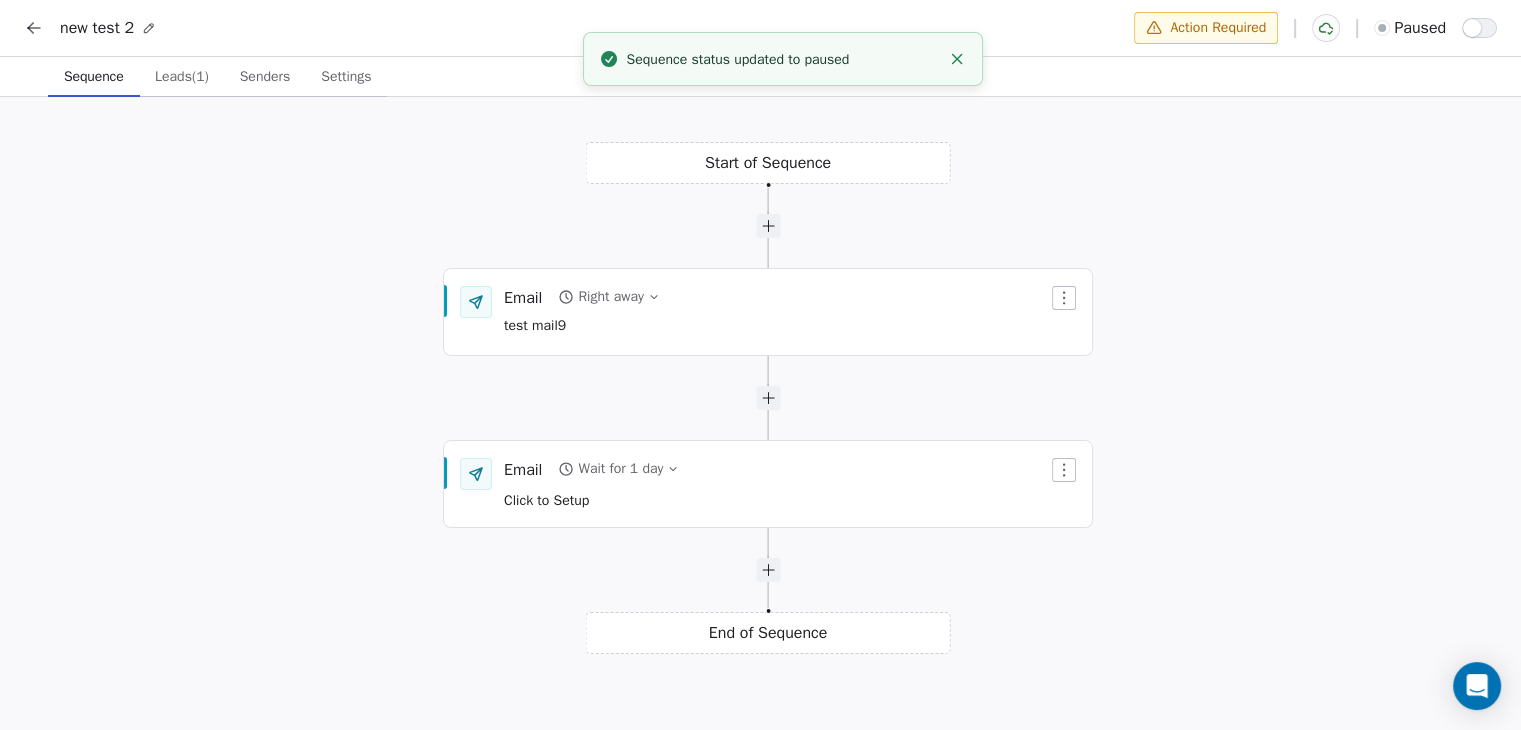 click on "Leads (1)" at bounding box center [182, 77] 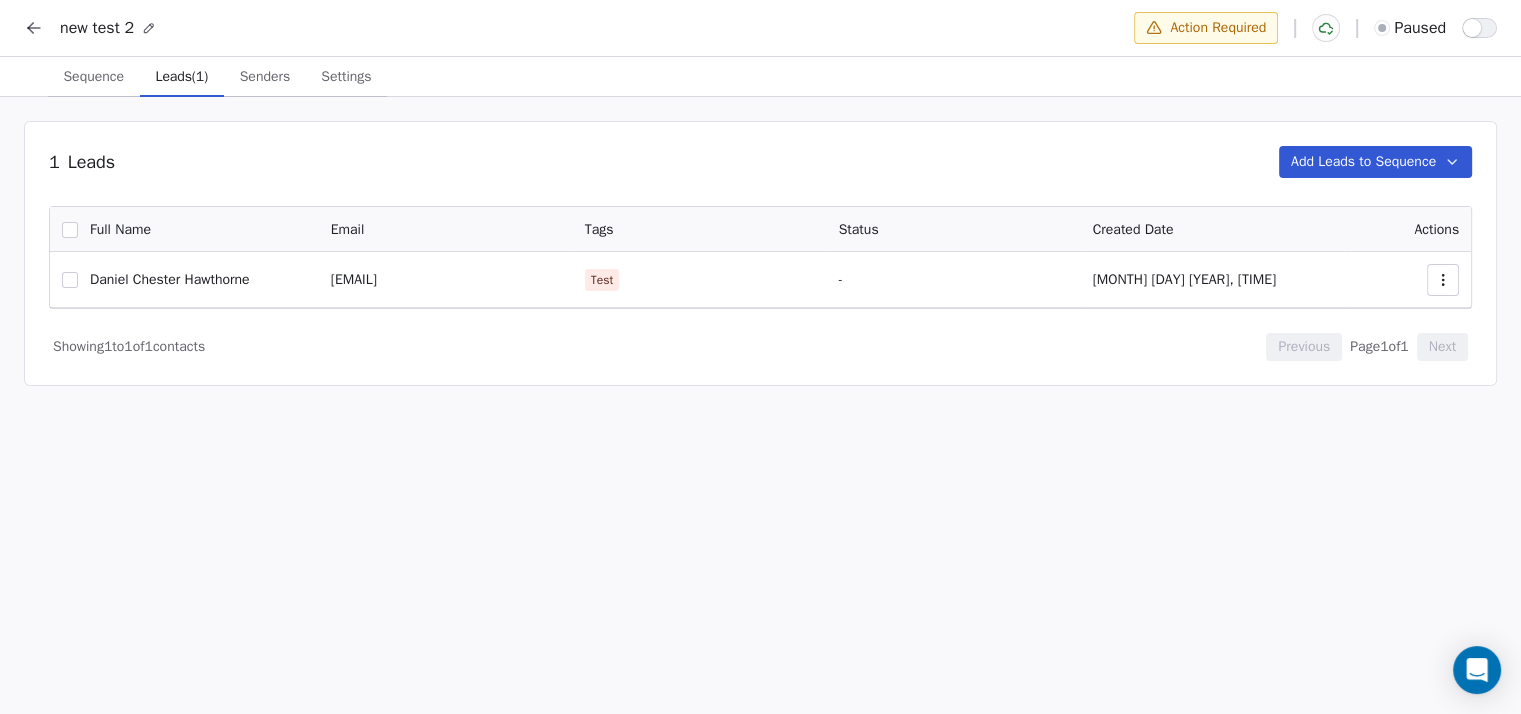 click at bounding box center (70, 280) 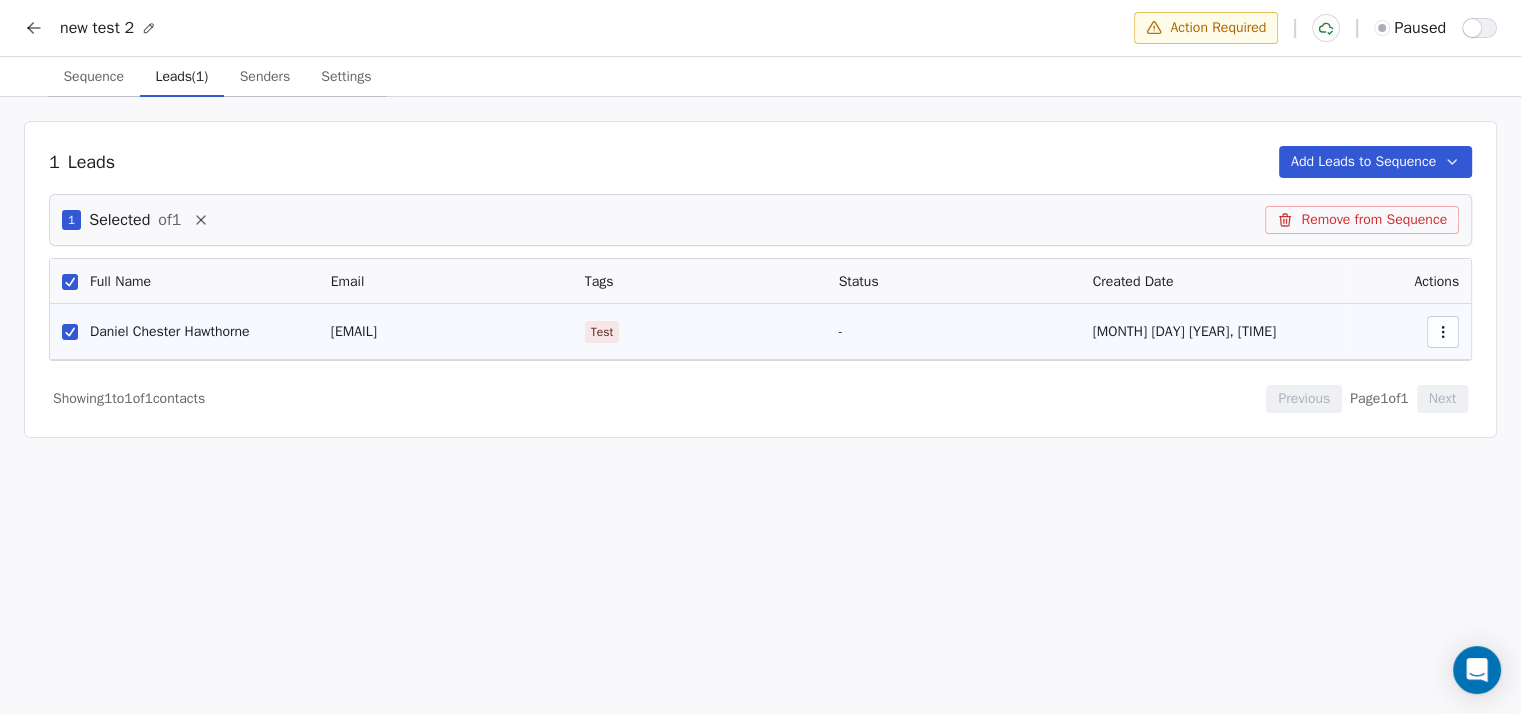 click on "Remove from Sequence" at bounding box center [1362, 220] 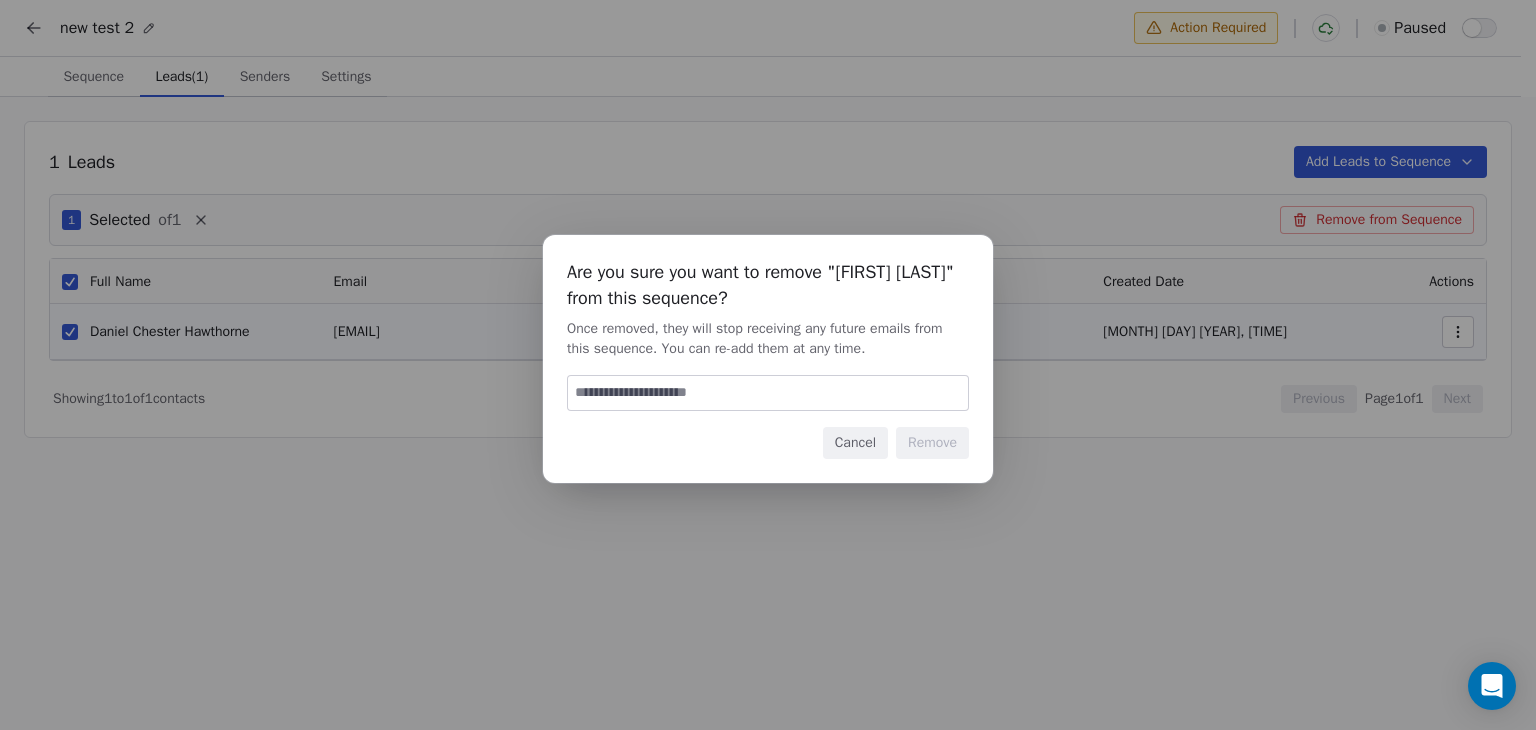 click at bounding box center [768, 393] 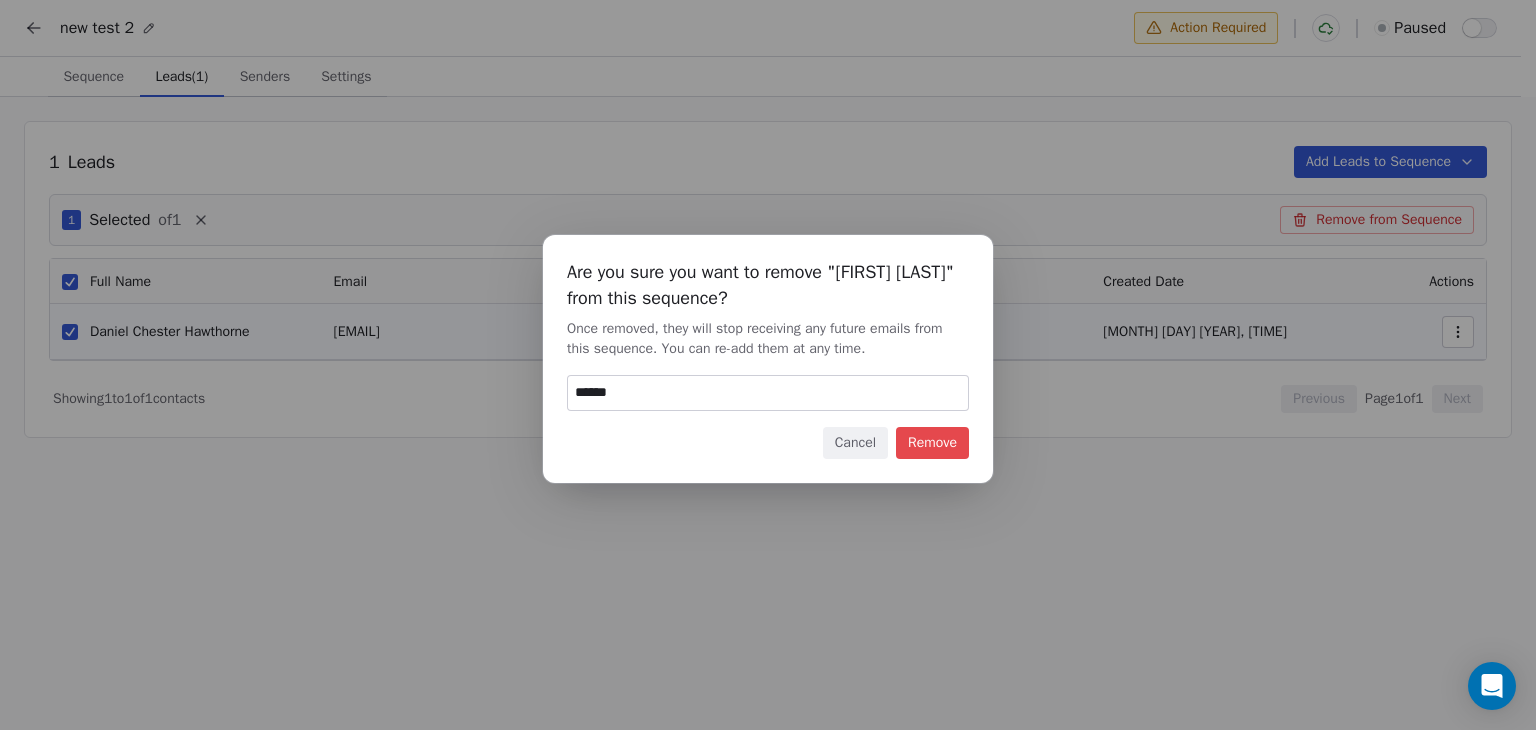 type on "******" 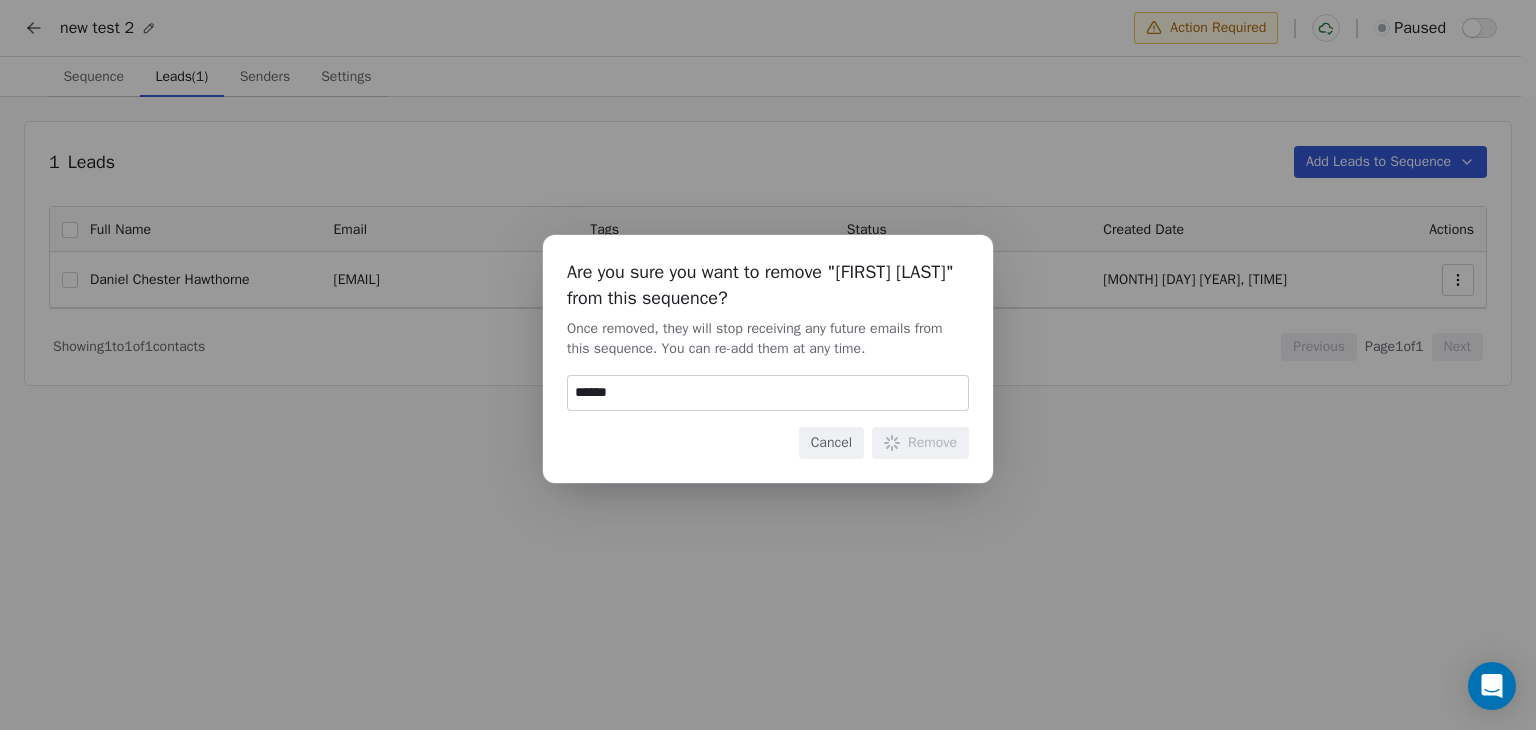 type 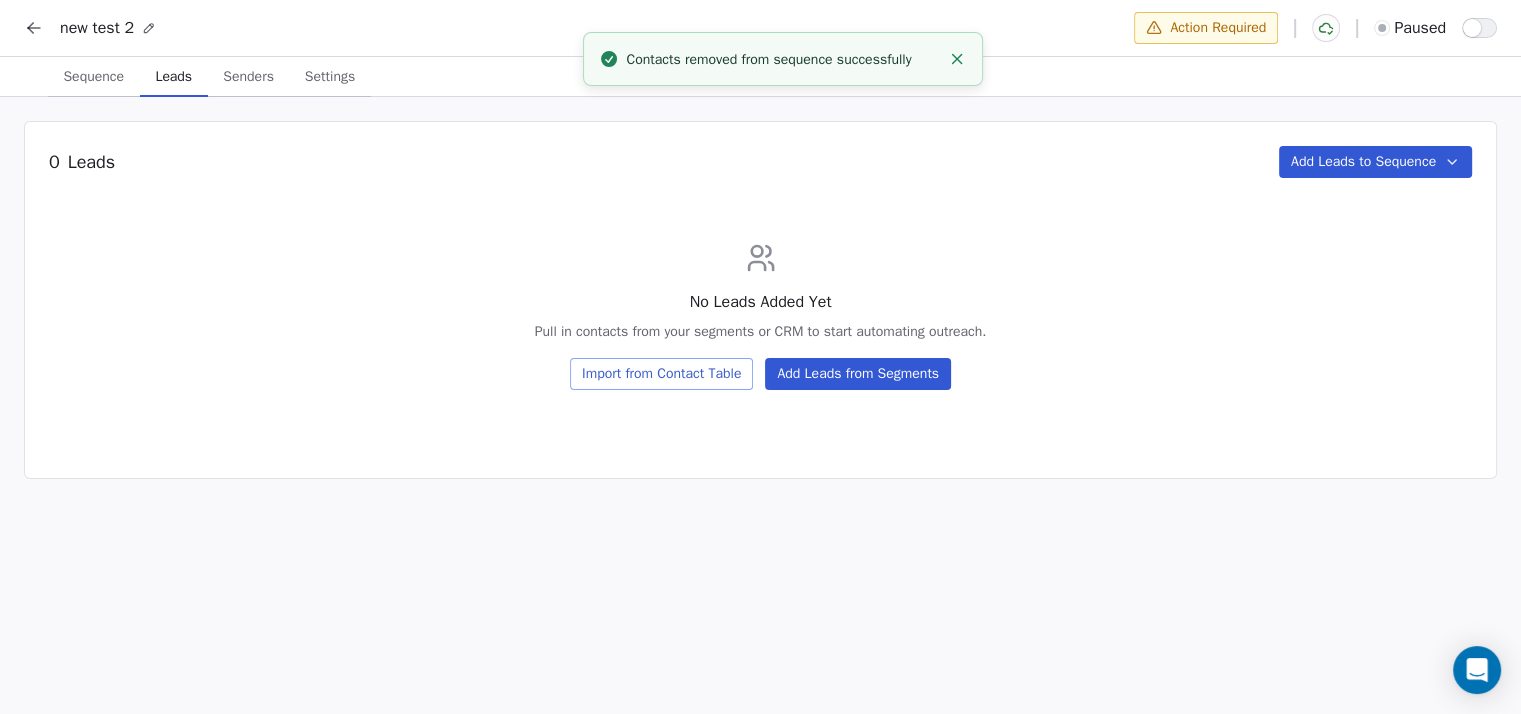 click on "Add Leads from Segments" at bounding box center (858, 374) 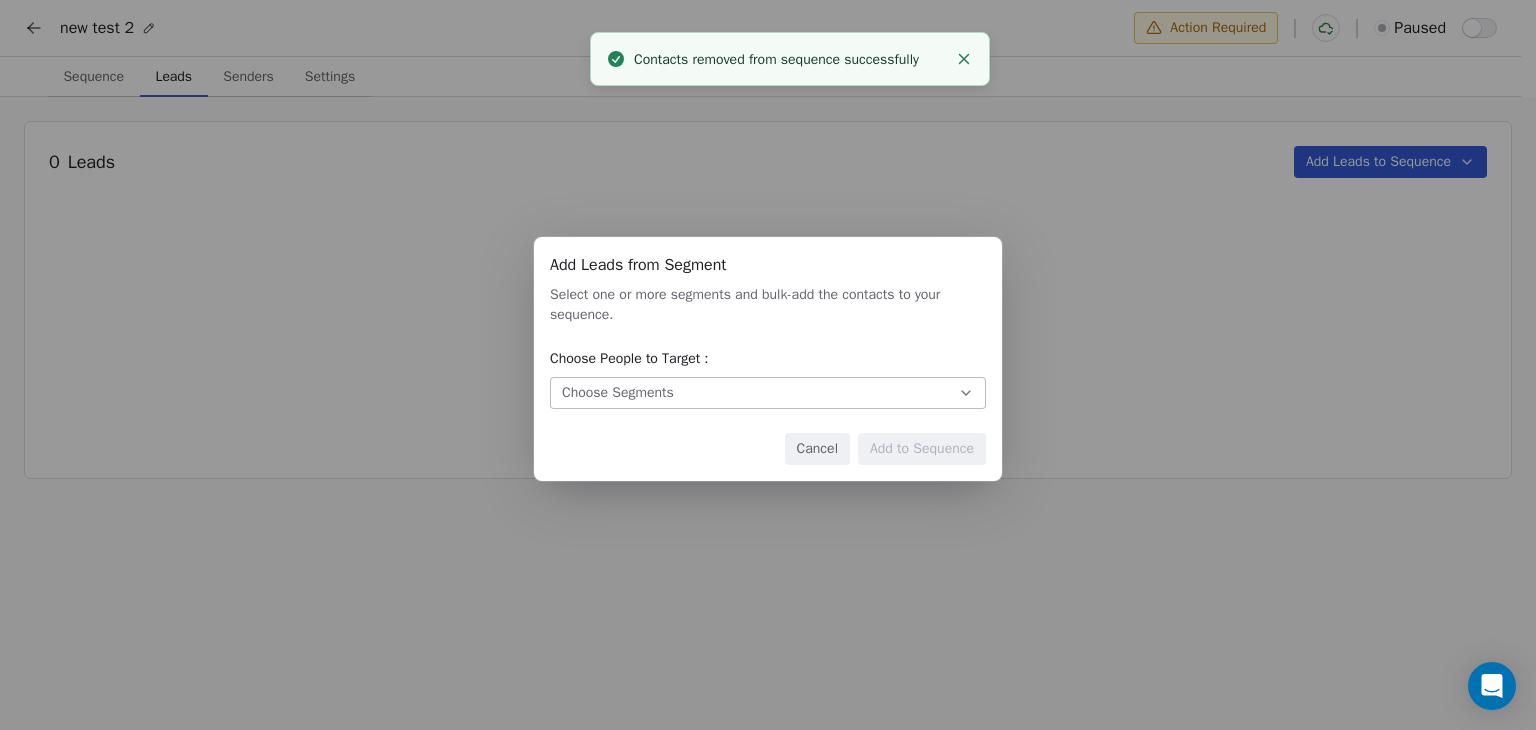 click on "Choose Segments" at bounding box center [768, 393] 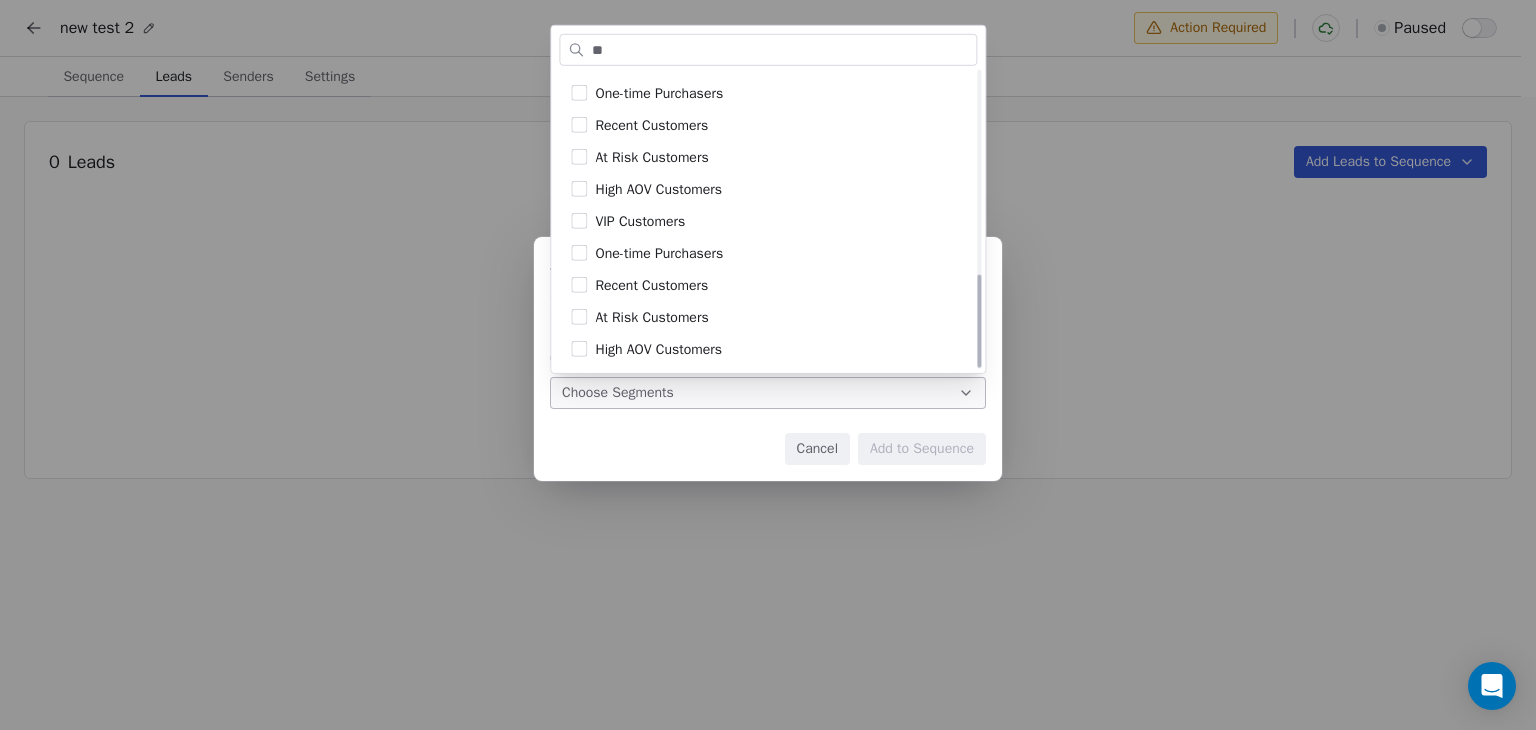 scroll, scrollTop: 0, scrollLeft: 0, axis: both 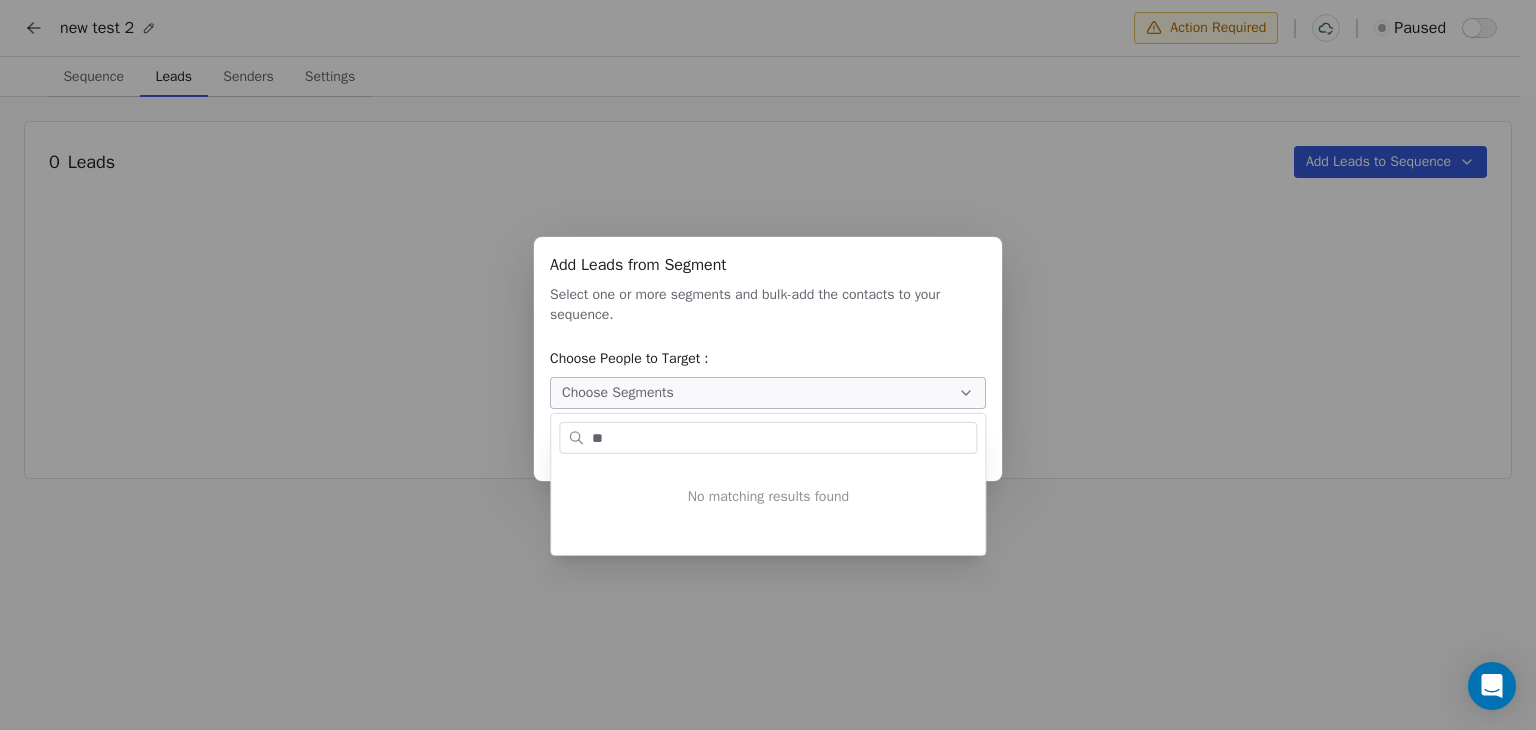 drag, startPoint x: 690, startPoint y: 428, endPoint x: 451, endPoint y: 428, distance: 239 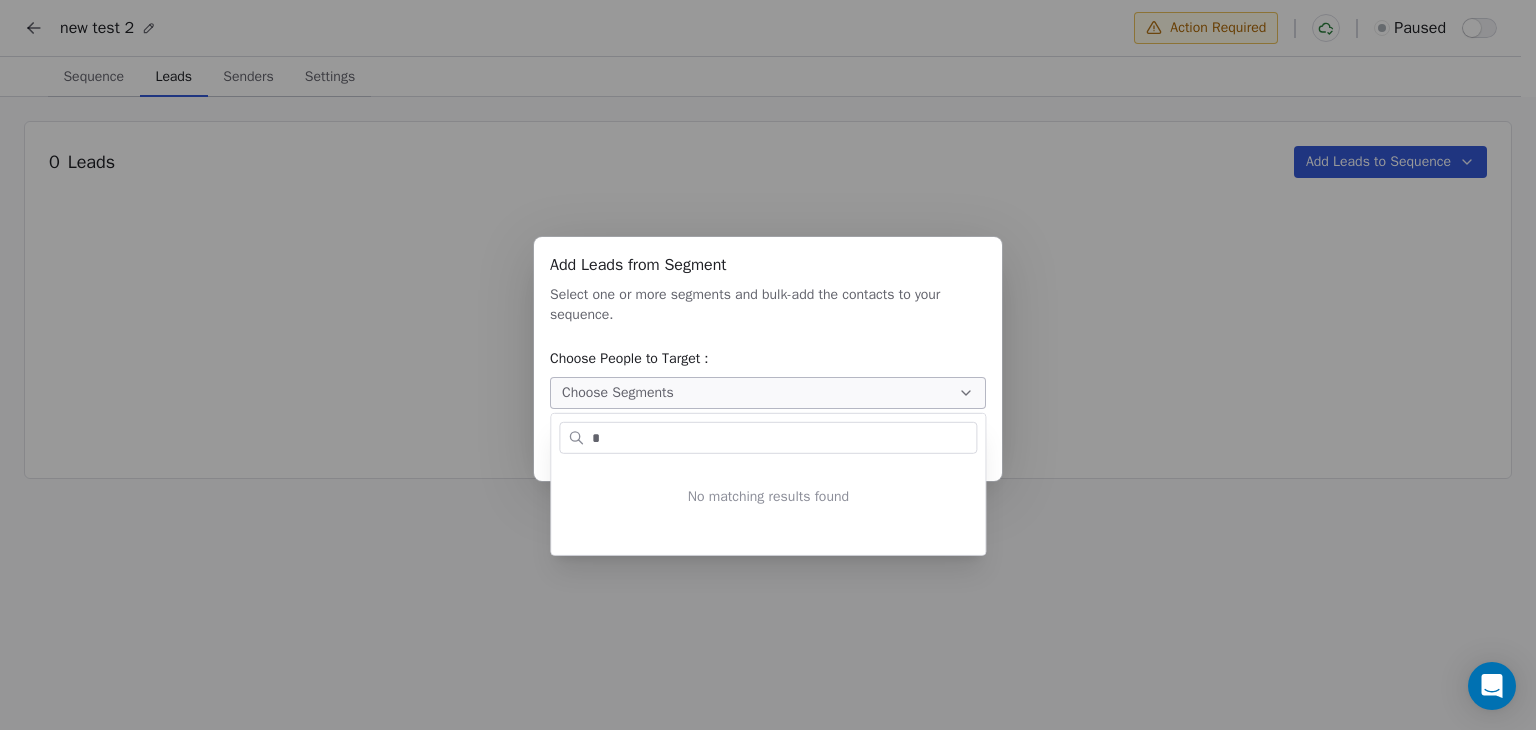 type 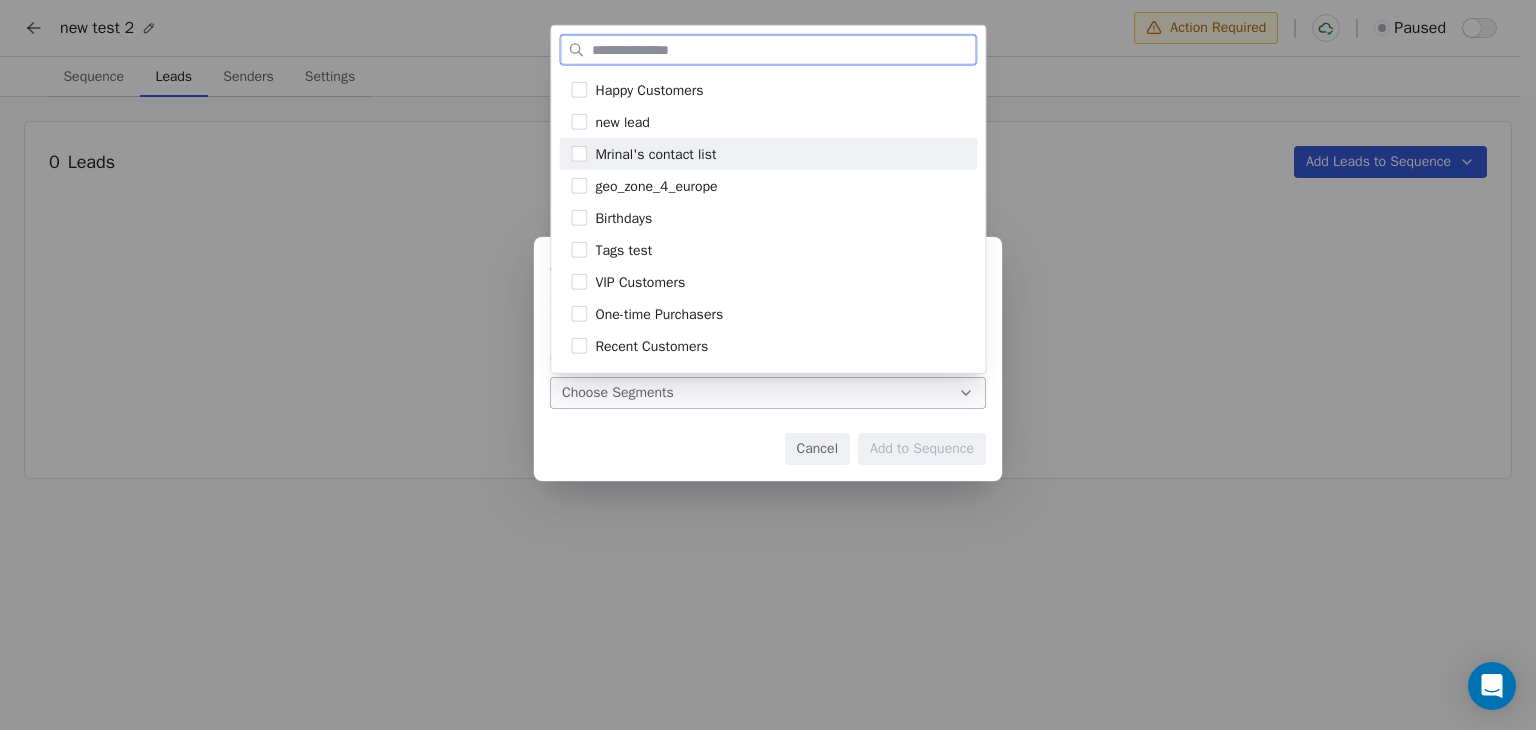 click on "Mrinal's contact list" at bounding box center [655, 153] 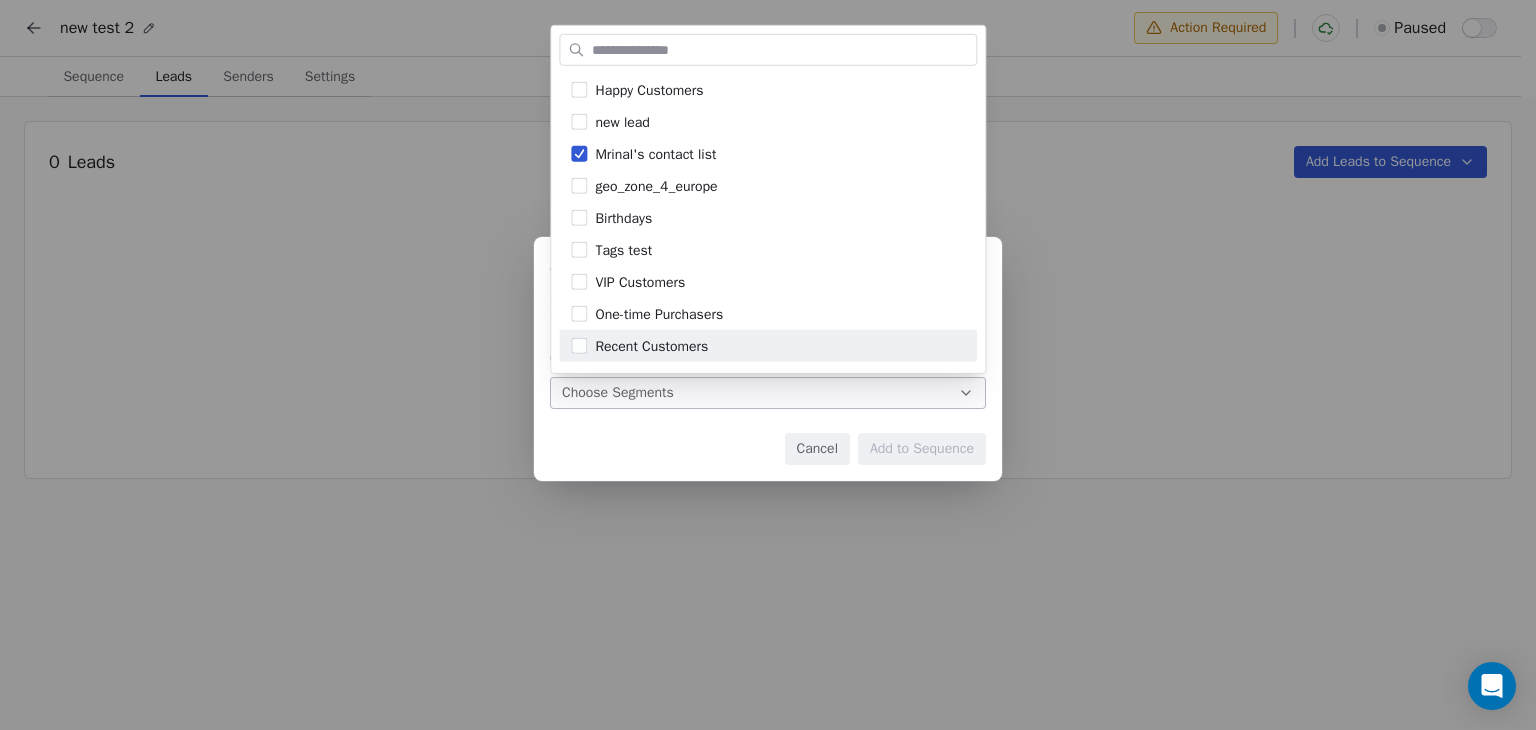 click on "Add Leads from Segment Add Leads from Segment Select one or more segments and bulk-add the contacts to your sequence. Choose People to Target : Choose Segments Cancel Add to Sequence" at bounding box center [768, 365] 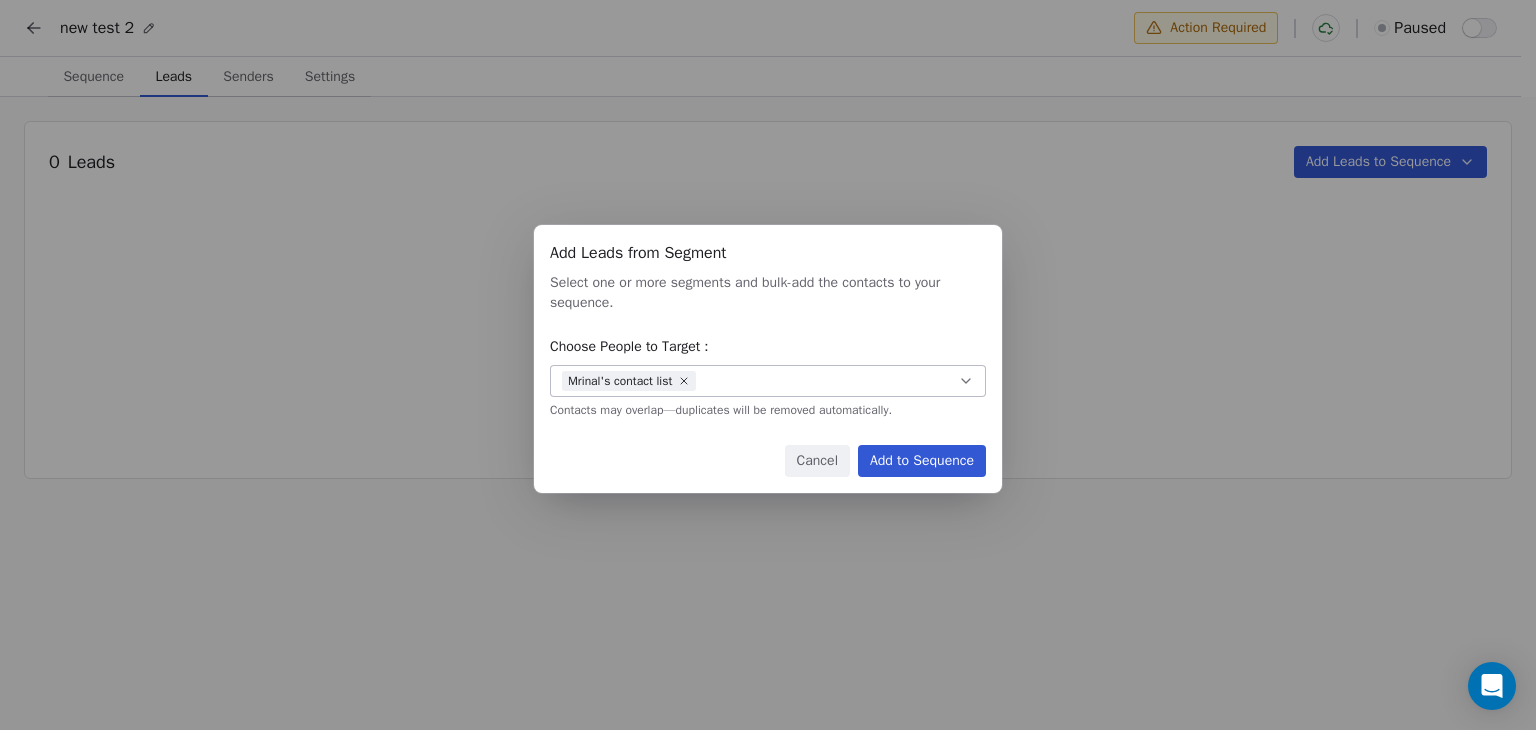click on "Add to Sequence" at bounding box center (922, 461) 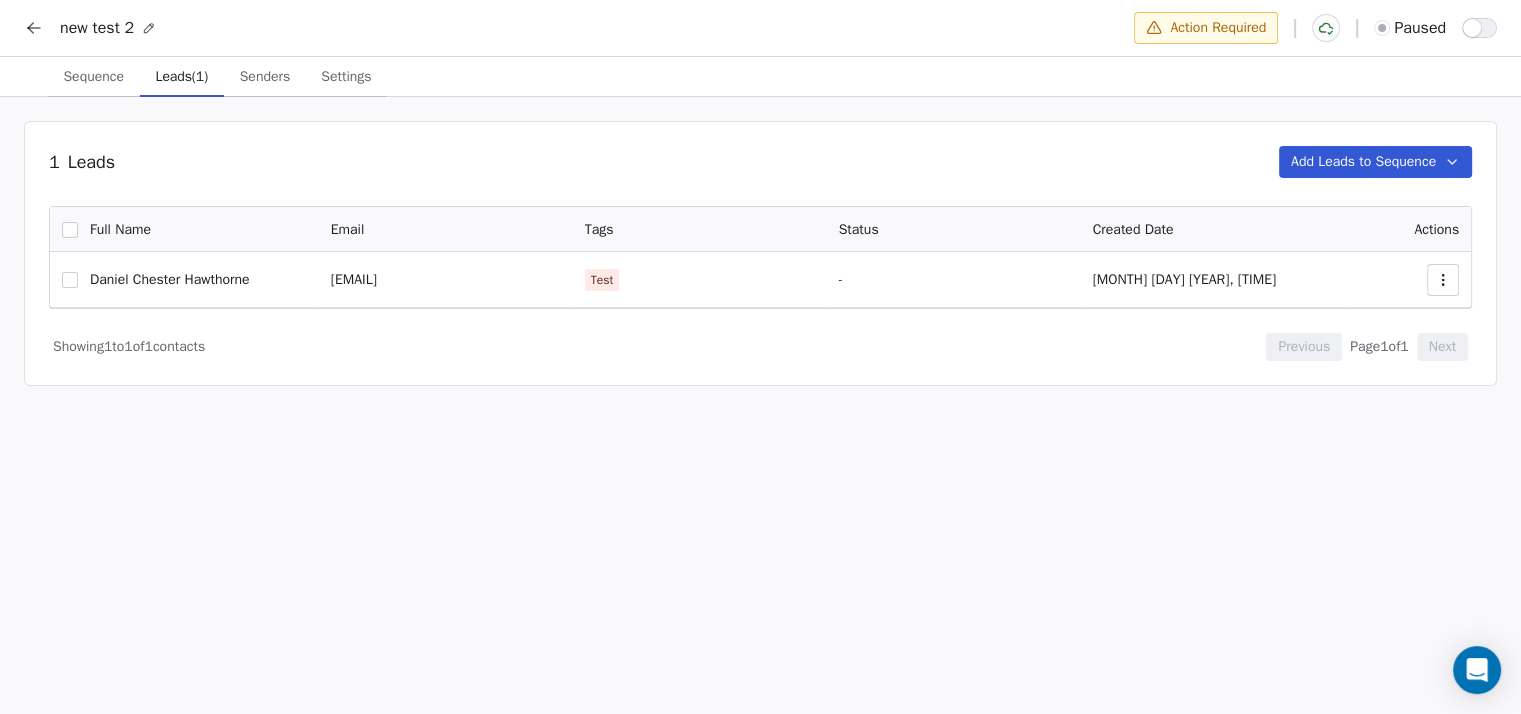click on "Sequence" at bounding box center [93, 77] 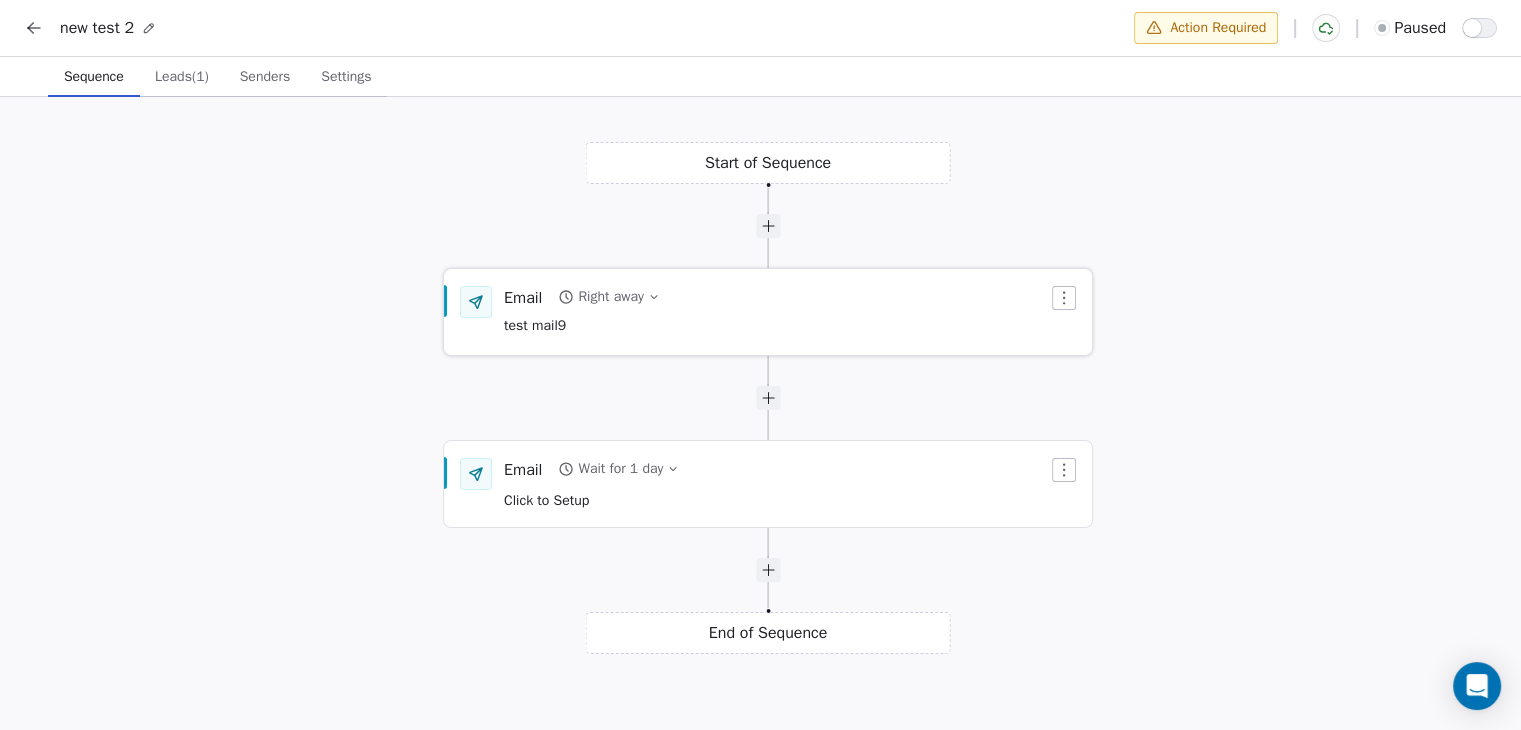 click on "Email Right away test mail9" at bounding box center [776, 312] 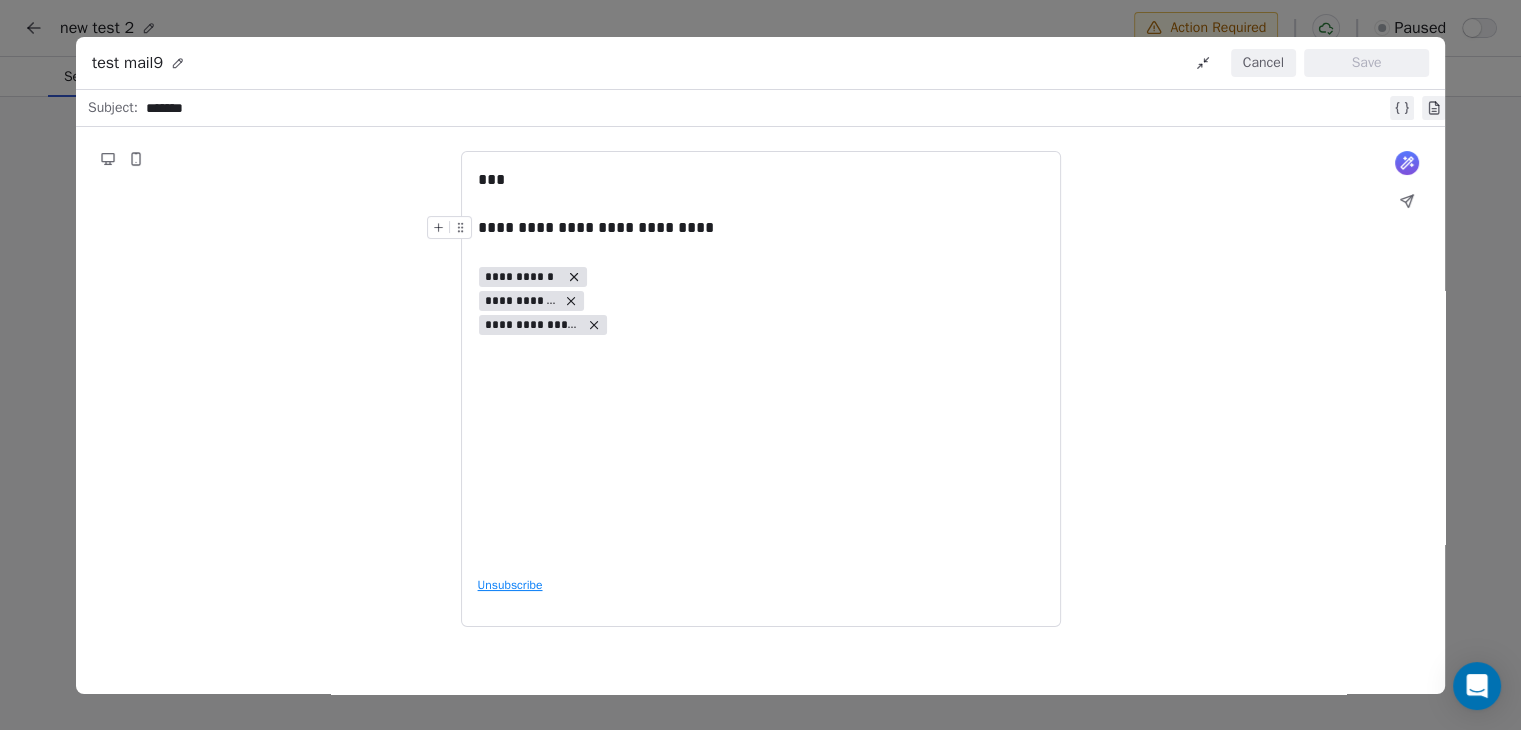 click on "**********" at bounding box center [761, 228] 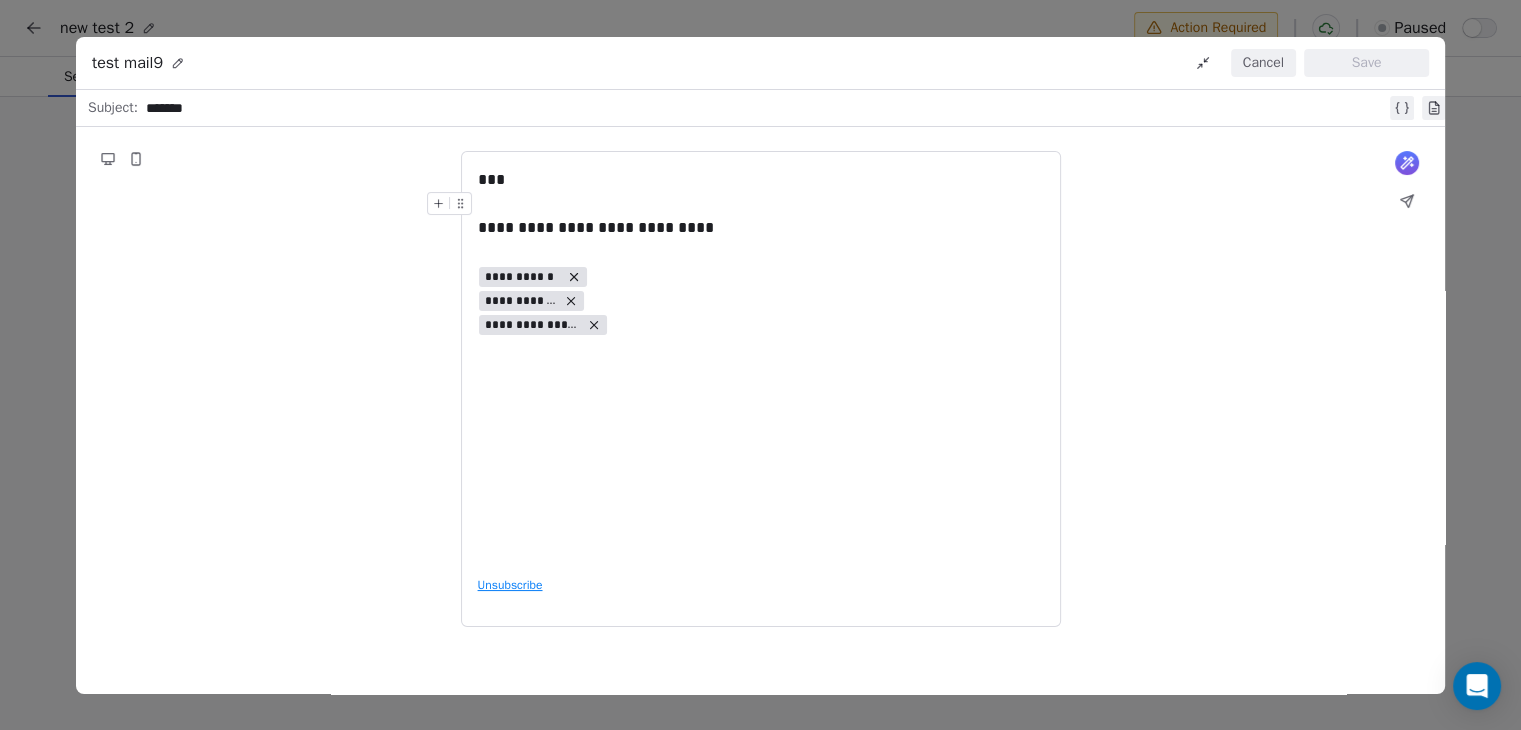 click on "Cancel" at bounding box center (1263, 63) 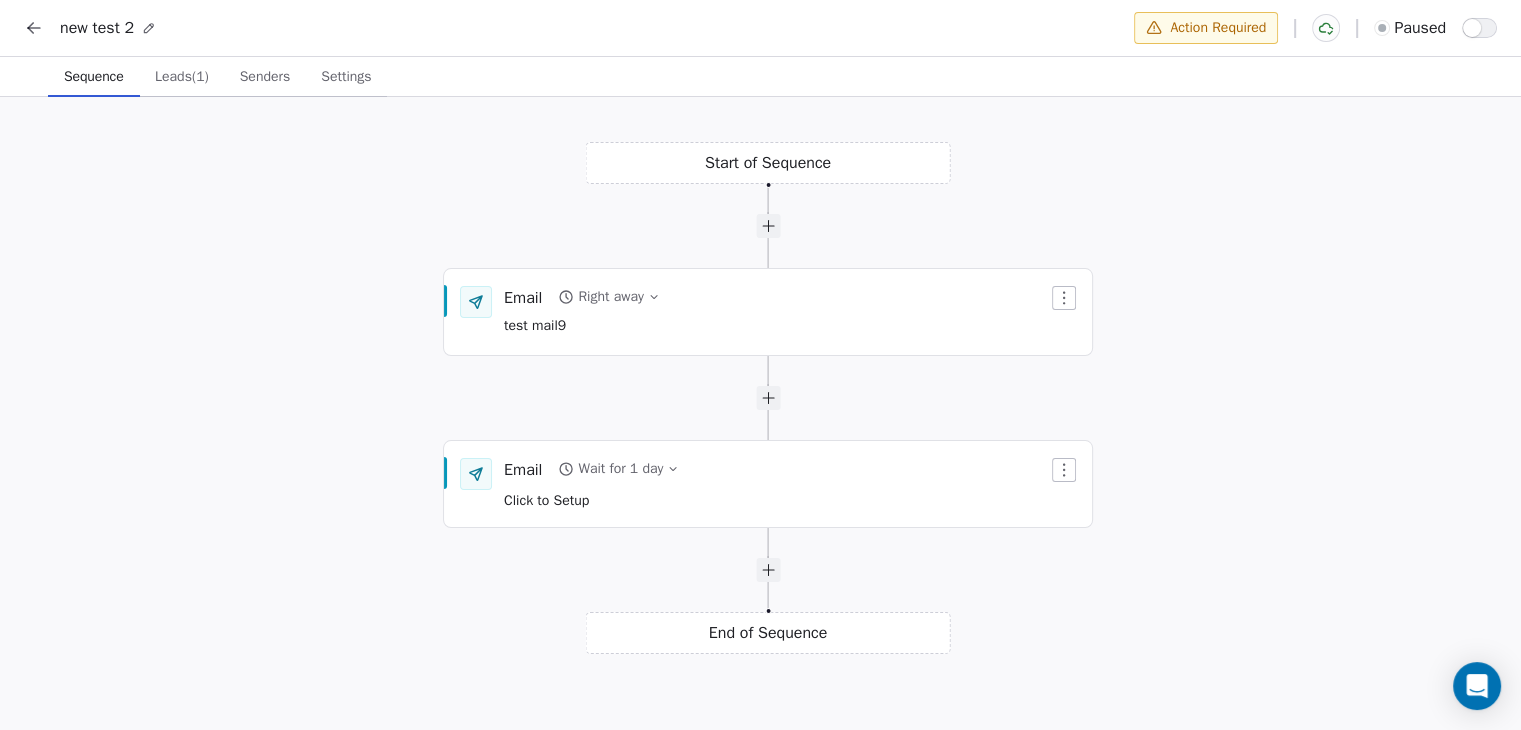 click at bounding box center (1472, 28) 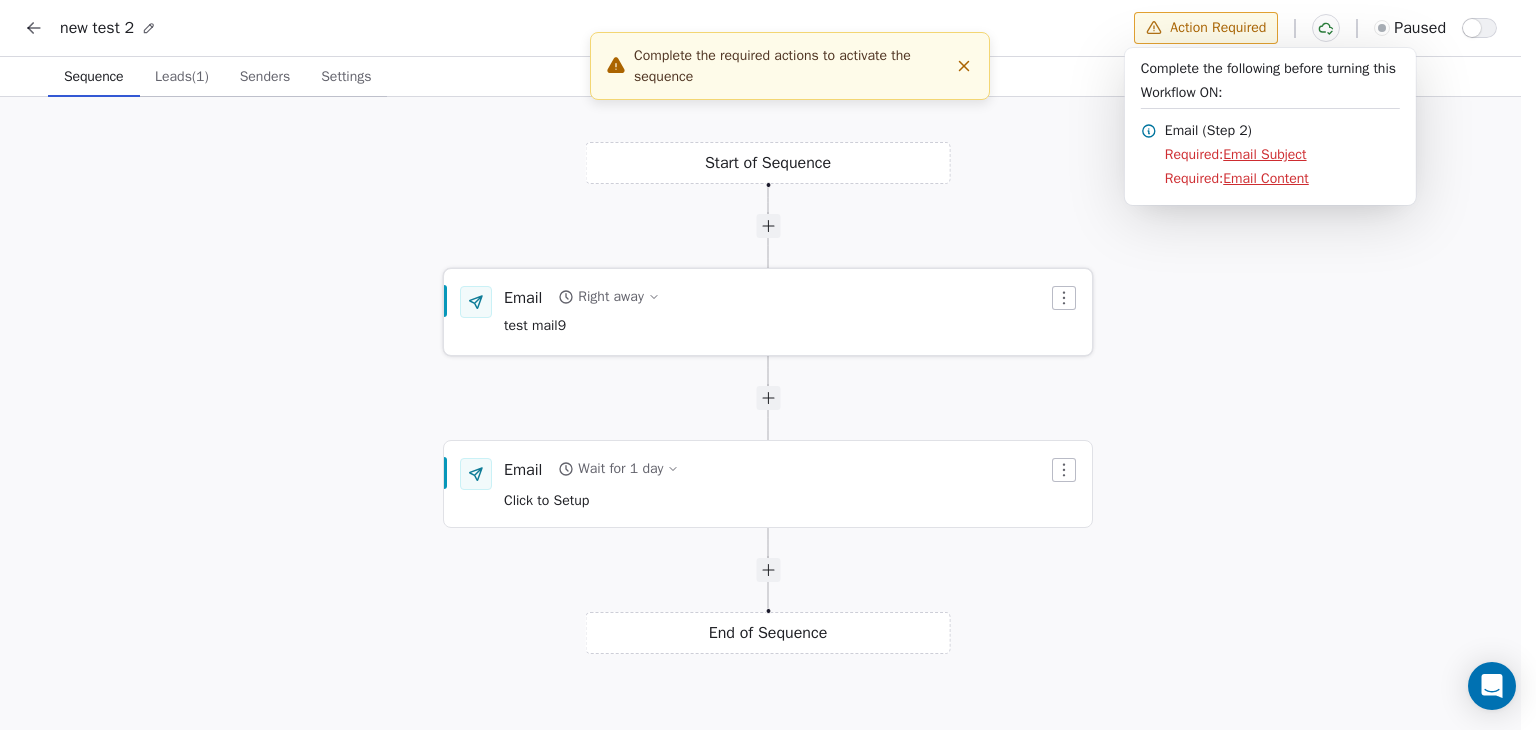 click on "Email Right away test mail9" at bounding box center [776, 312] 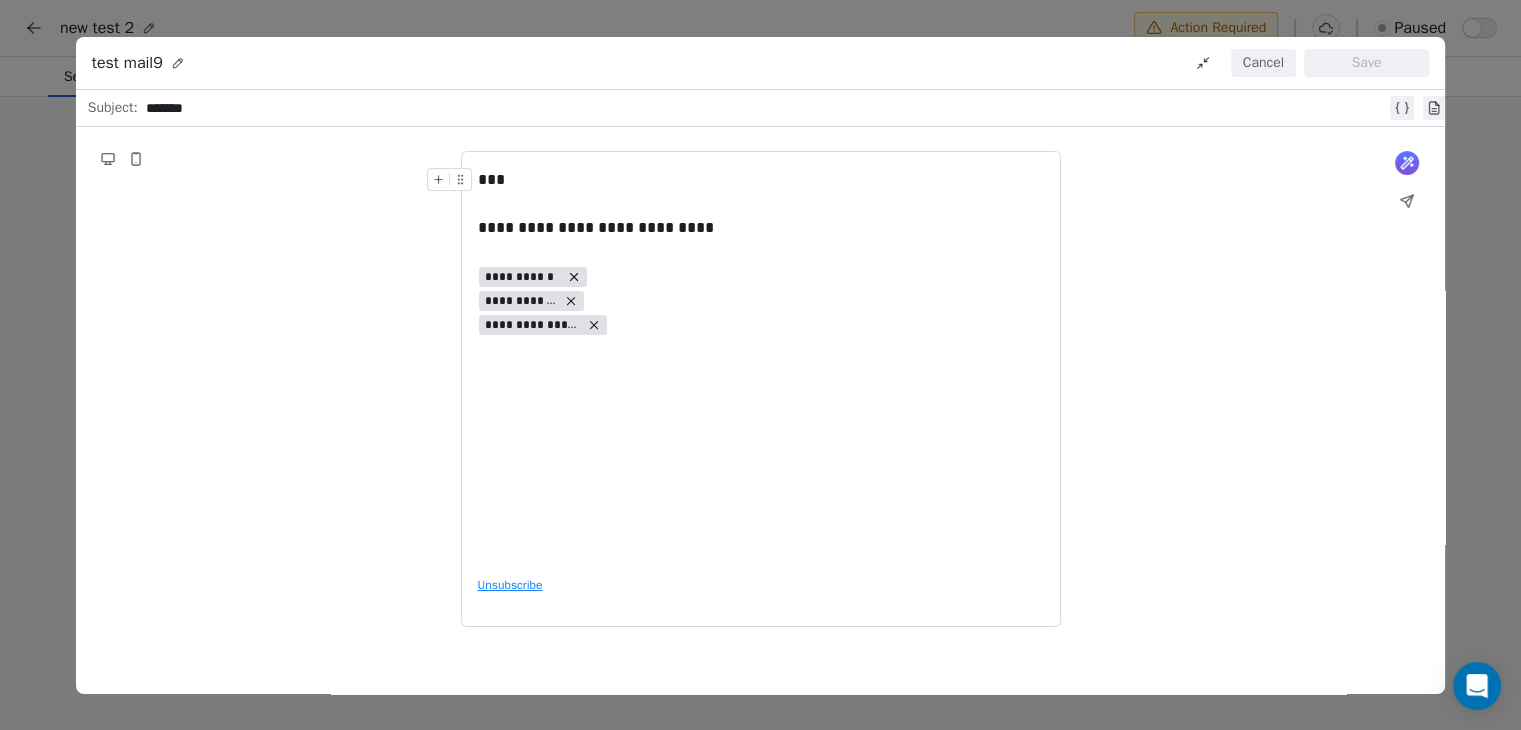 click on "*******" at bounding box center [766, 108] 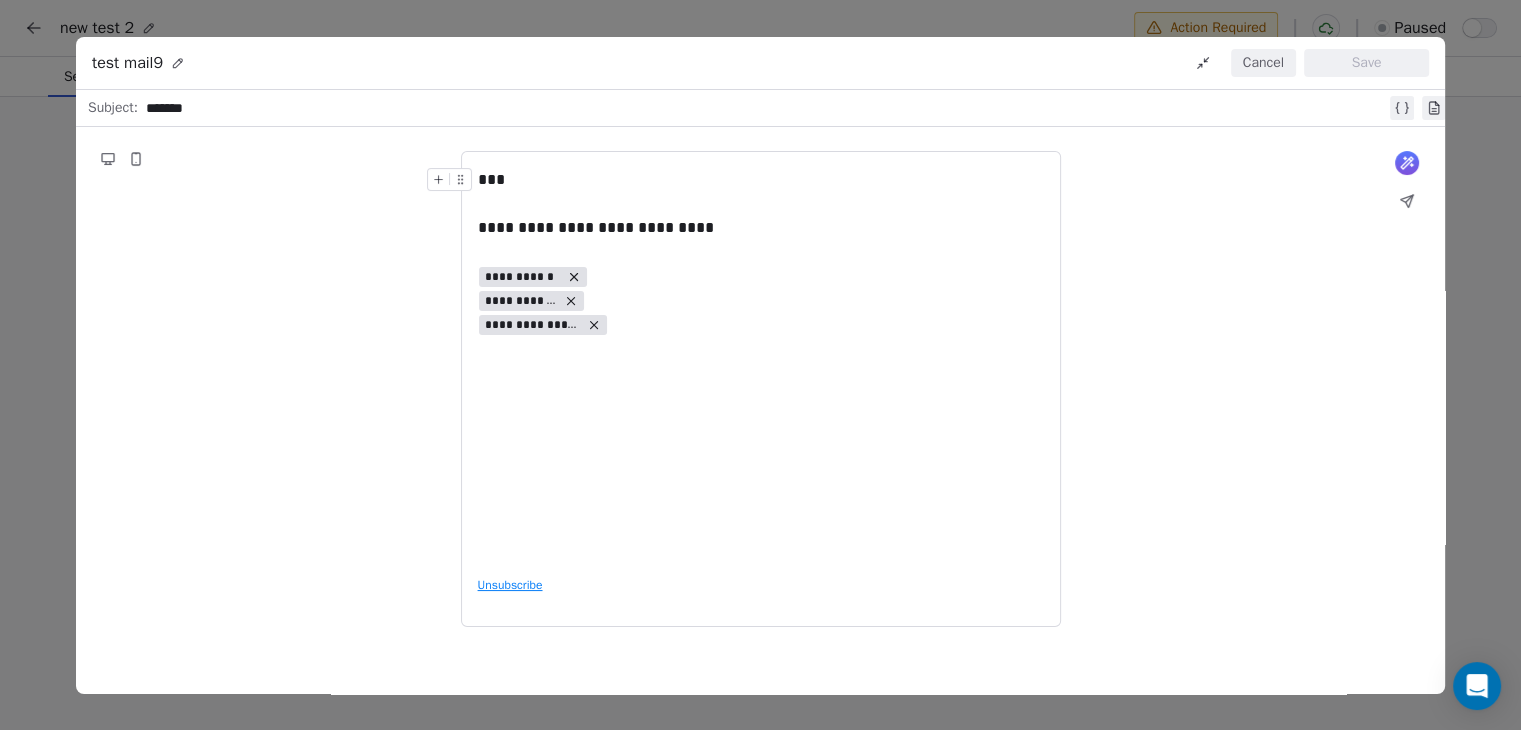 click on "Cancel" at bounding box center [1263, 63] 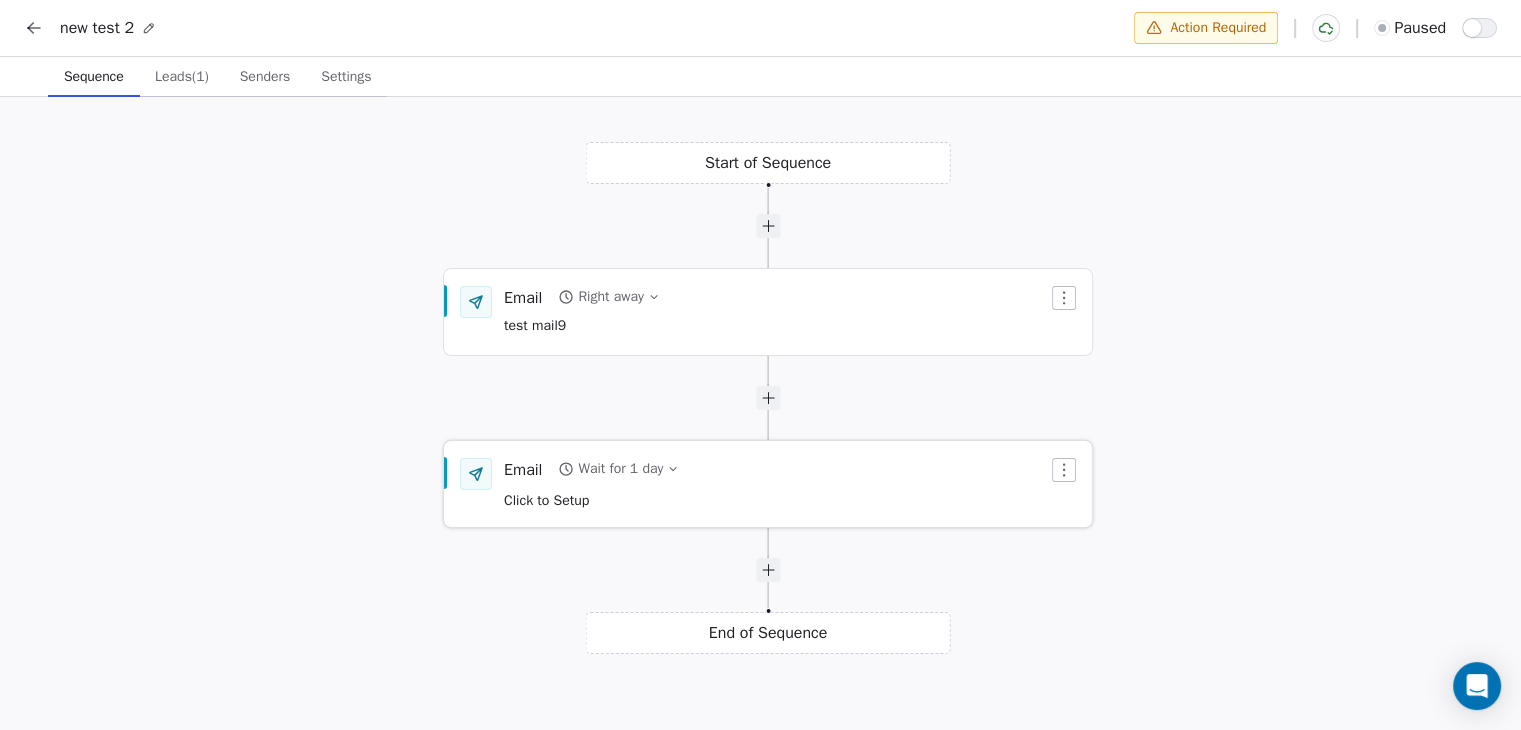 click on "Email Wait for 1 day Click to Setup" at bounding box center (776, 484) 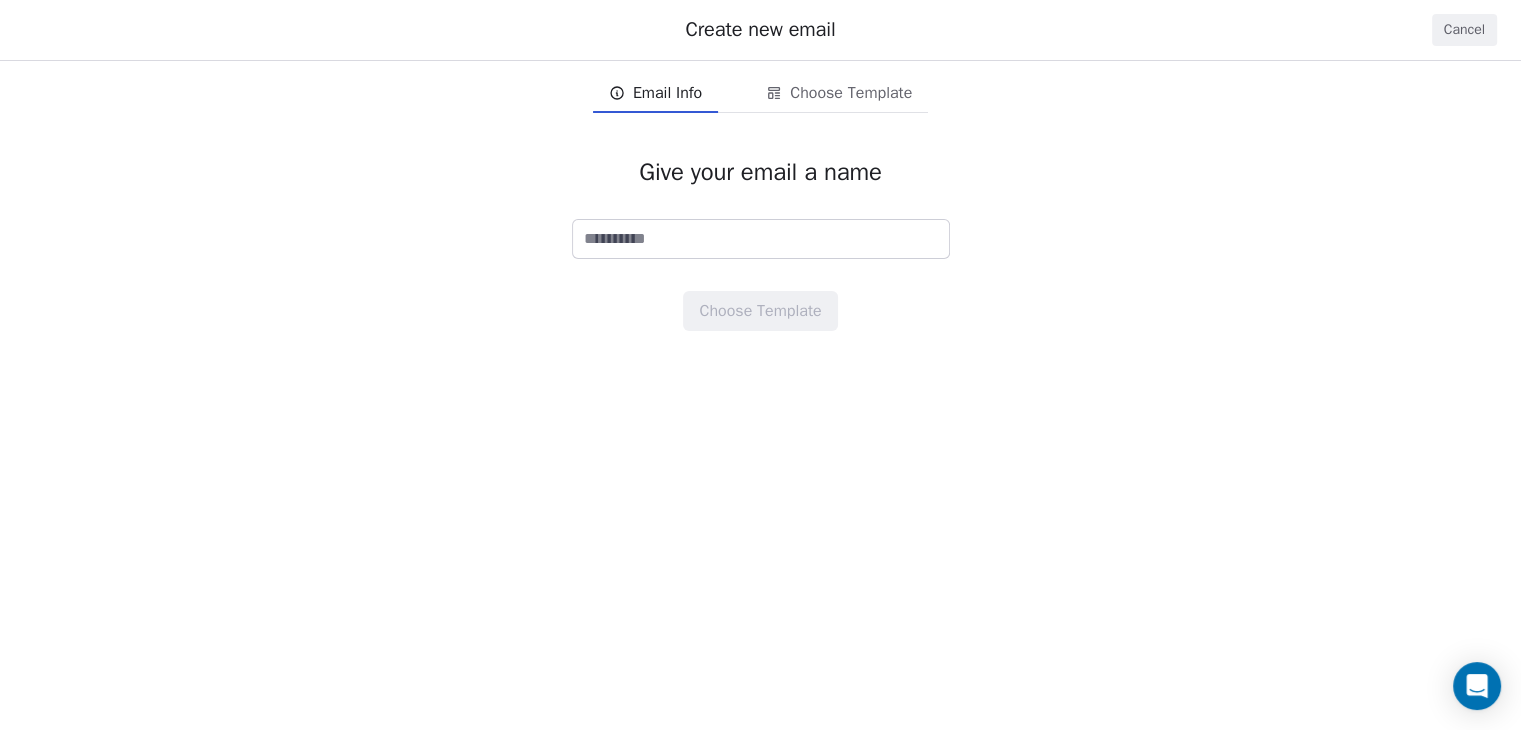 click at bounding box center [761, 239] 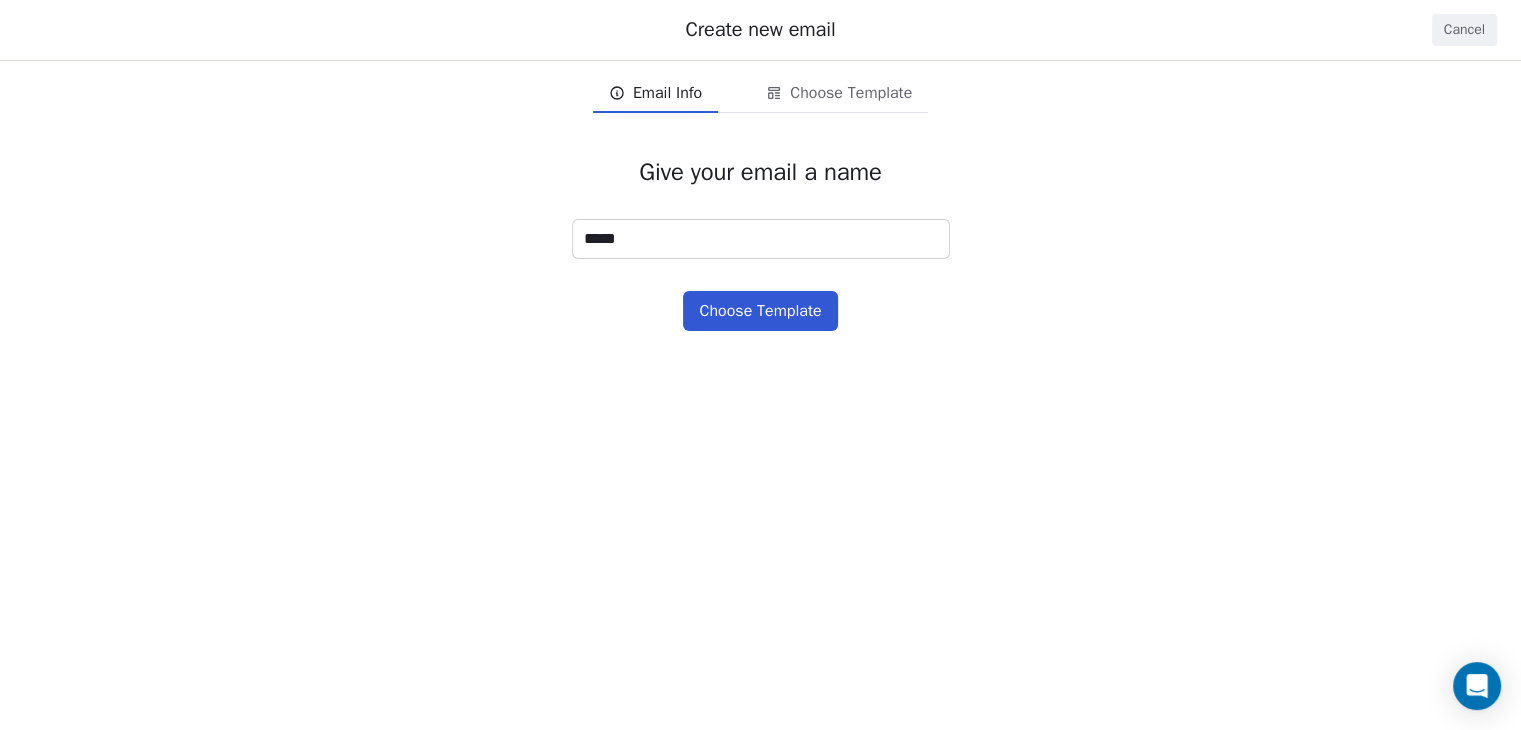 type on "*****" 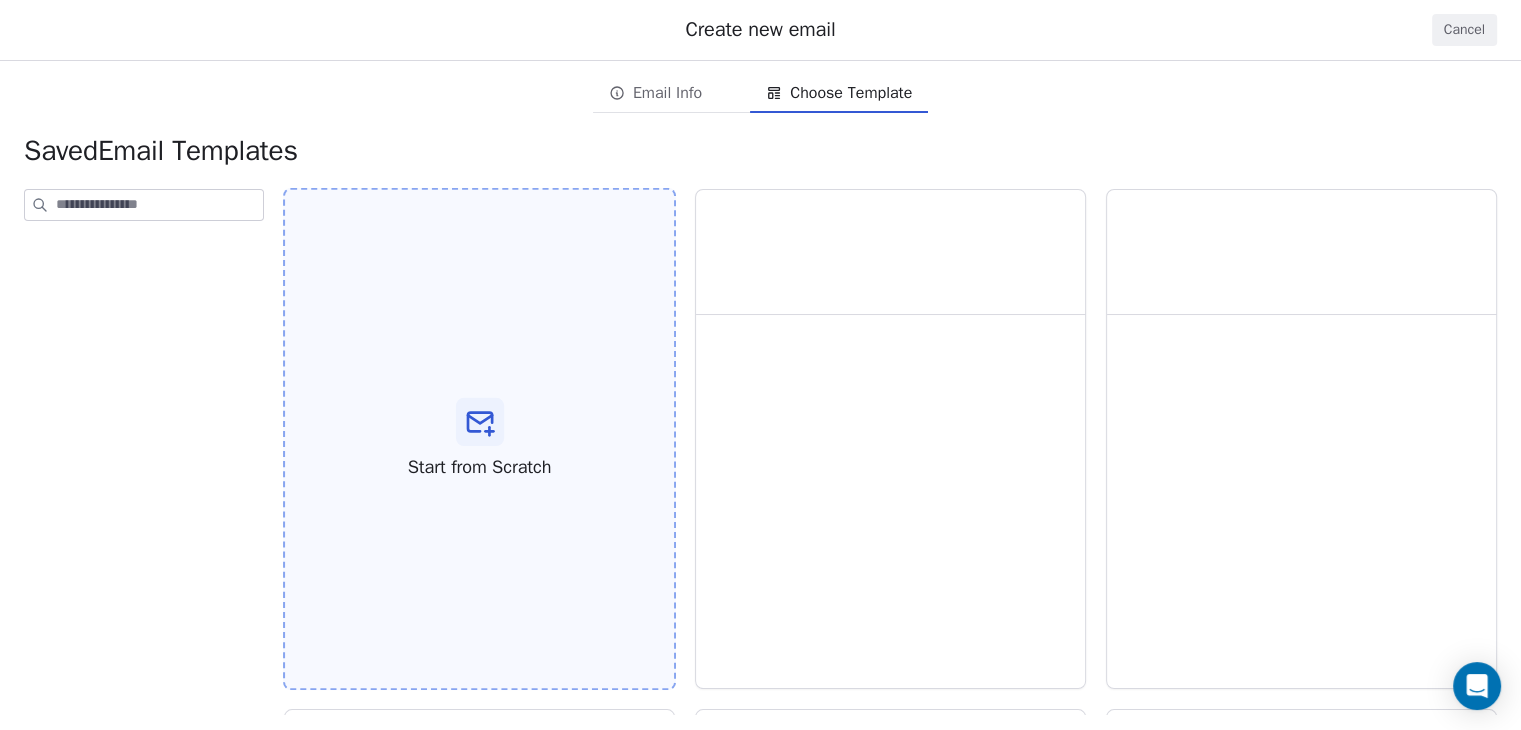click at bounding box center (479, 422) 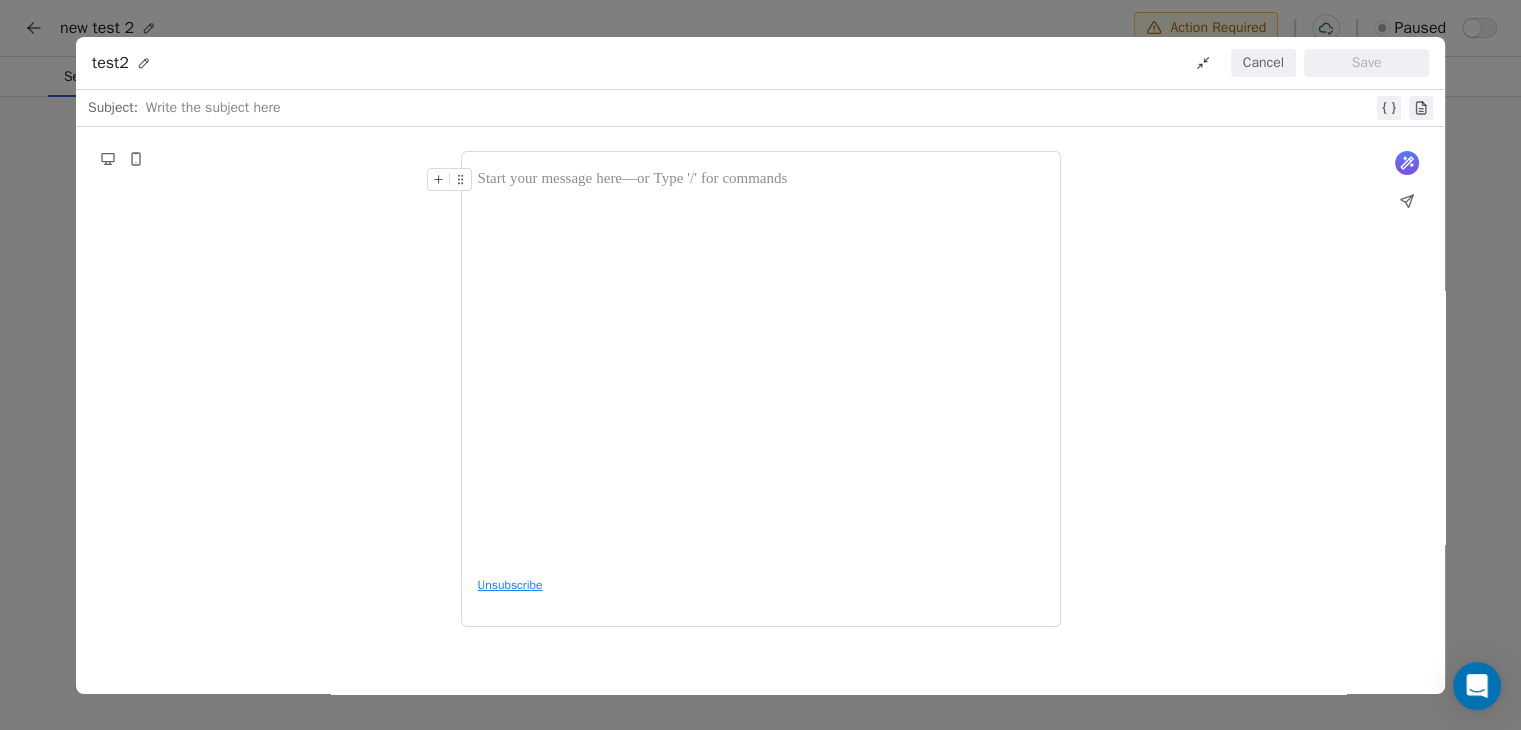 type 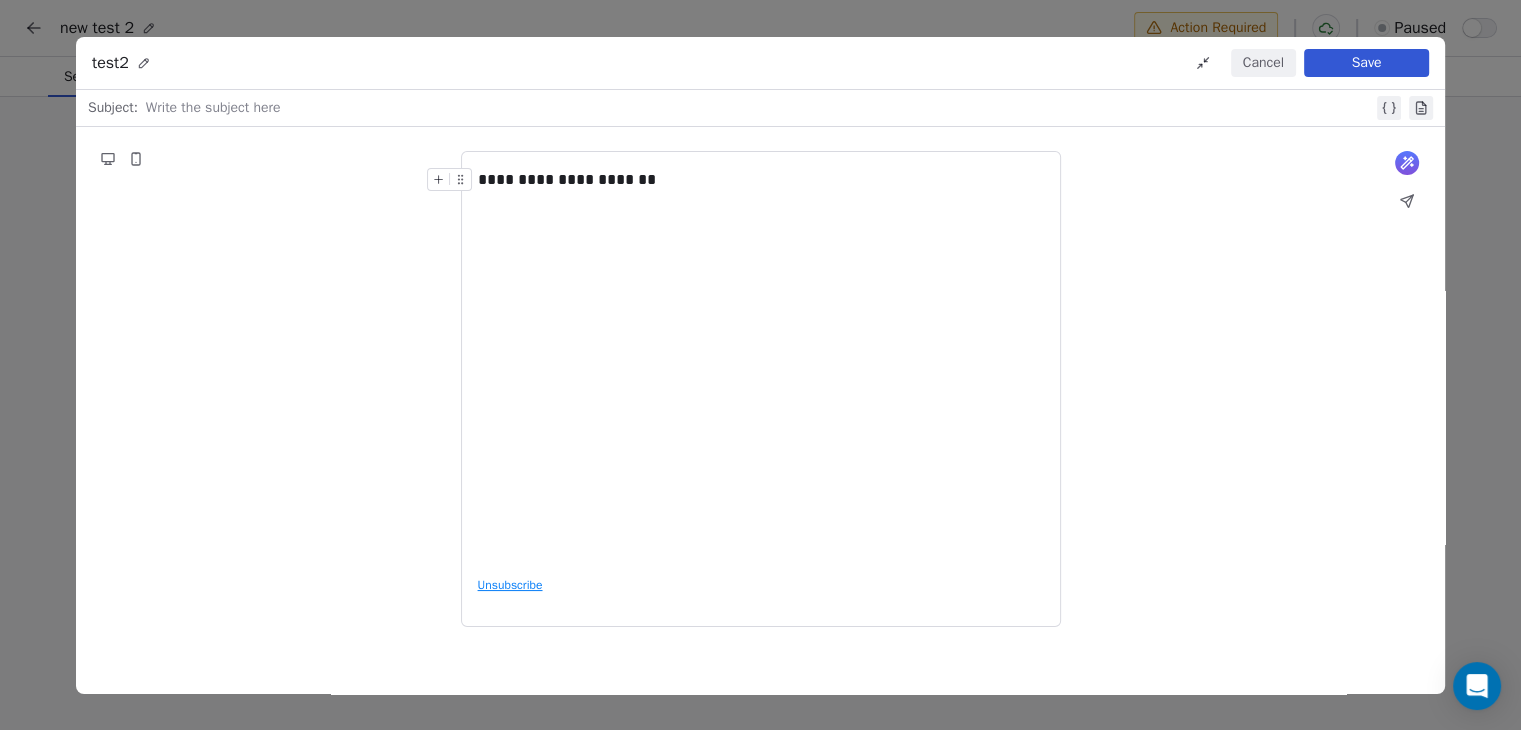 click at bounding box center (759, 108) 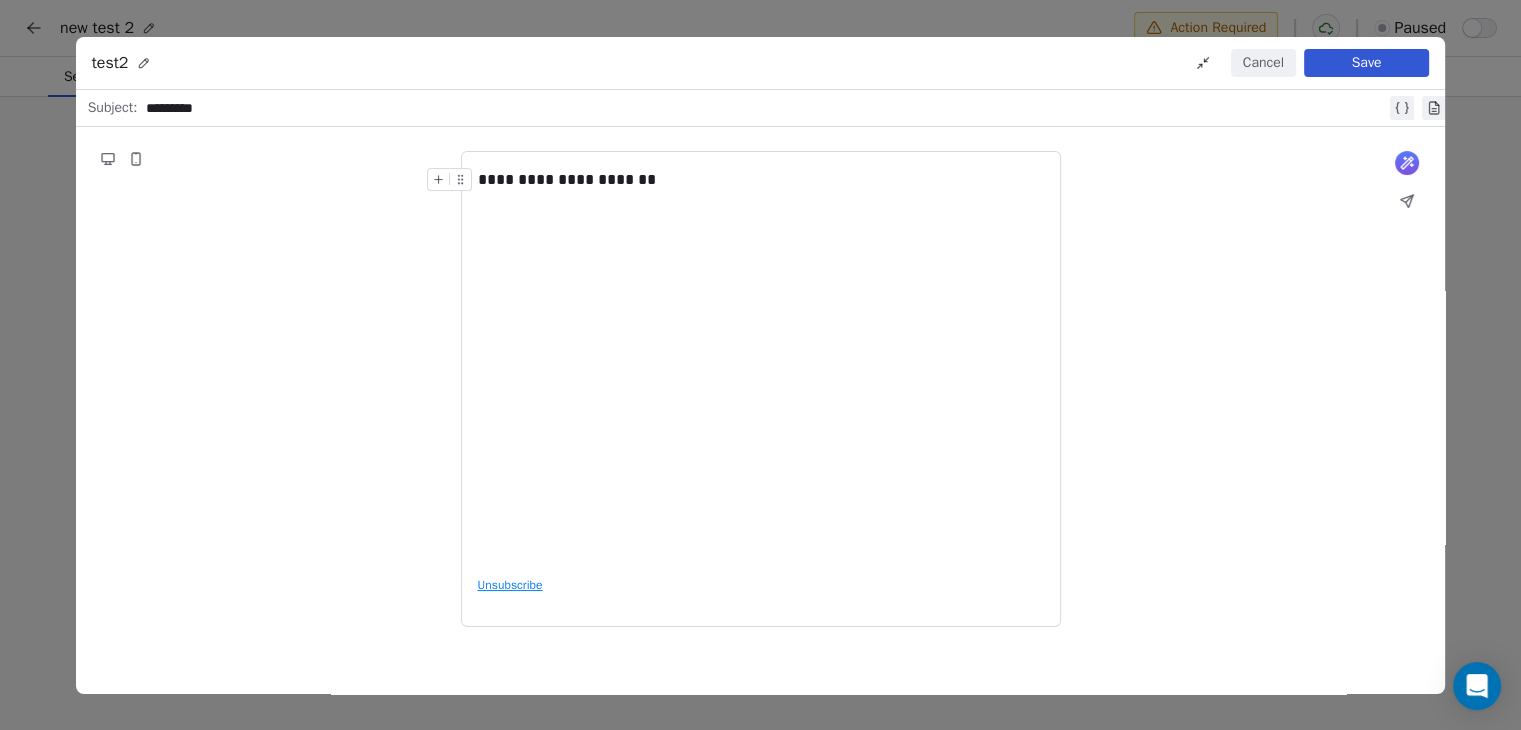 click on "Save" at bounding box center (1366, 63) 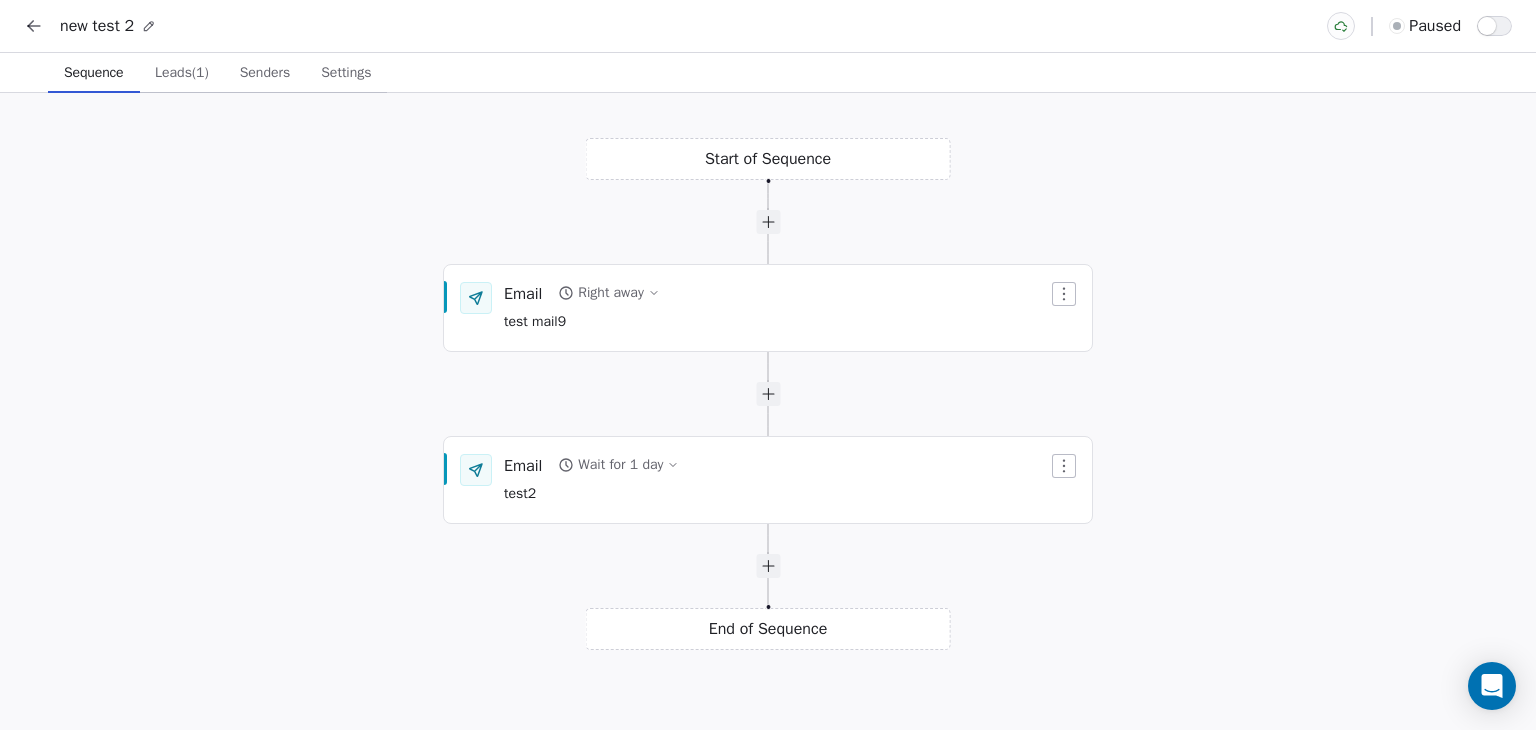 click at bounding box center [1487, 26] 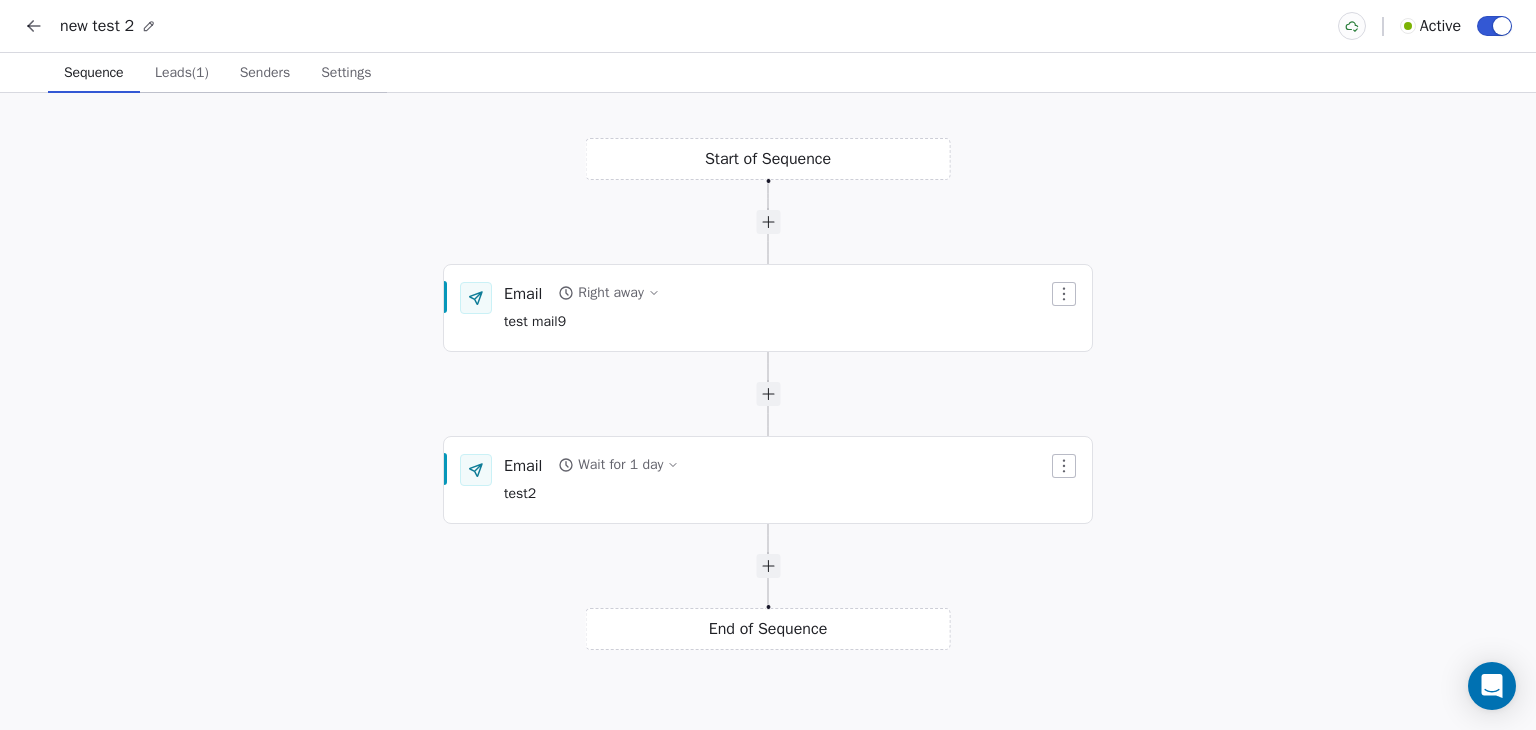 click 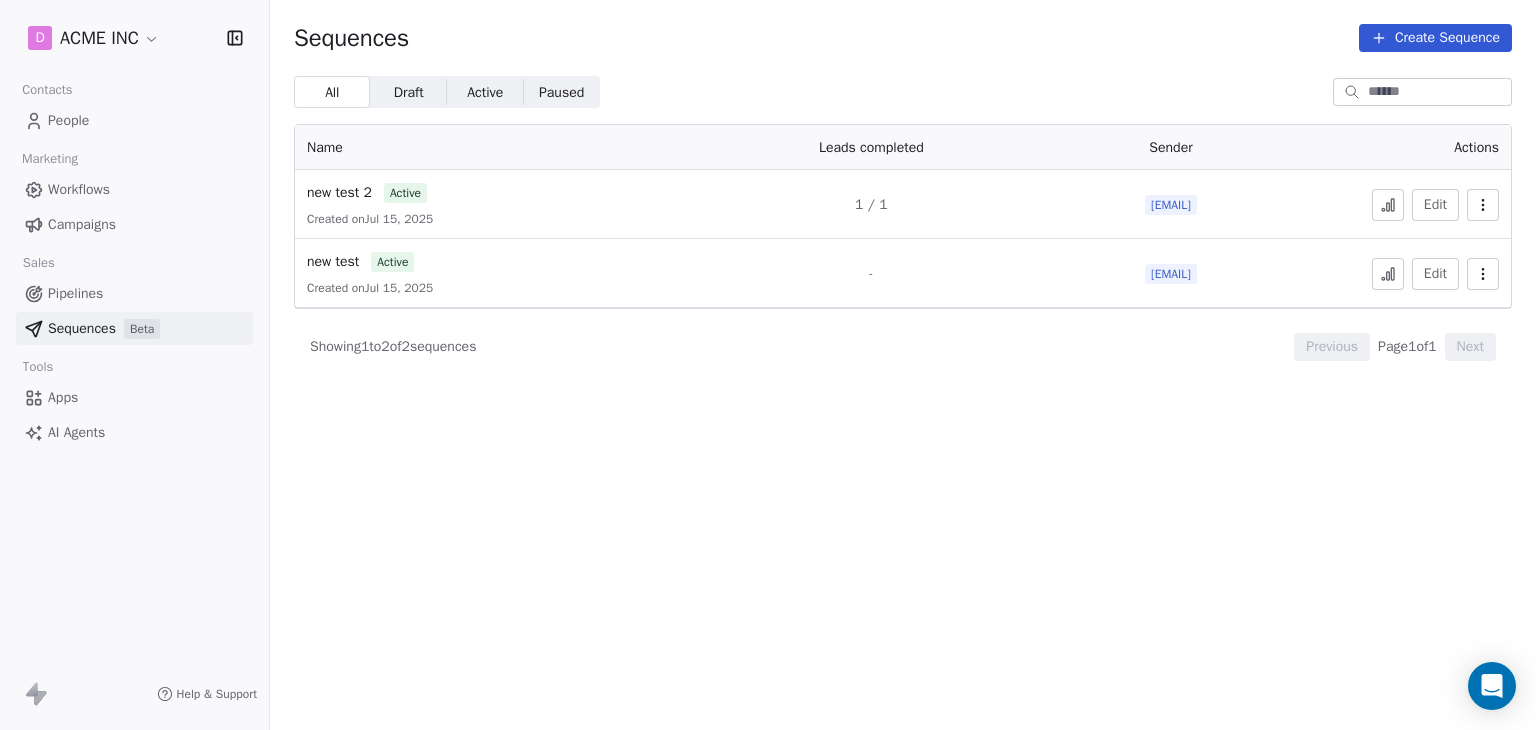 click 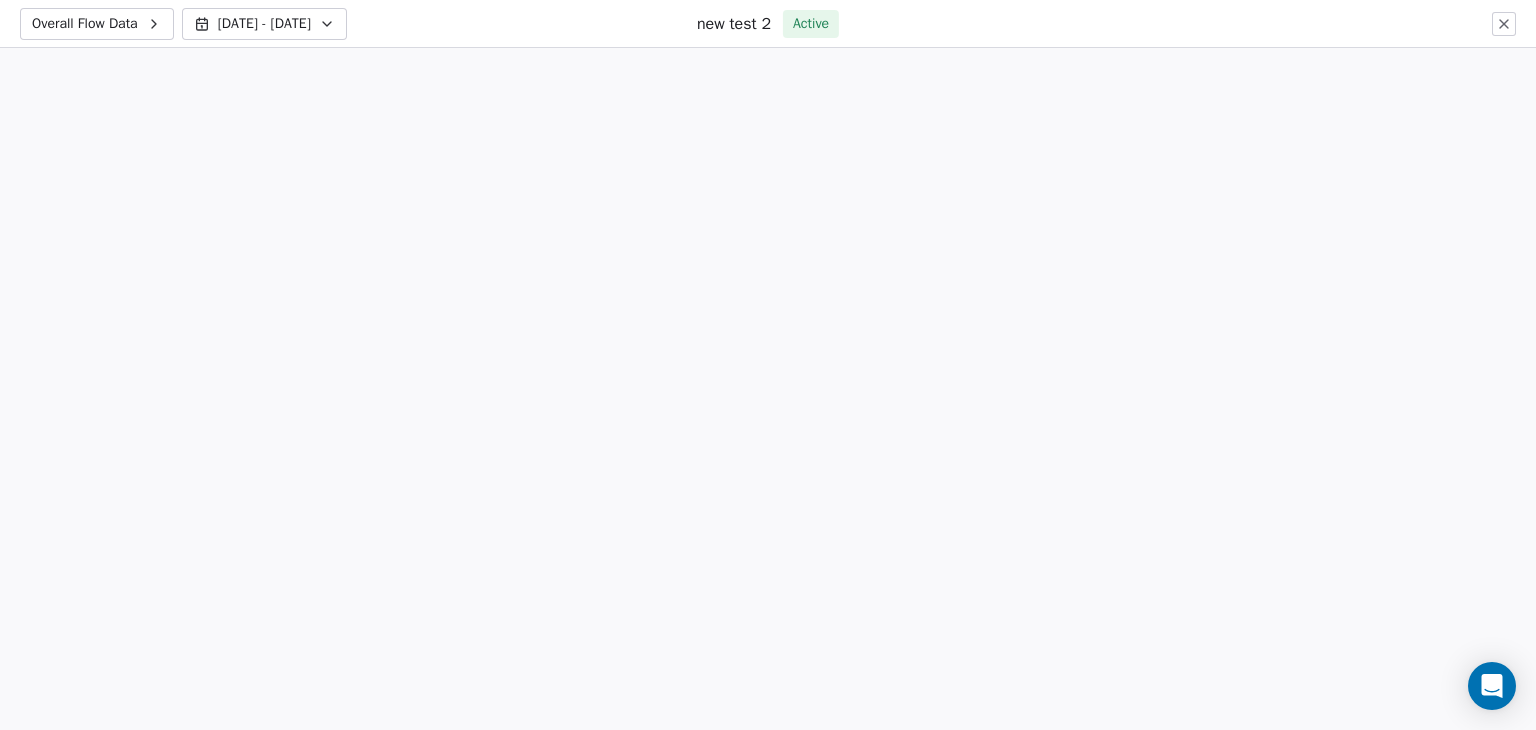 scroll, scrollTop: 0, scrollLeft: 0, axis: both 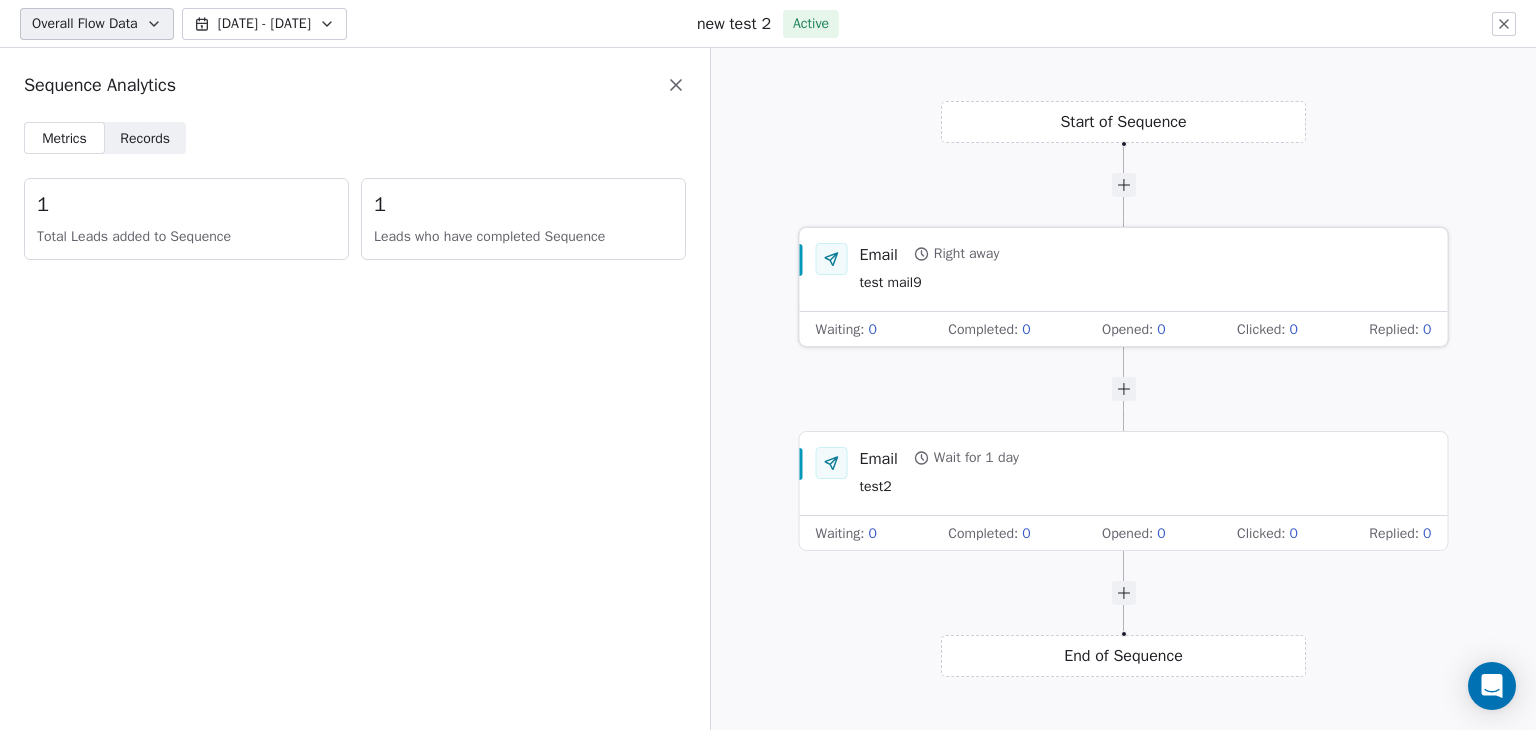 click on "Email Right away test mail9" at bounding box center (1146, 269) 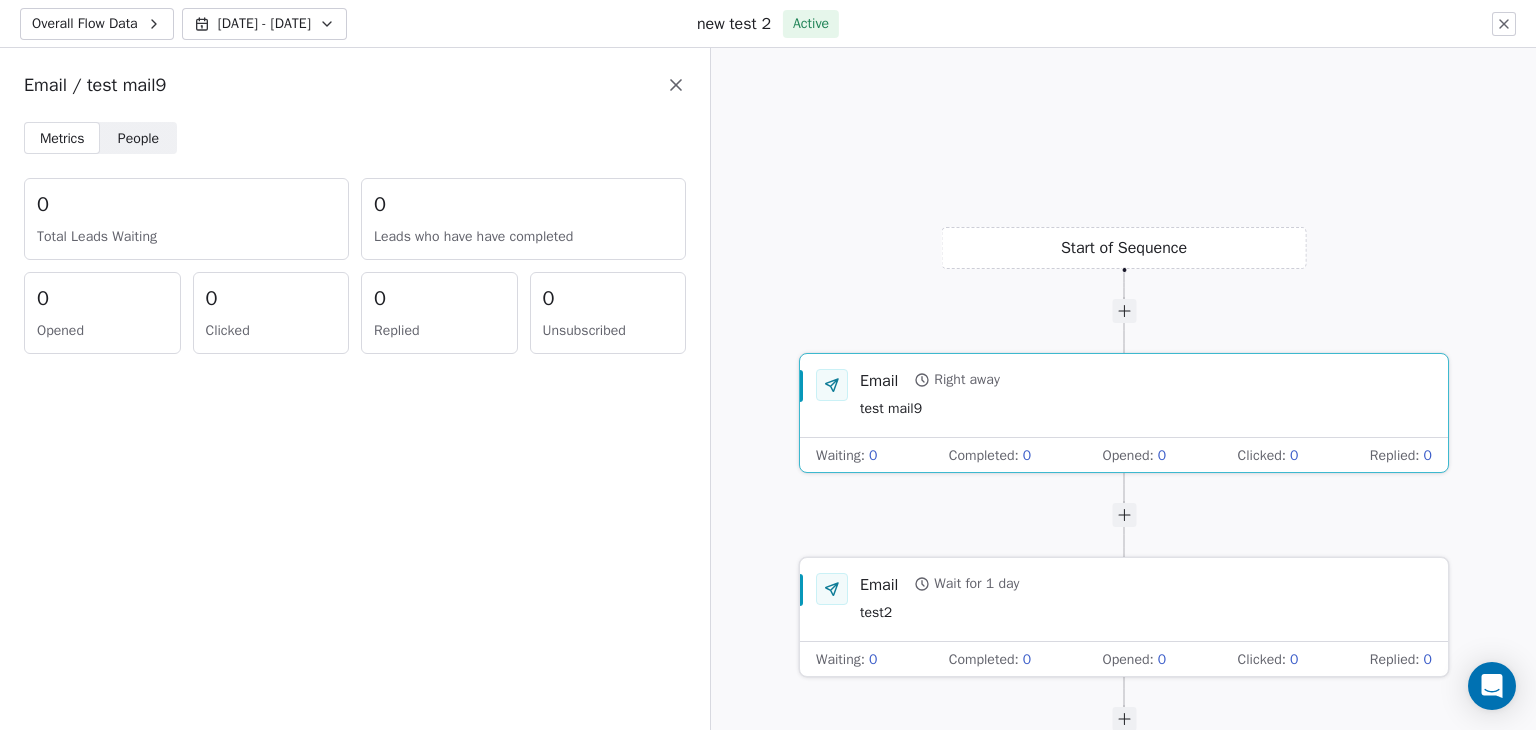 click on "Email Wait for 1 day test2" at bounding box center [1146, 599] 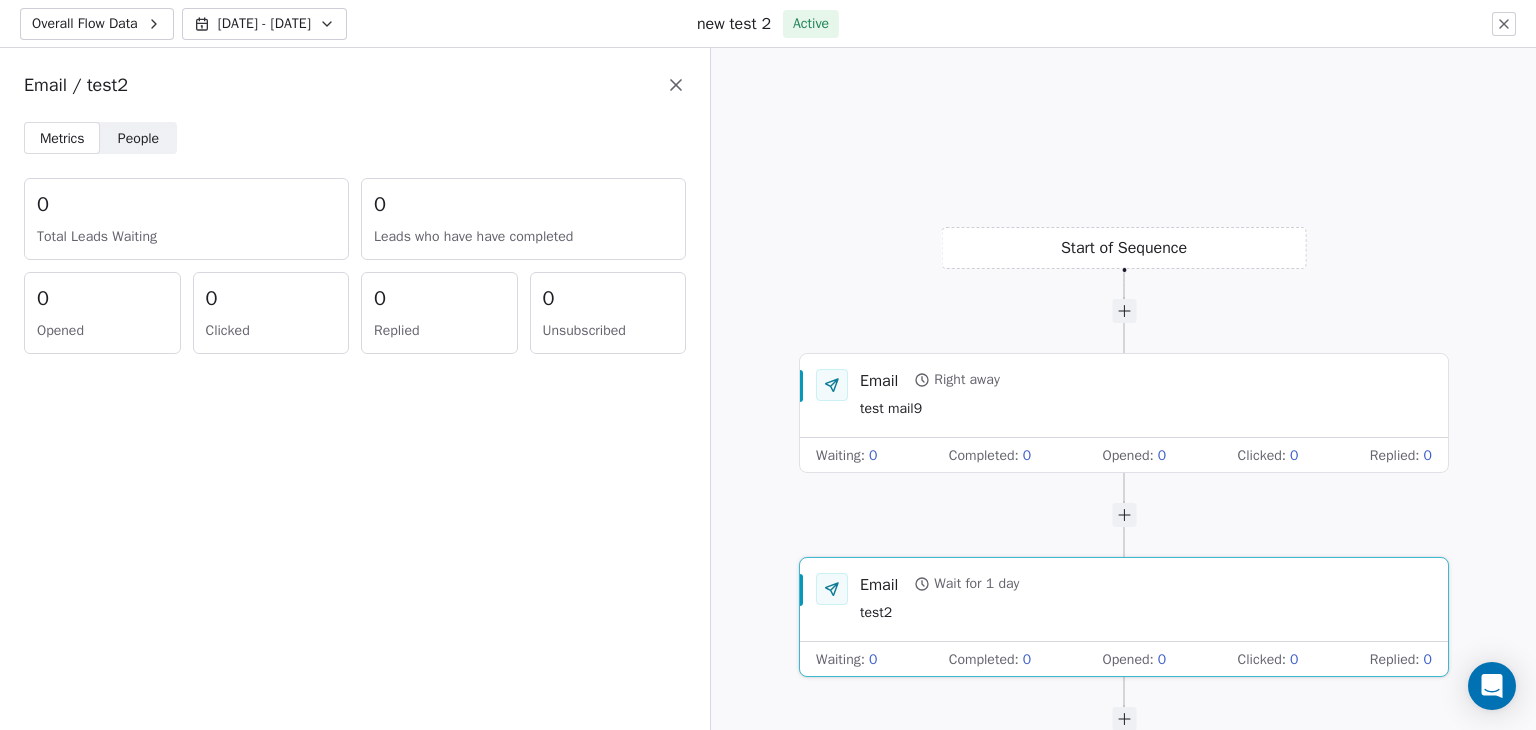 click on "People" at bounding box center [138, 138] 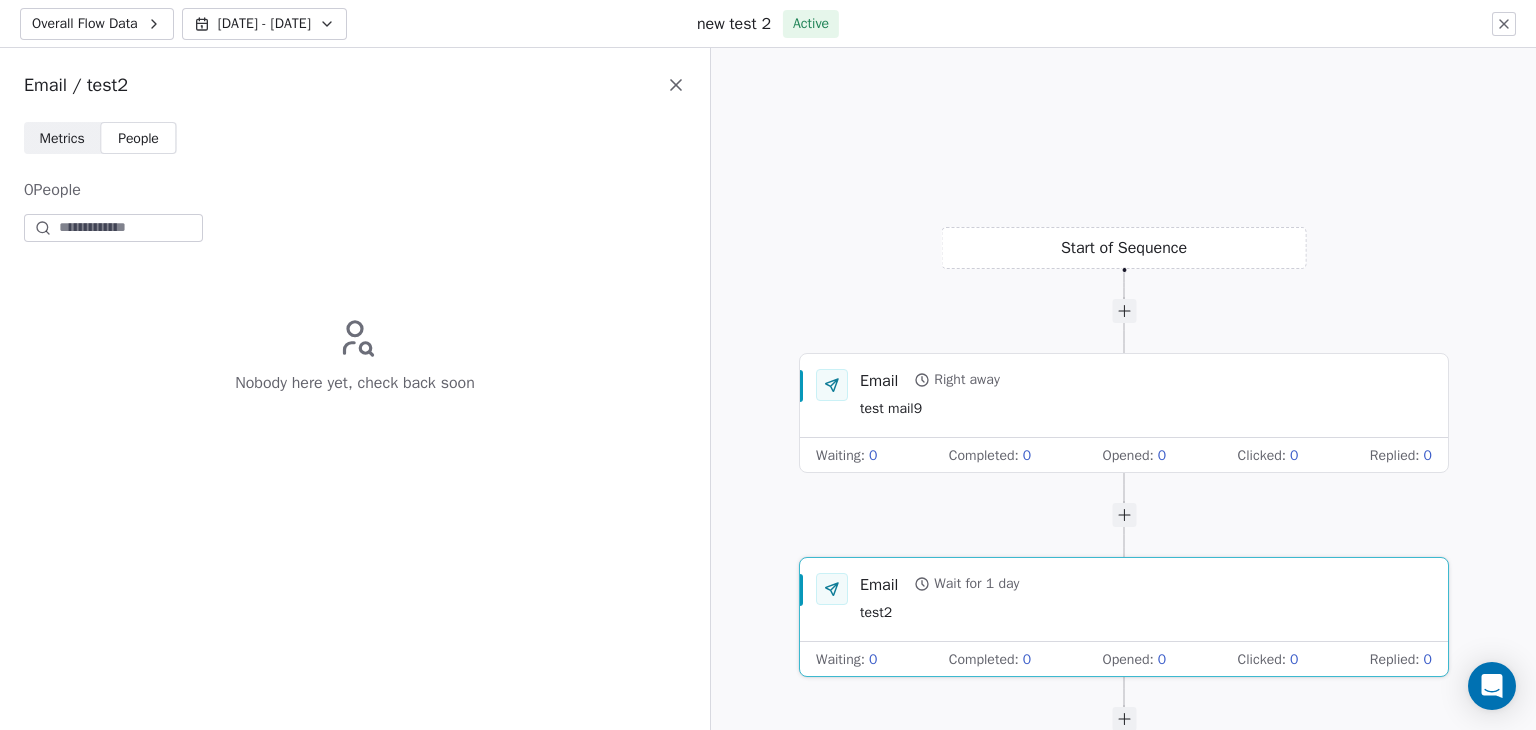 click on "Metrics" at bounding box center (62, 138) 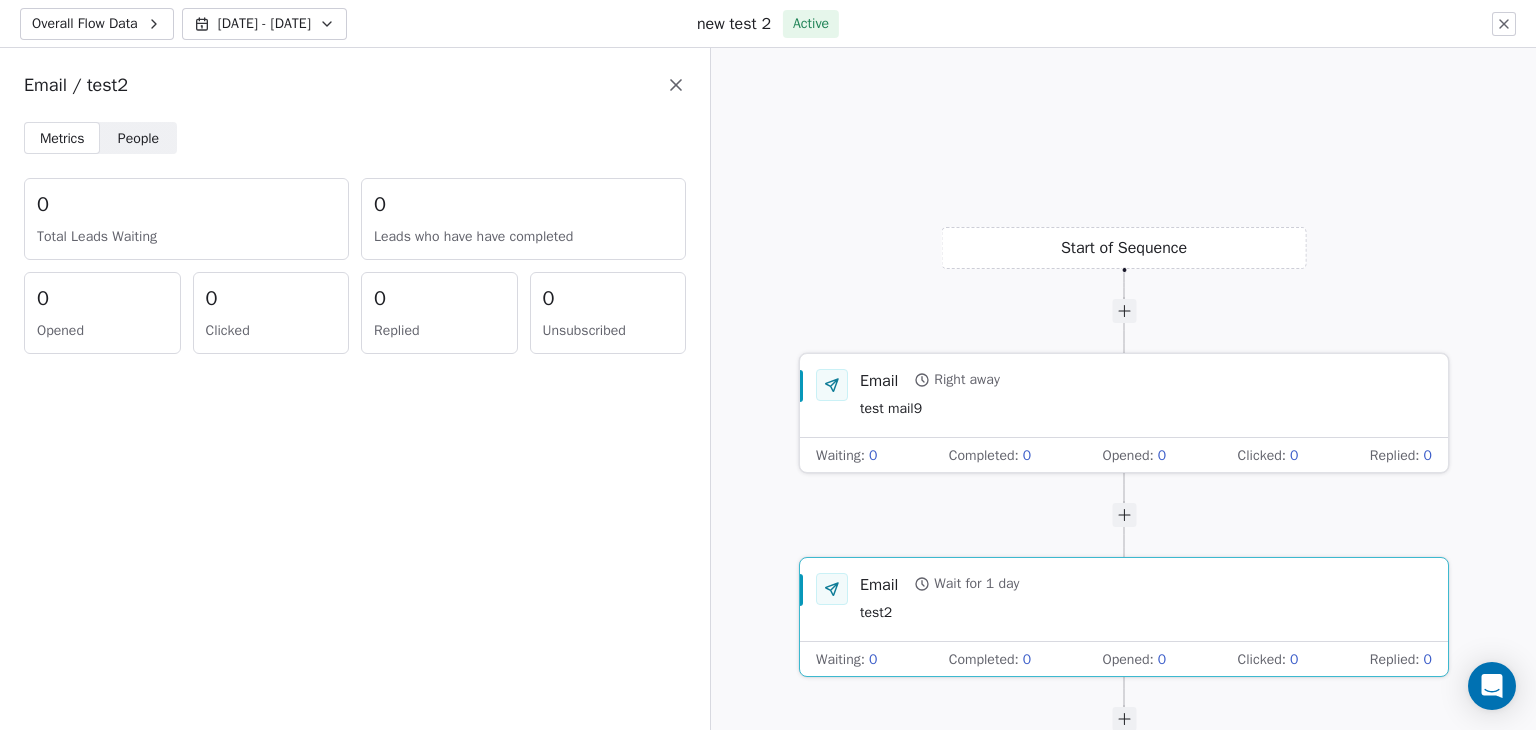 click on "Email Right away" at bounding box center (930, 380) 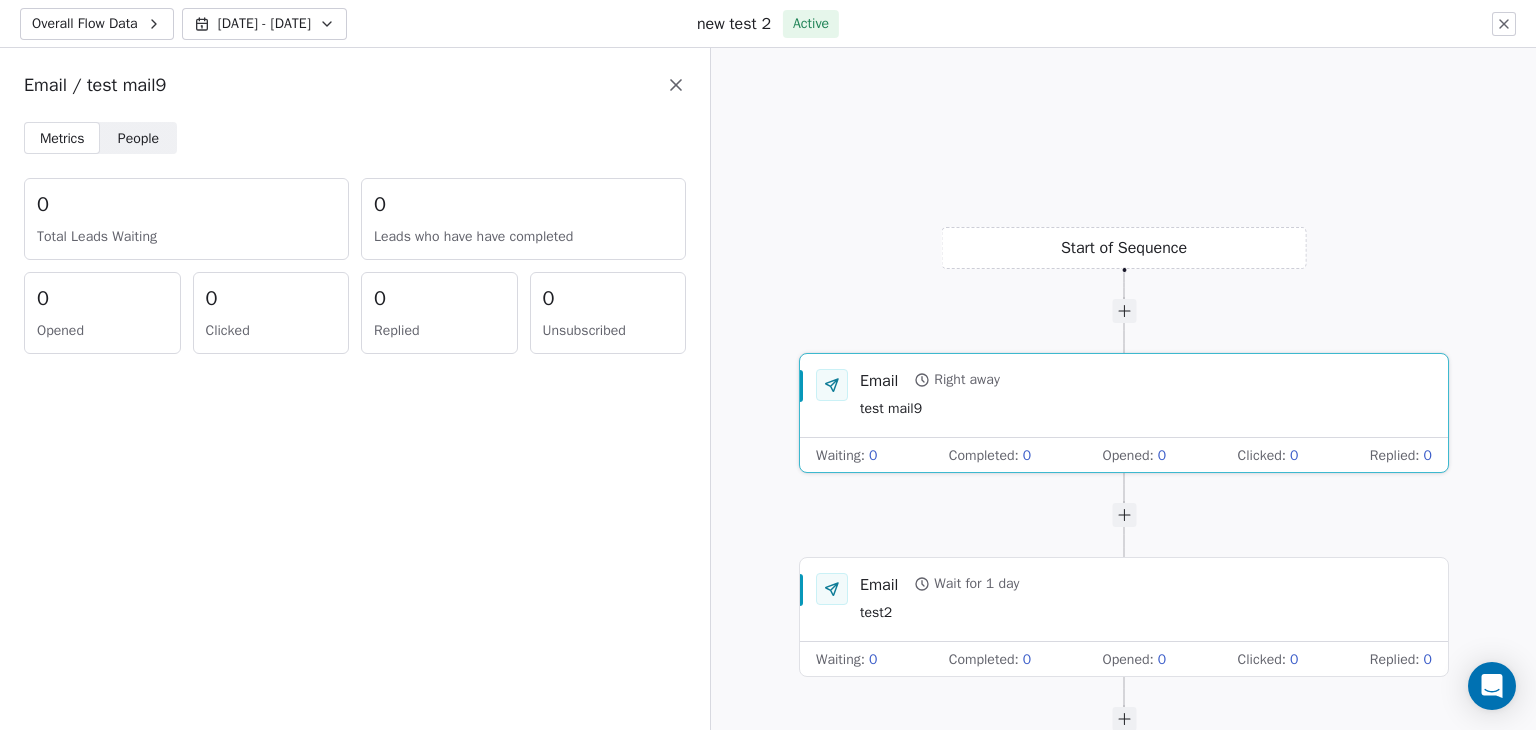 click on "People" at bounding box center [138, 138] 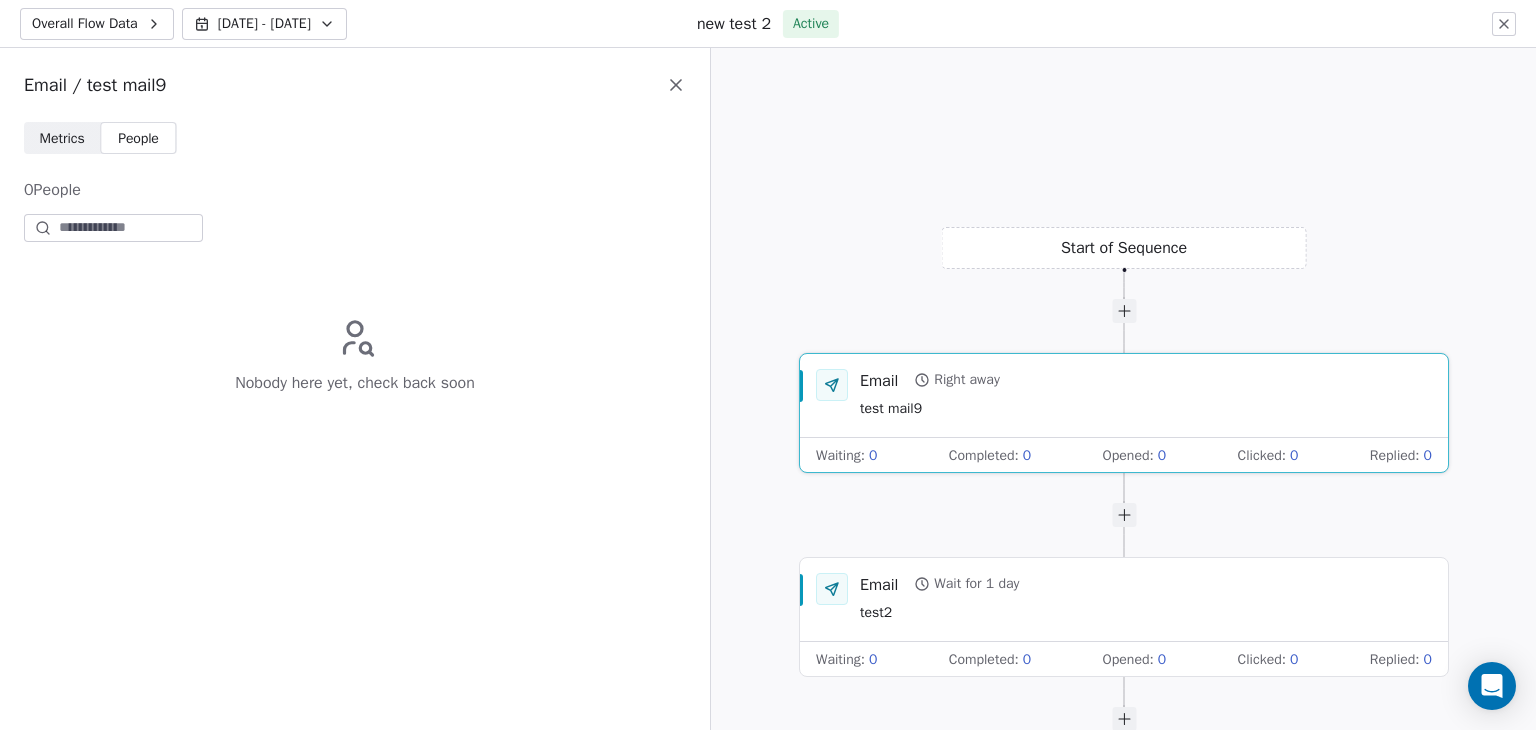 click 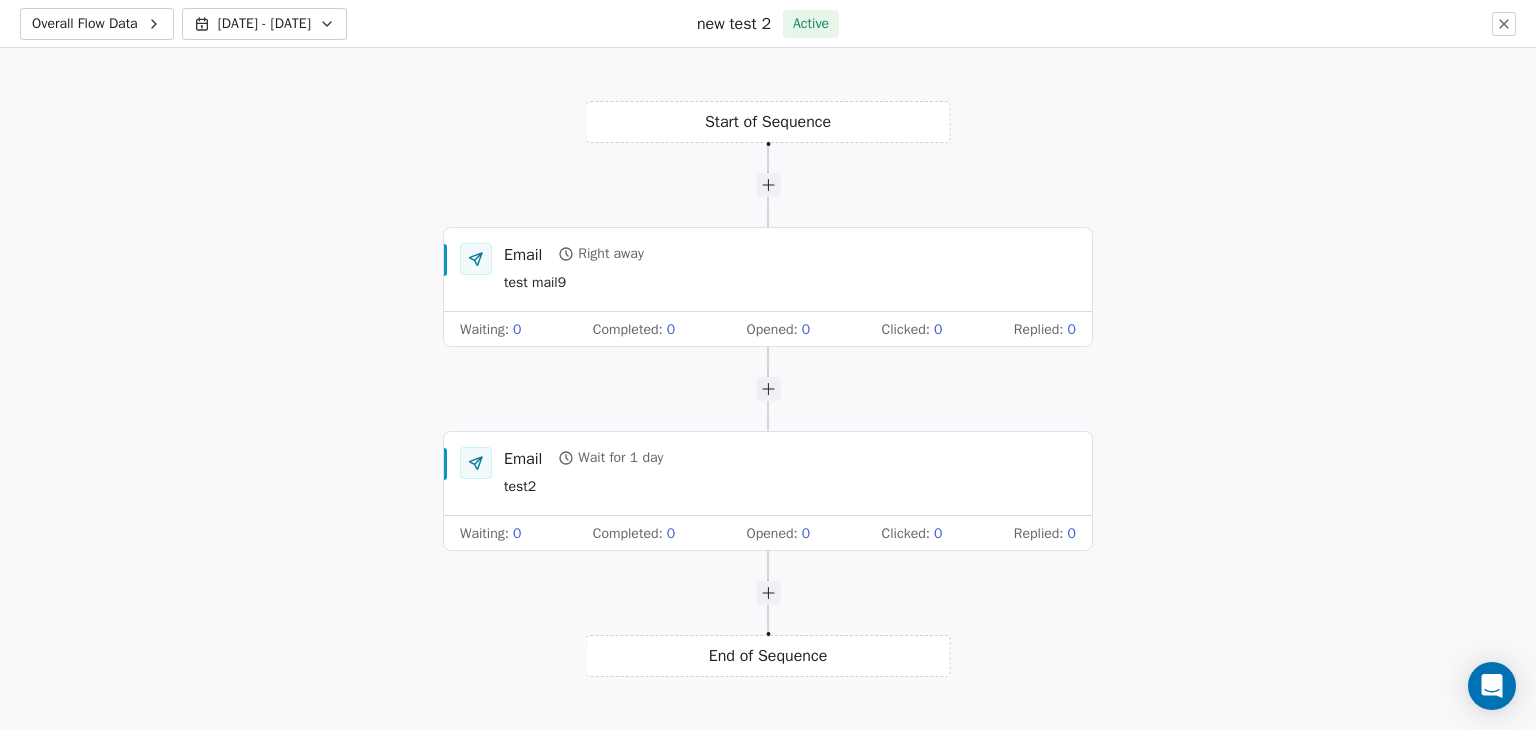 drag, startPoint x: 1124, startPoint y: 505, endPoint x: 1116, endPoint y: 334, distance: 171.18703 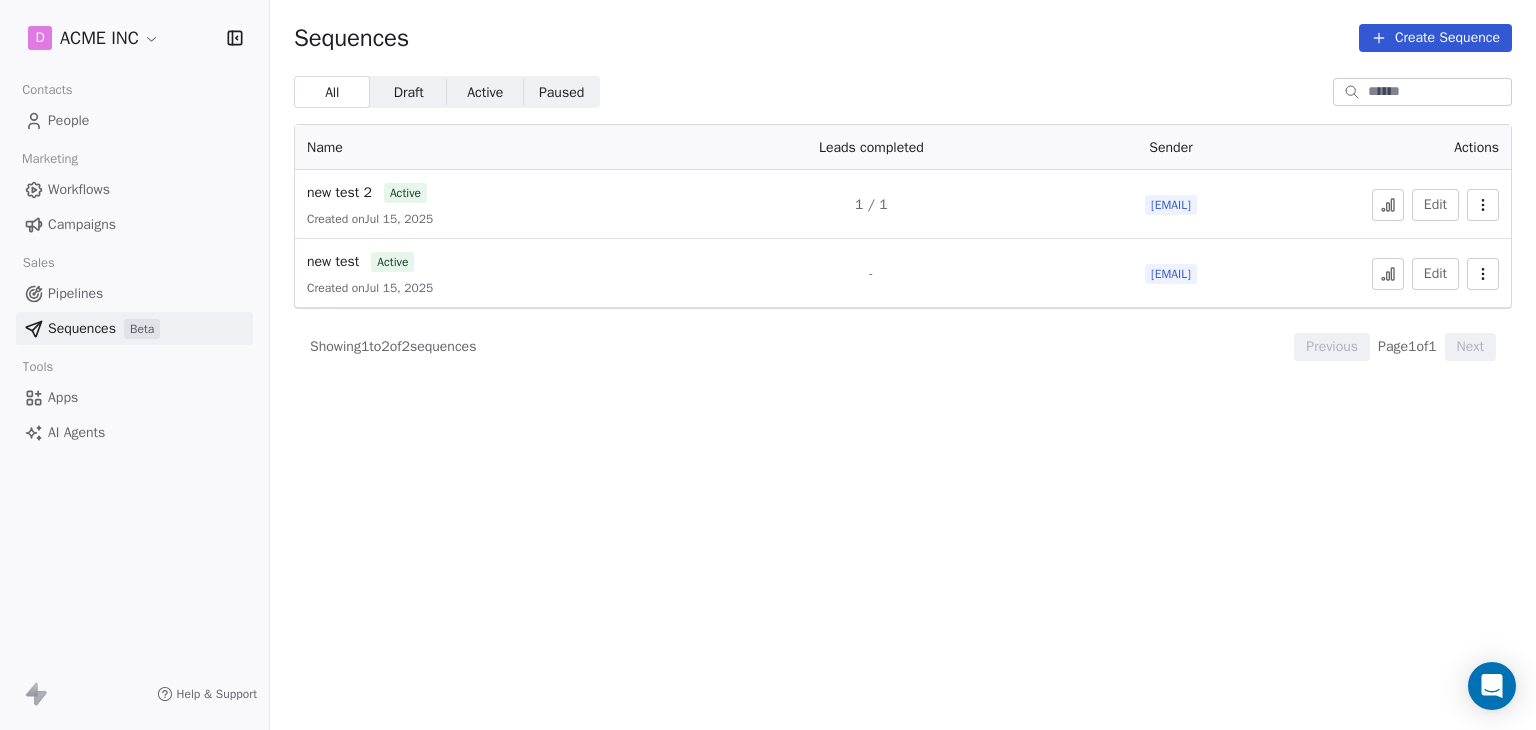 click 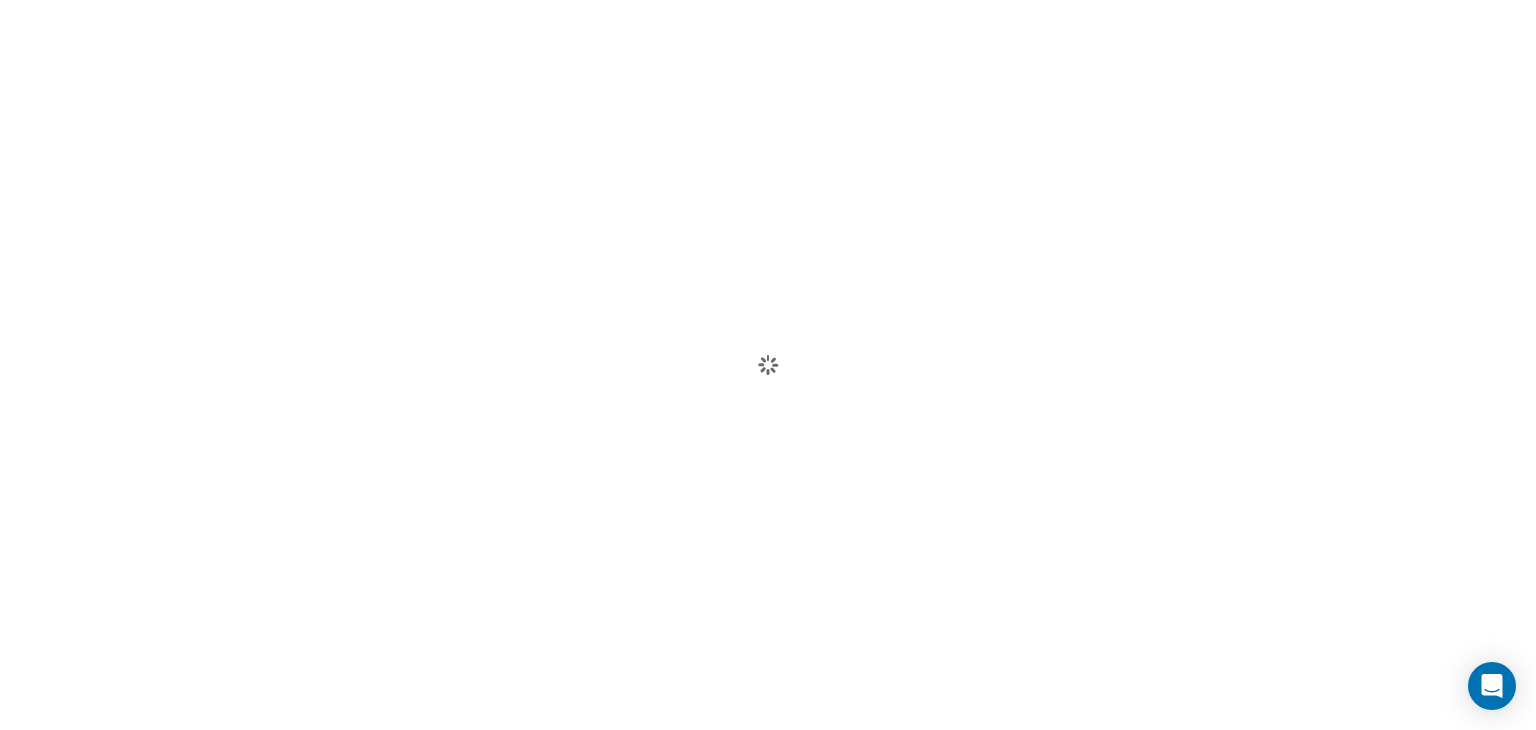 scroll, scrollTop: 0, scrollLeft: 0, axis: both 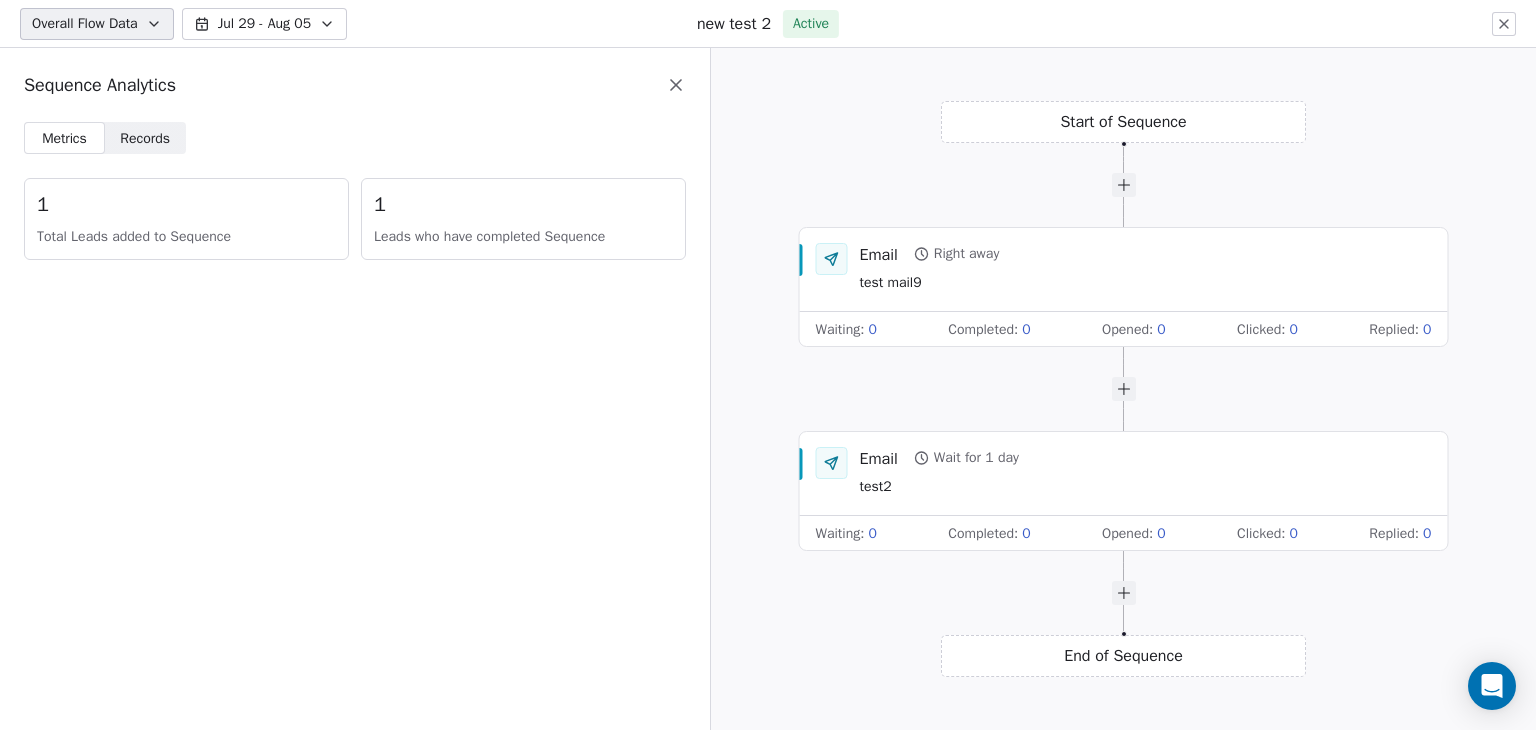 click on "Records" at bounding box center (145, 138) 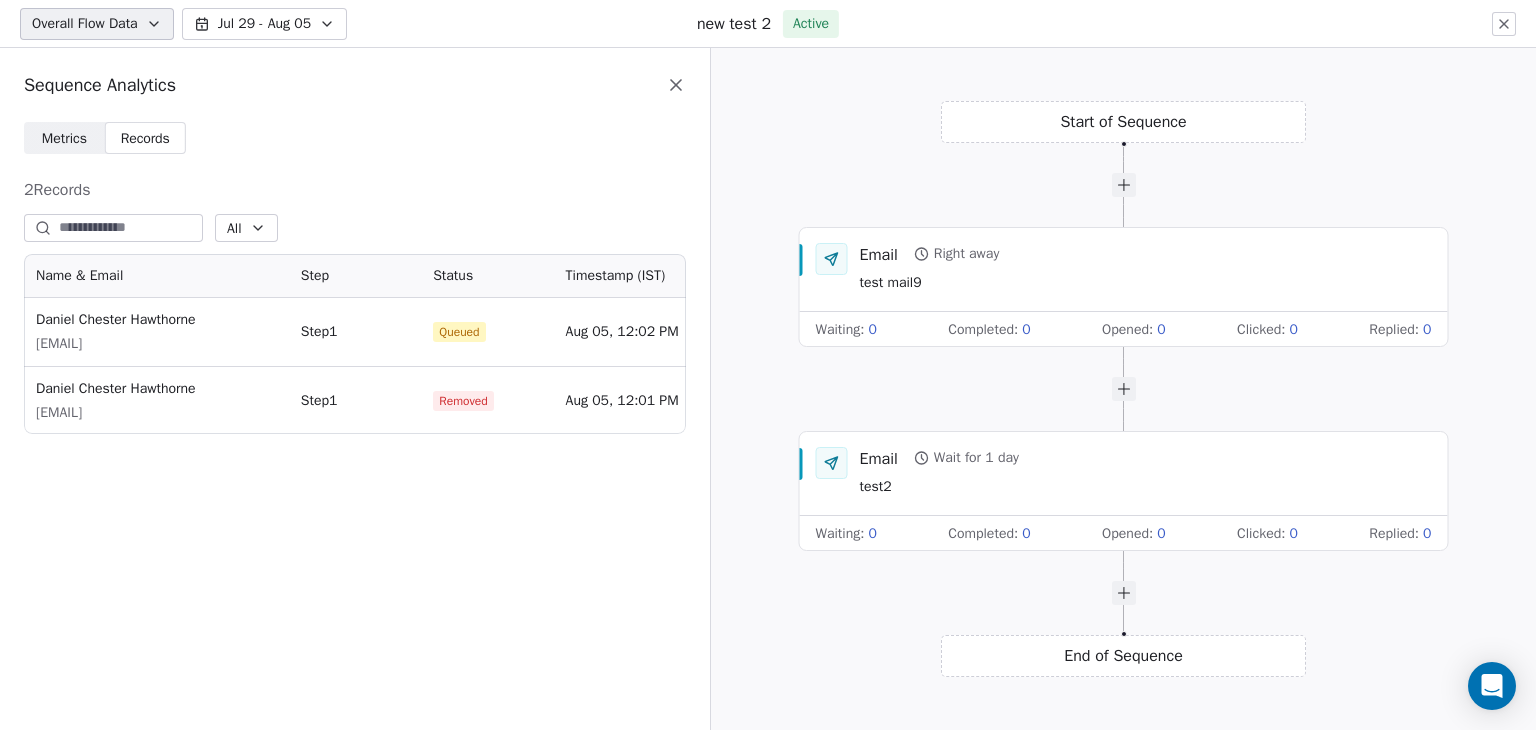 scroll, scrollTop: 16, scrollLeft: 16, axis: both 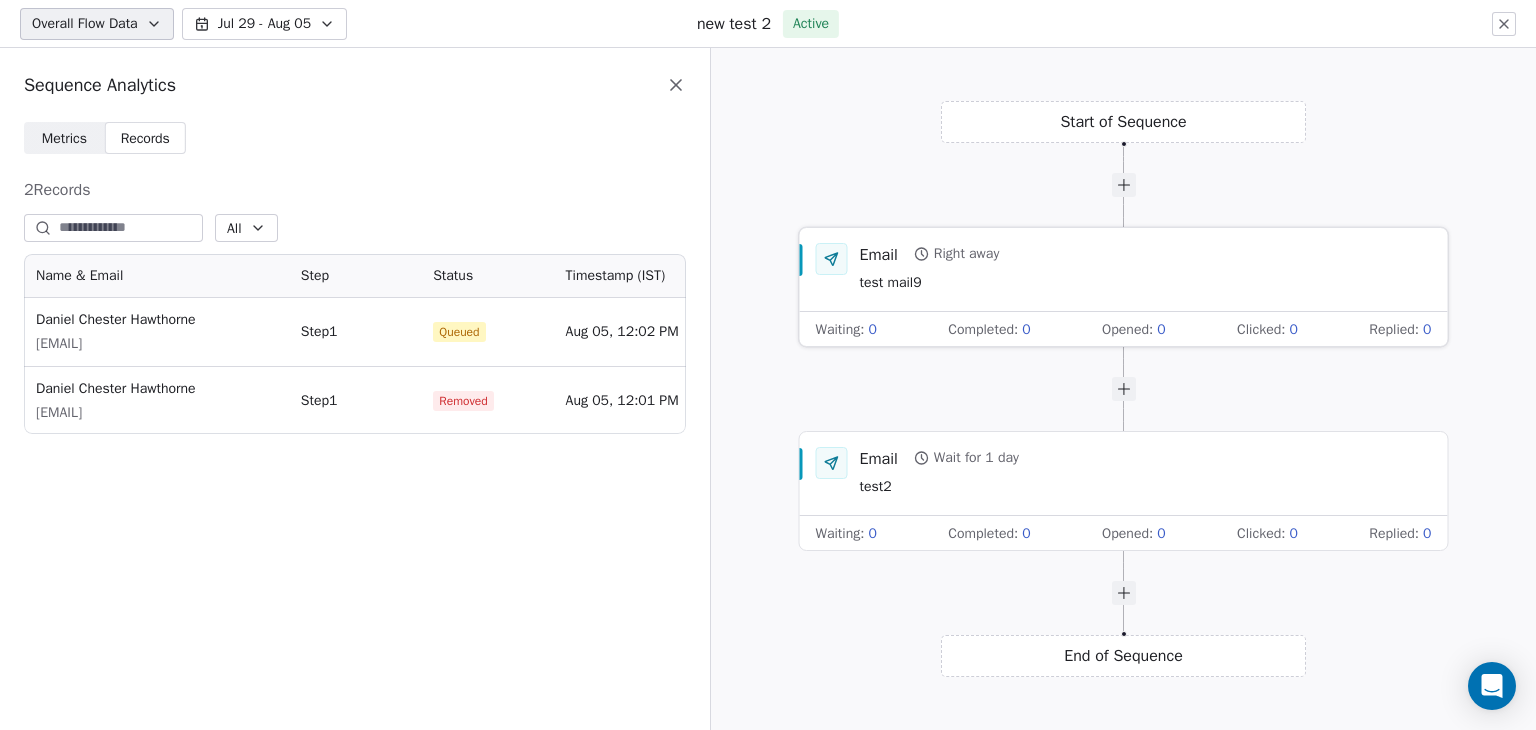 click on "Email Right away test mail9" at bounding box center (1146, 269) 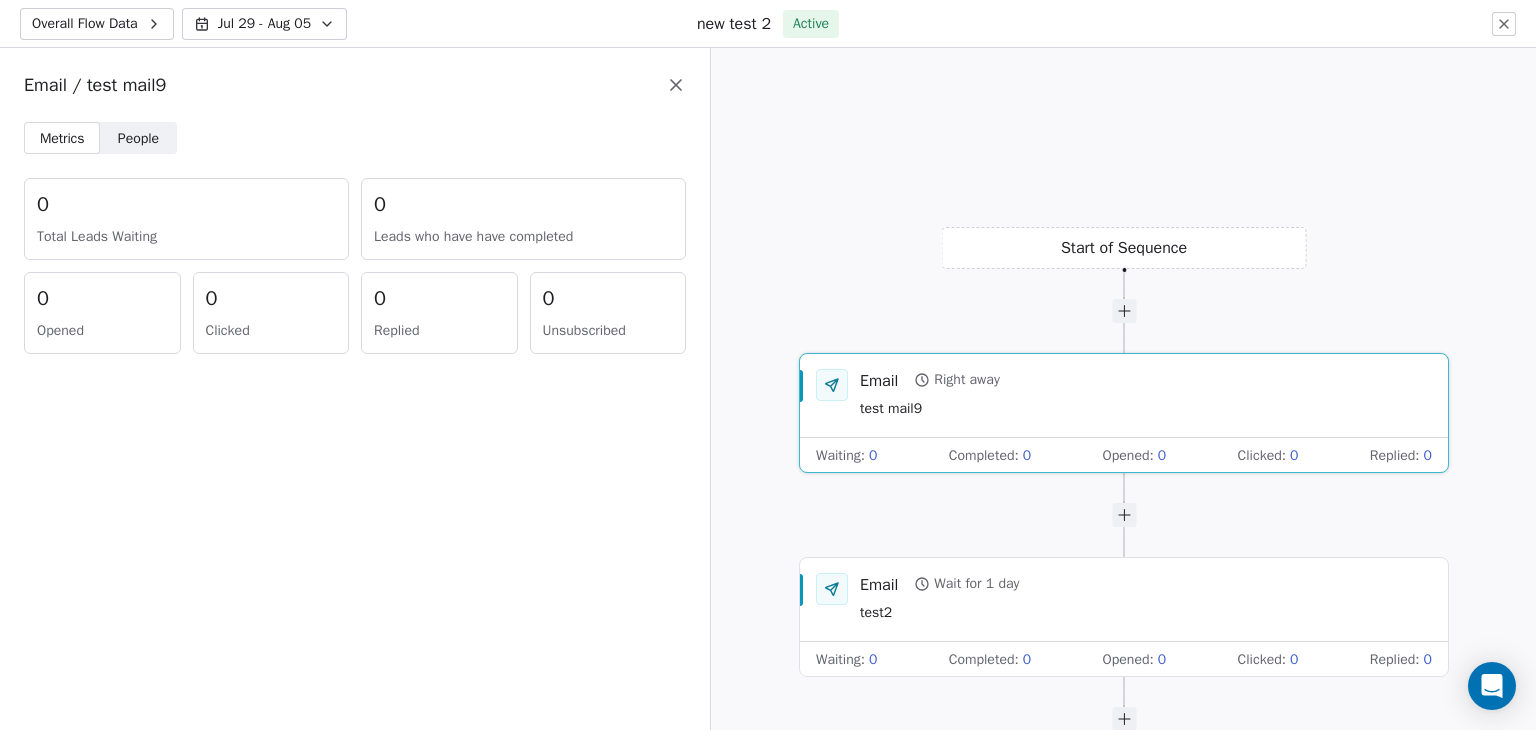 click on "Metrics" at bounding box center [62, 138] 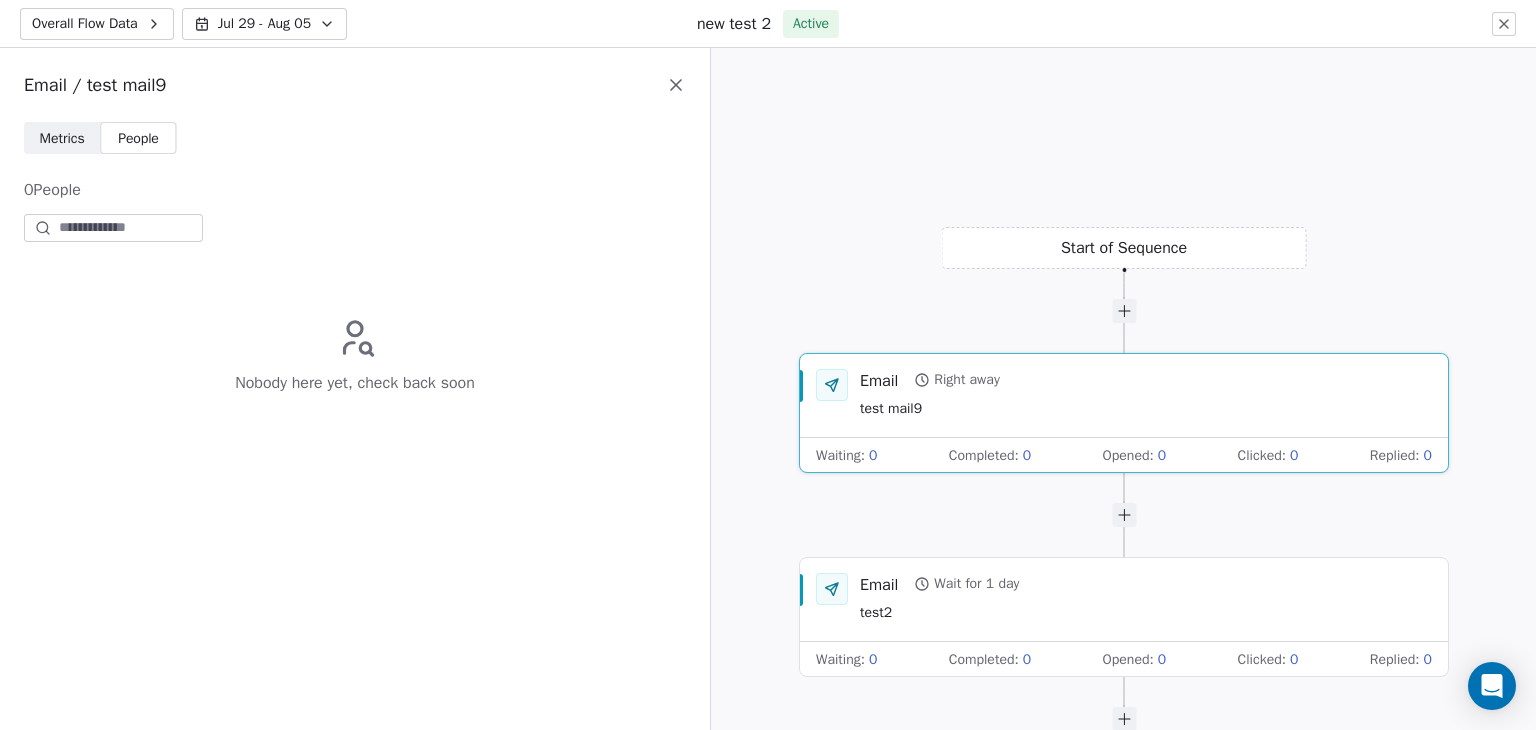 click on "Email / test mail9" at bounding box center [355, 85] 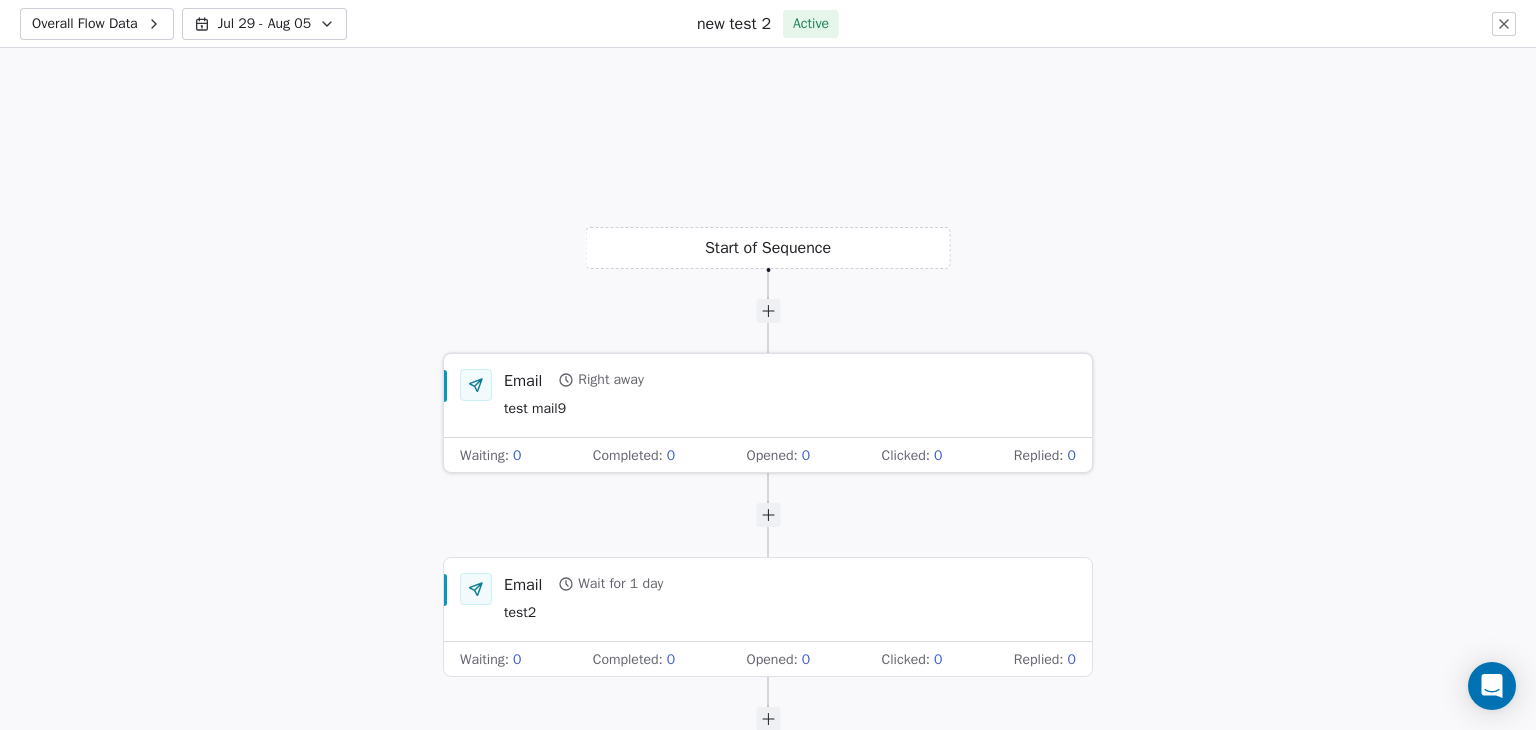 click on "Email Right away test mail9" at bounding box center (790, 395) 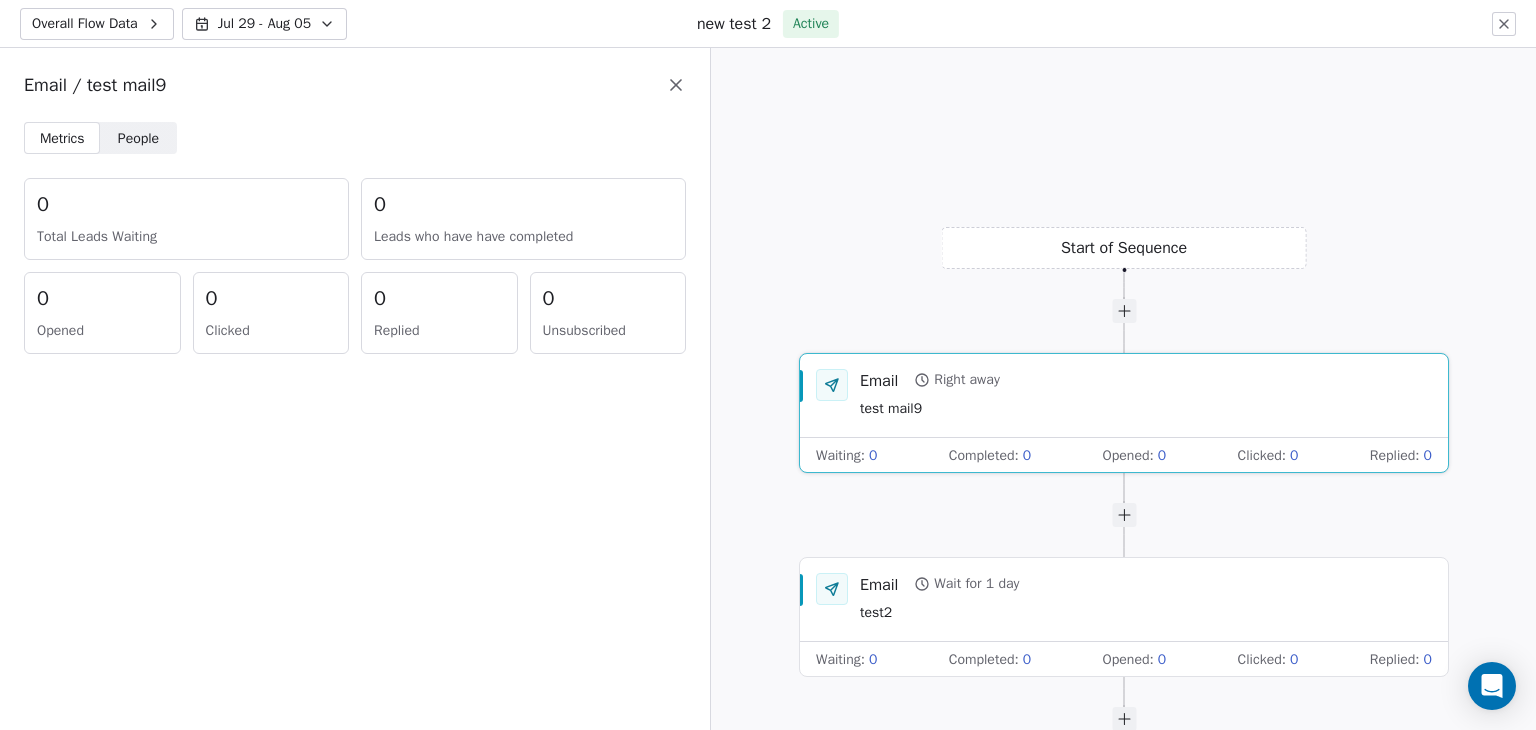 click on "People" at bounding box center (138, 138) 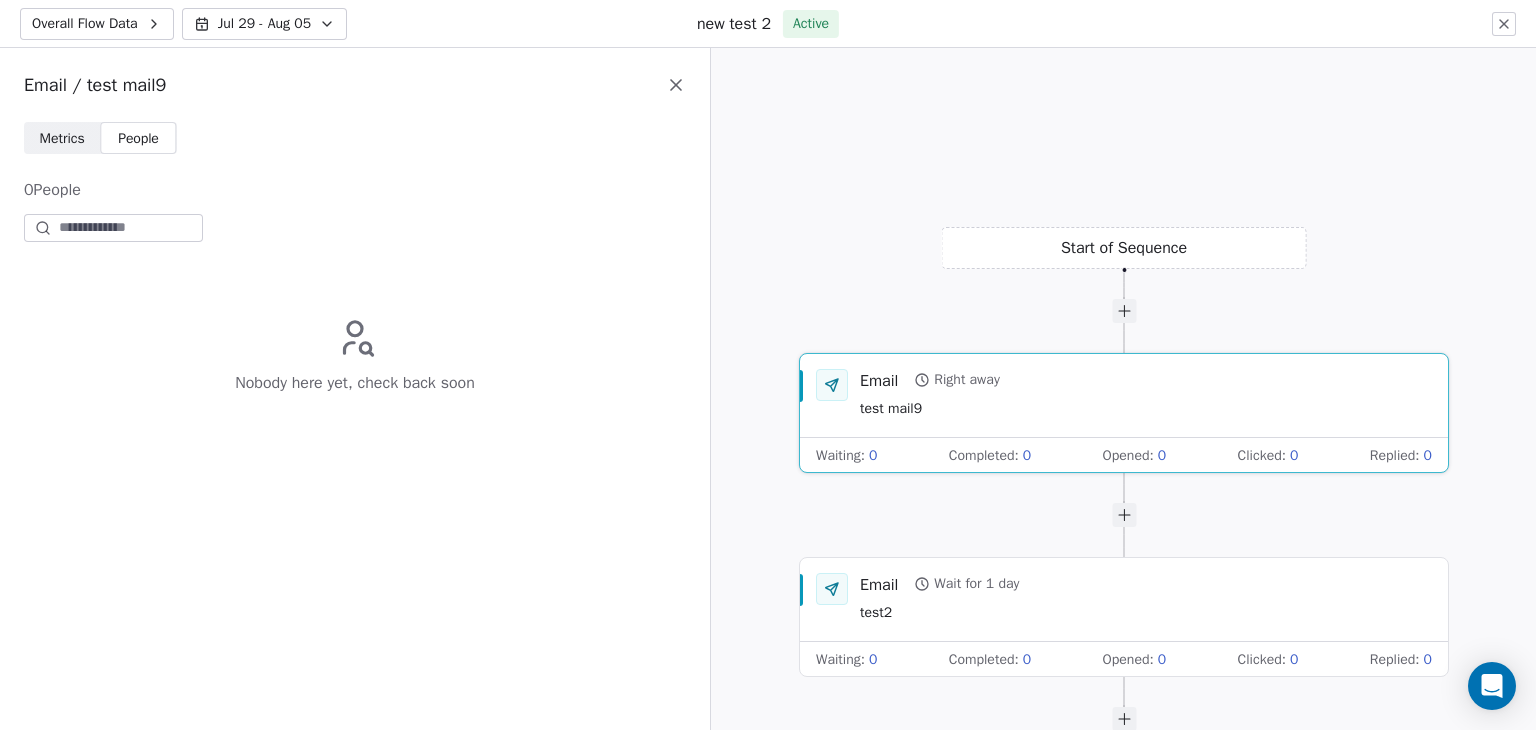 click on "Metrics" at bounding box center [62, 138] 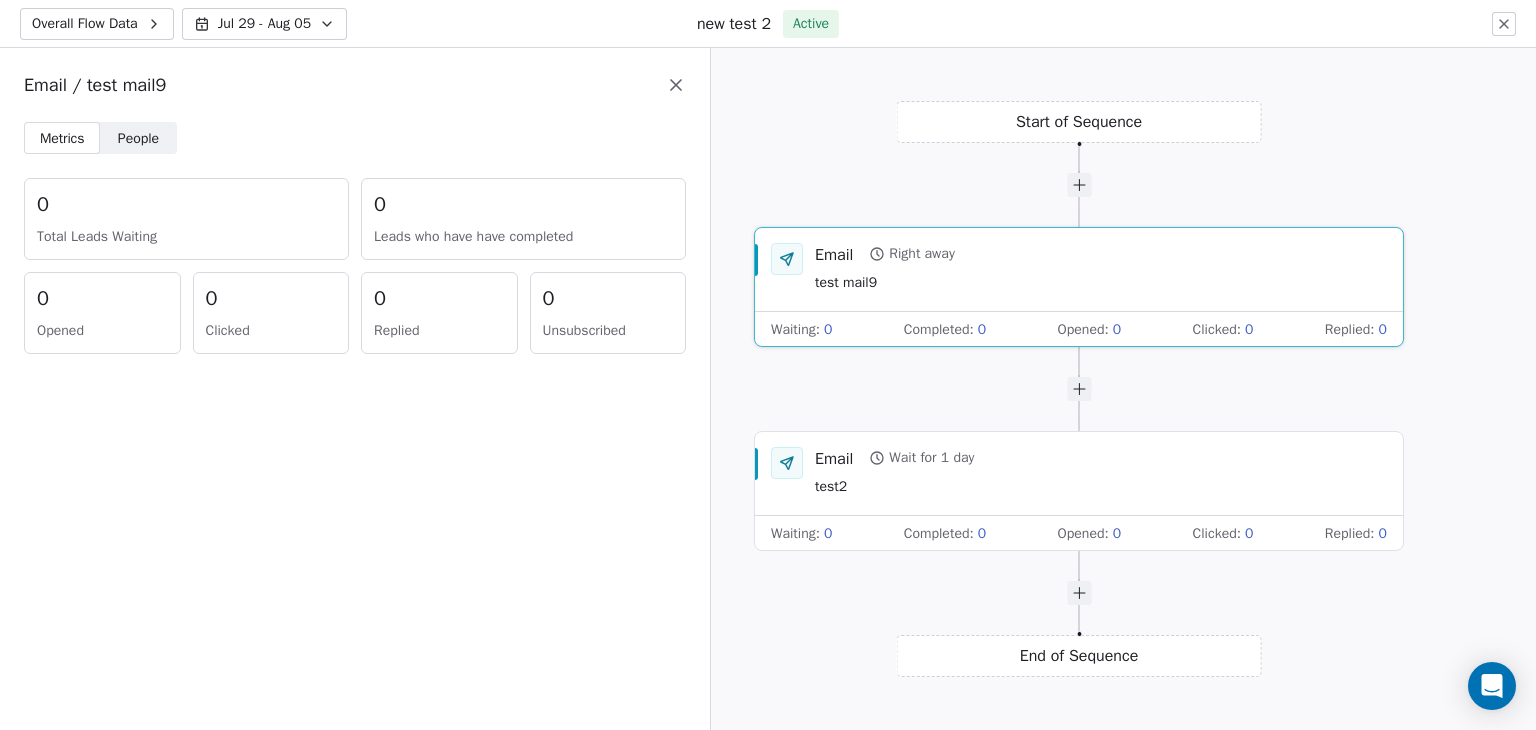 drag, startPoint x: 1369, startPoint y: 533, endPoint x: 1324, endPoint y: 401, distance: 139.45967 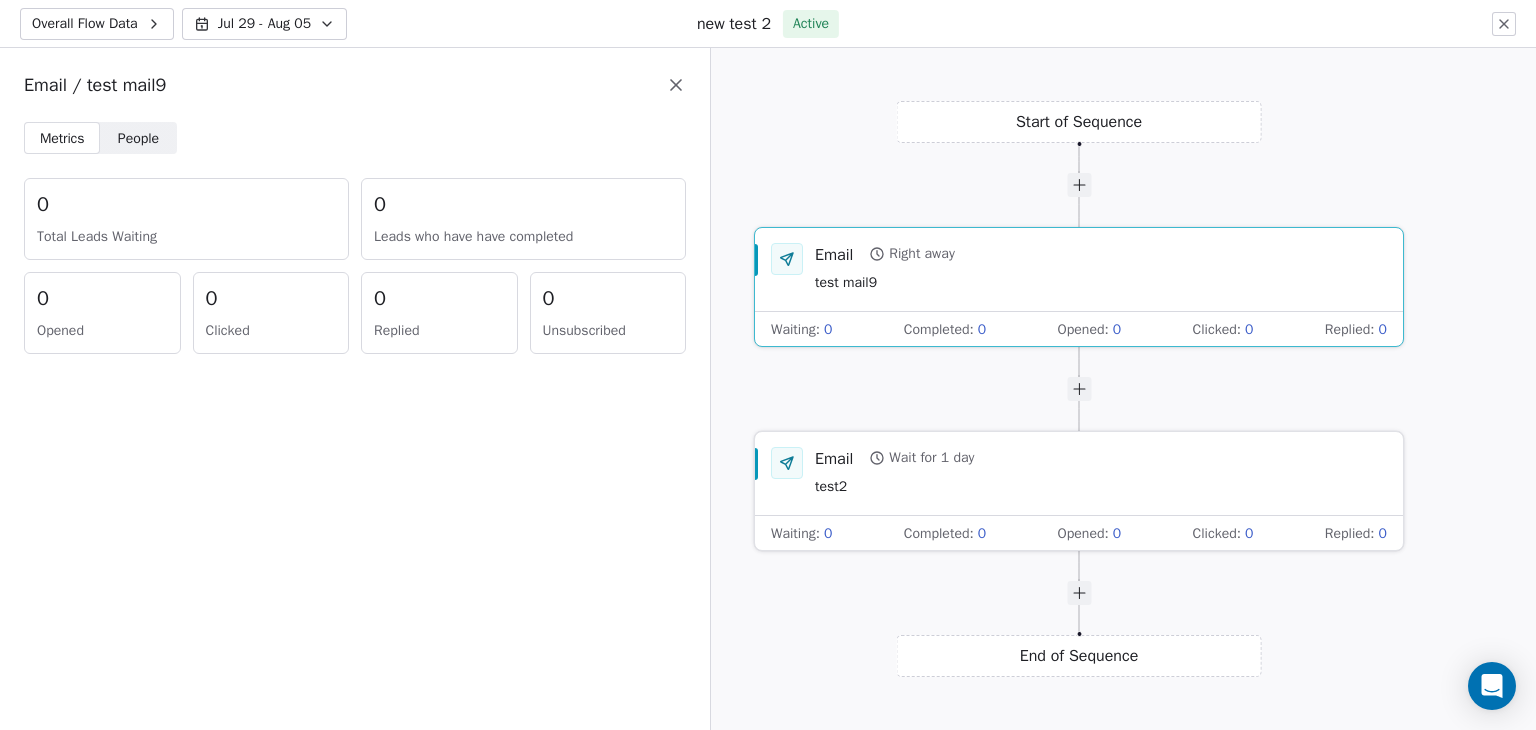 click on "Email Wait for 1 day test2" at bounding box center [1101, 473] 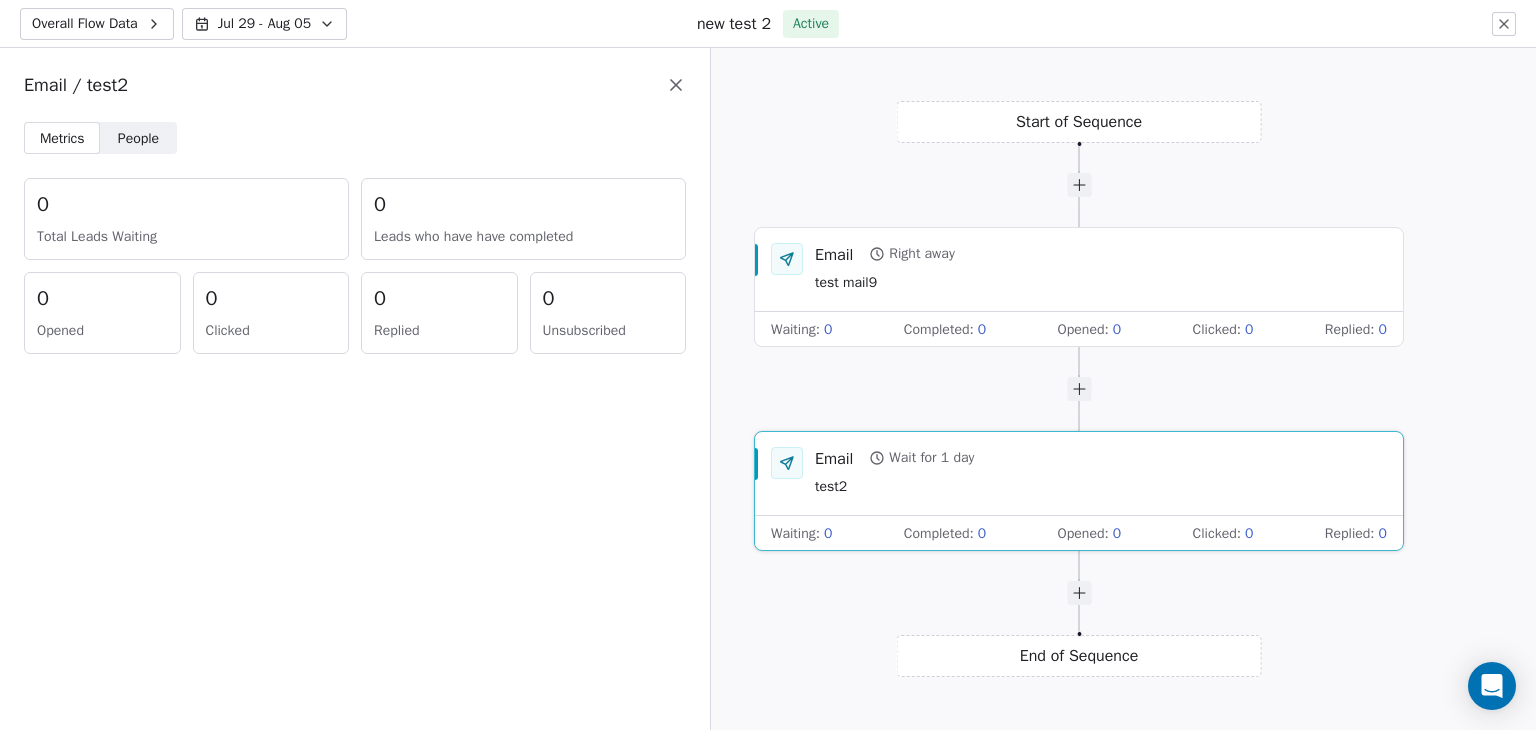 click 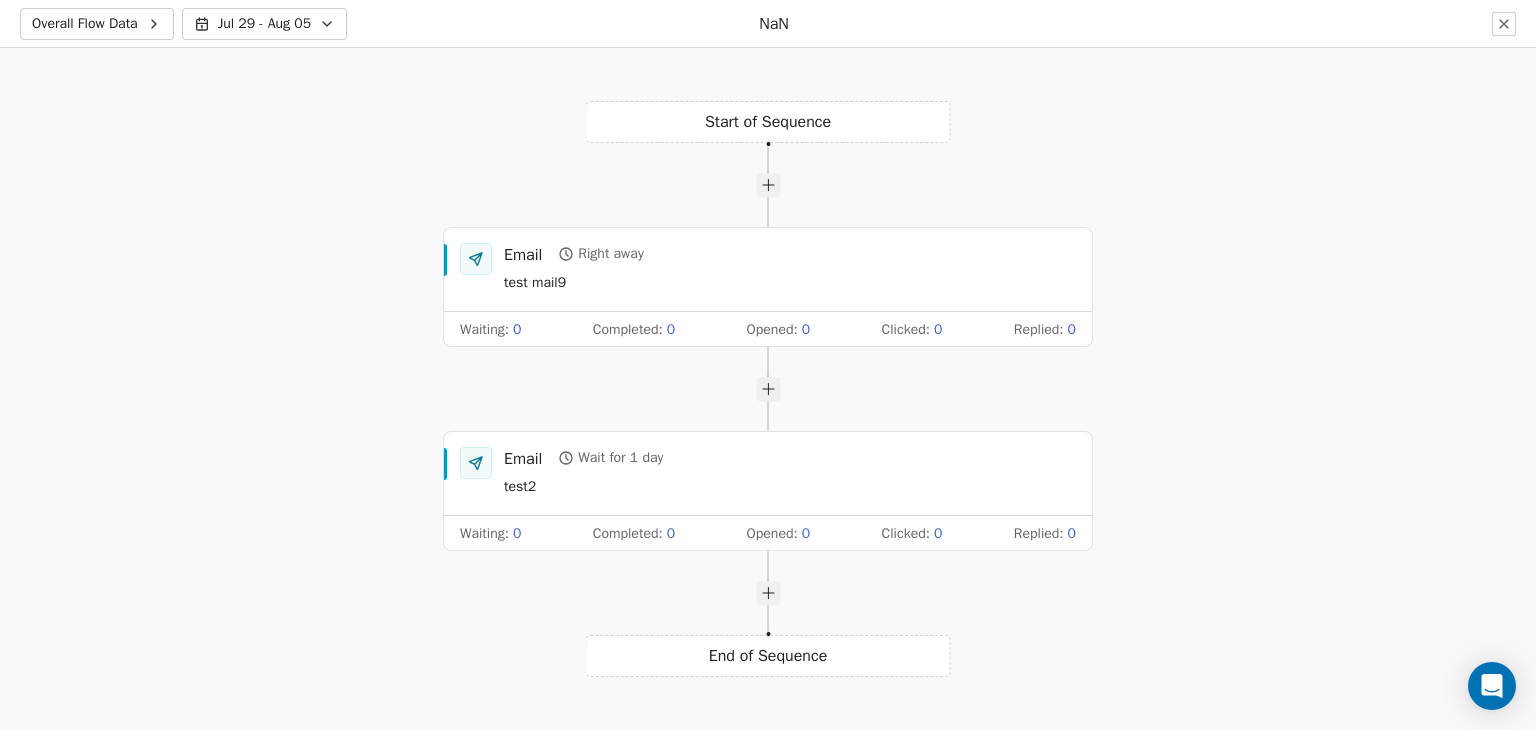 click on "Overall Flow Data Jul 29 - Aug 05 NaN" at bounding box center [768, 24] 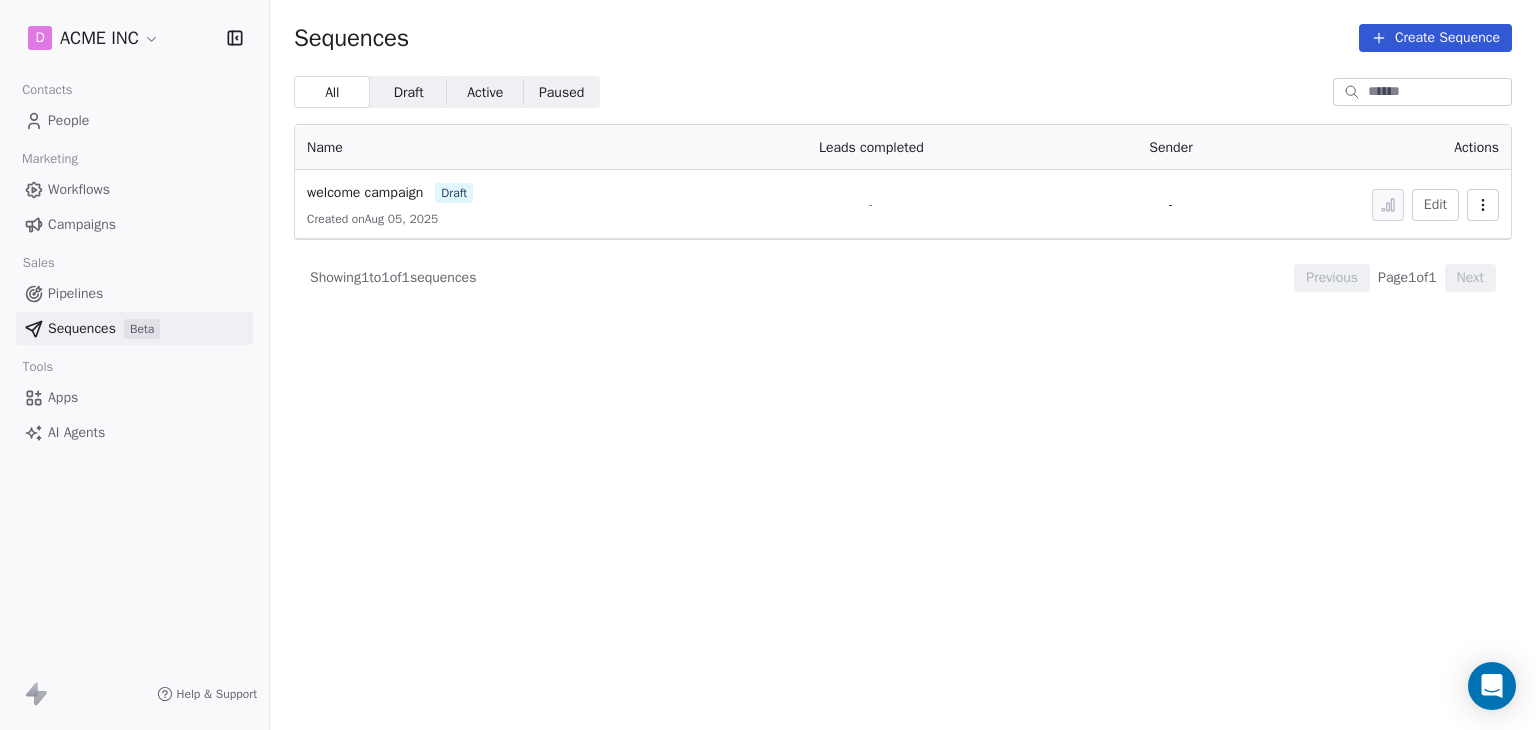 click on "People" at bounding box center (68, 120) 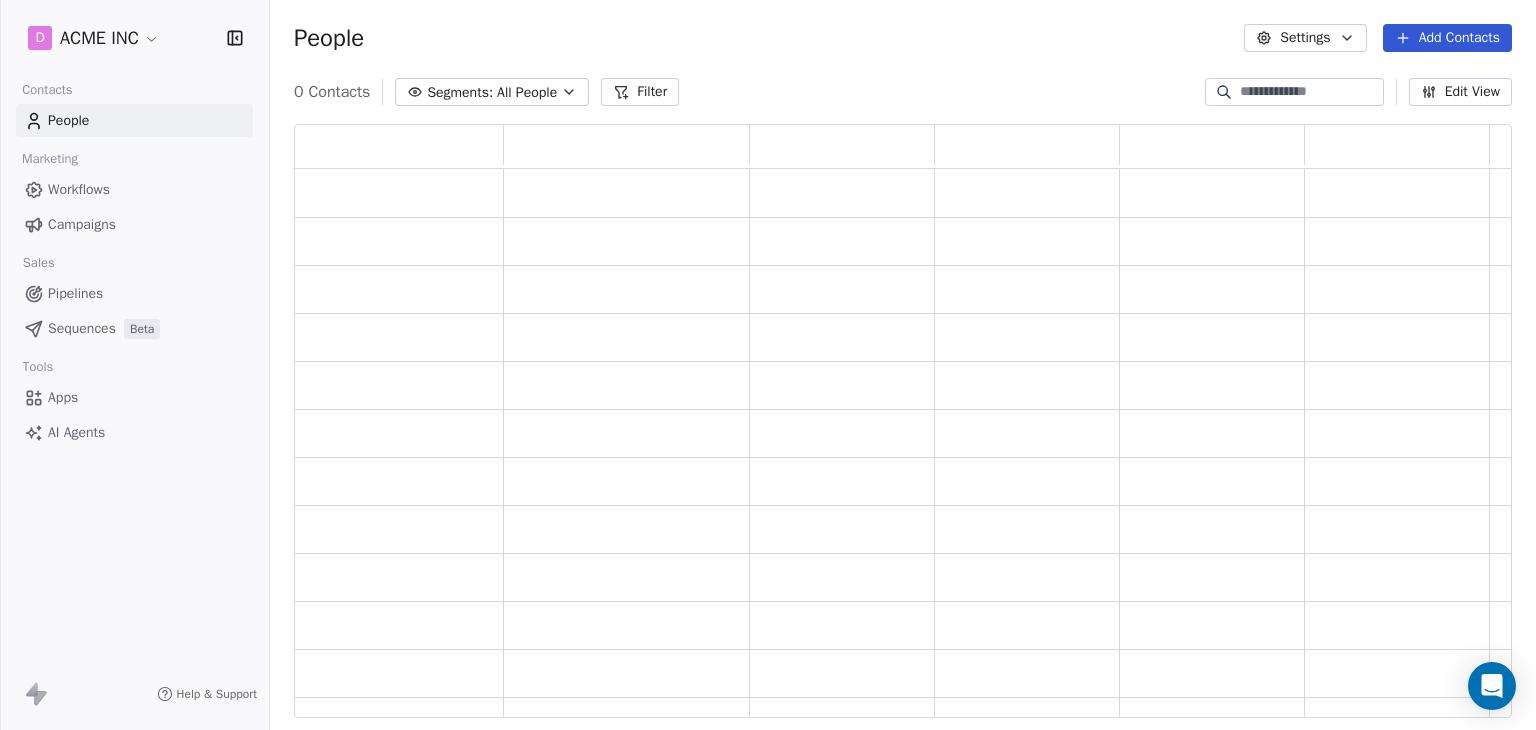 scroll, scrollTop: 16, scrollLeft: 16, axis: both 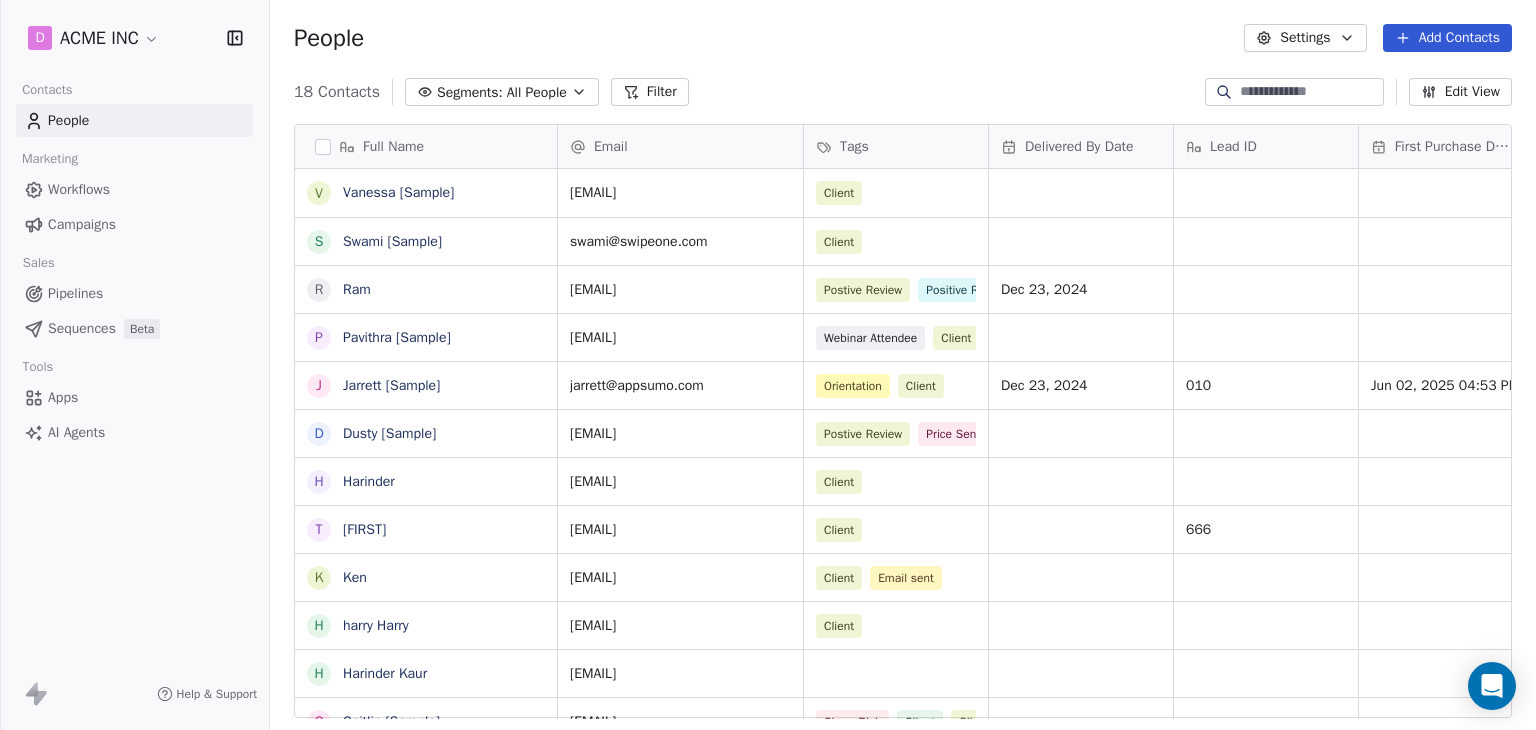 click on "All People" at bounding box center [537, 92] 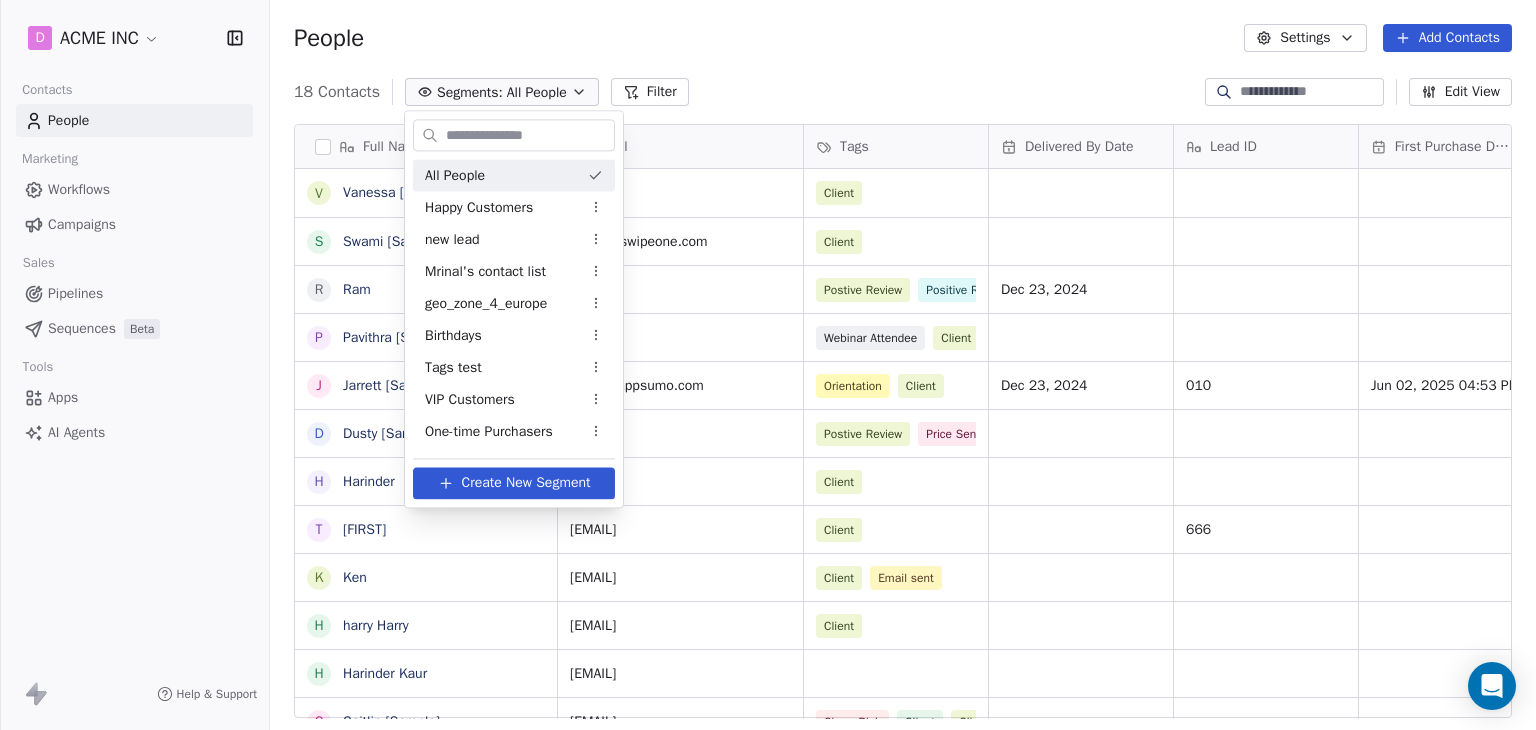 click on "D ACME INC Contacts People Marketing Workflows Campaigns Sales Pipelines Sequences Beta Tools Apps AI Agents Help & Support People Settings  Add Contacts 18 Contacts Segments: All People Filter  Edit View Tag Add to Sequence Export Full Name V Vanessa [Sample] S Swami [Sample] R Ram P Pavithra [Sample] J Jarrett [Sample] D Dusty [Sample] H Harinder T Thamizh K Ken h harry Harry H Harinder Kaur C Caitlin [Sample] H Harinder h harinder@test.com D Daniel Chester Hawthorne K Ken Kanade J Jane Doe E Ellis Karls Email Tags Delivered By Date Lead ID First Purchase Date IST Website Country Address vanessa@appsumo.com Client fostergroup.com United States swami@swipeone.com Client millerindustries.com Germany ram@swipeone.com Postive Review Positive Review Client Dec 23, 2024 greensolutions.pt Antigua and Barbuda pavithra@swipepages.com Webinar Attendee Client techinnovators.in India jarrett@appsumo.com Orientation Client Dec 23, 2024 010 Jun 02, 2025 04:53 PM designworks.de Germany dusty@appsumo.com Postive Review" at bounding box center [768, 365] 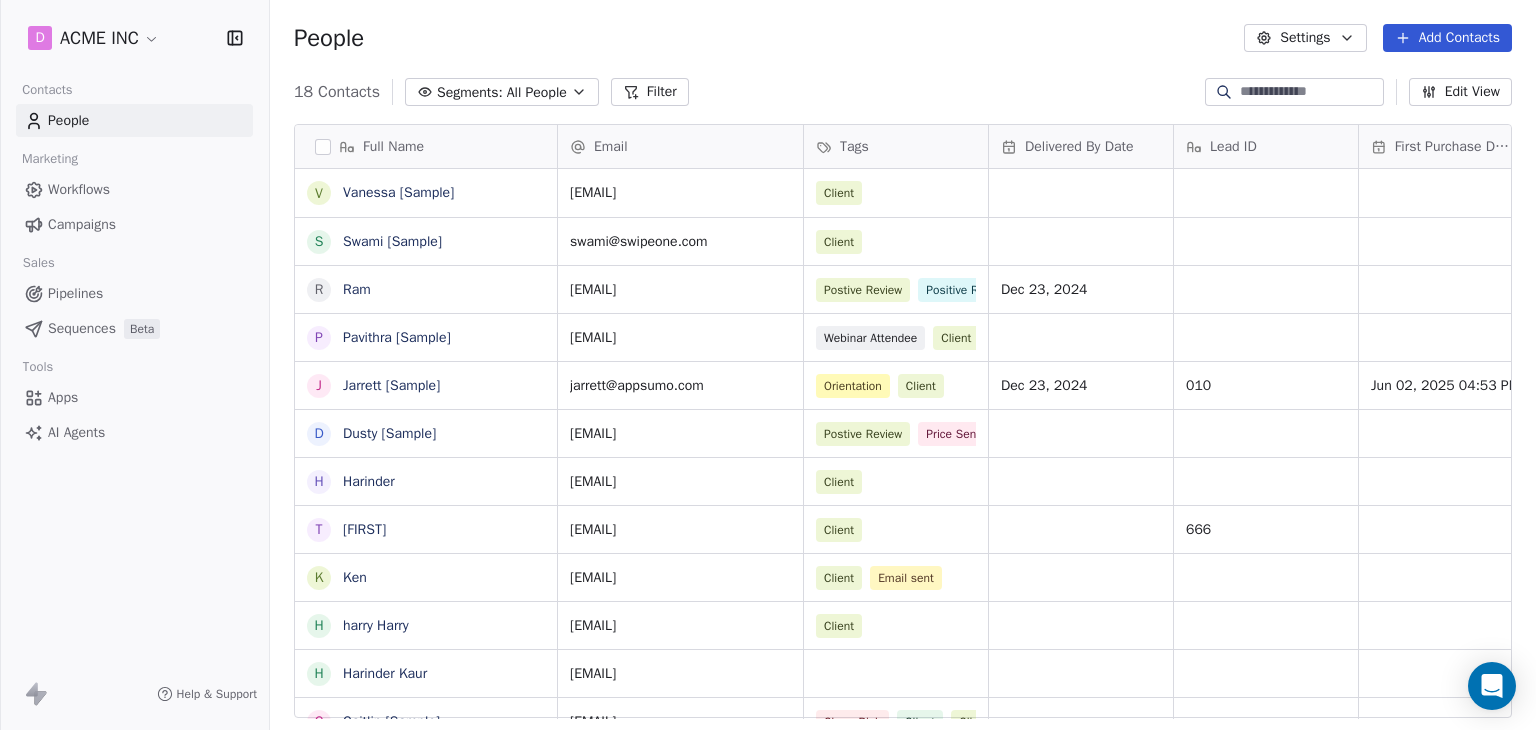click on "All People" at bounding box center [537, 92] 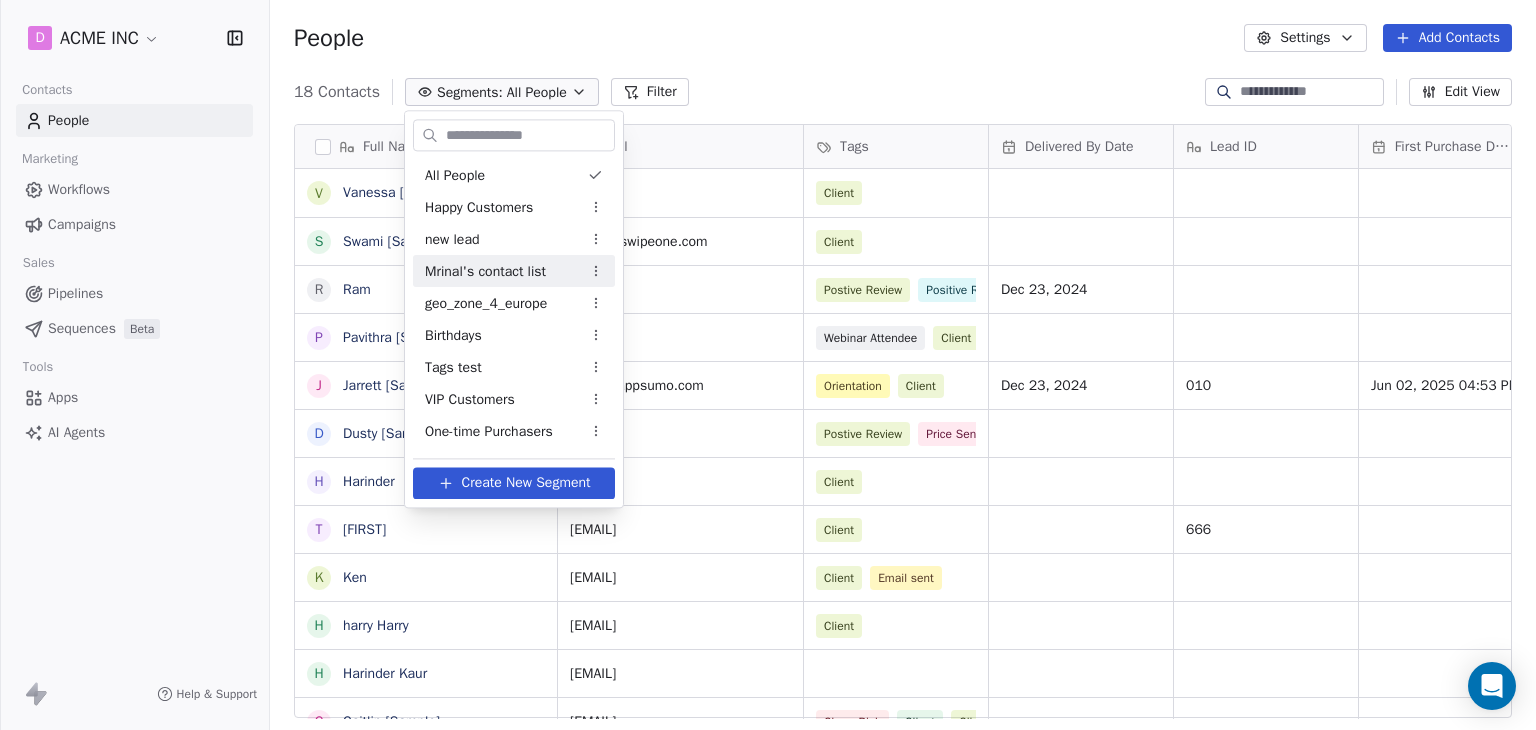 click on "Mrinal's contact list" at bounding box center (485, 271) 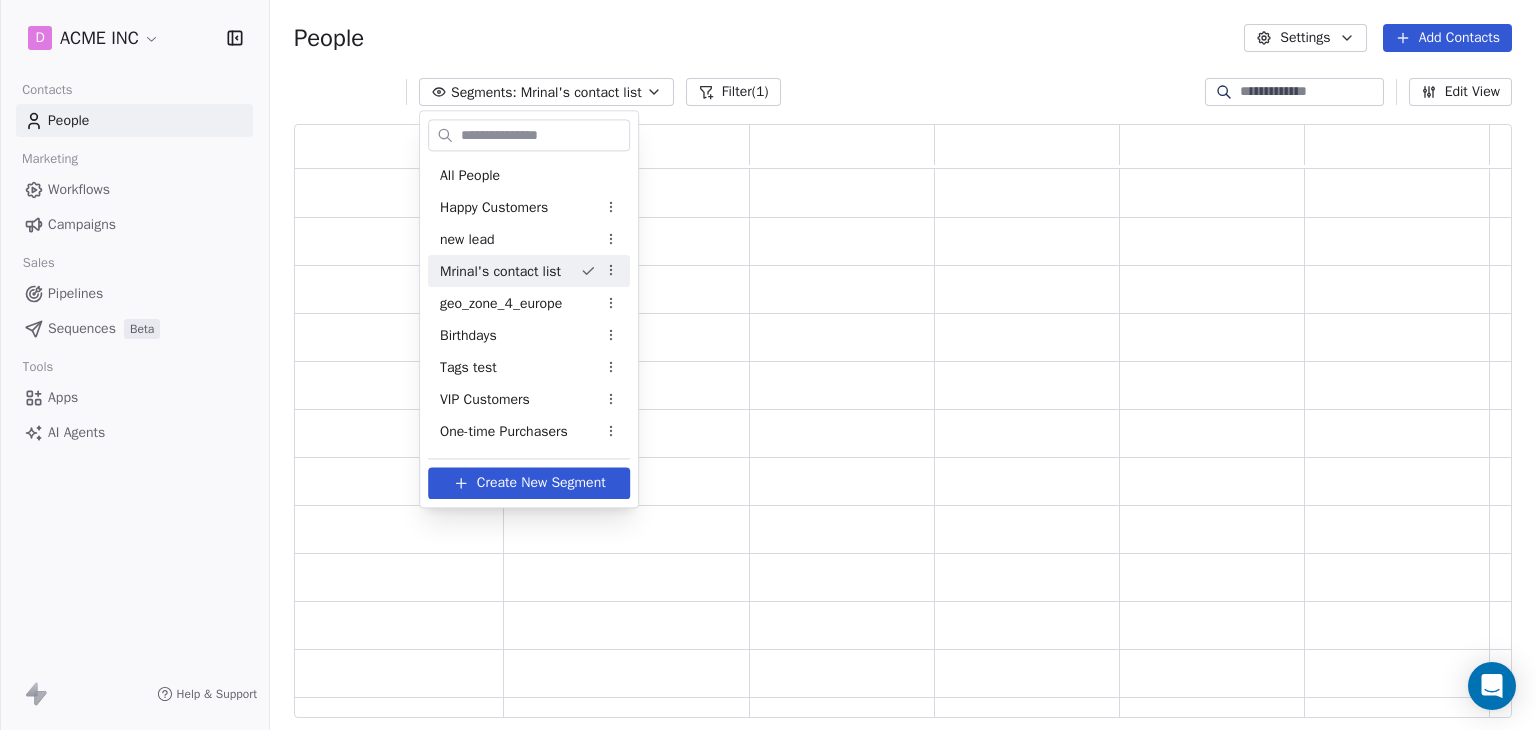 scroll, scrollTop: 16, scrollLeft: 16, axis: both 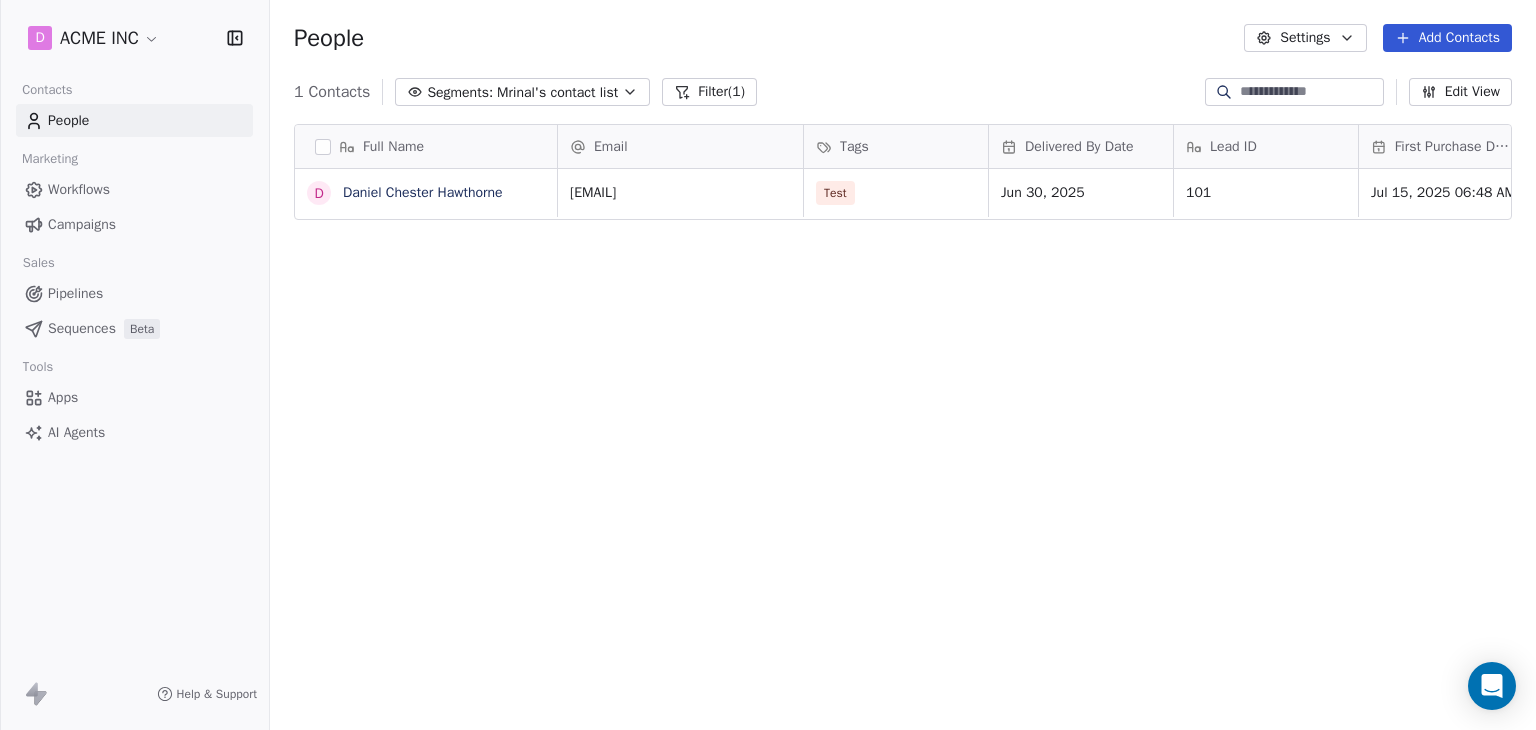 click 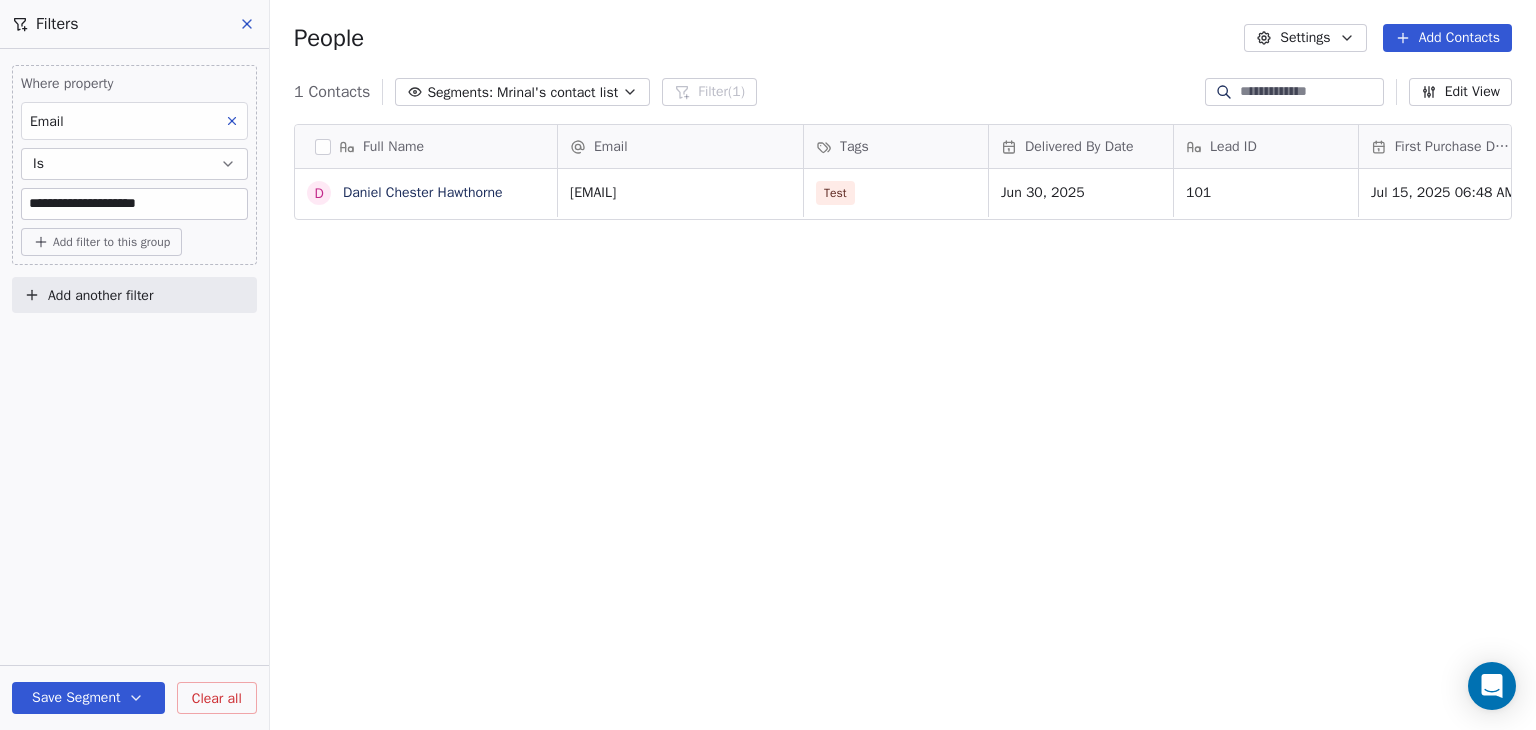click on "Add another filter" at bounding box center (100, 295) 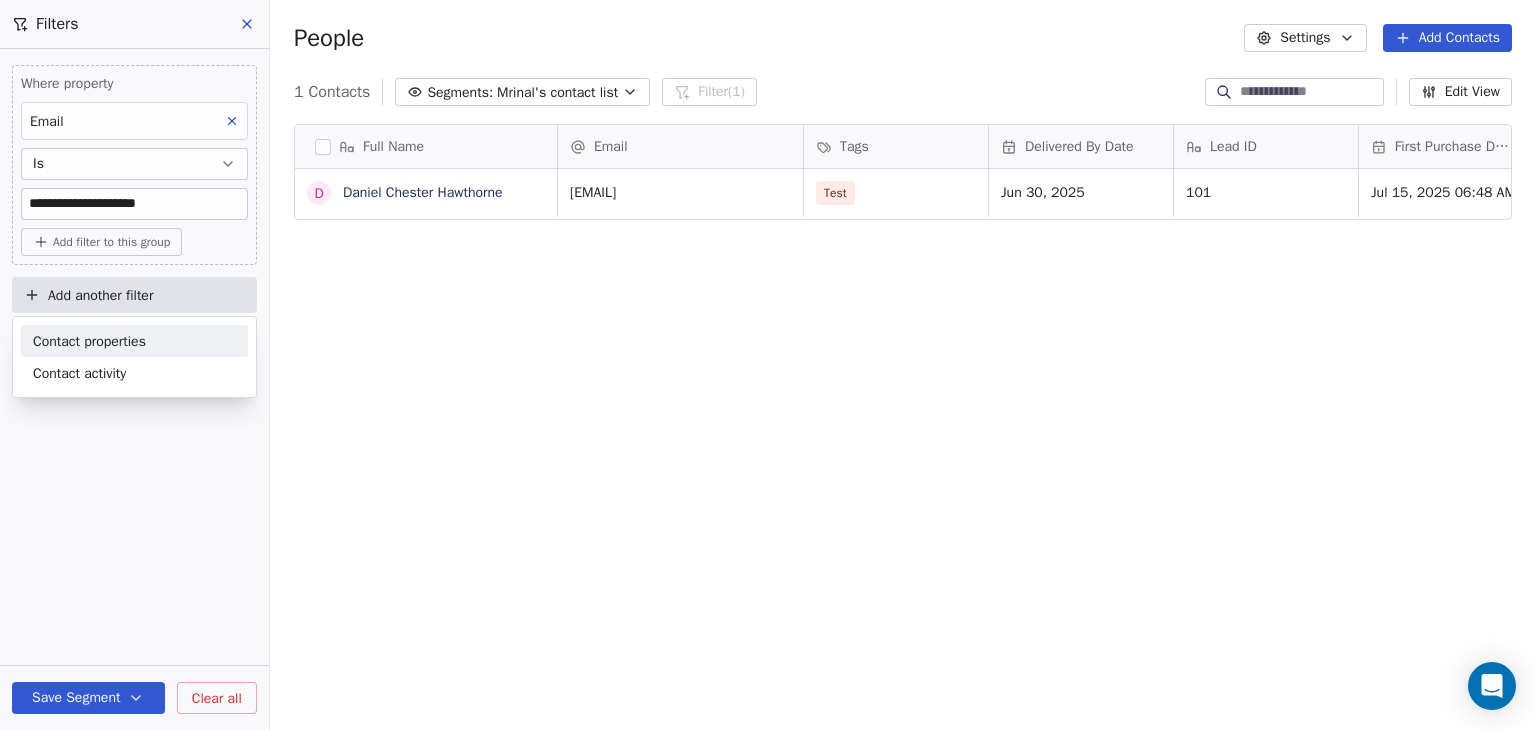 click on "Contact properties" at bounding box center [89, 341] 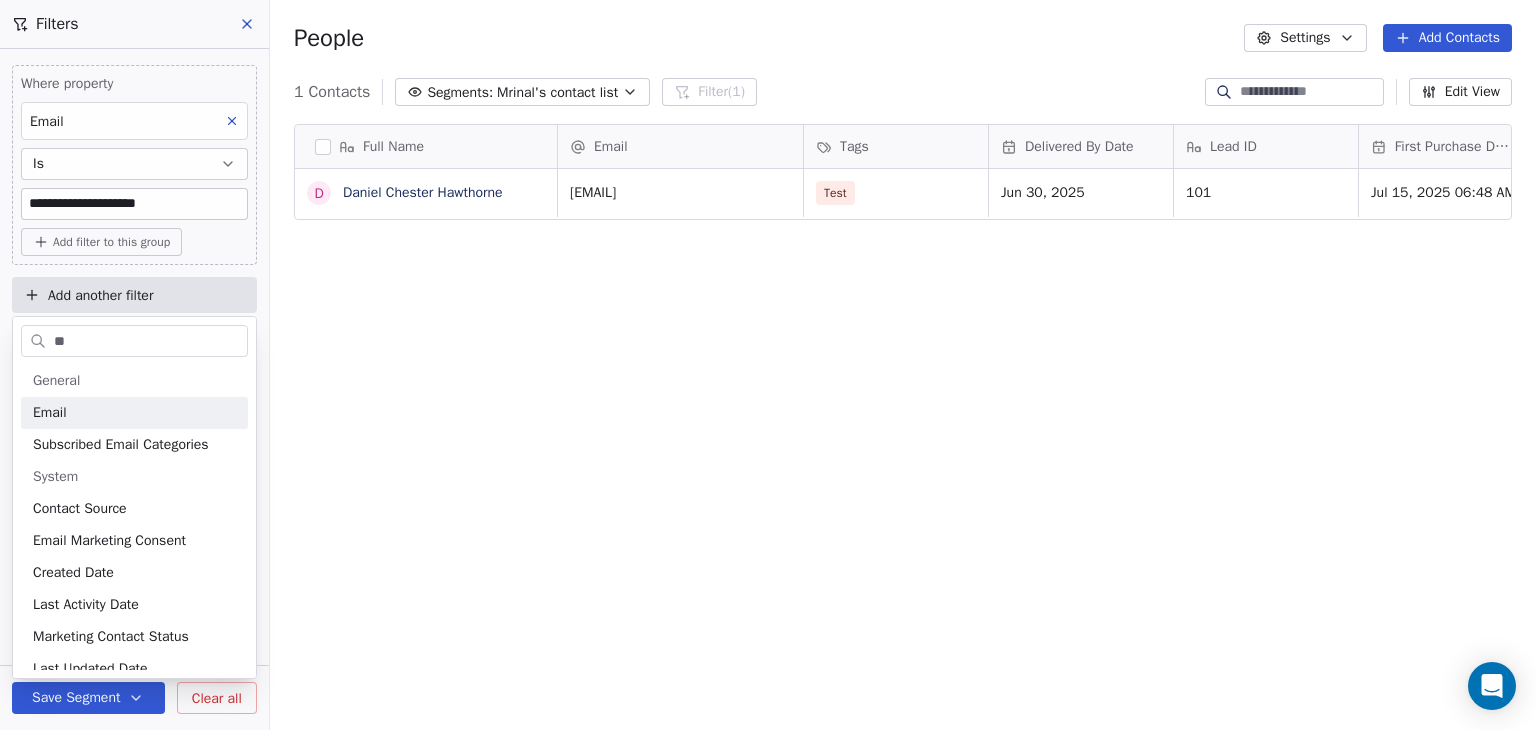 type on "**" 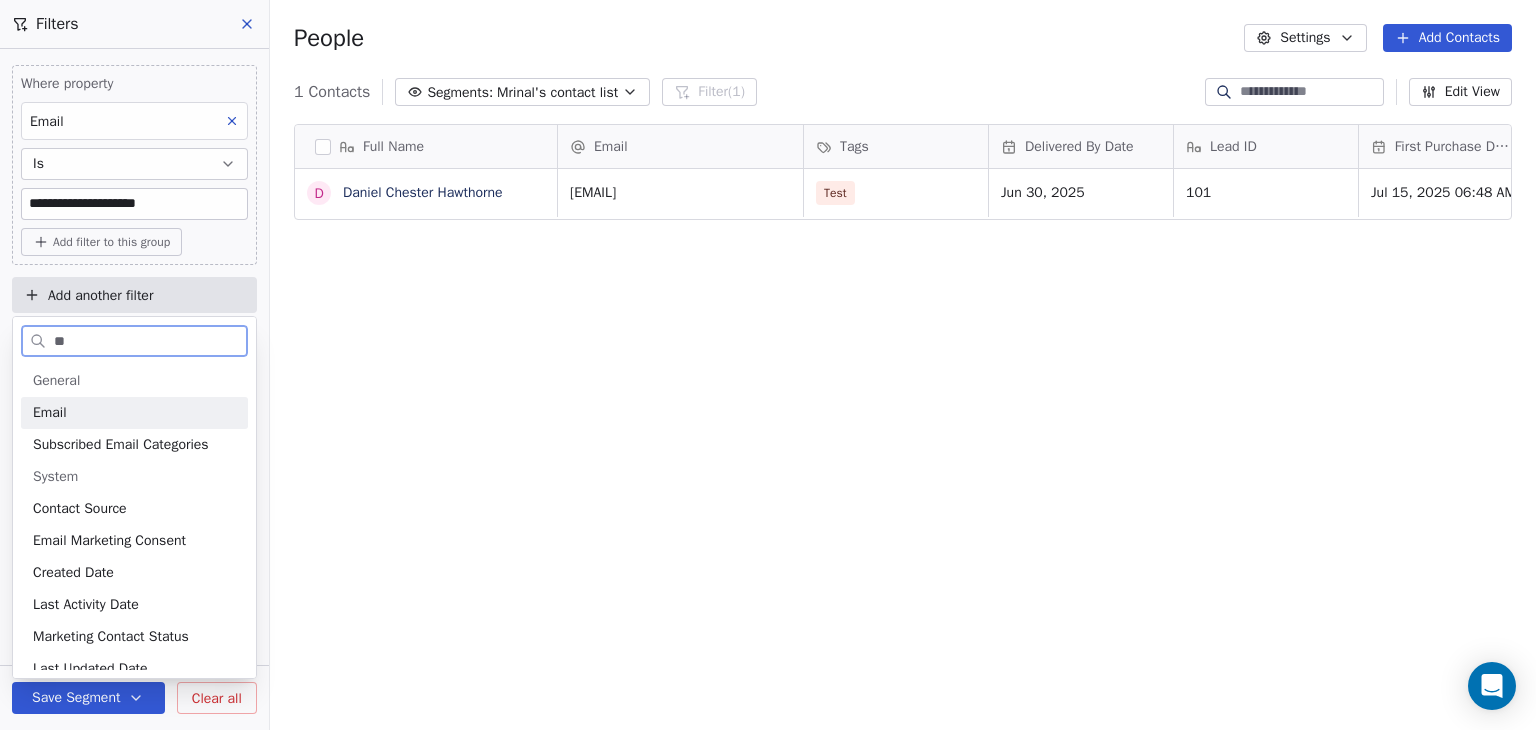 click on "Email" at bounding box center (134, 413) 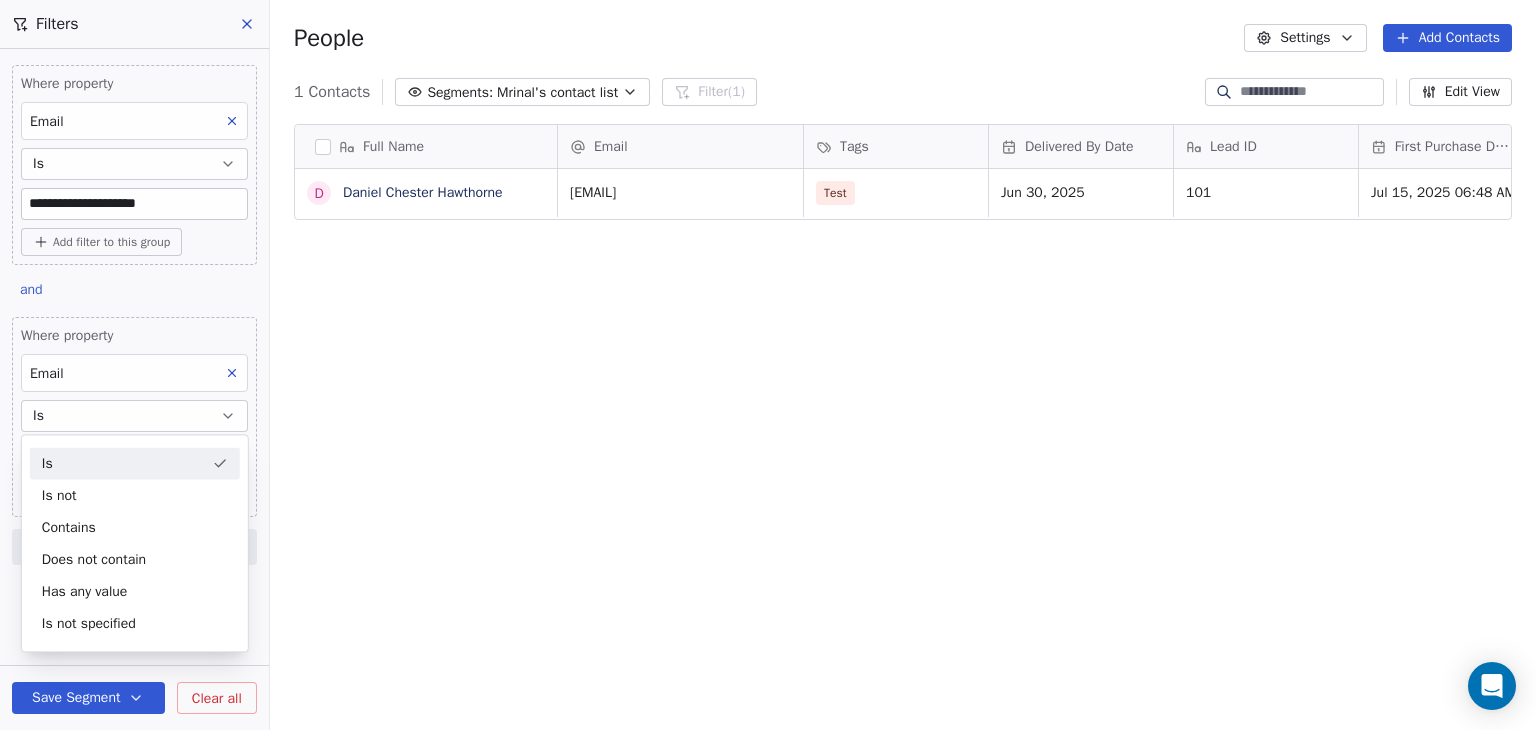 click on "Is" at bounding box center (135, 463) 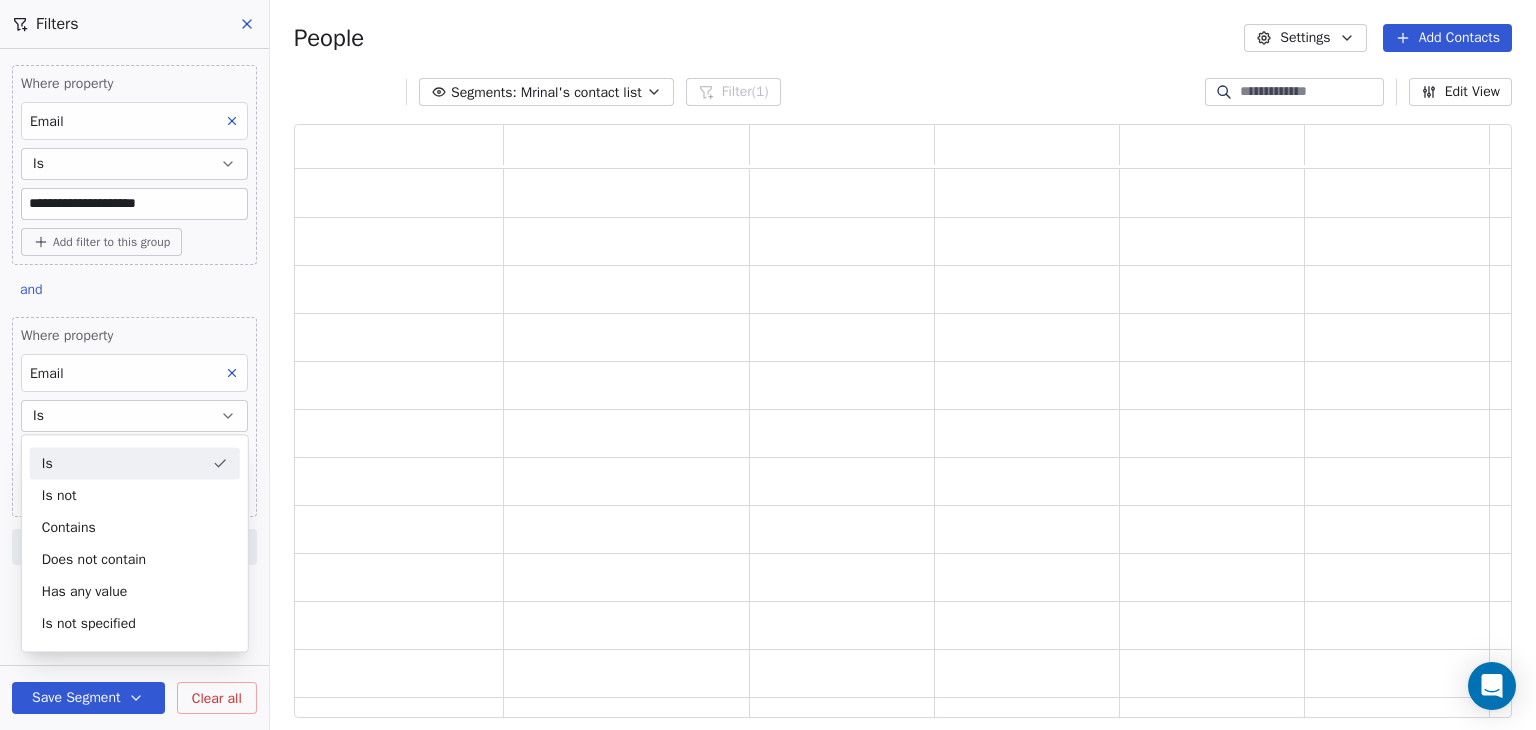 scroll, scrollTop: 16, scrollLeft: 16, axis: both 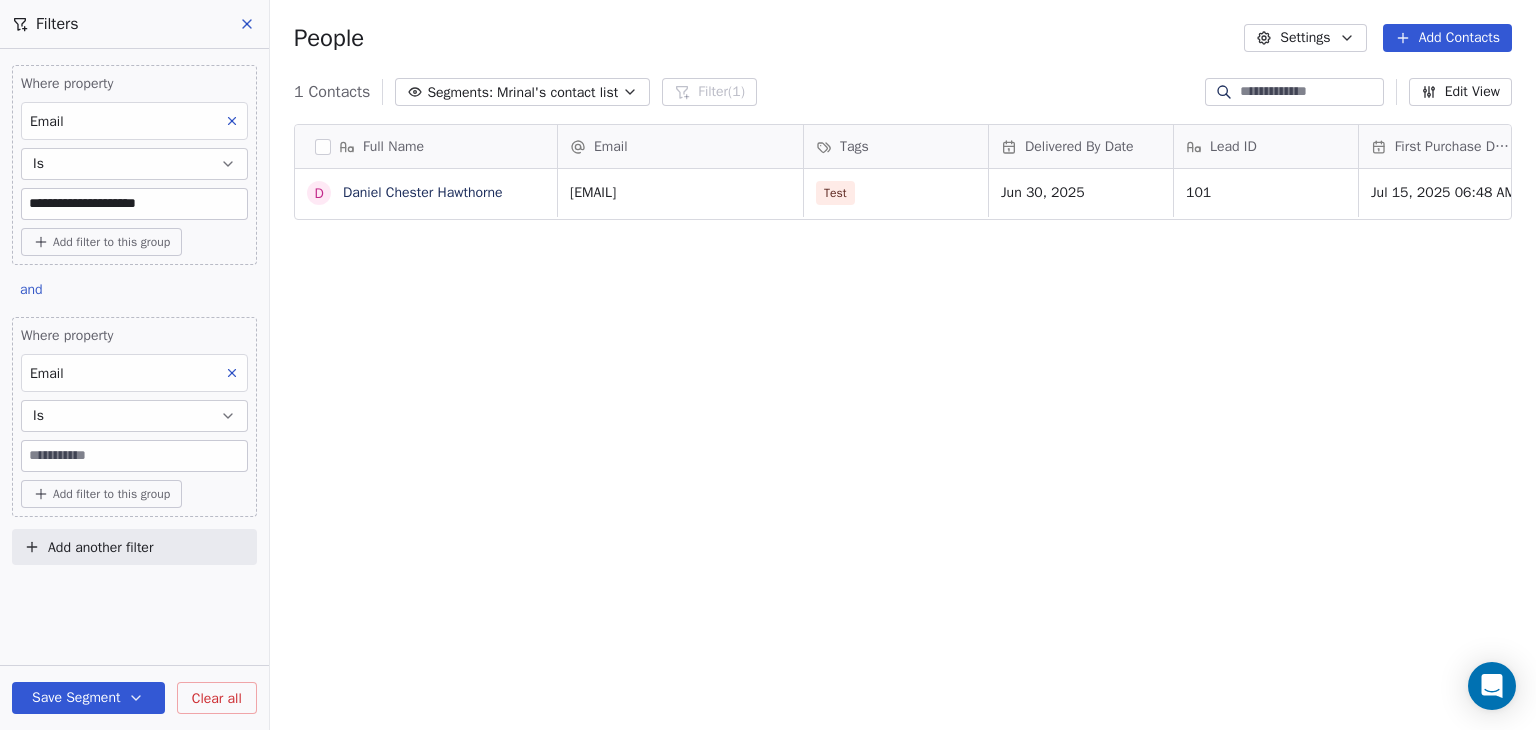 click at bounding box center (134, 456) 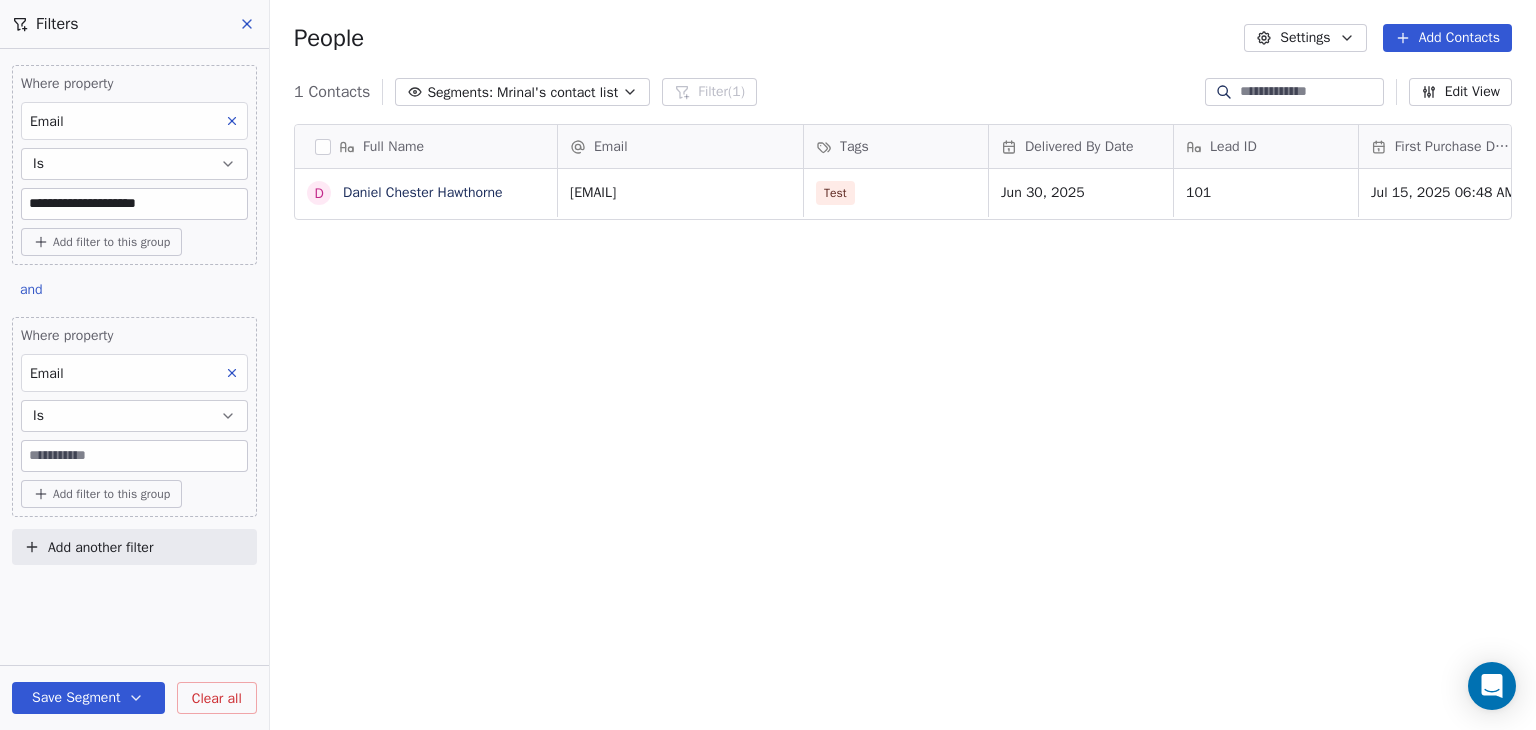 click at bounding box center (134, 456) 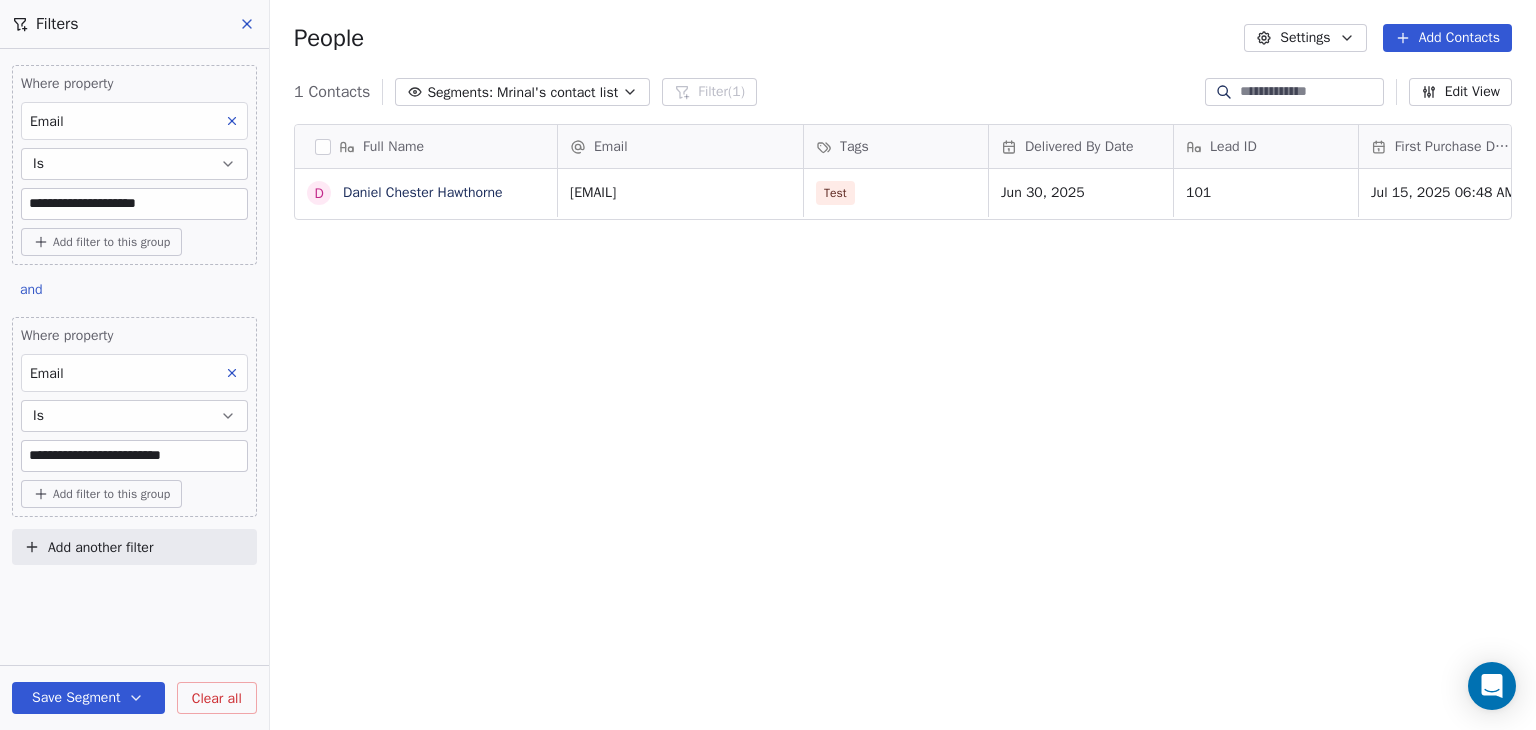 type on "**********" 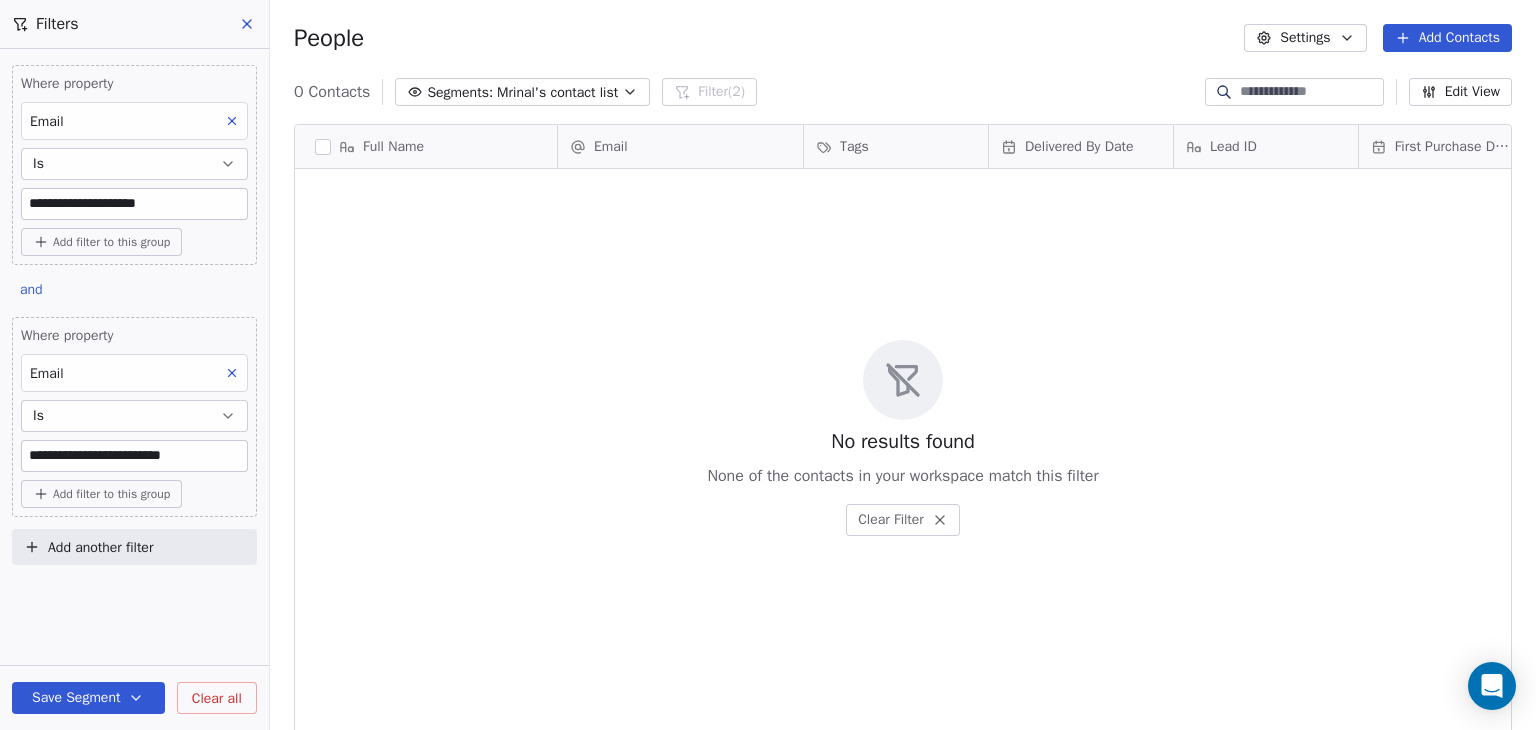 click on "**********" at bounding box center (134, 456) 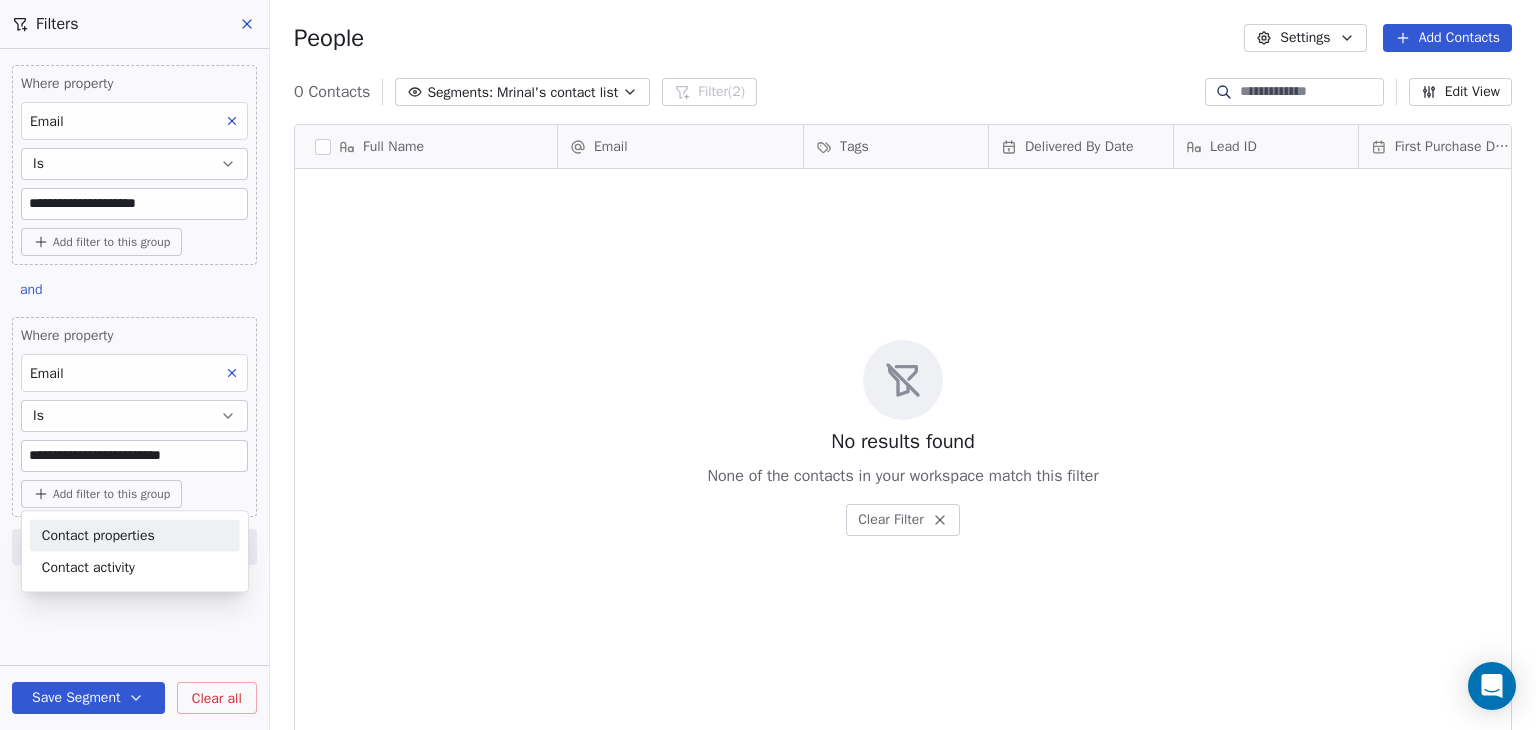 click on "**********" at bounding box center [768, 365] 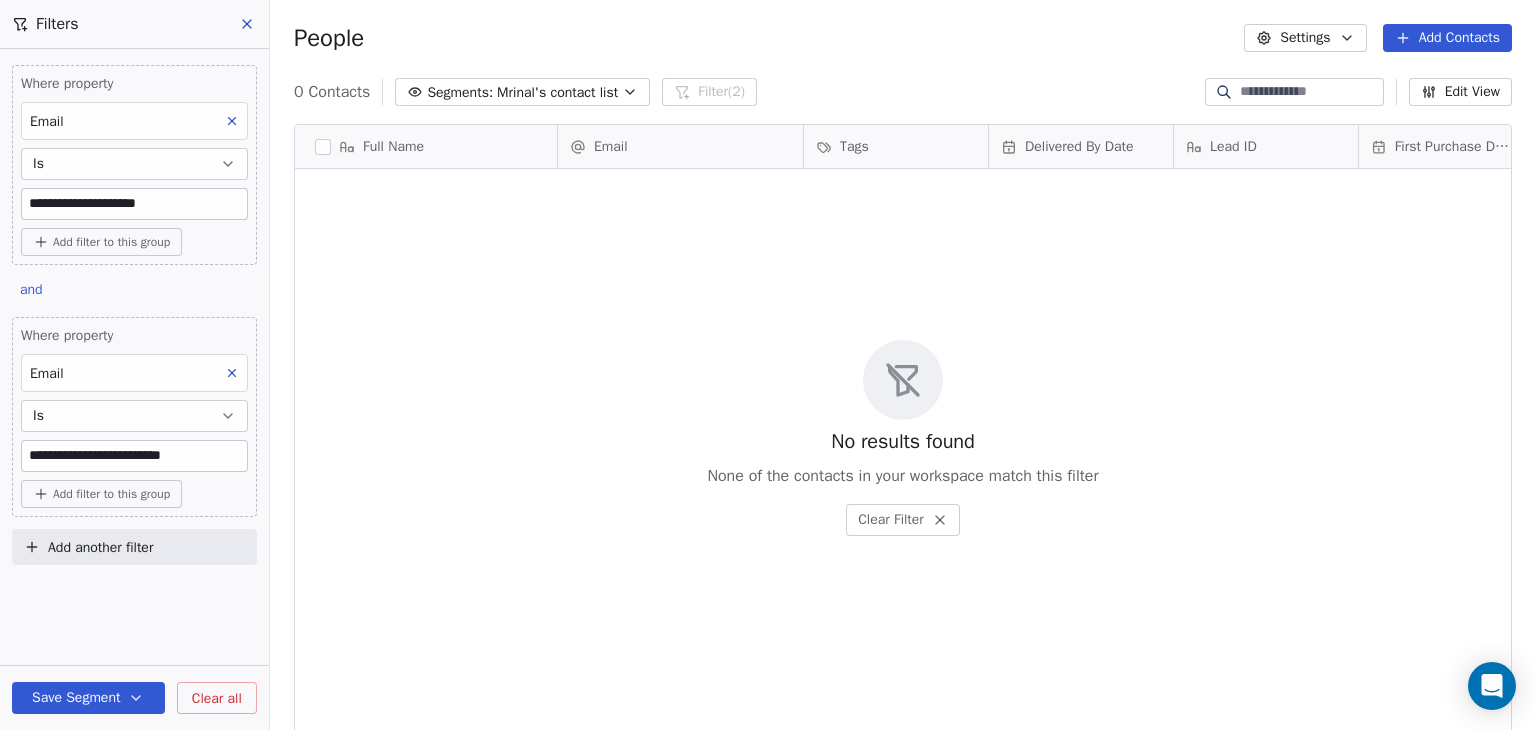 click 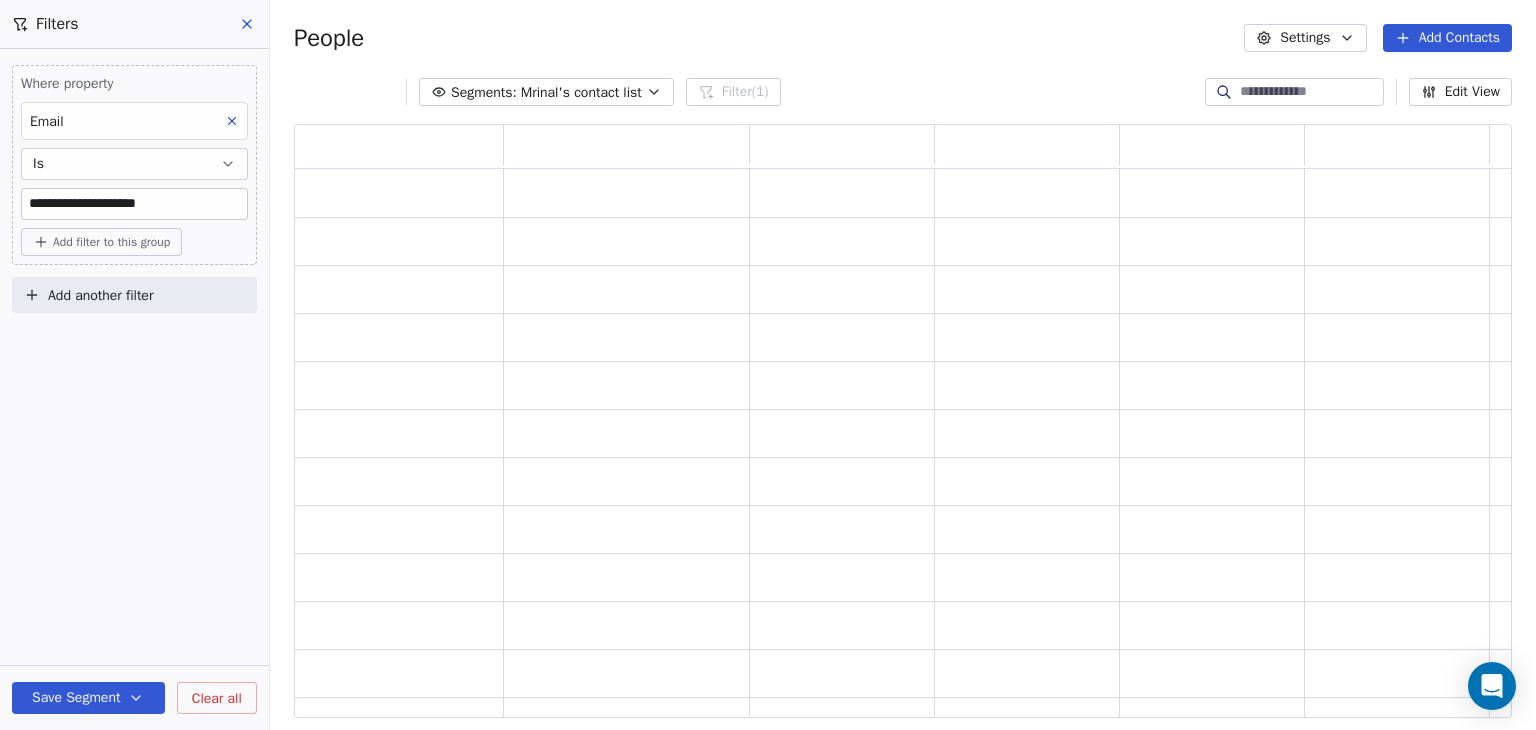 scroll, scrollTop: 16, scrollLeft: 16, axis: both 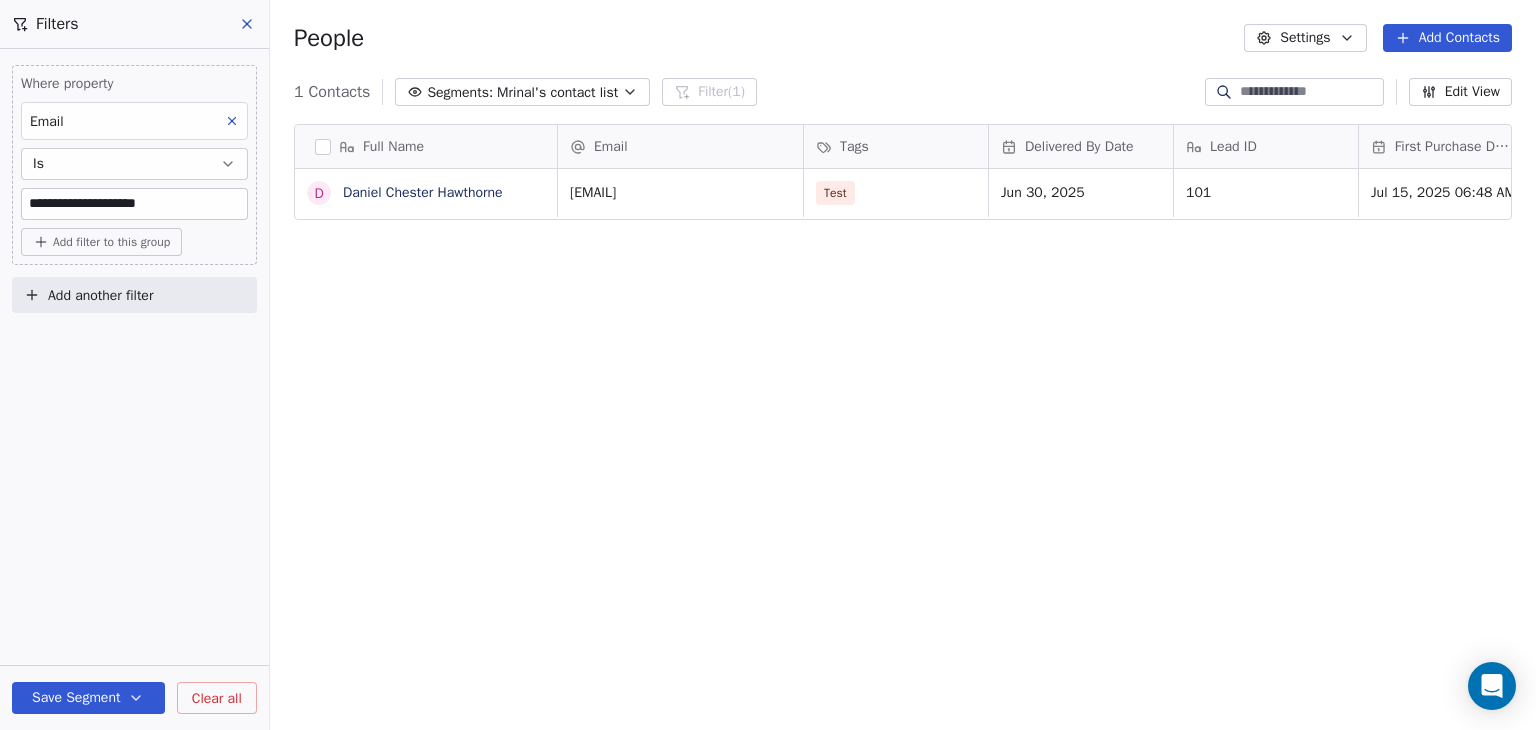 click 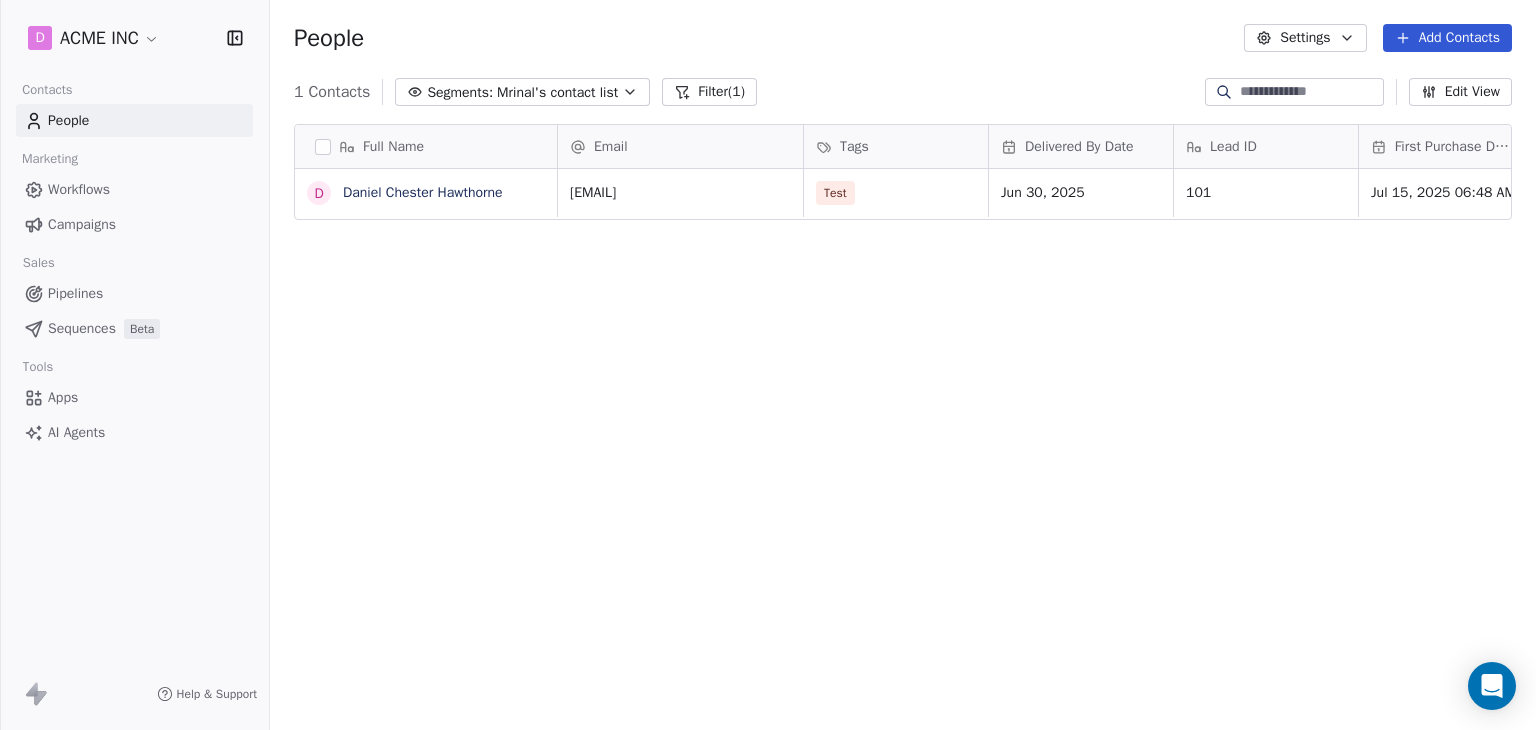 click on "Mrinal's contact list" at bounding box center [557, 92] 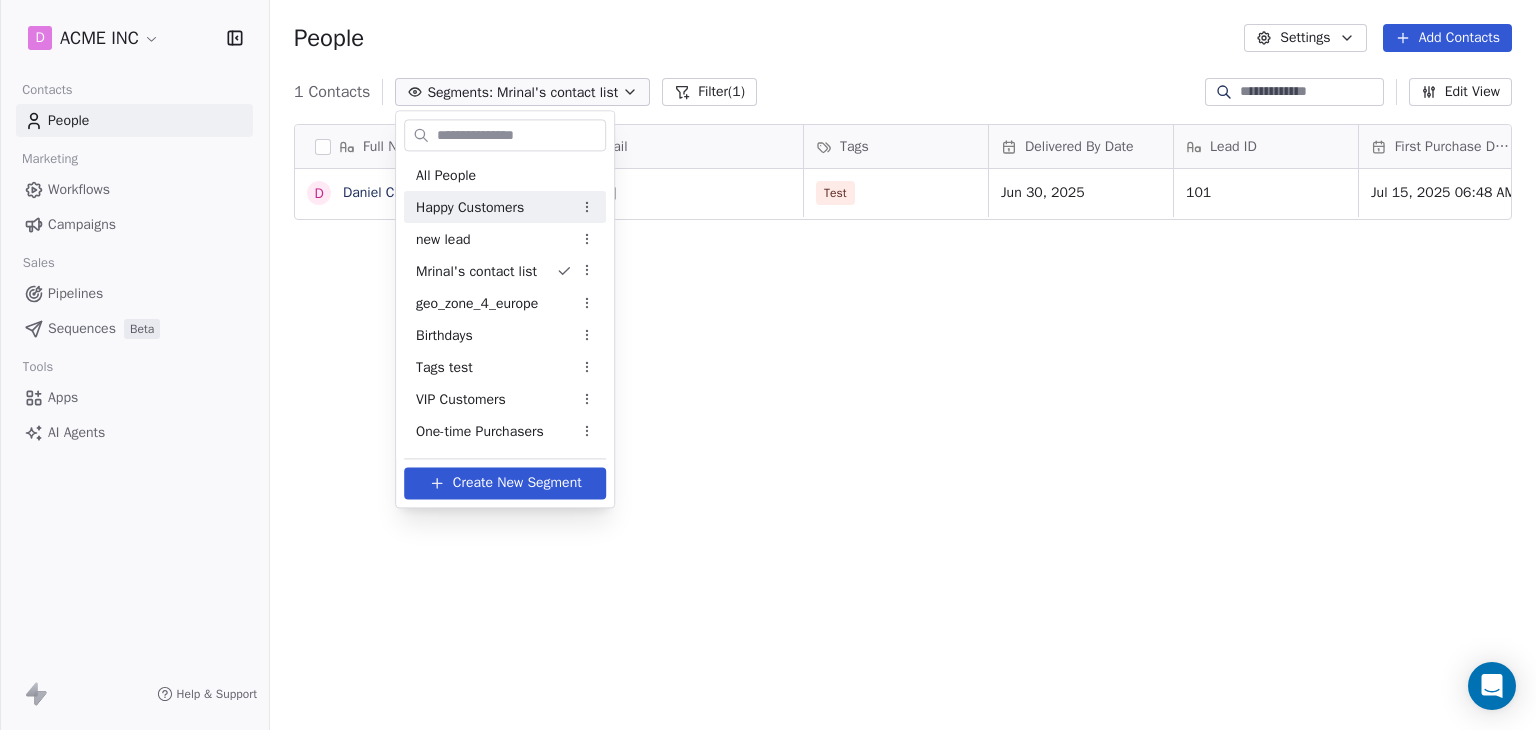 click on "All People" at bounding box center [505, 175] 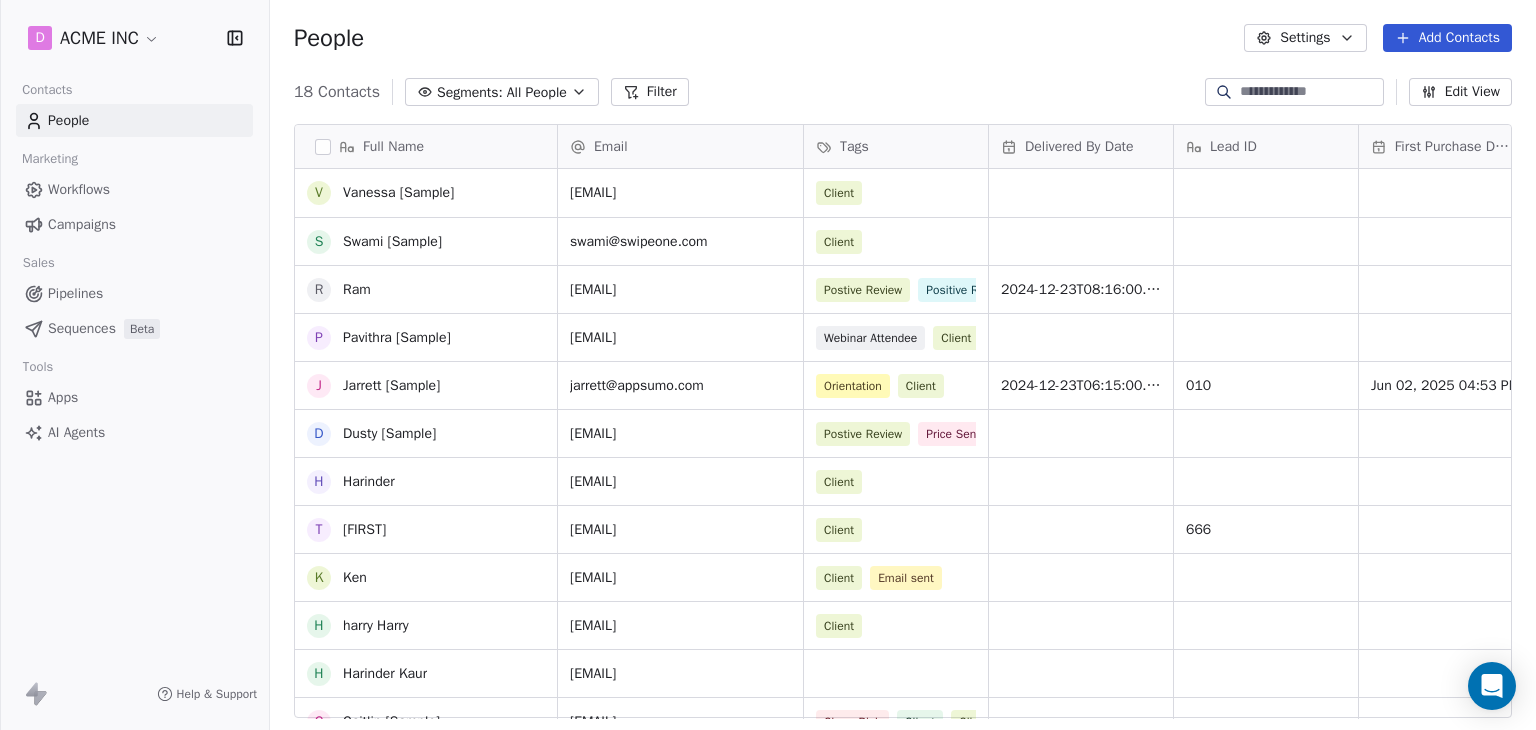 scroll, scrollTop: 313, scrollLeft: 0, axis: vertical 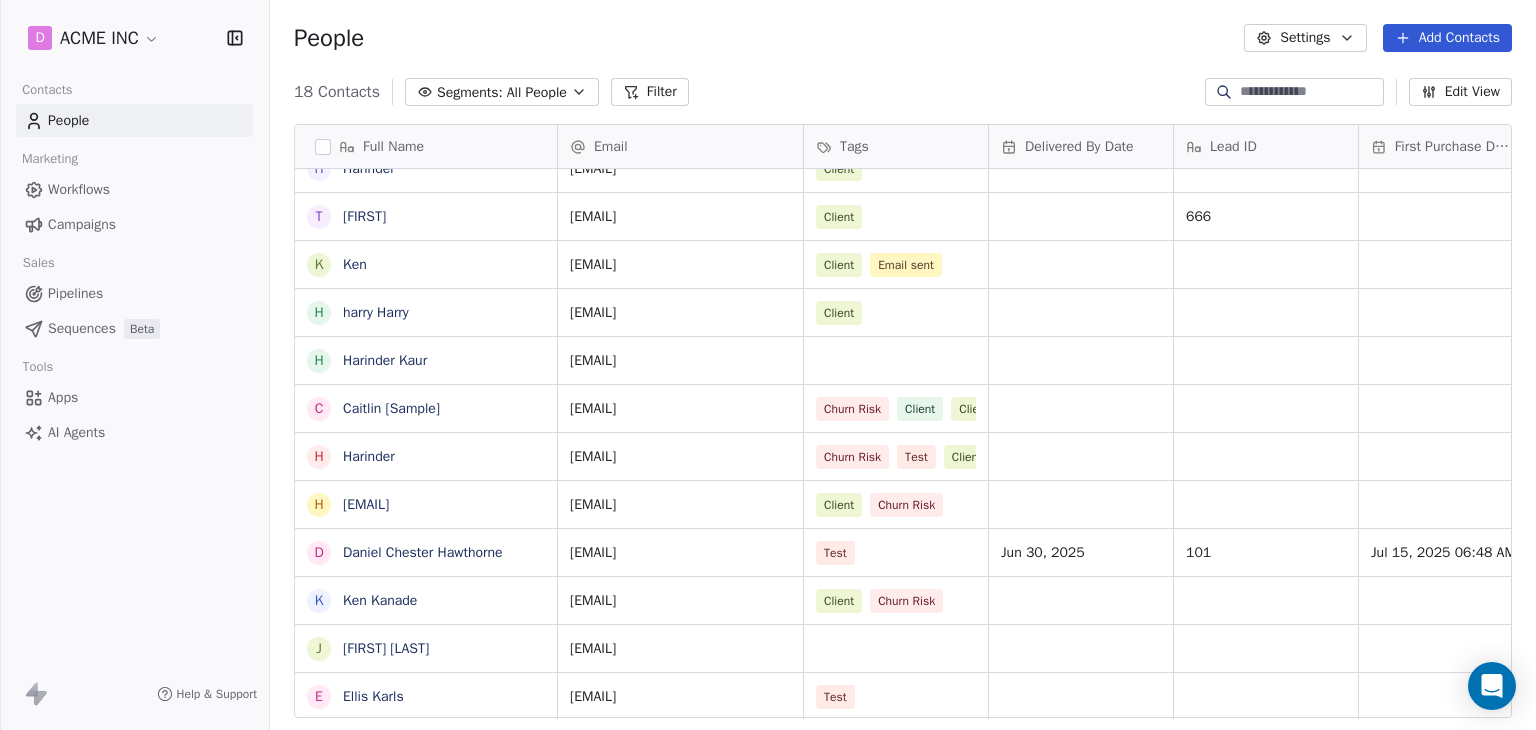 click on "Filter" at bounding box center (650, 92) 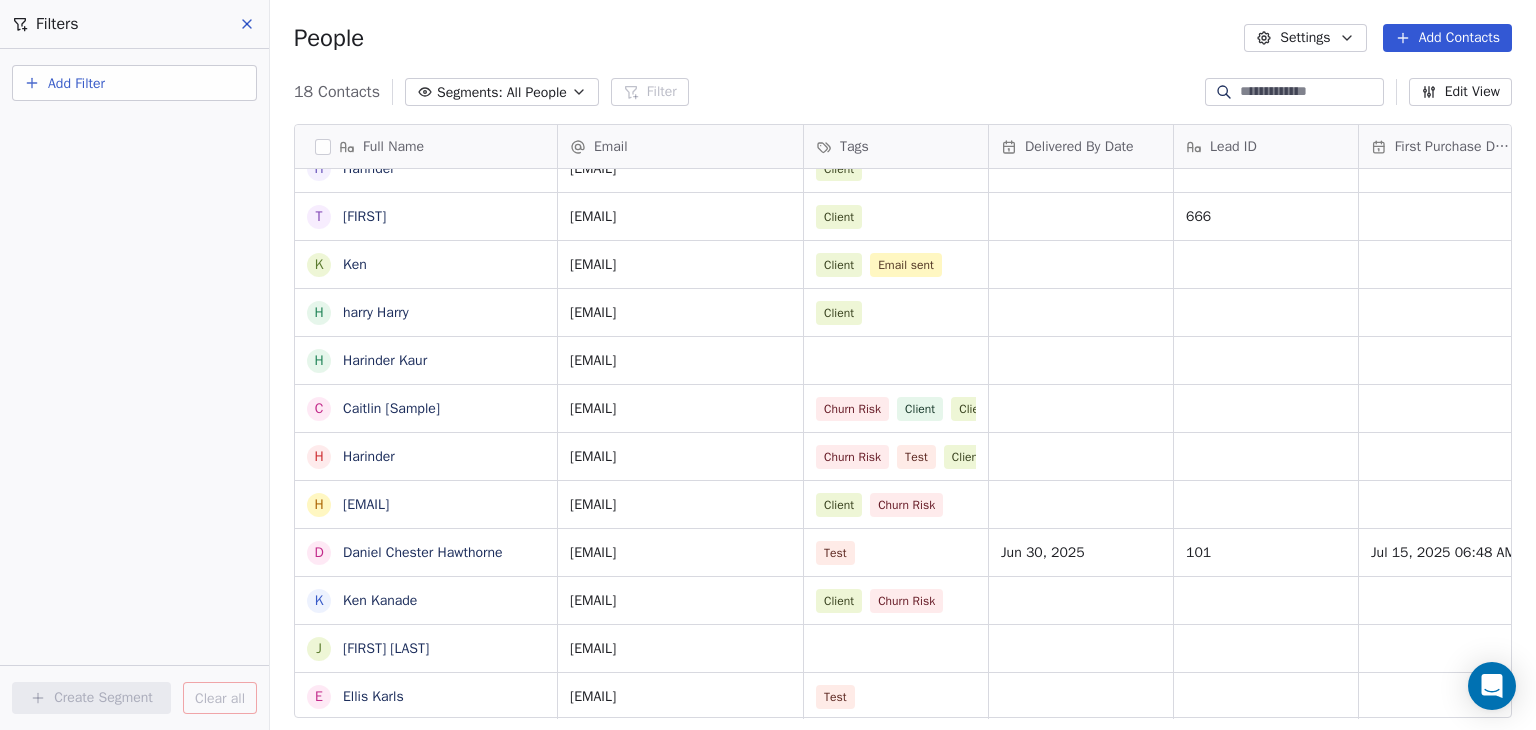 click on "Add Filter" at bounding box center (76, 83) 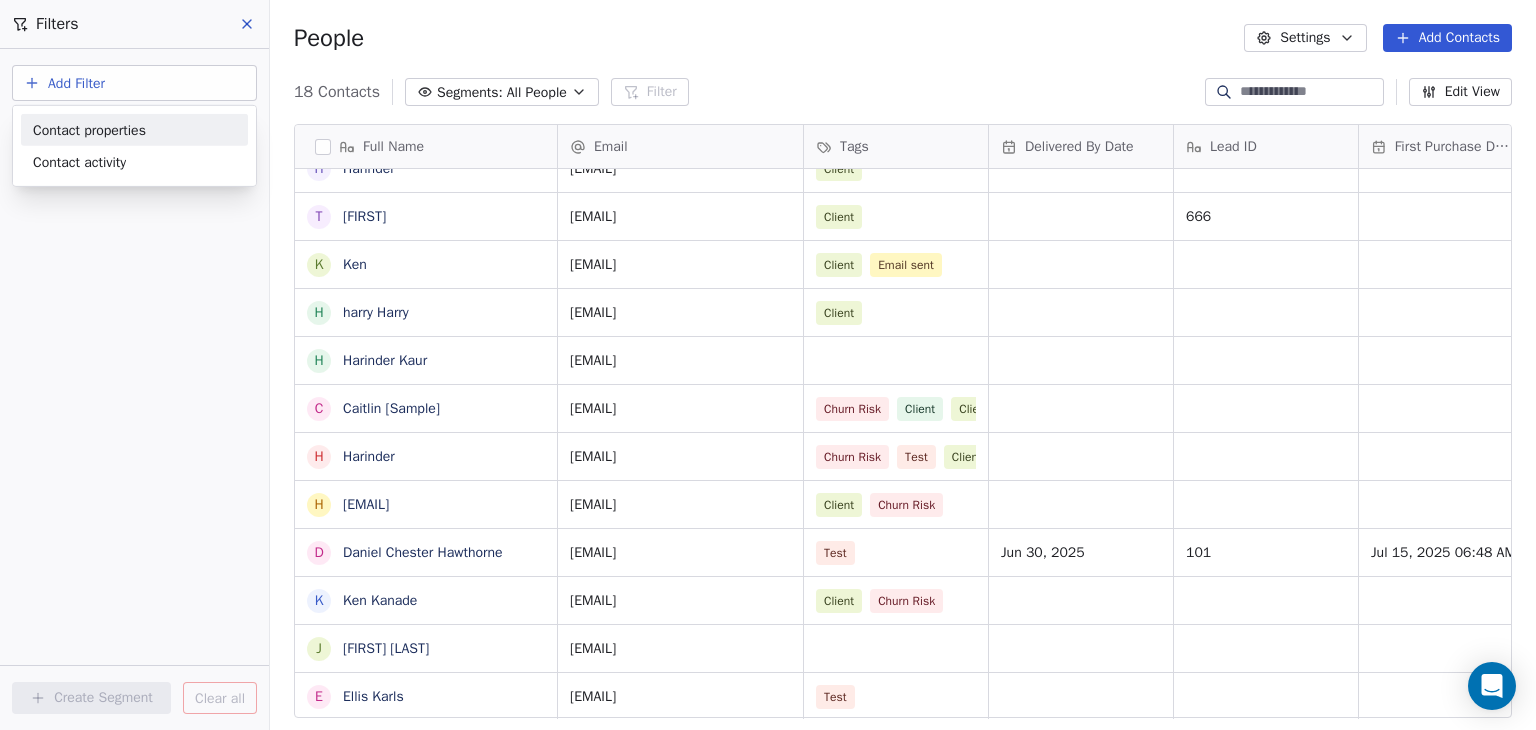 click on "Contact properties" at bounding box center [89, 129] 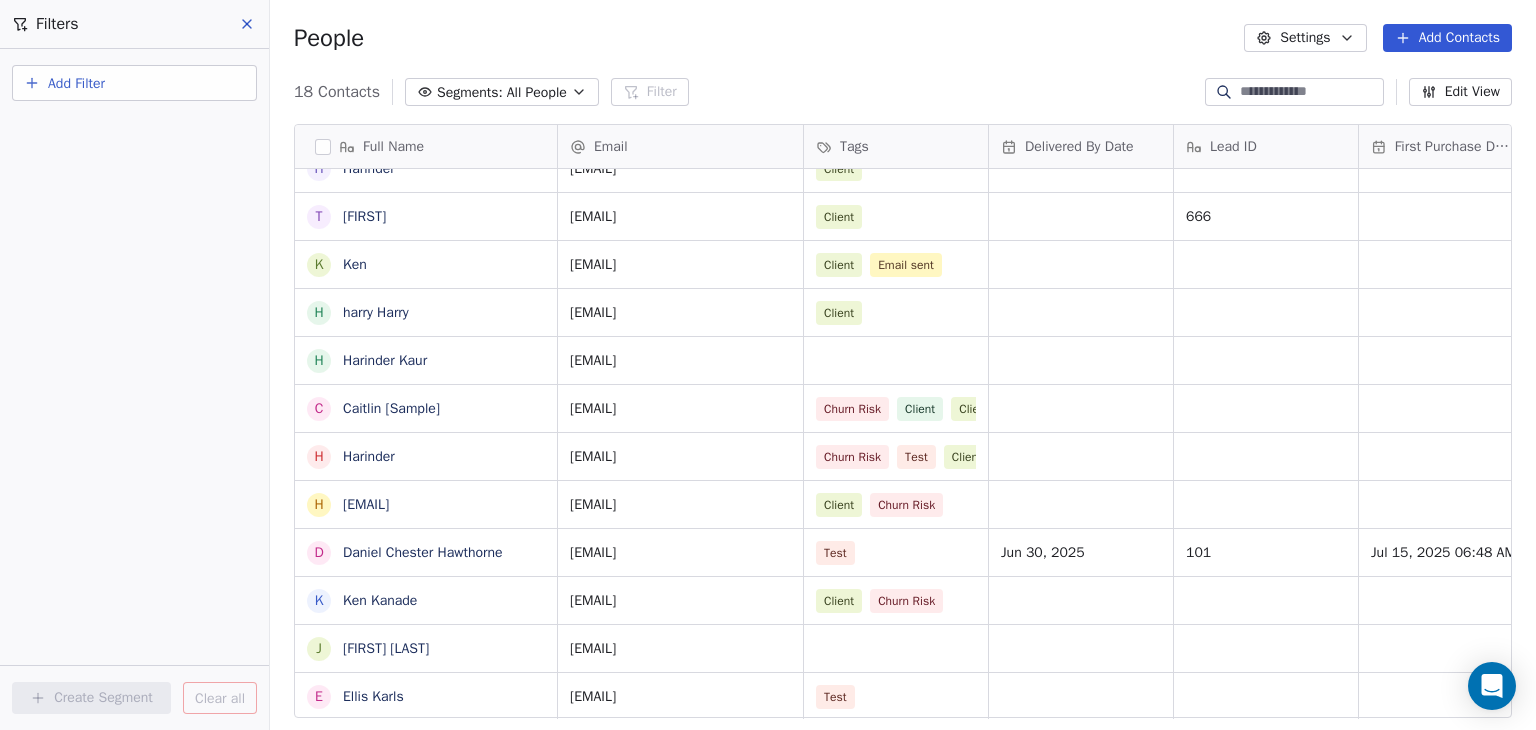 click on "D ACME INC Contacts People Marketing Workflows Campaigns Sales Pipelines Sequences Beta Tools Apps AI Agents Help & Support Filters Add Filter  Create Segment Clear all People Settings  Add Contacts 18 Contacts Segments: All People Filter  Edit View Tag Add to Sequence Export Full Name V Vanessa [Sample] S Swami [Sample] R Ram P Pavithra [Sample] J Jarrett [Sample] D Dusty [Sample] H Harinder T Thamizh K Ken h harry Harry H Harinder Kaur C Caitlin [Sample] H Harinder h harinder@test.com D Daniel Chester Hawthorne K Ken Kanade J Jane Doe E Ellis Karls Email Tags Delivered By Date Lead ID First Purchase Date IST Website Country Address vanessa@appsumo.com Client fostergroup.com United States swami@swipeone.com Client millerindustries.com Germany ram@swipeone.com Postive Review Positive Review Client Dec 23, 2024 greensolutions.pt Antigua and Barbuda pavithra@swipepages.com Webinar Attendee Client techinnovators.in India jarrett@appsumo.com Orientation Client Dec 23, 2024 010 Jun 02, 2025 04:53 PM Germany 666" at bounding box center [768, 365] 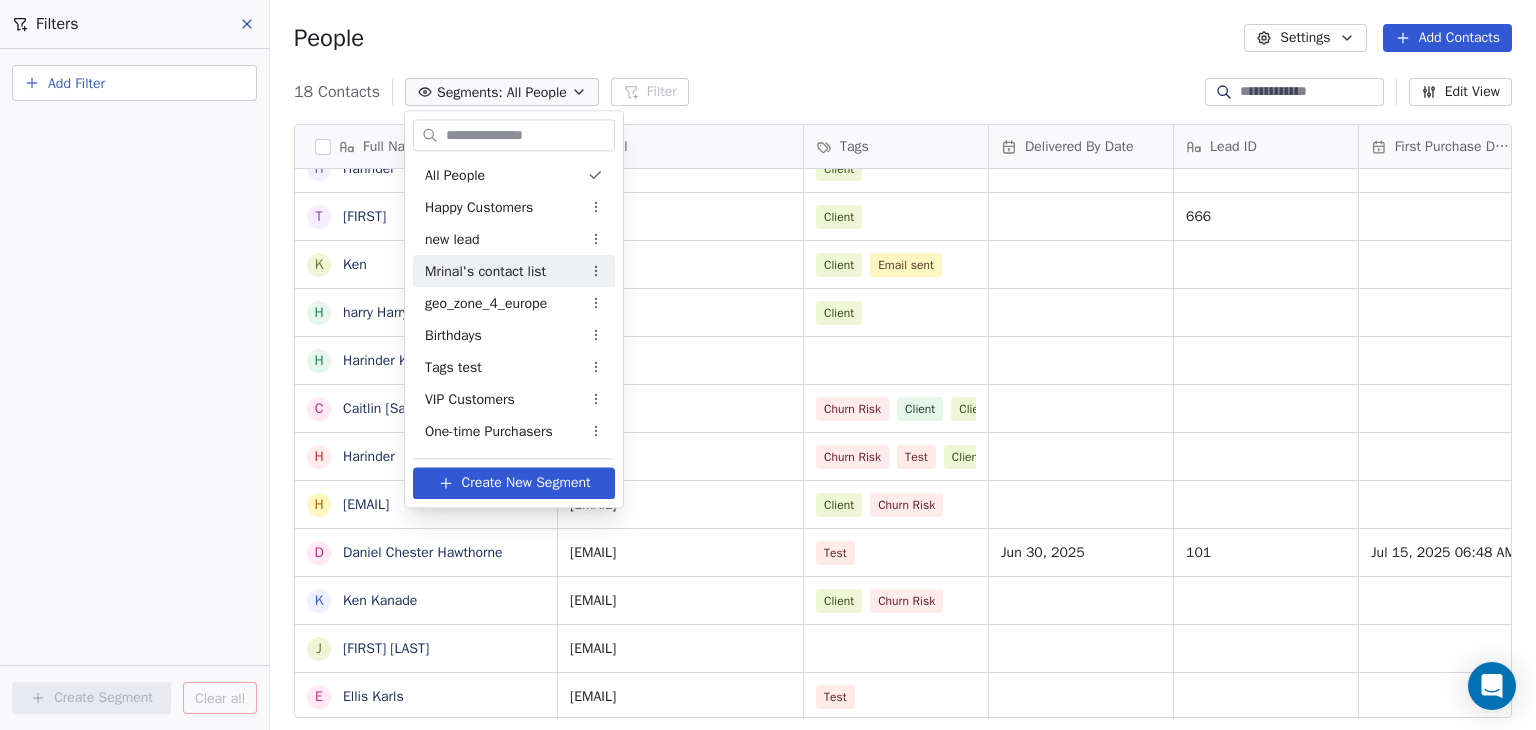 click on "Mrinal's contact list" at bounding box center [485, 271] 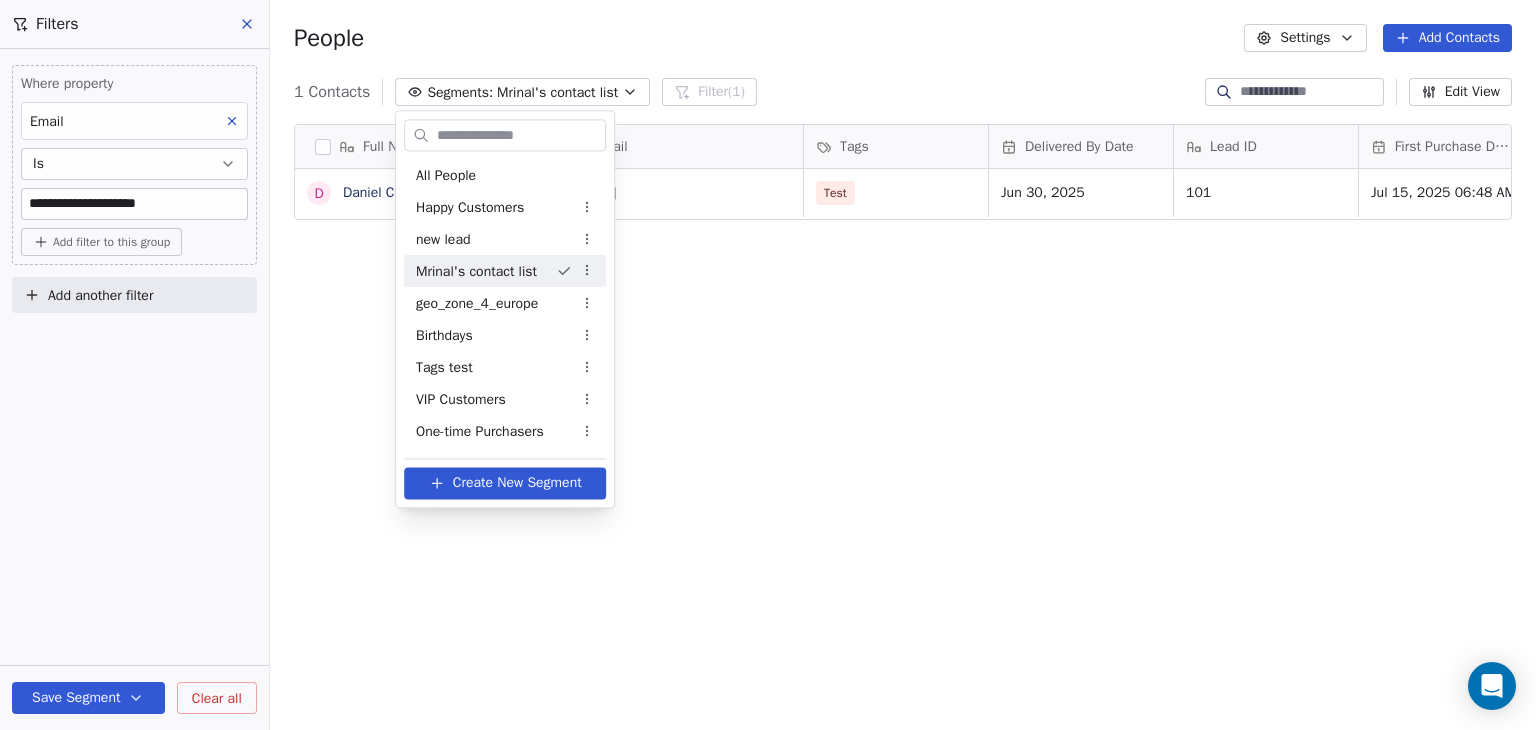 scroll, scrollTop: 0, scrollLeft: 0, axis: both 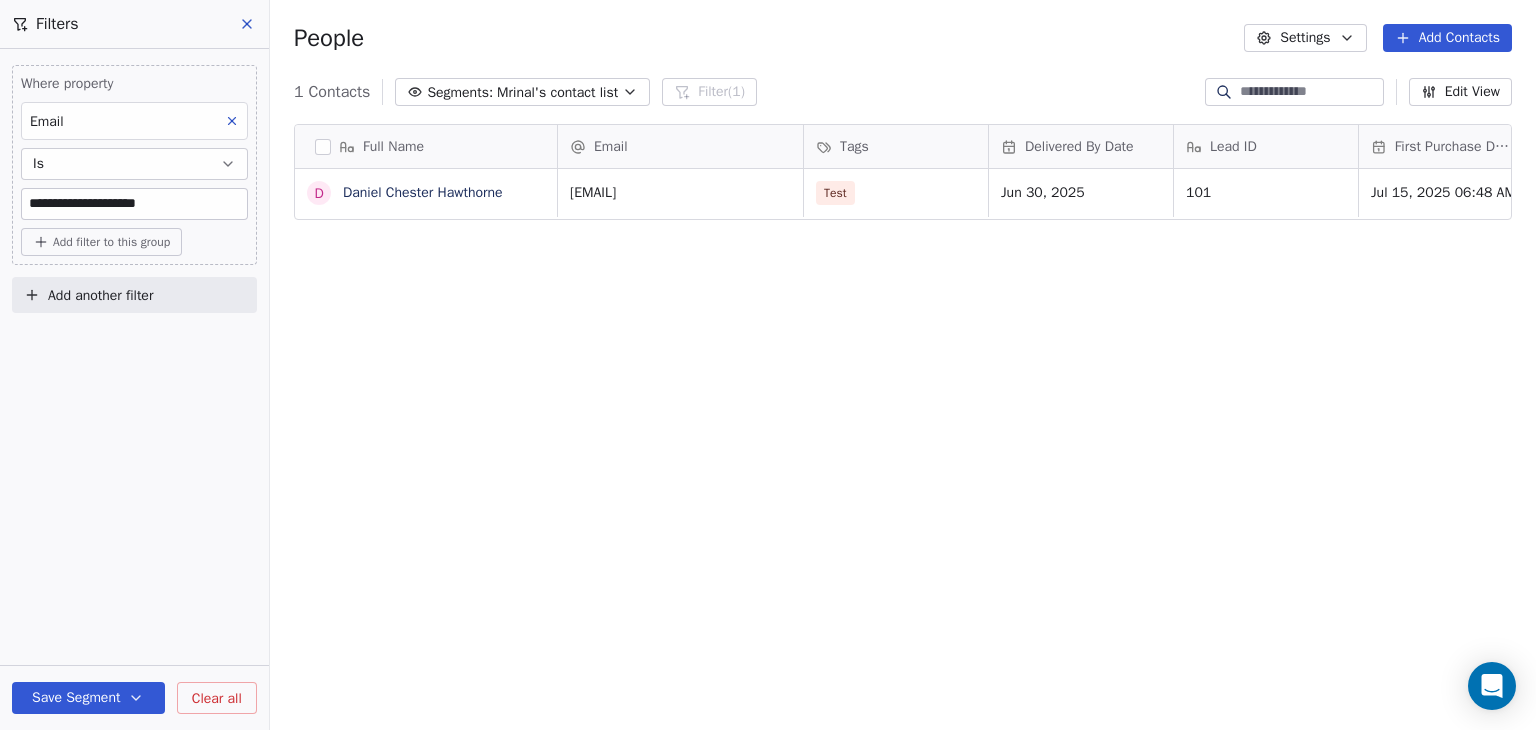 click on "Add another filter" at bounding box center [100, 295] 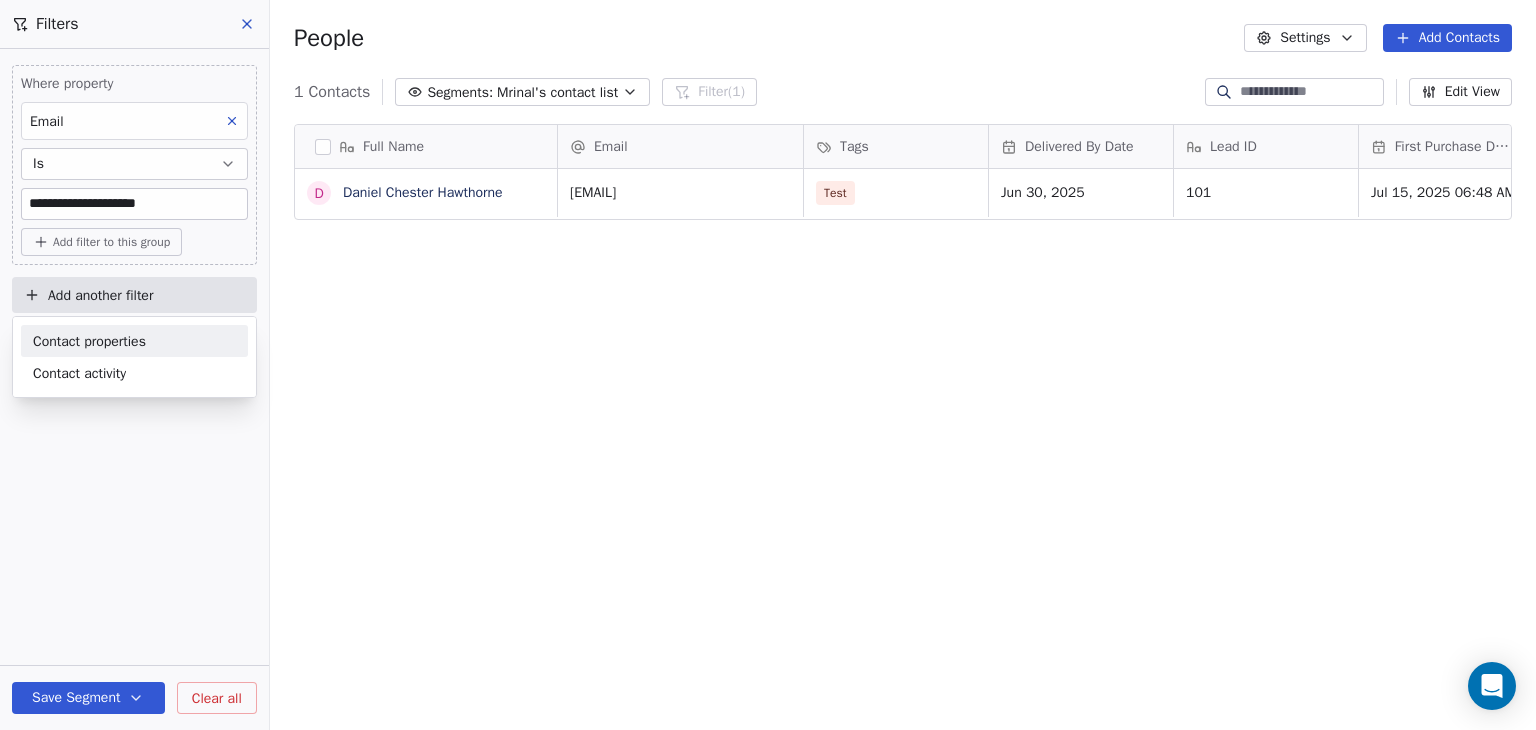 click on "Contact properties" at bounding box center (89, 341) 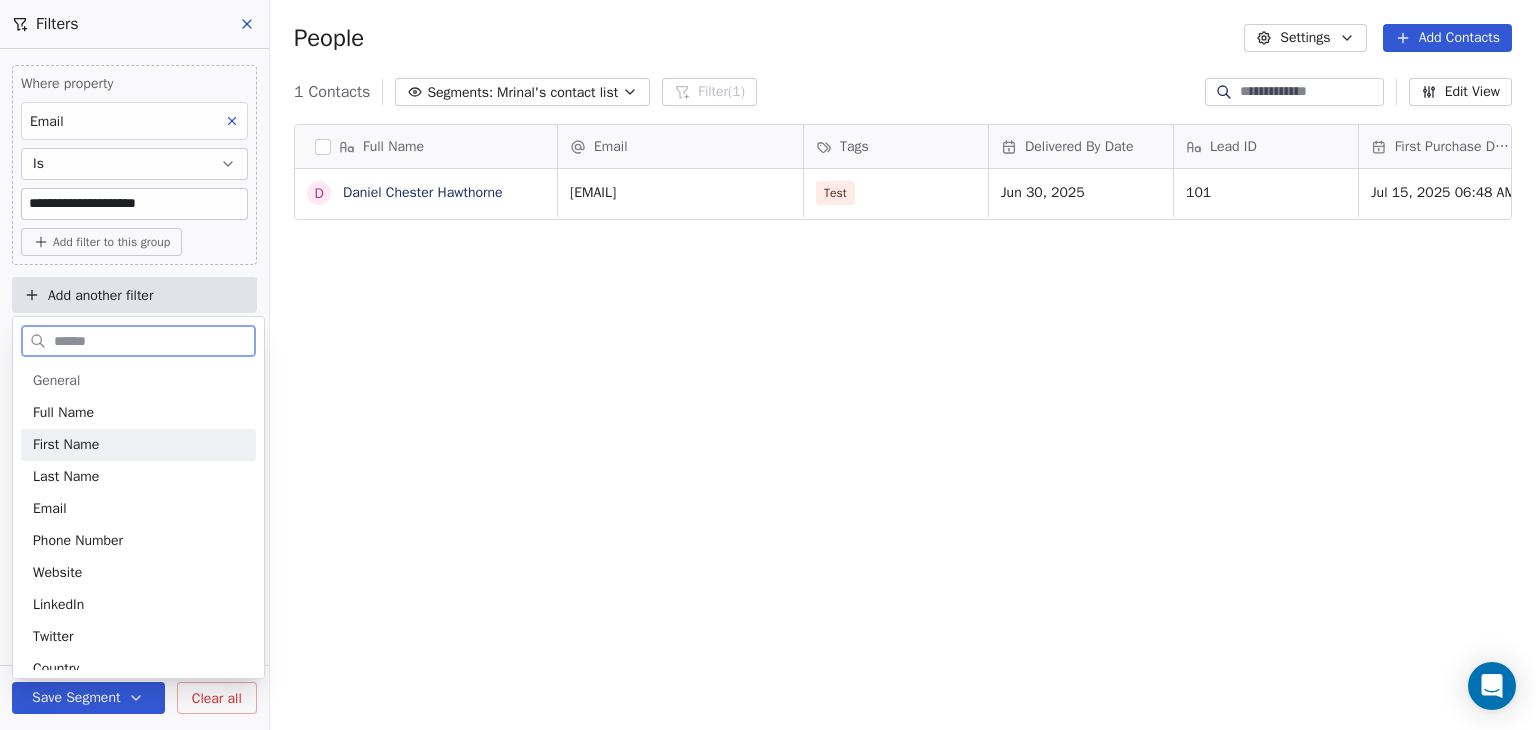 click on "First Name" at bounding box center [138, 445] 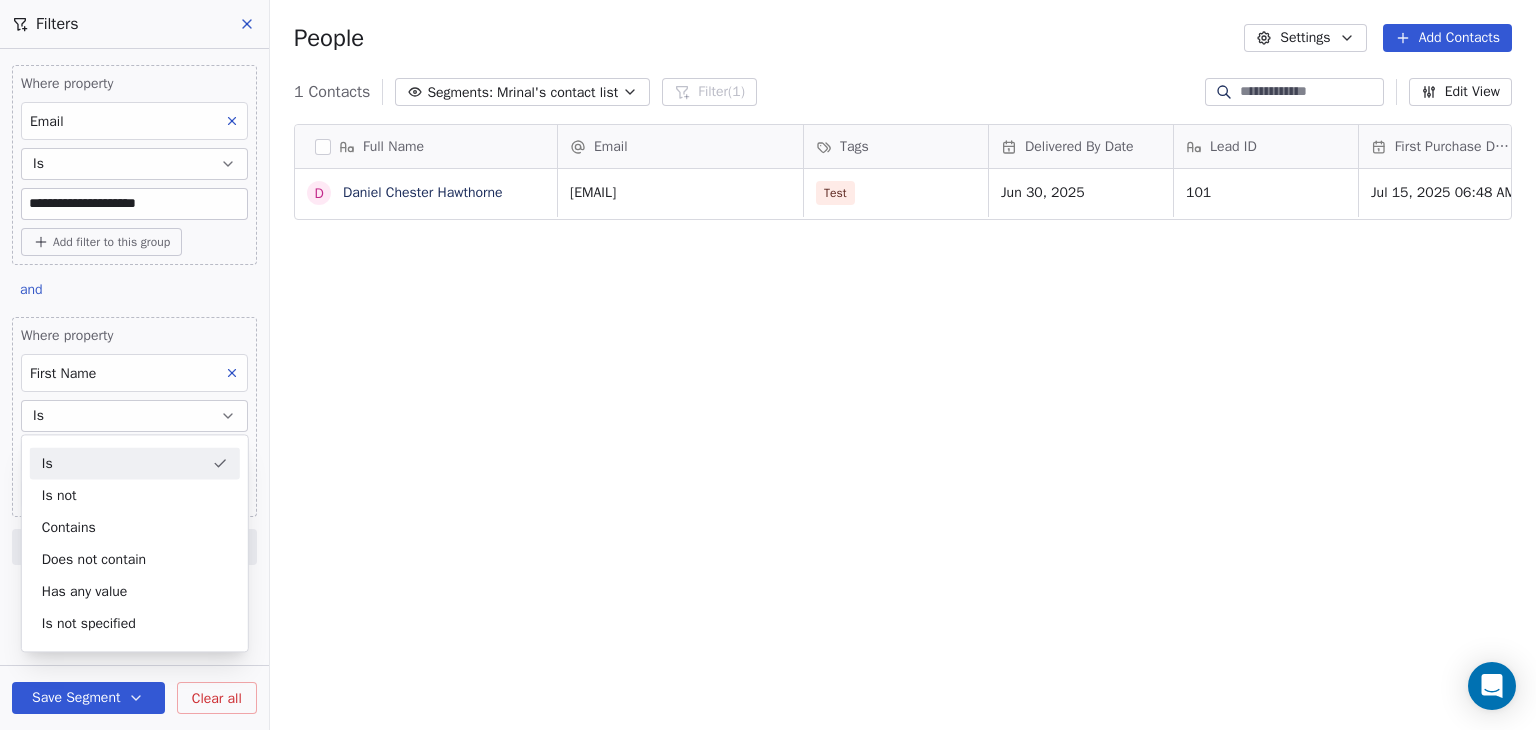 click on "Is" at bounding box center [135, 463] 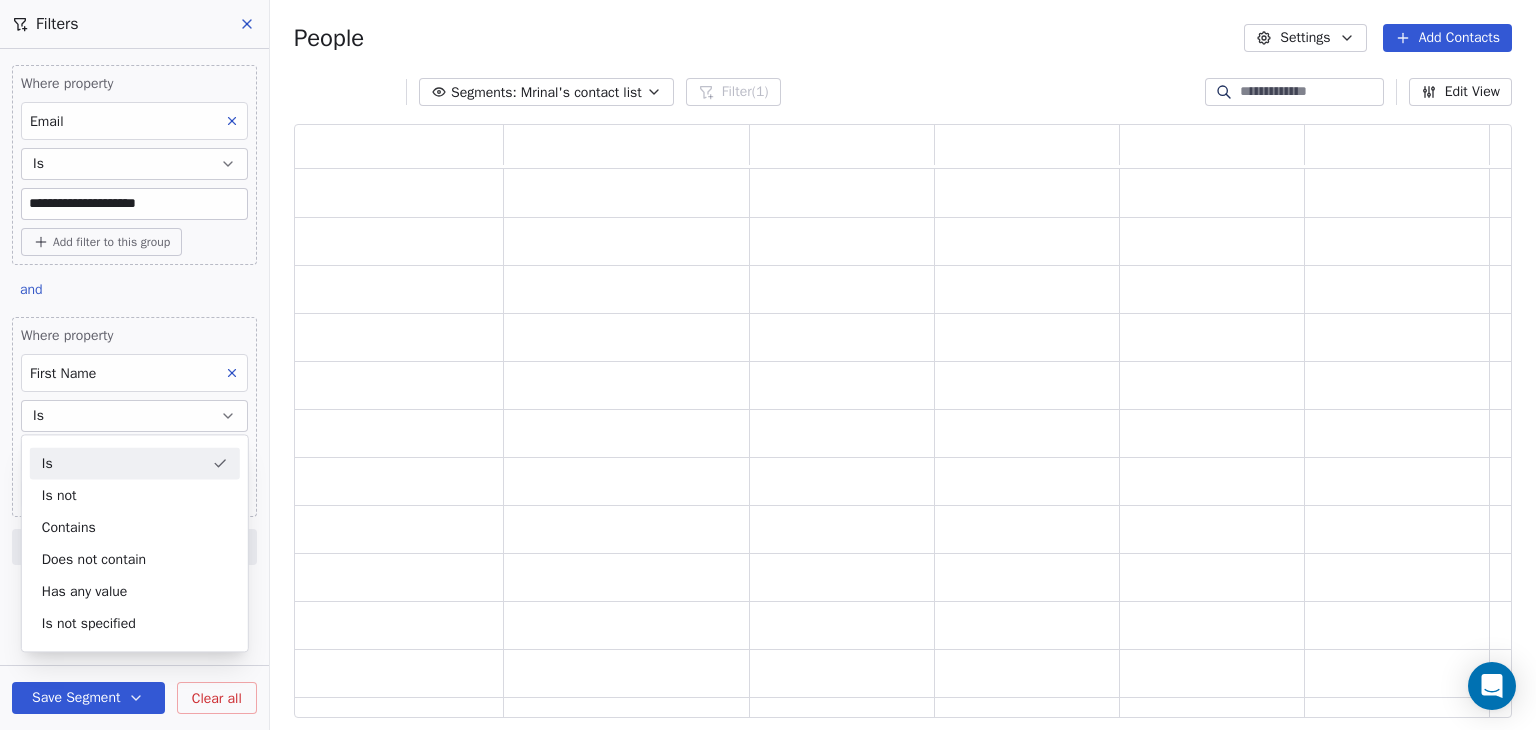 scroll, scrollTop: 16, scrollLeft: 16, axis: both 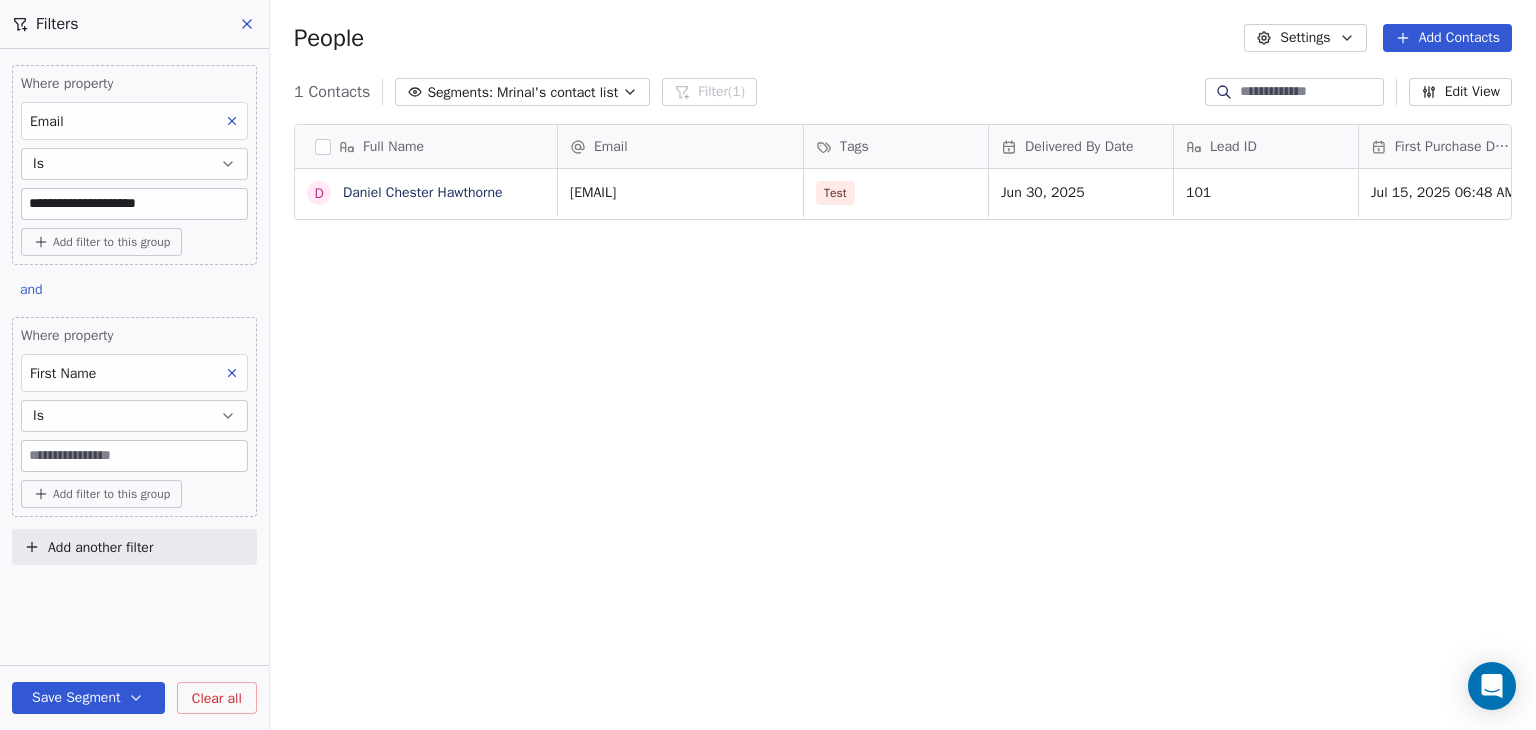 click at bounding box center [134, 456] 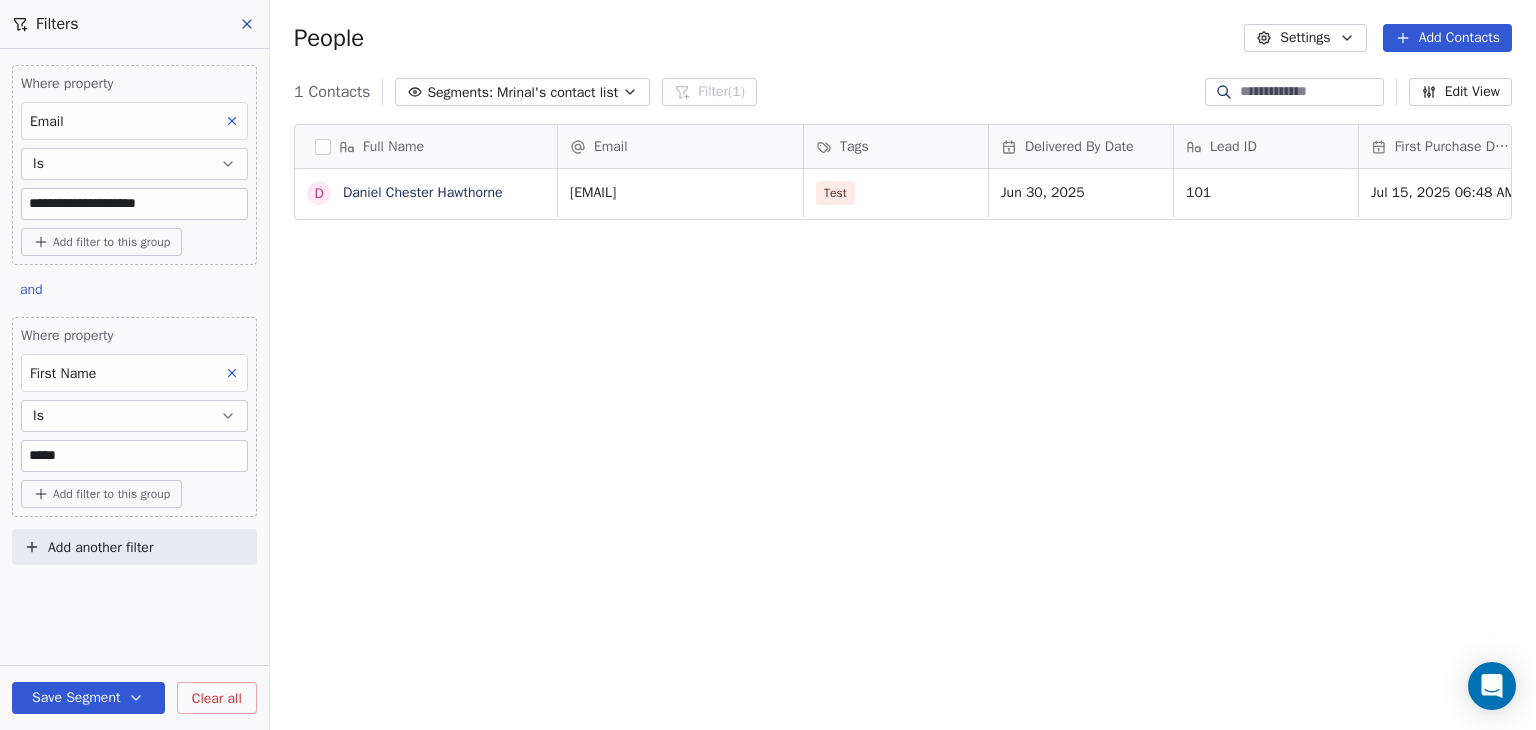 type on "*****" 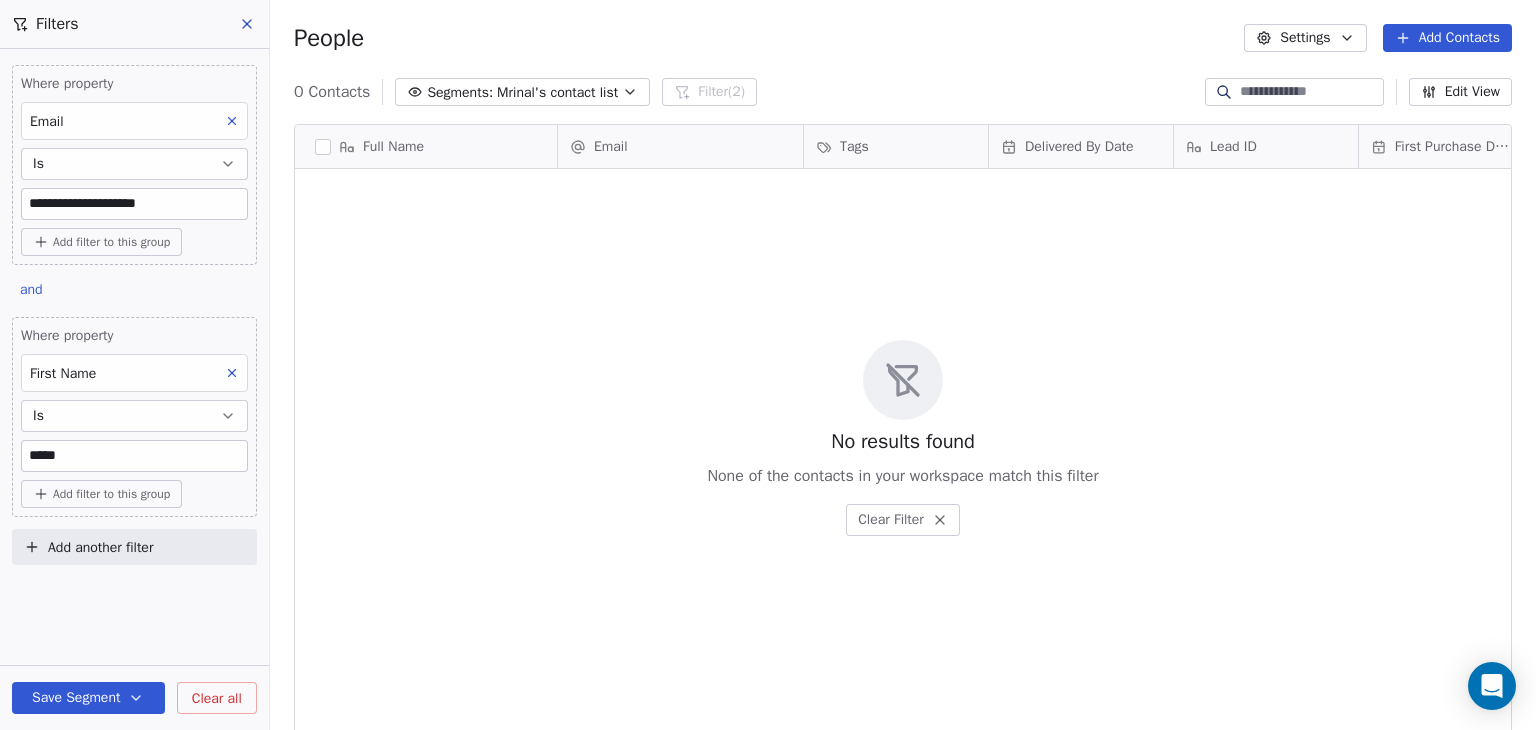 click on "Where property   First Name   Is *****" at bounding box center [134, 399] 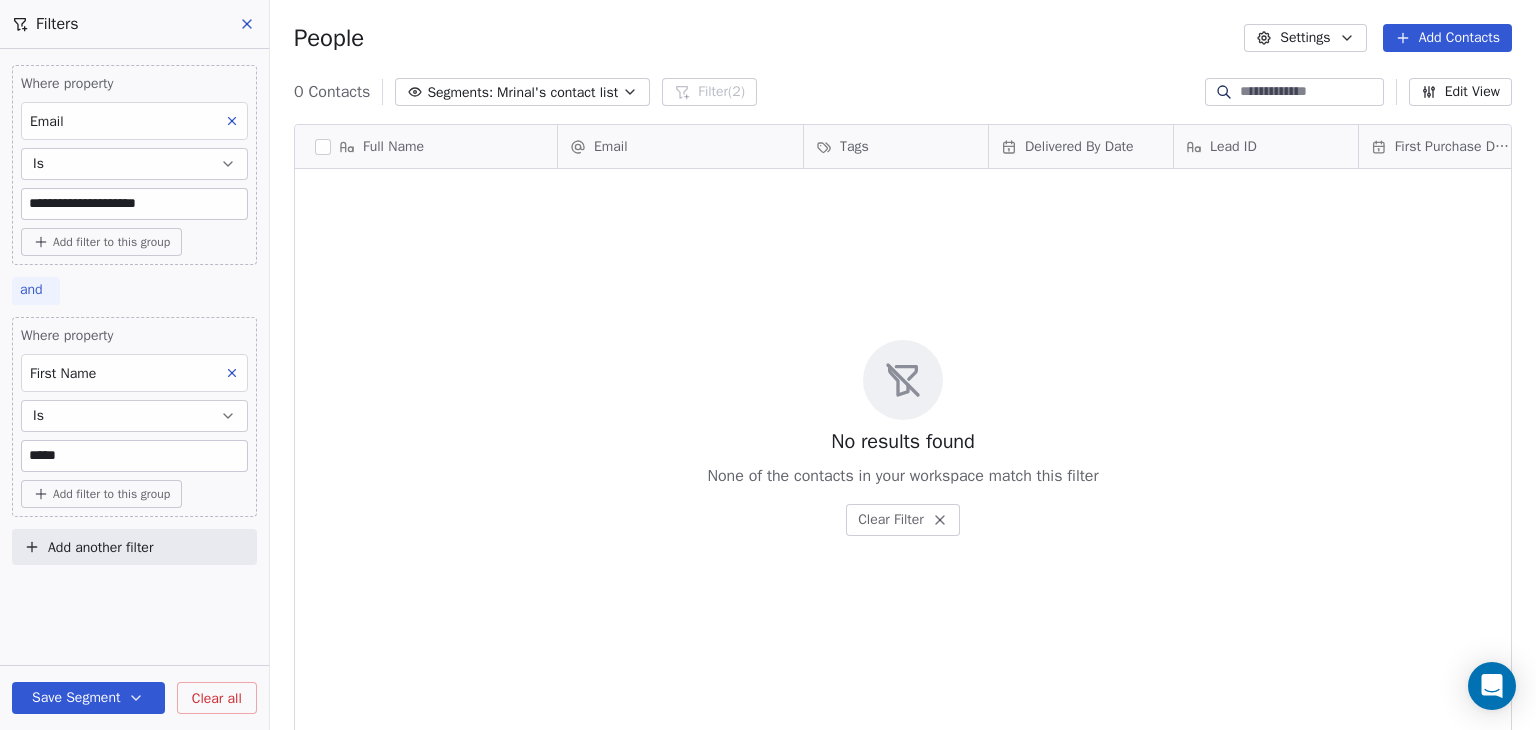 click on "and" at bounding box center [36, 291] 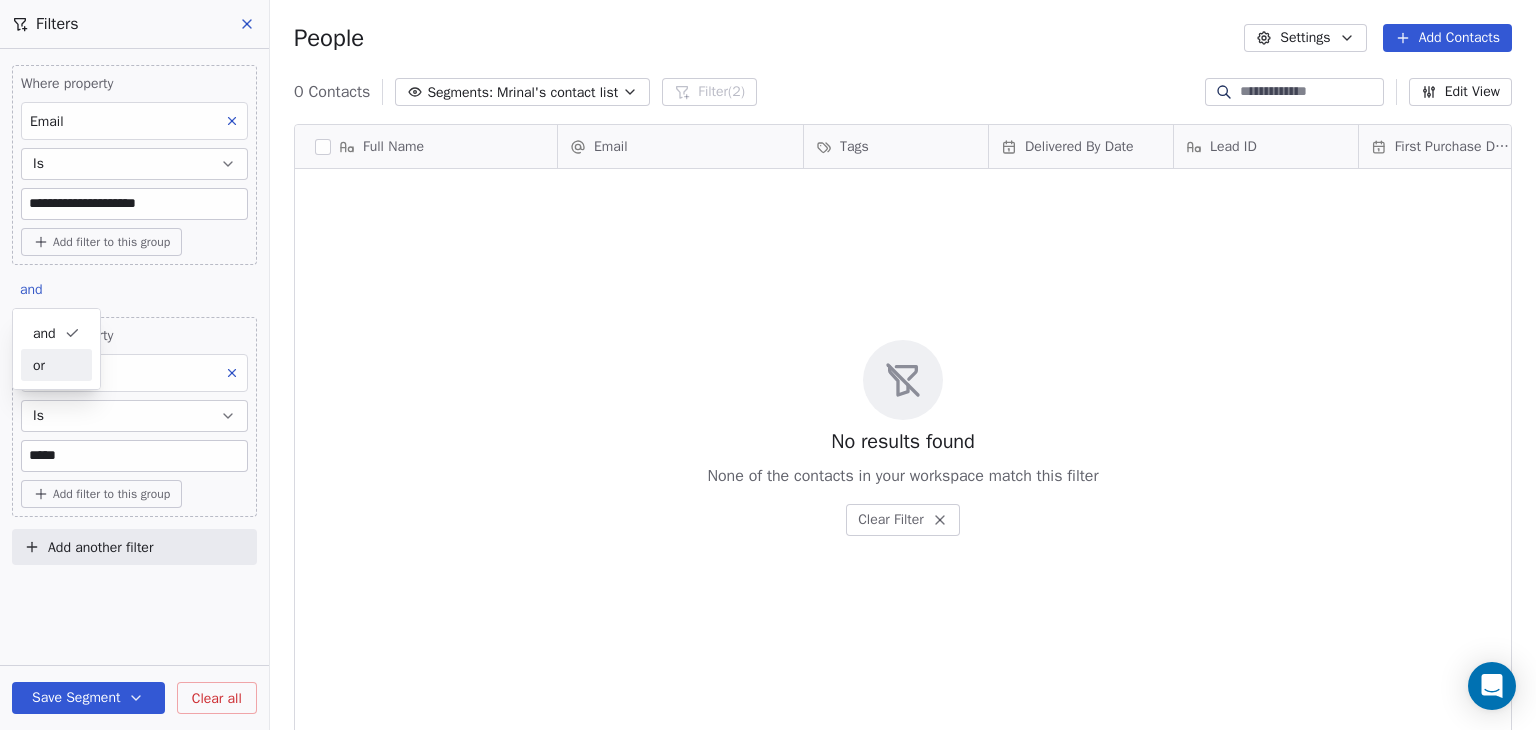 click on "or" at bounding box center (56, 365) 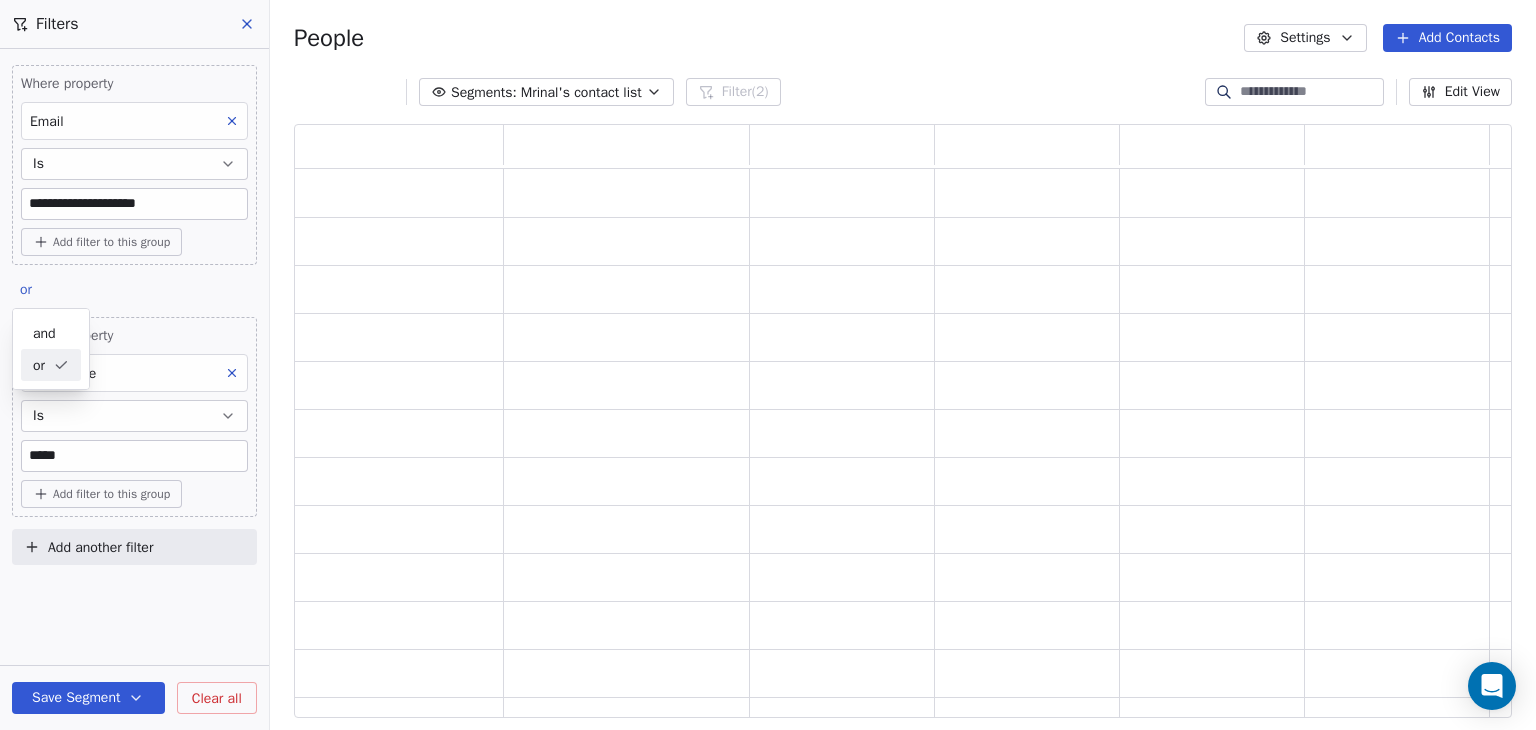scroll, scrollTop: 16, scrollLeft: 16, axis: both 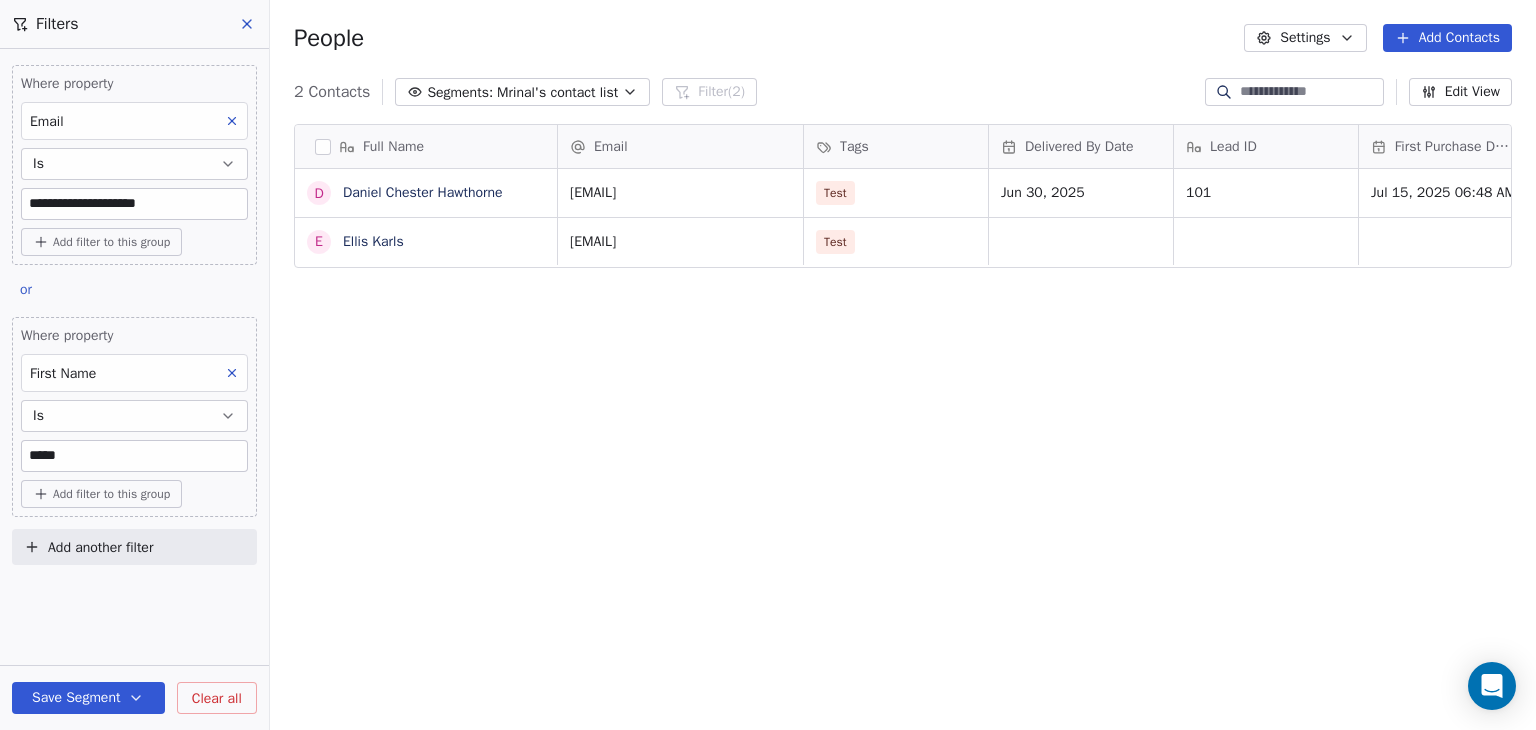 click at bounding box center [232, 373] 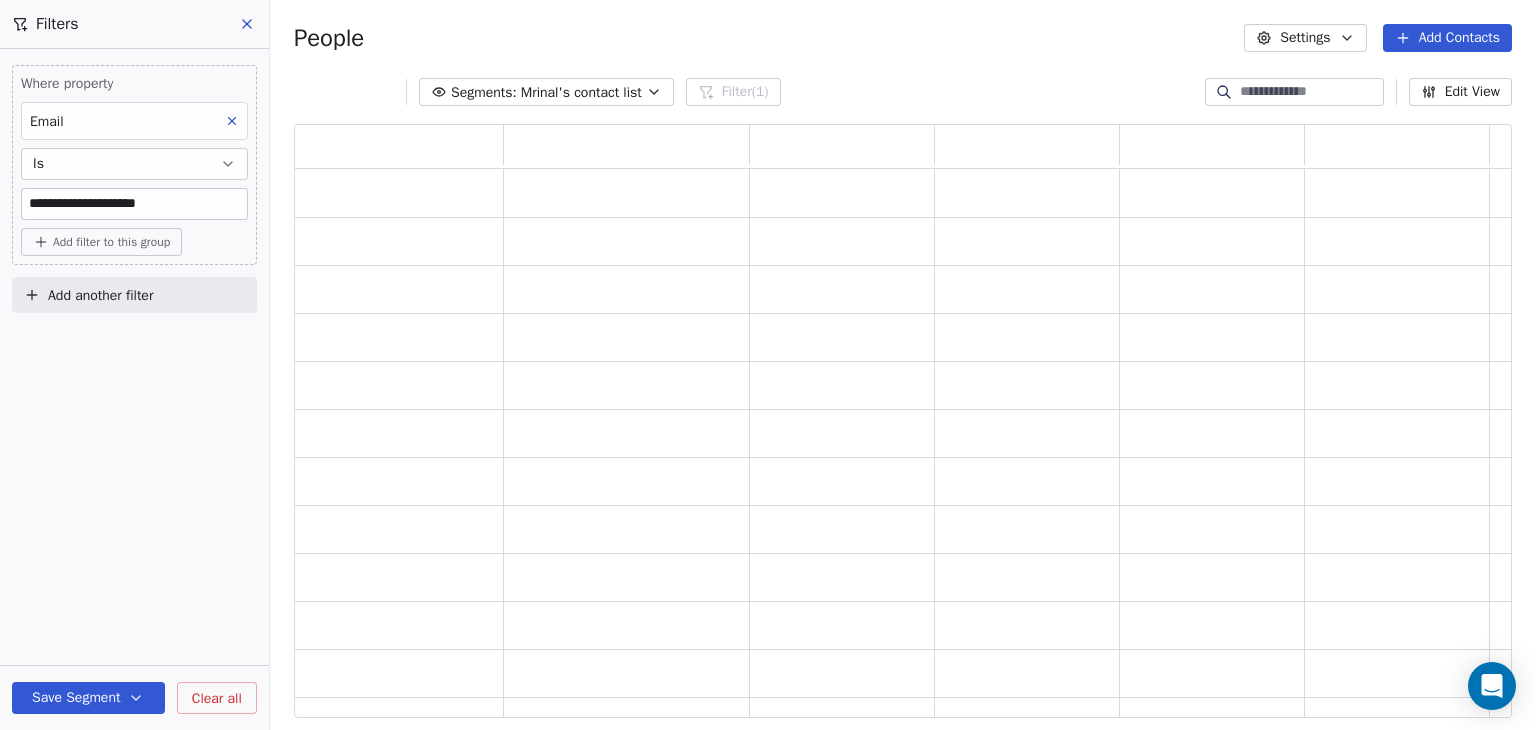 scroll, scrollTop: 16, scrollLeft: 16, axis: both 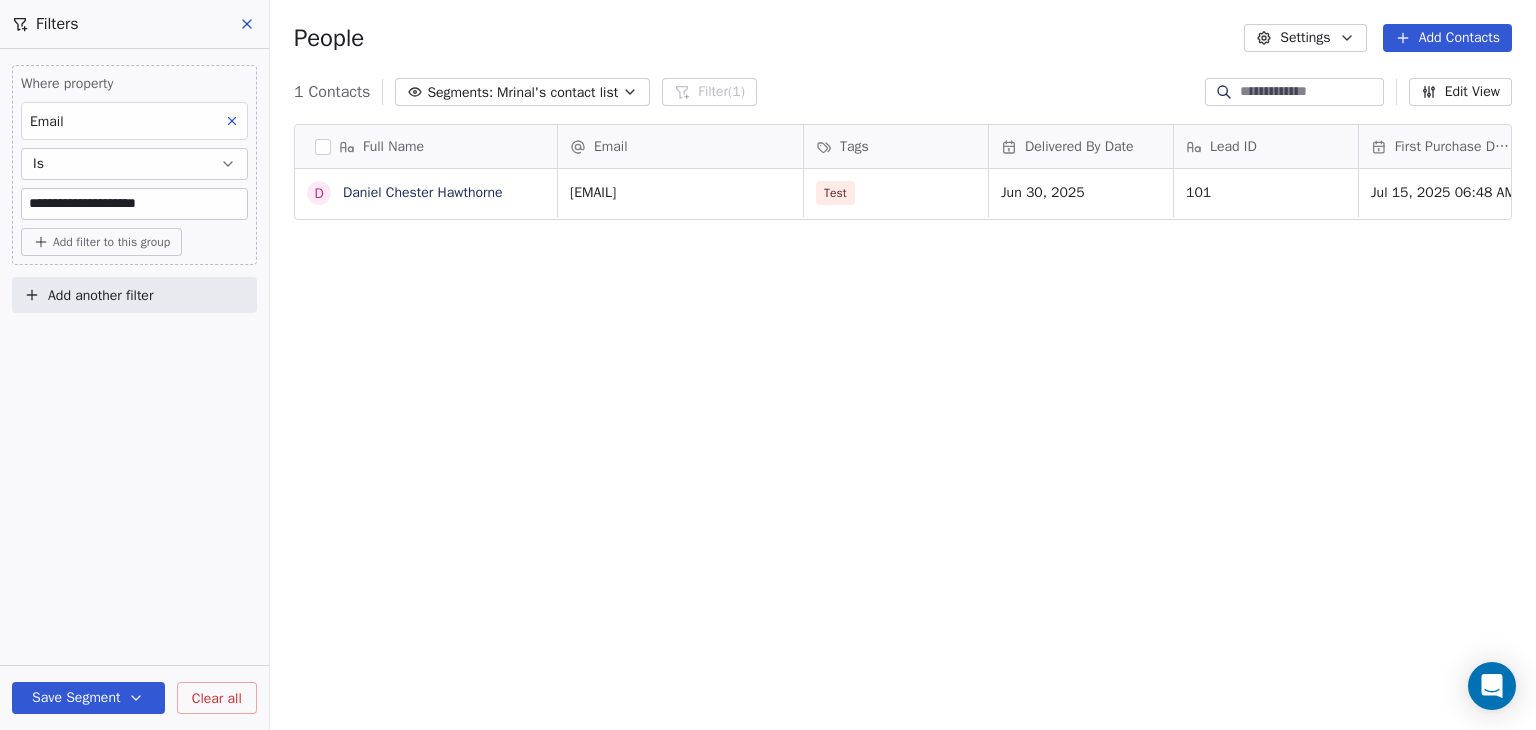 click on "Add another filter" at bounding box center [100, 295] 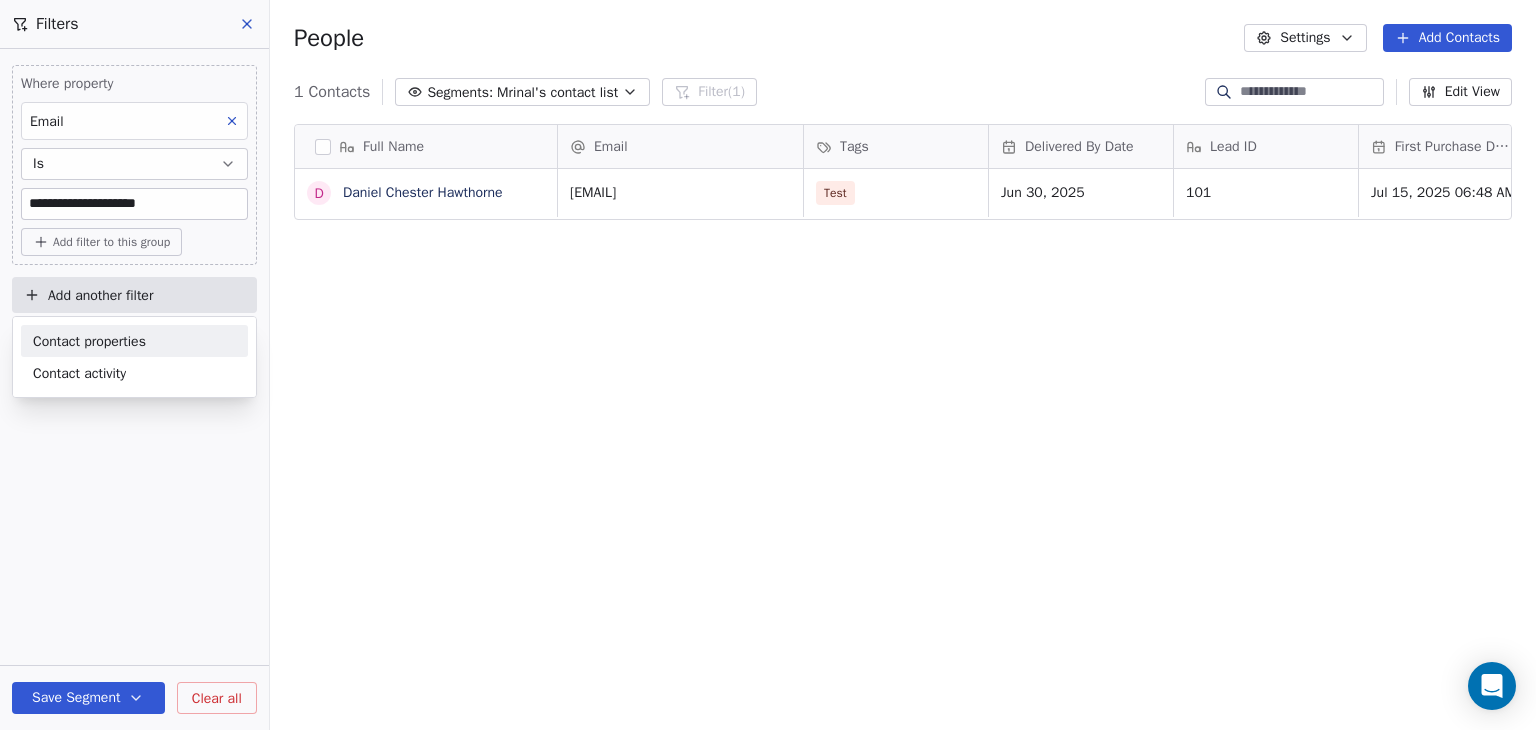 click on "Contact properties" at bounding box center (89, 341) 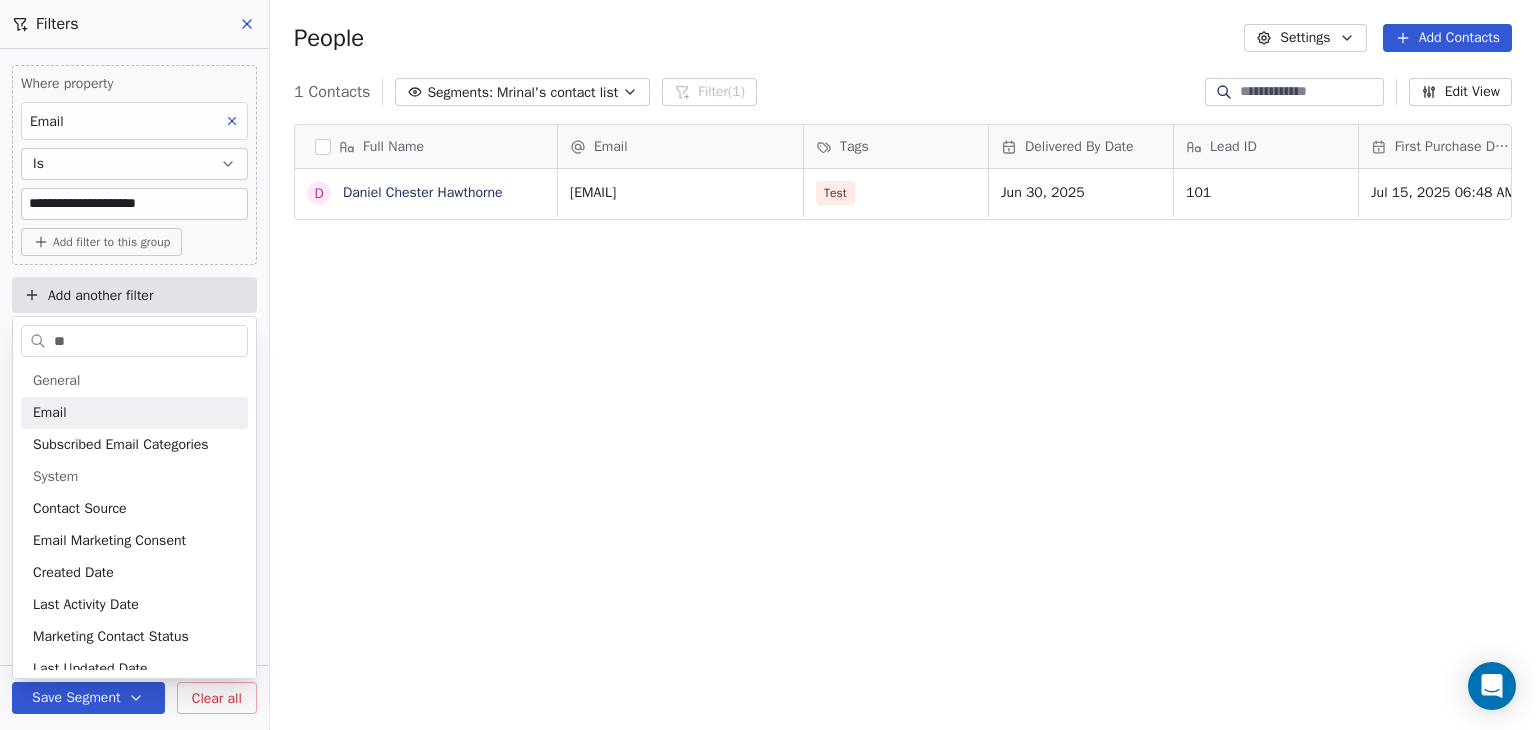 type on "**" 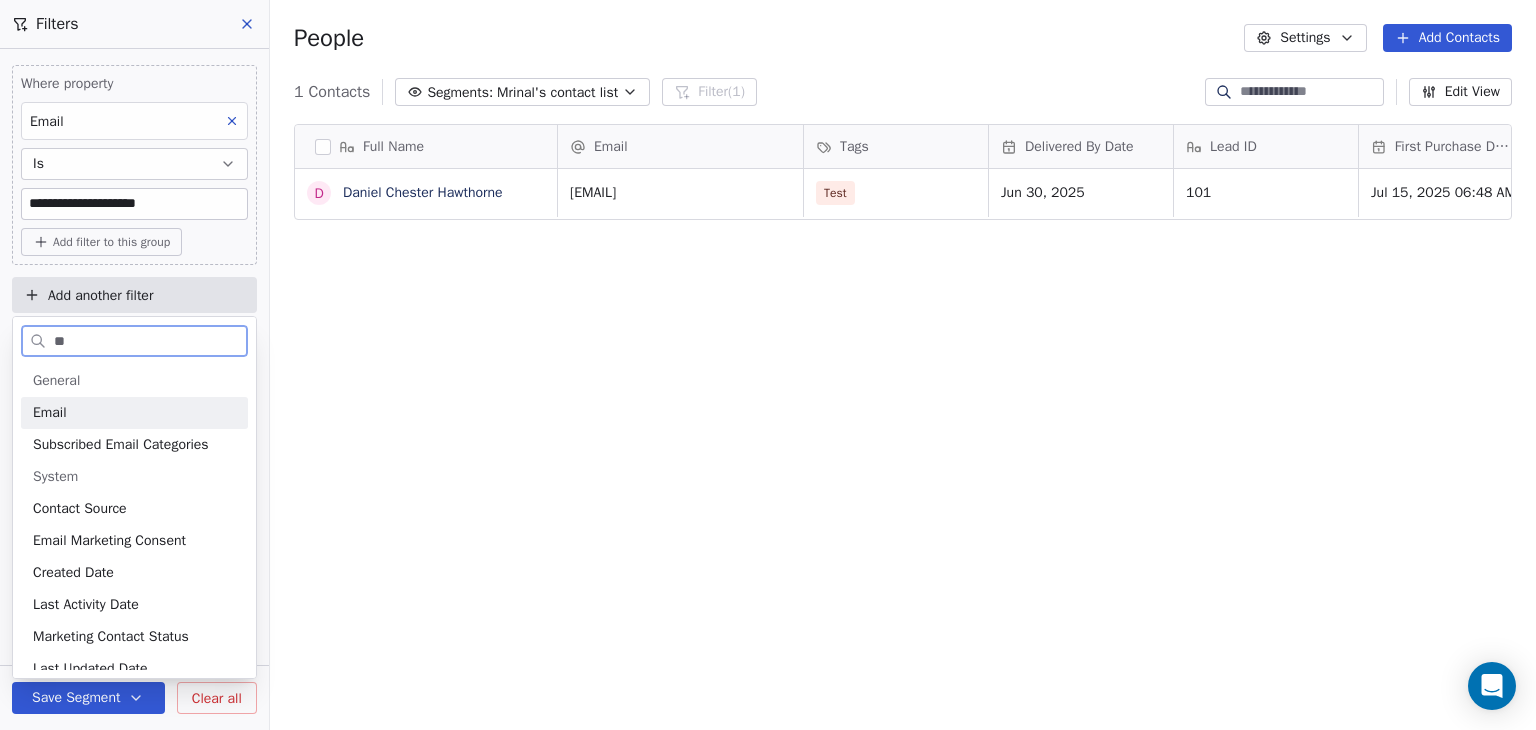 click on "Email" at bounding box center (50, 413) 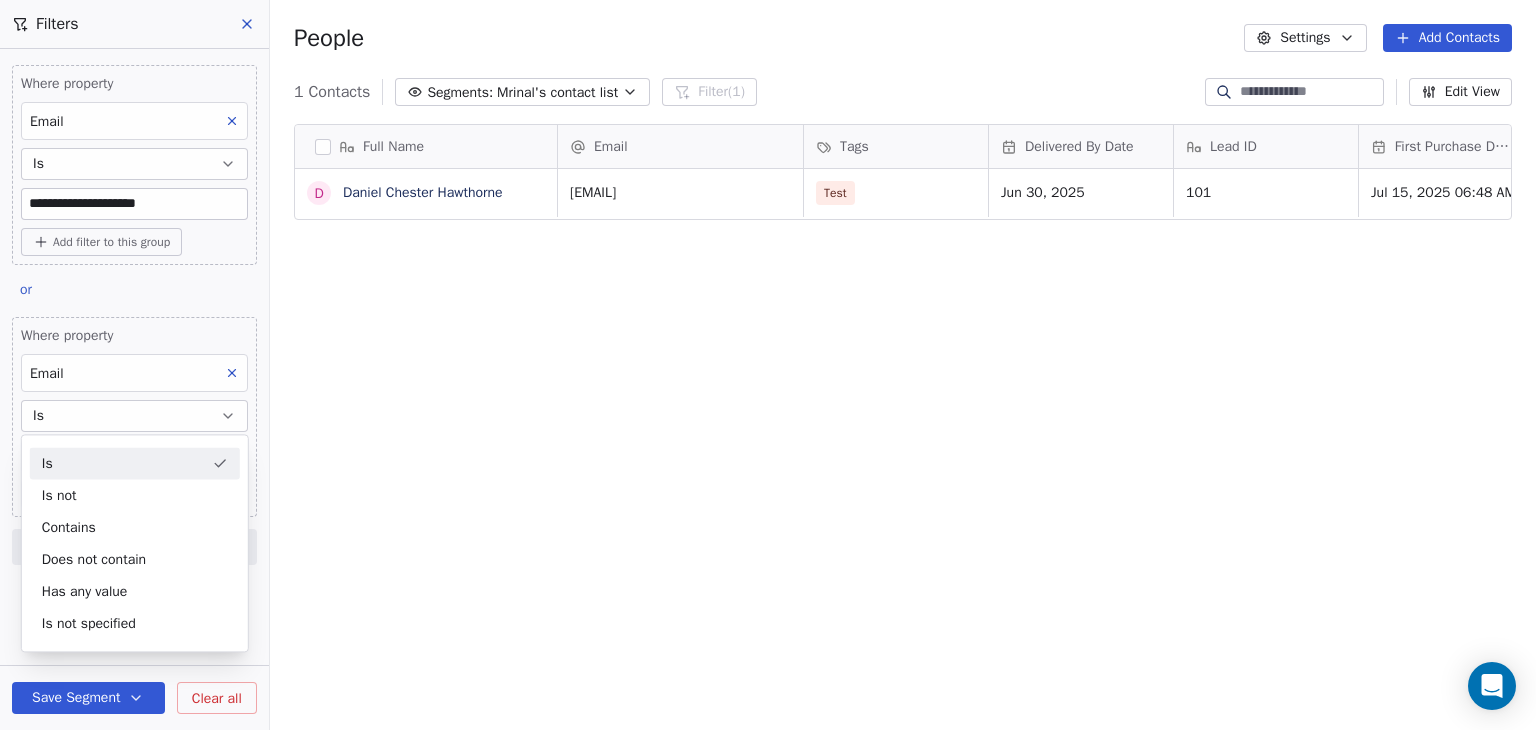 click on "Is" at bounding box center [135, 463] 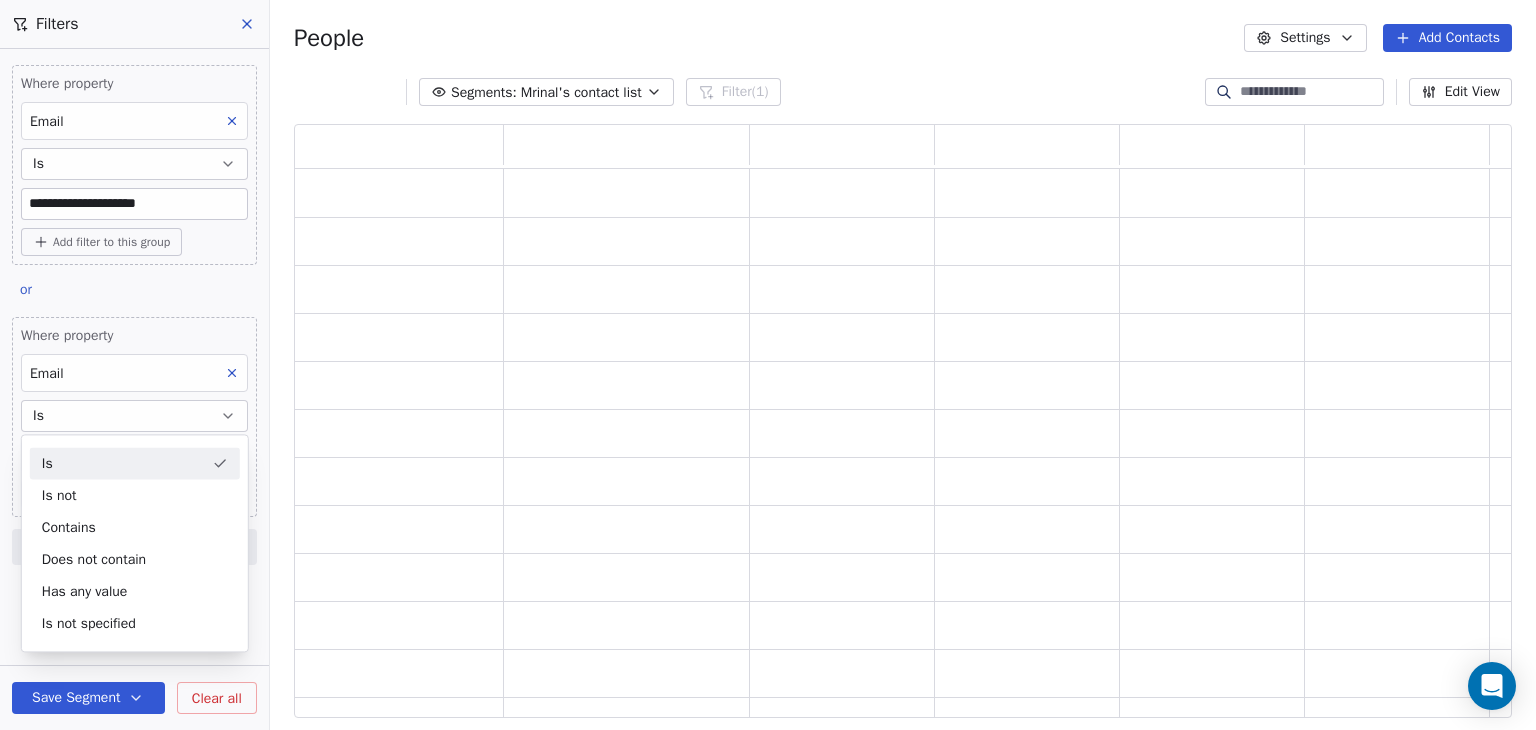 scroll, scrollTop: 16, scrollLeft: 16, axis: both 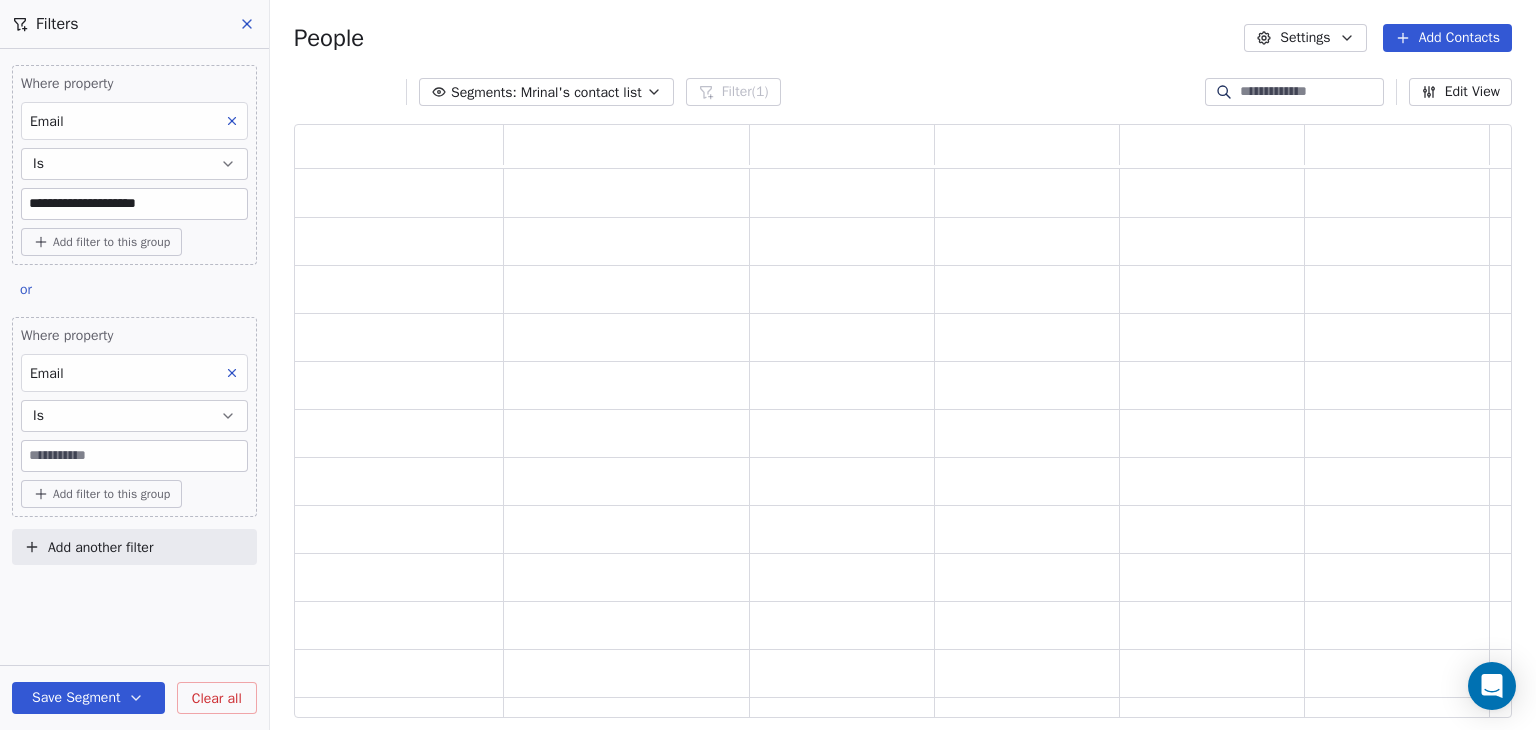 click at bounding box center (134, 456) 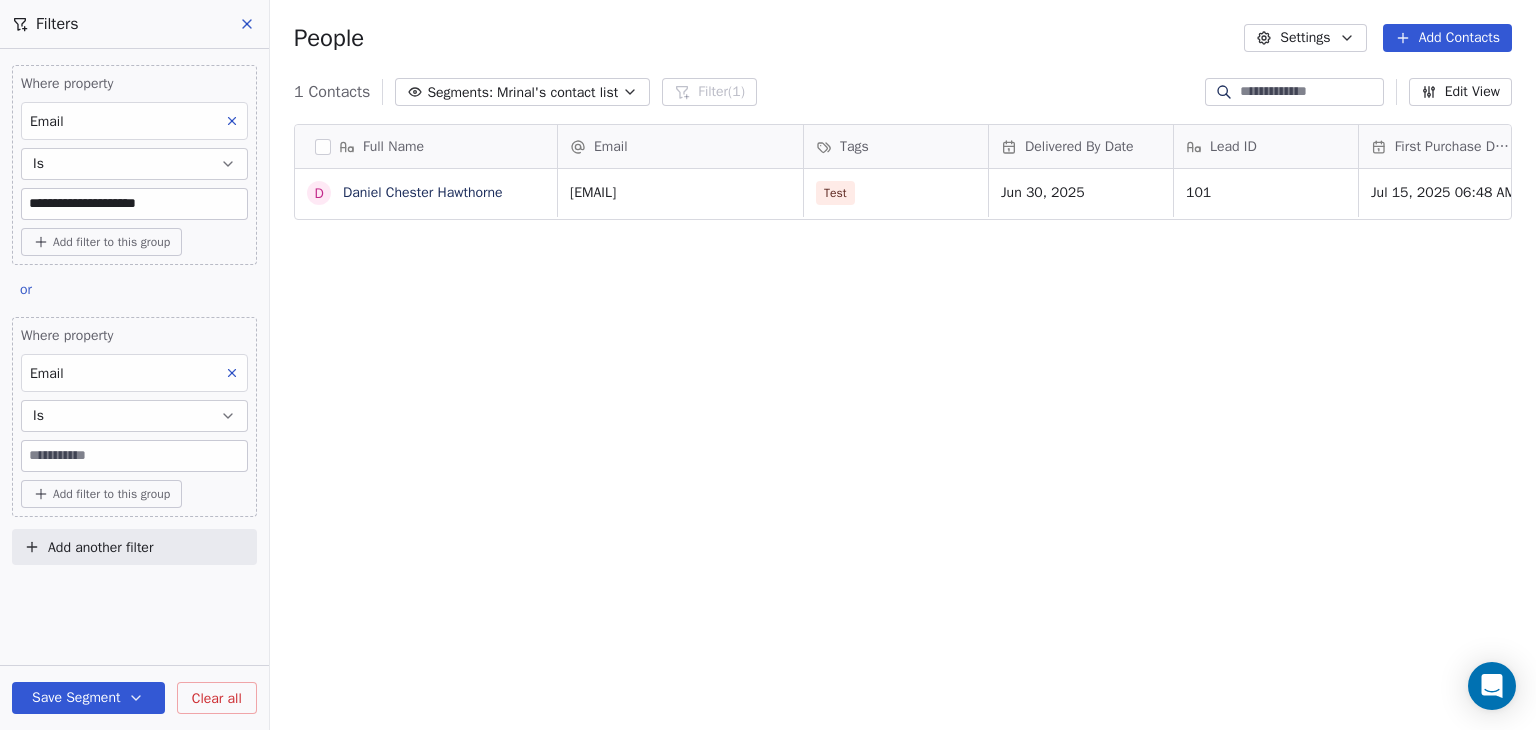 scroll, scrollTop: 16, scrollLeft: 16, axis: both 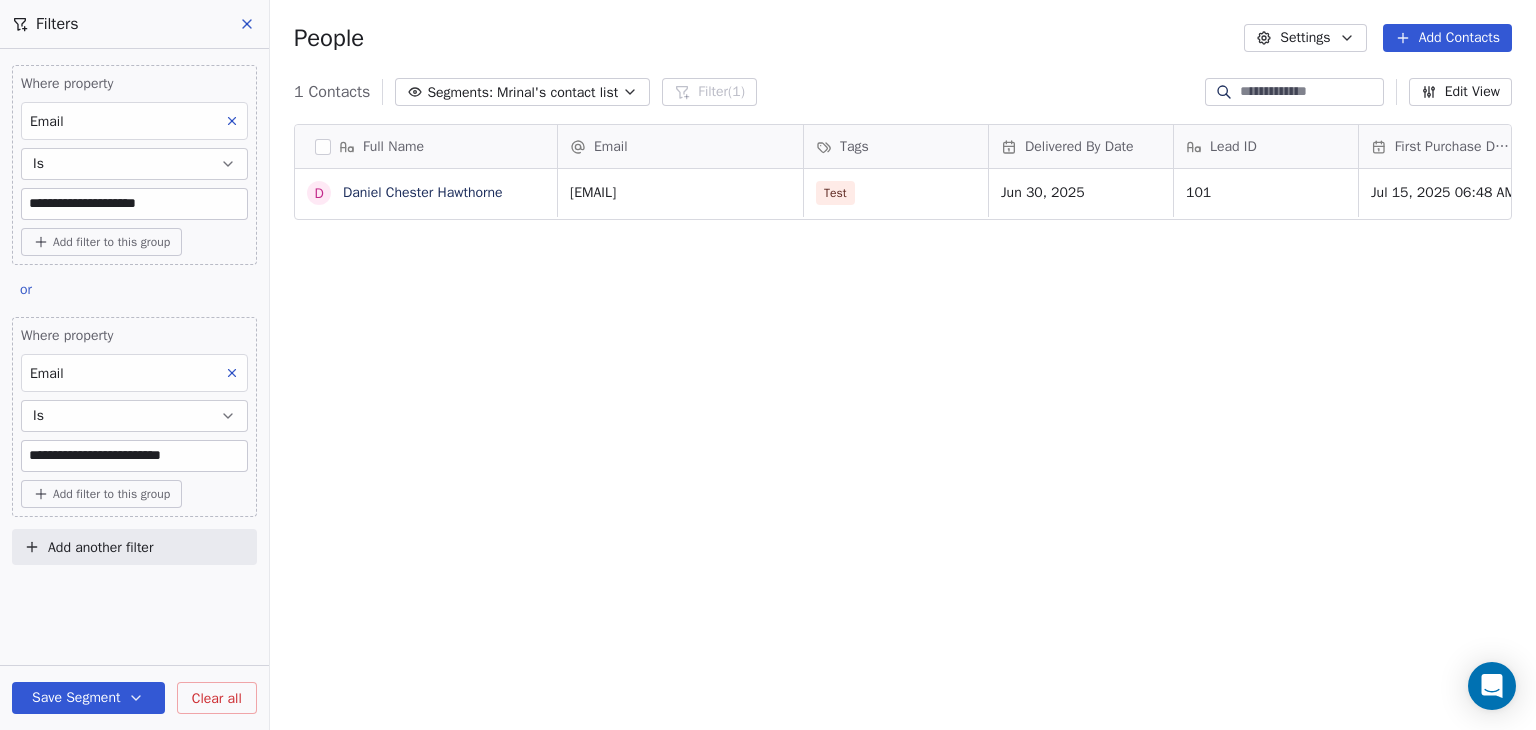 type on "**********" 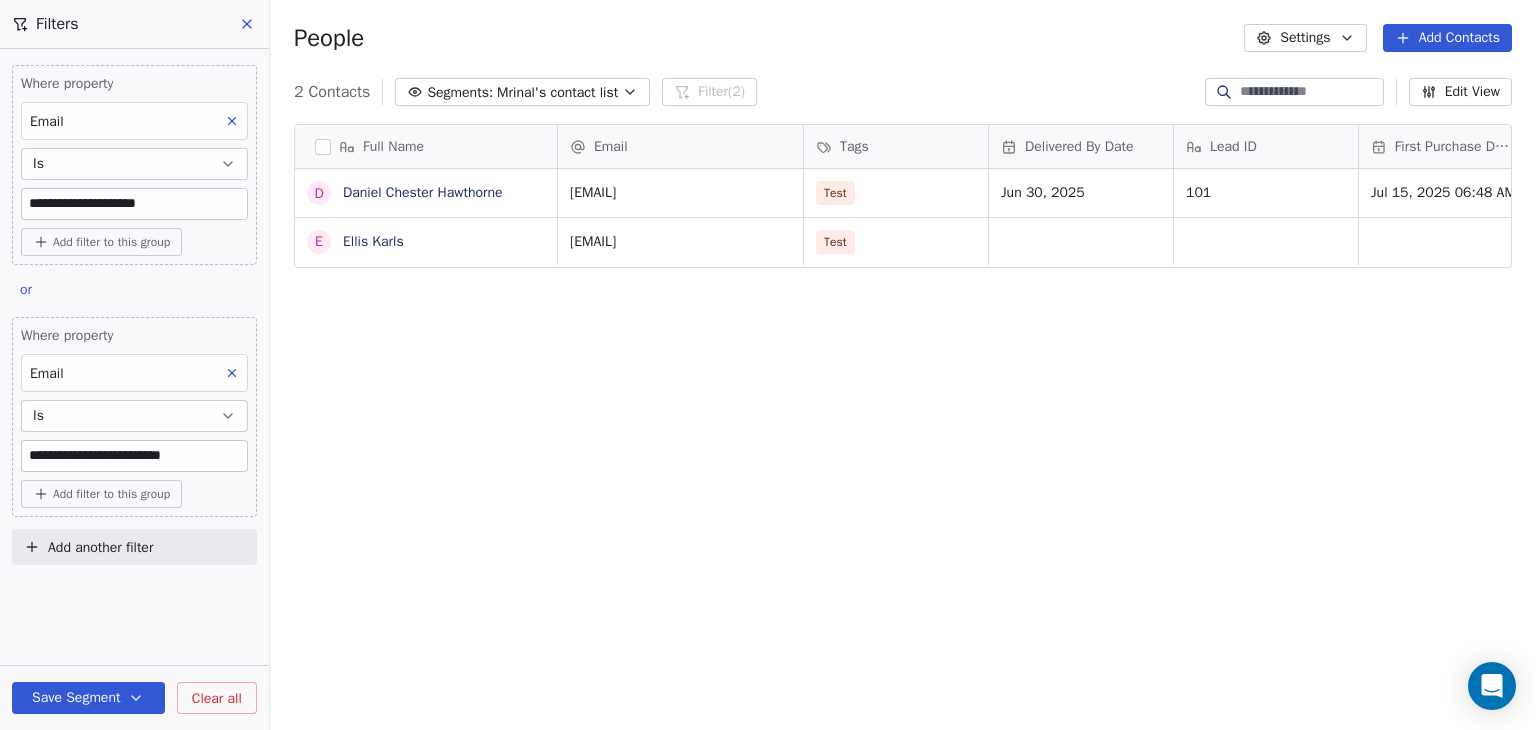 click on "Save Segment" at bounding box center (88, 698) 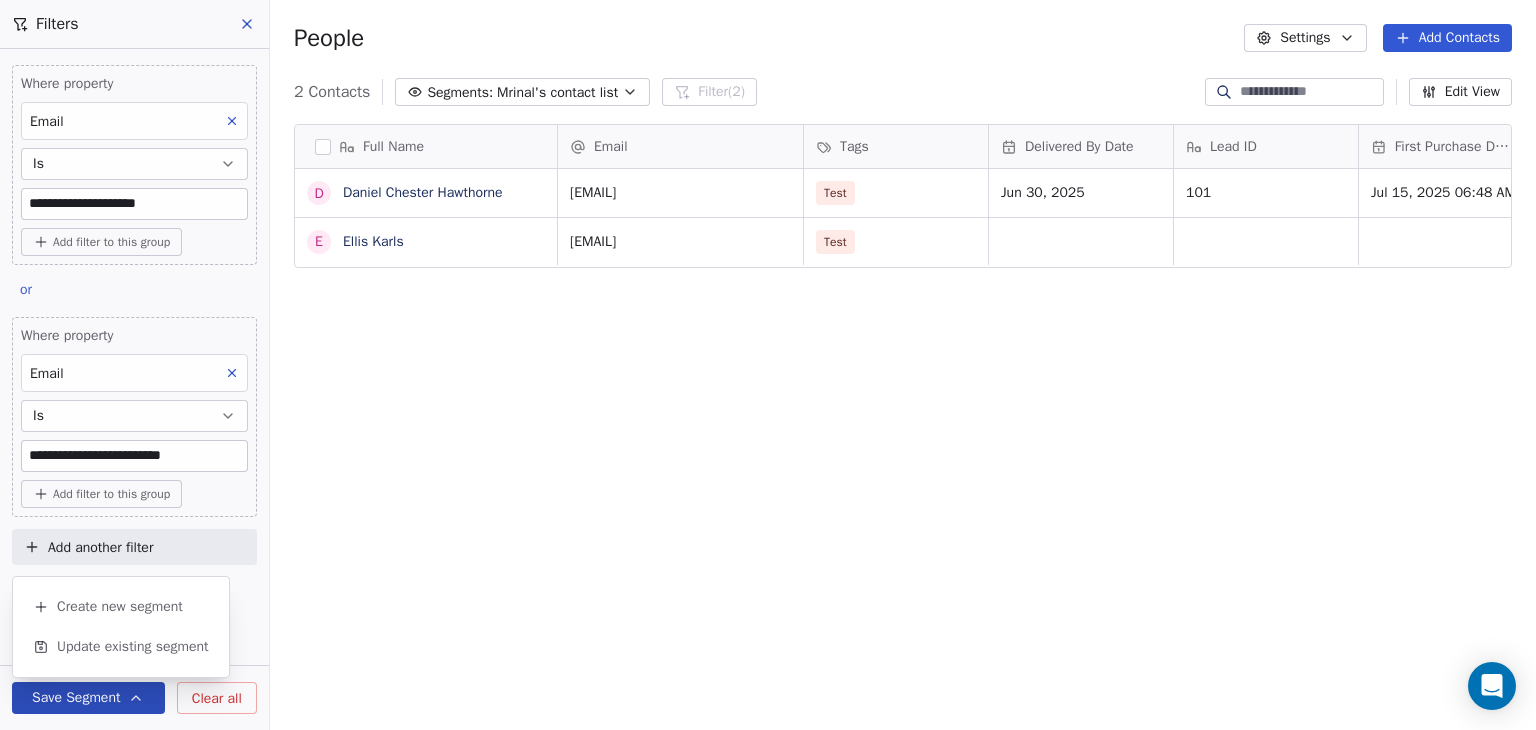 click on "Save Segment" at bounding box center (88, 698) 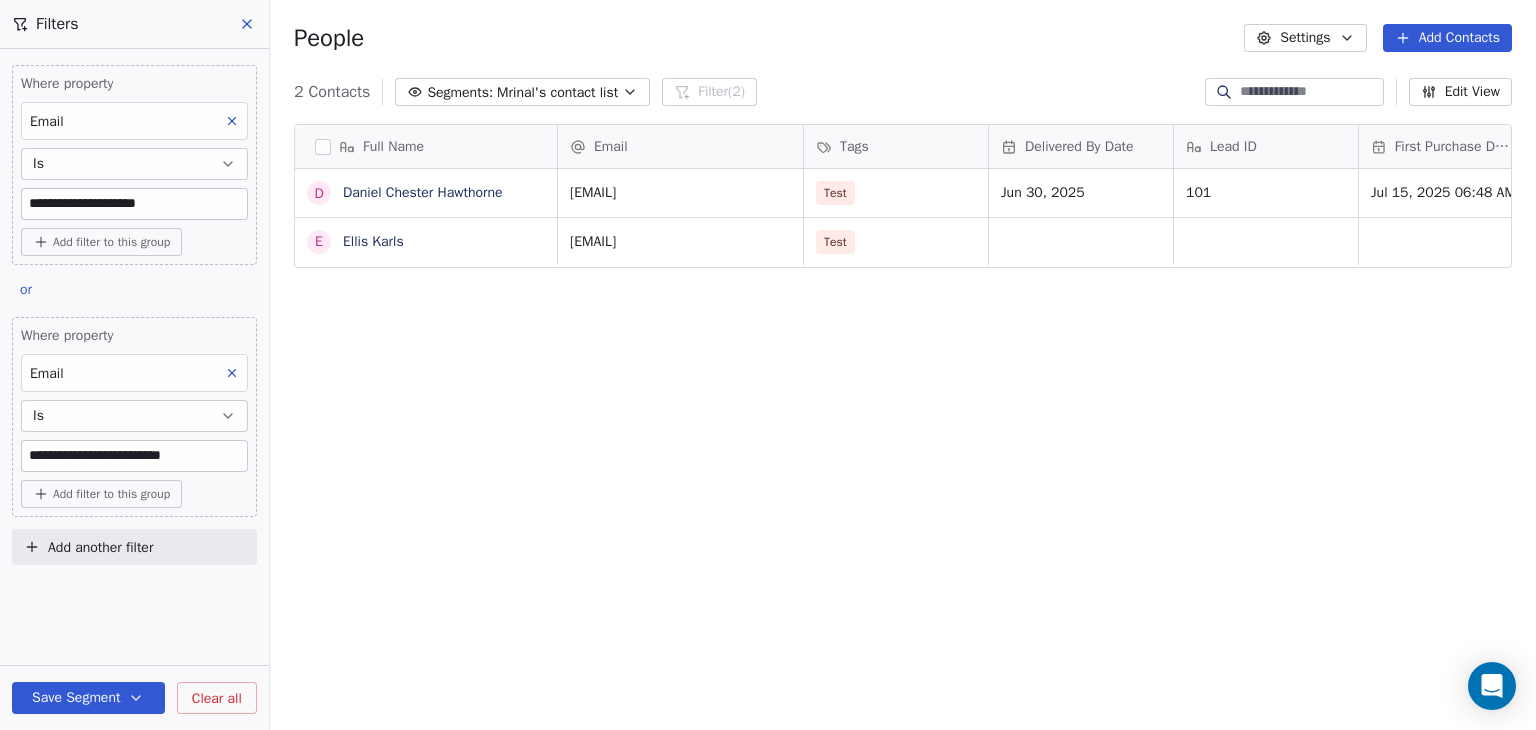 click on "Save Segment" at bounding box center [88, 698] 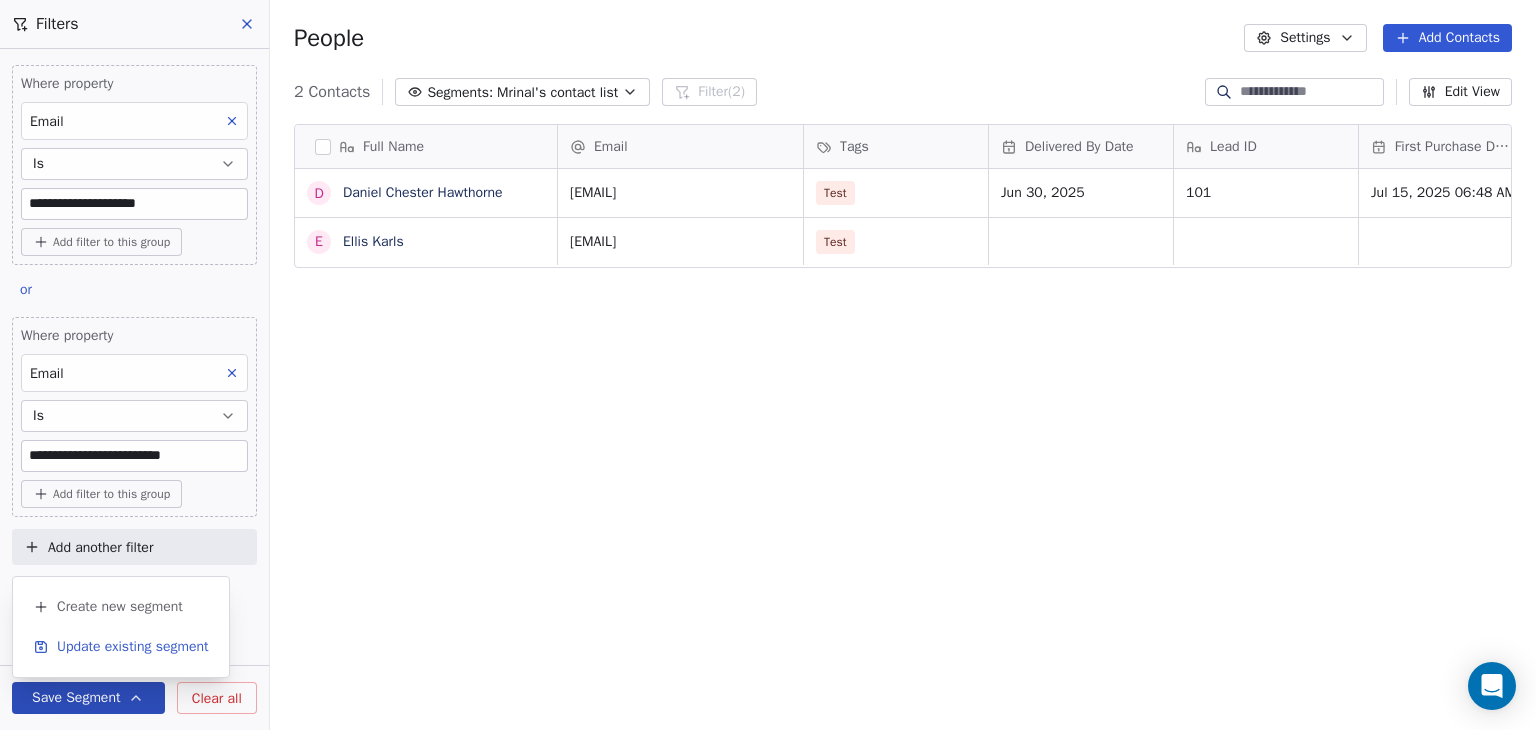 click on "Update existing segment" at bounding box center [133, 647] 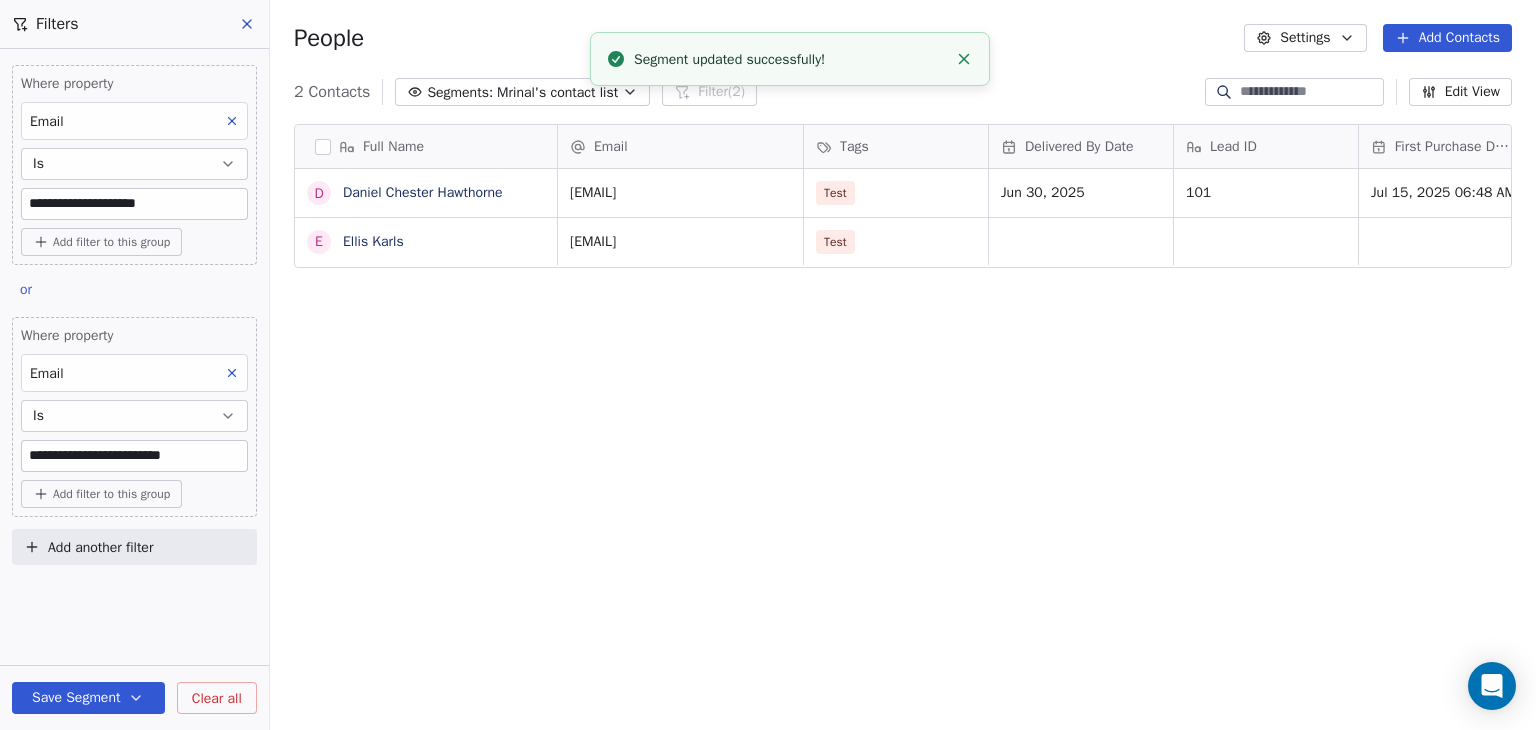 click on "Clear all" at bounding box center (217, 698) 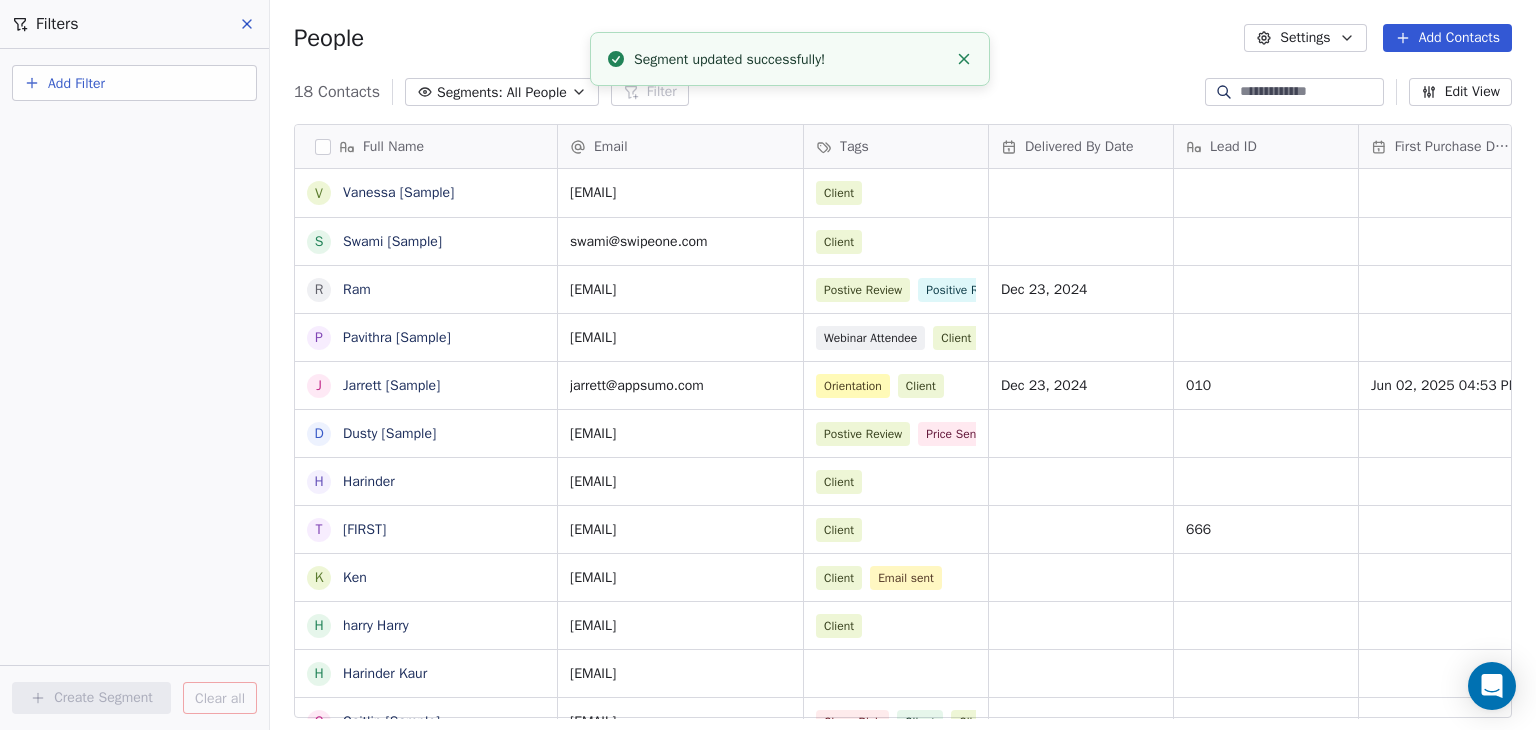 click at bounding box center (248, 24) 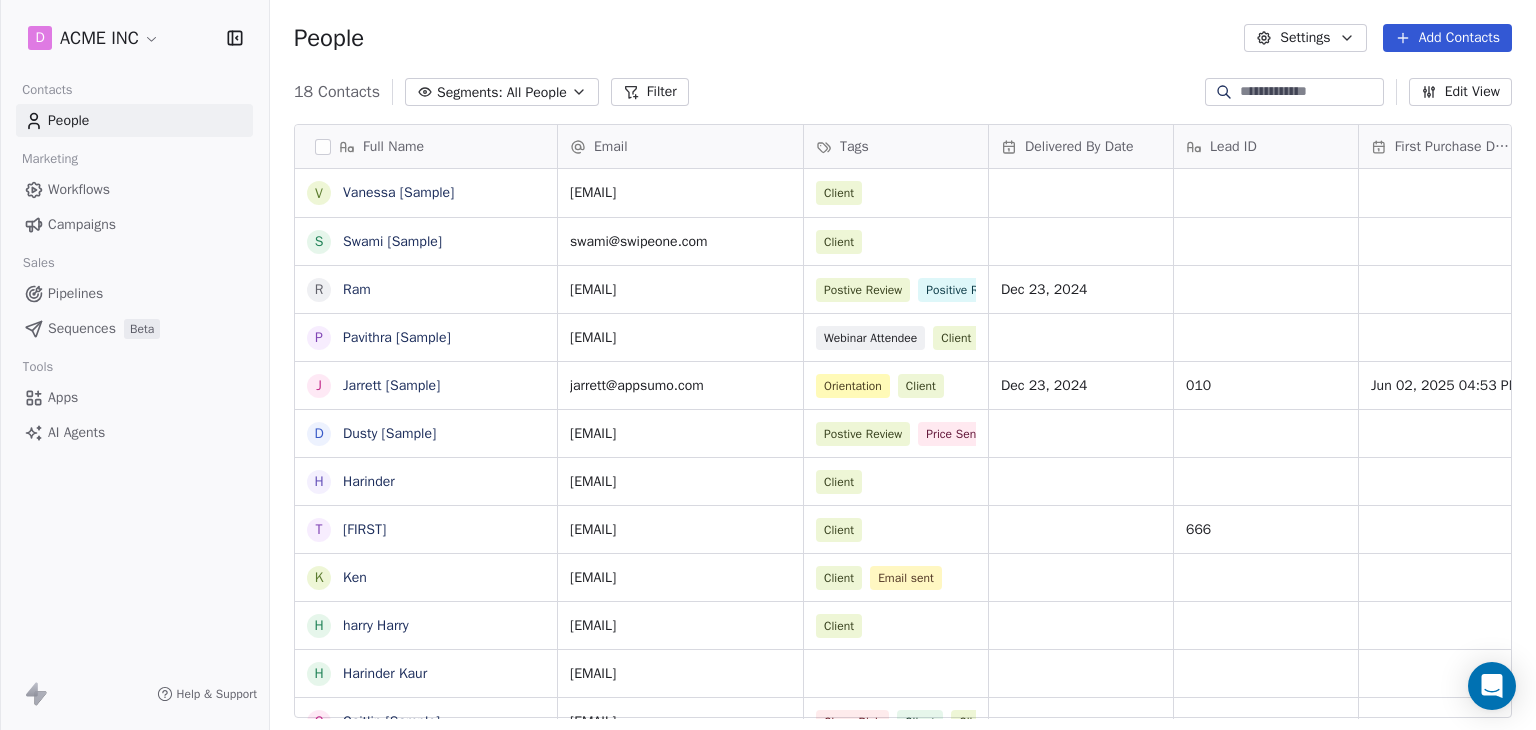 click 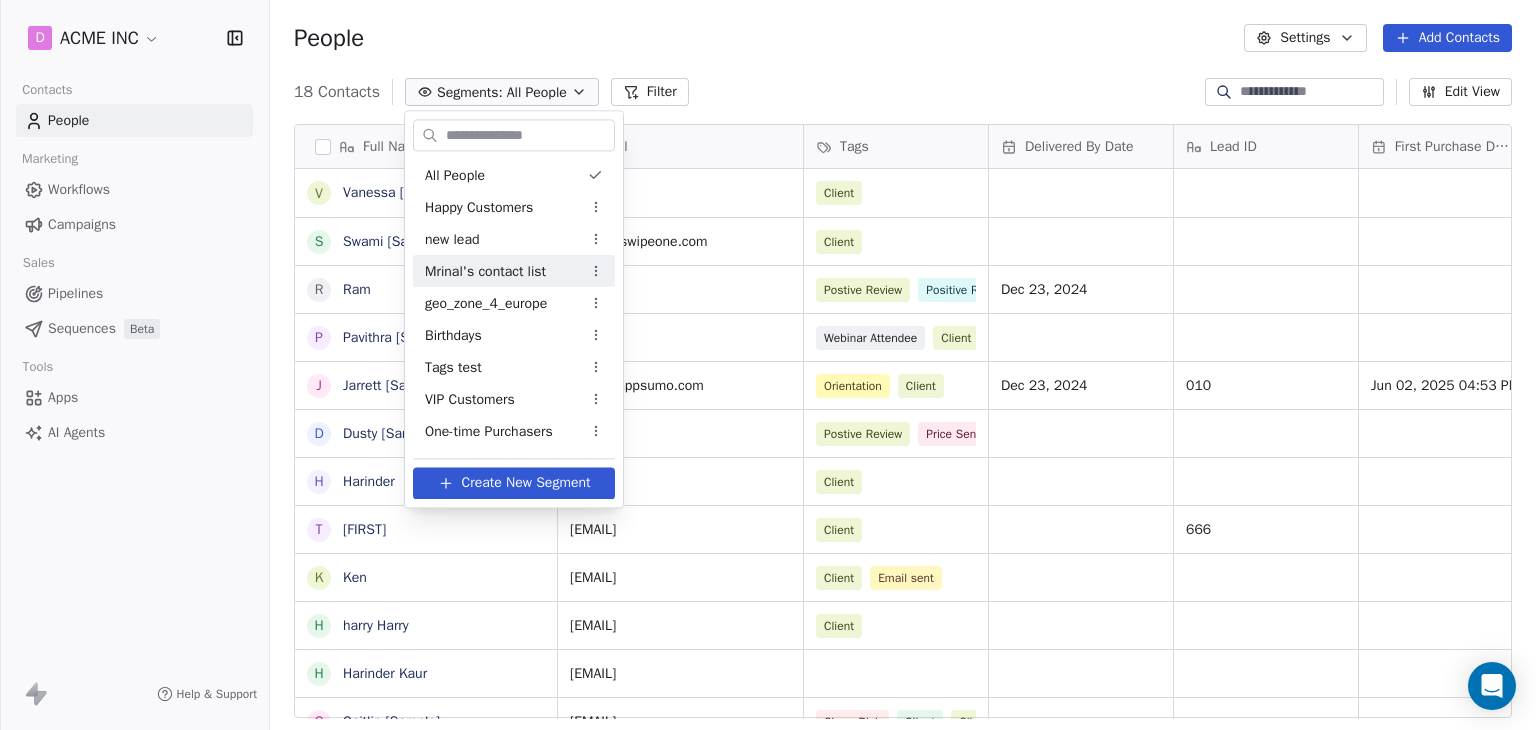 click on "Mrinal's contact list" at bounding box center [485, 271] 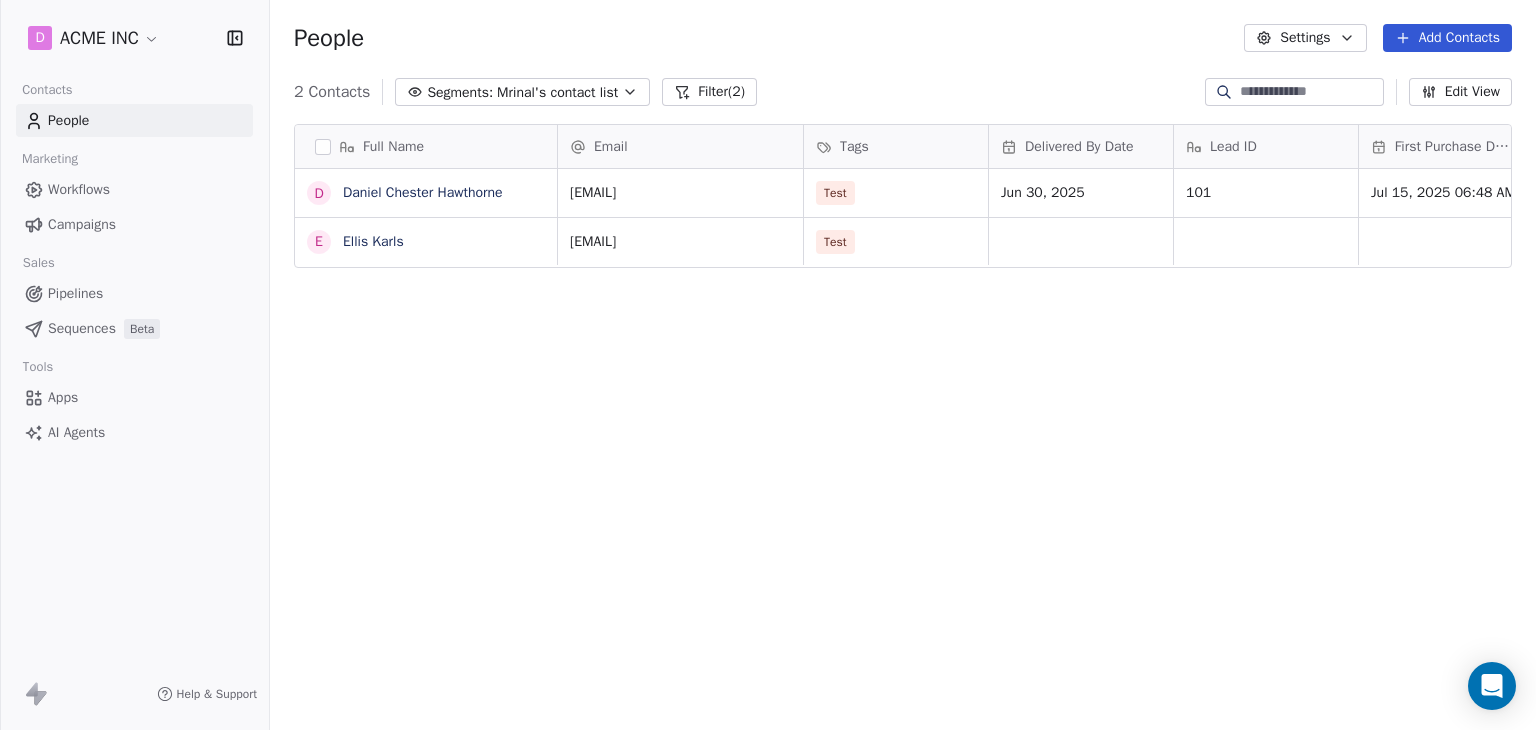click on "Filter  (2)" at bounding box center (709, 92) 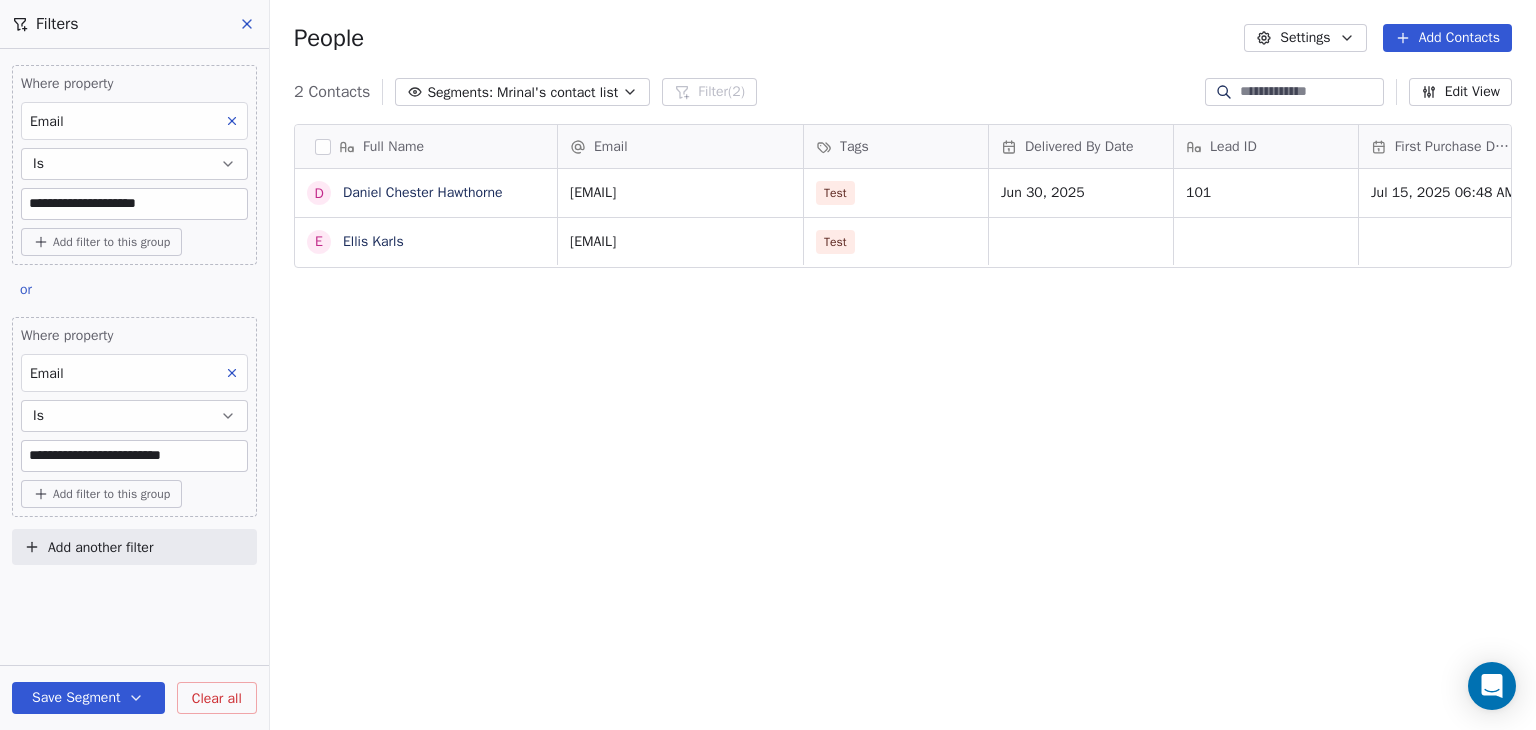 click 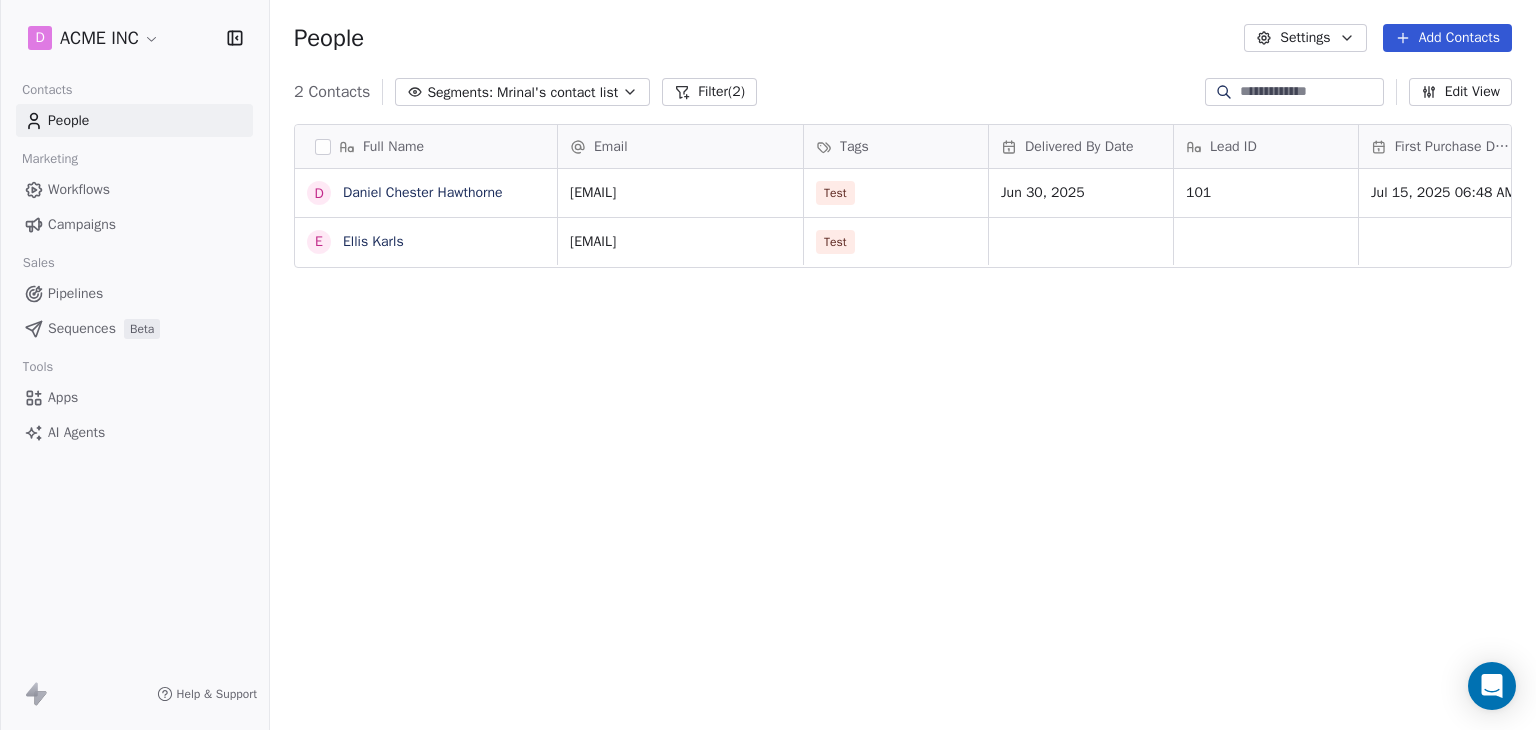 click on "Mrinal's contact list" at bounding box center [557, 92] 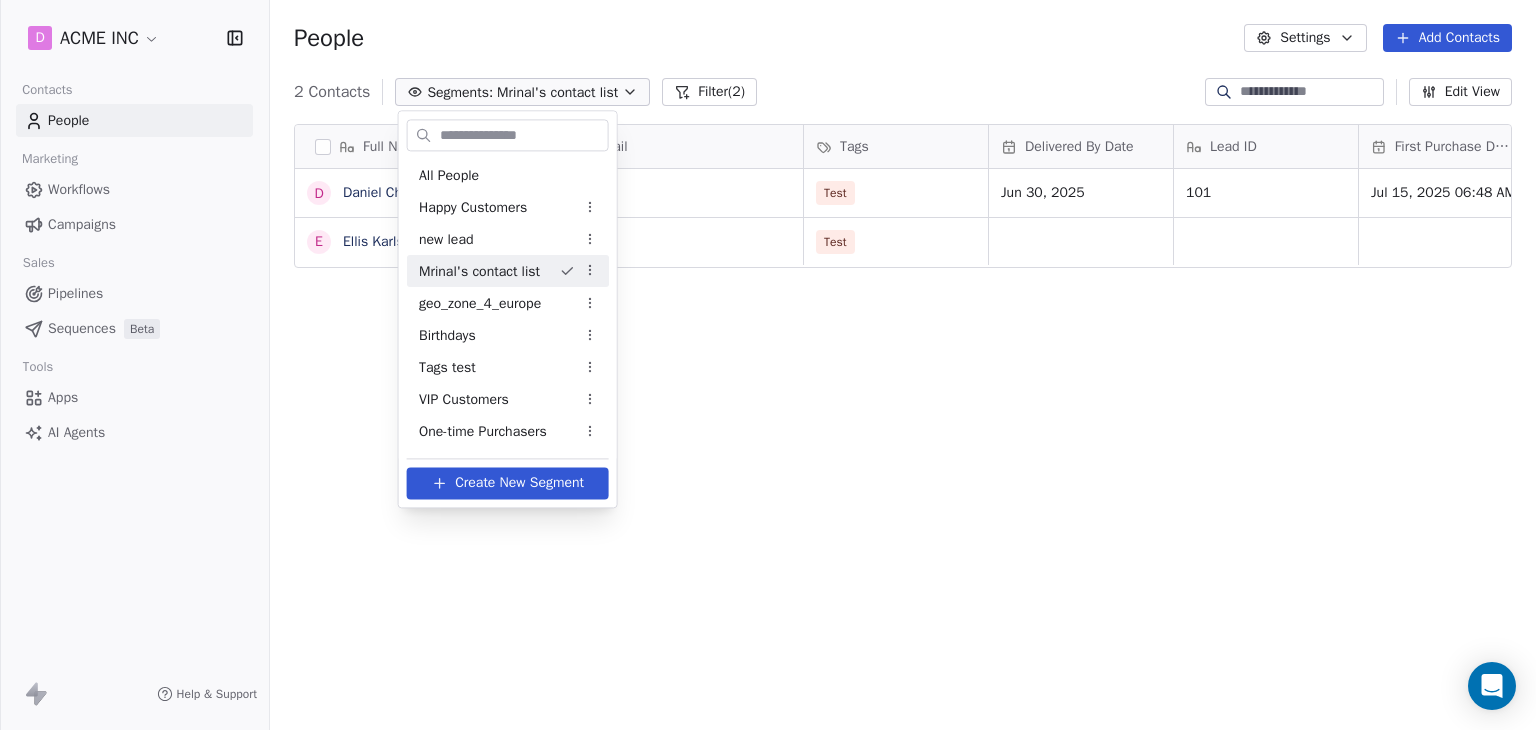 click on "All People" at bounding box center (449, 175) 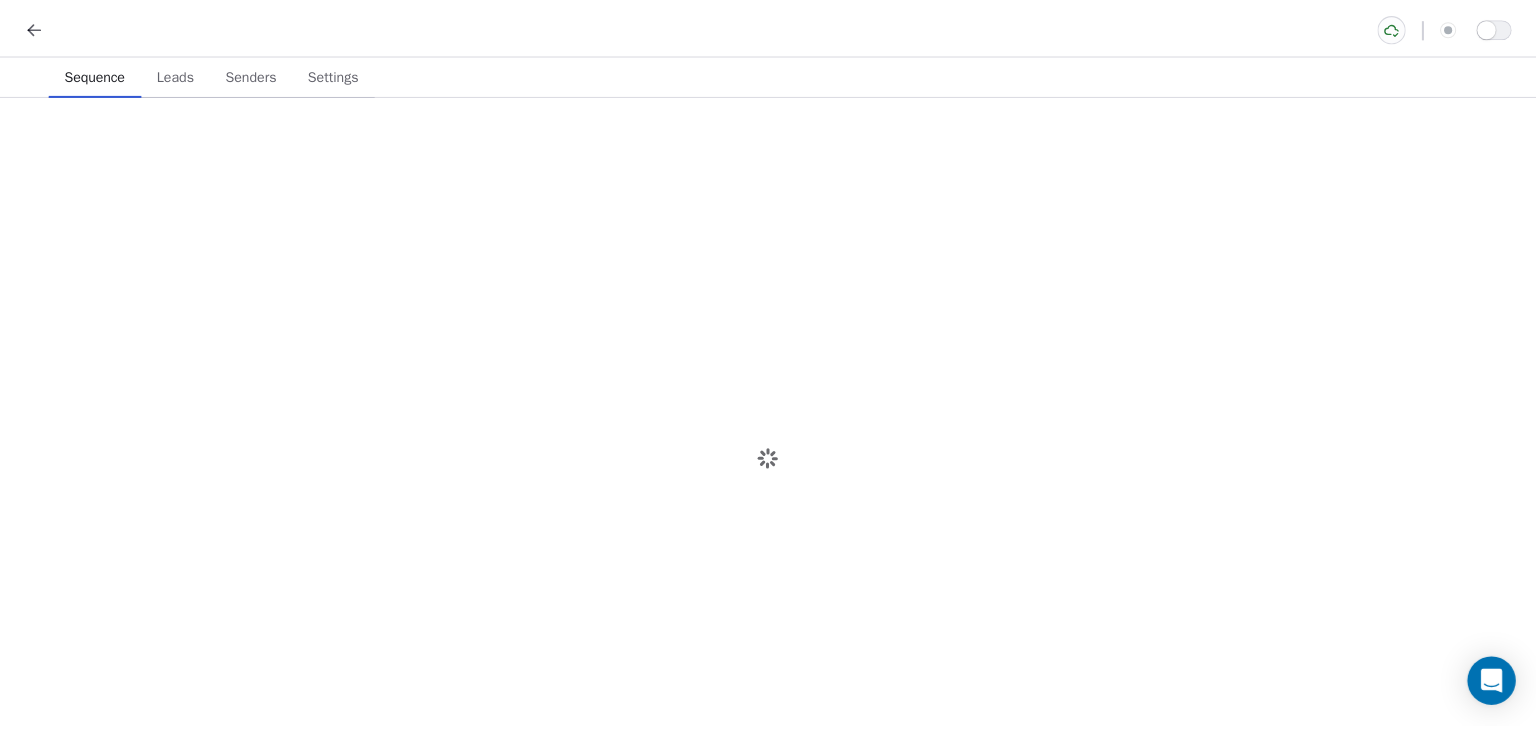 scroll, scrollTop: 0, scrollLeft: 0, axis: both 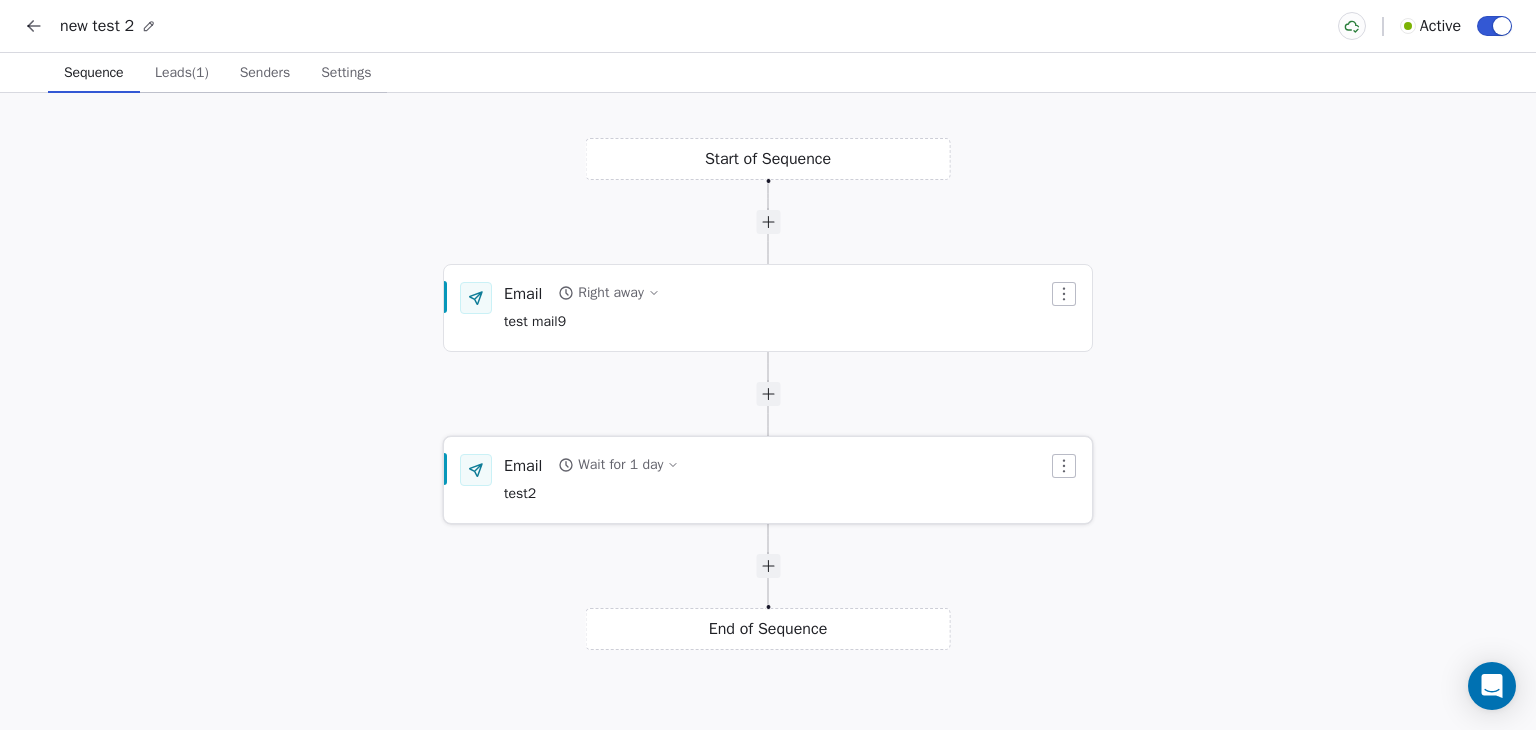 click on "Wait for 1 day" at bounding box center [620, 465] 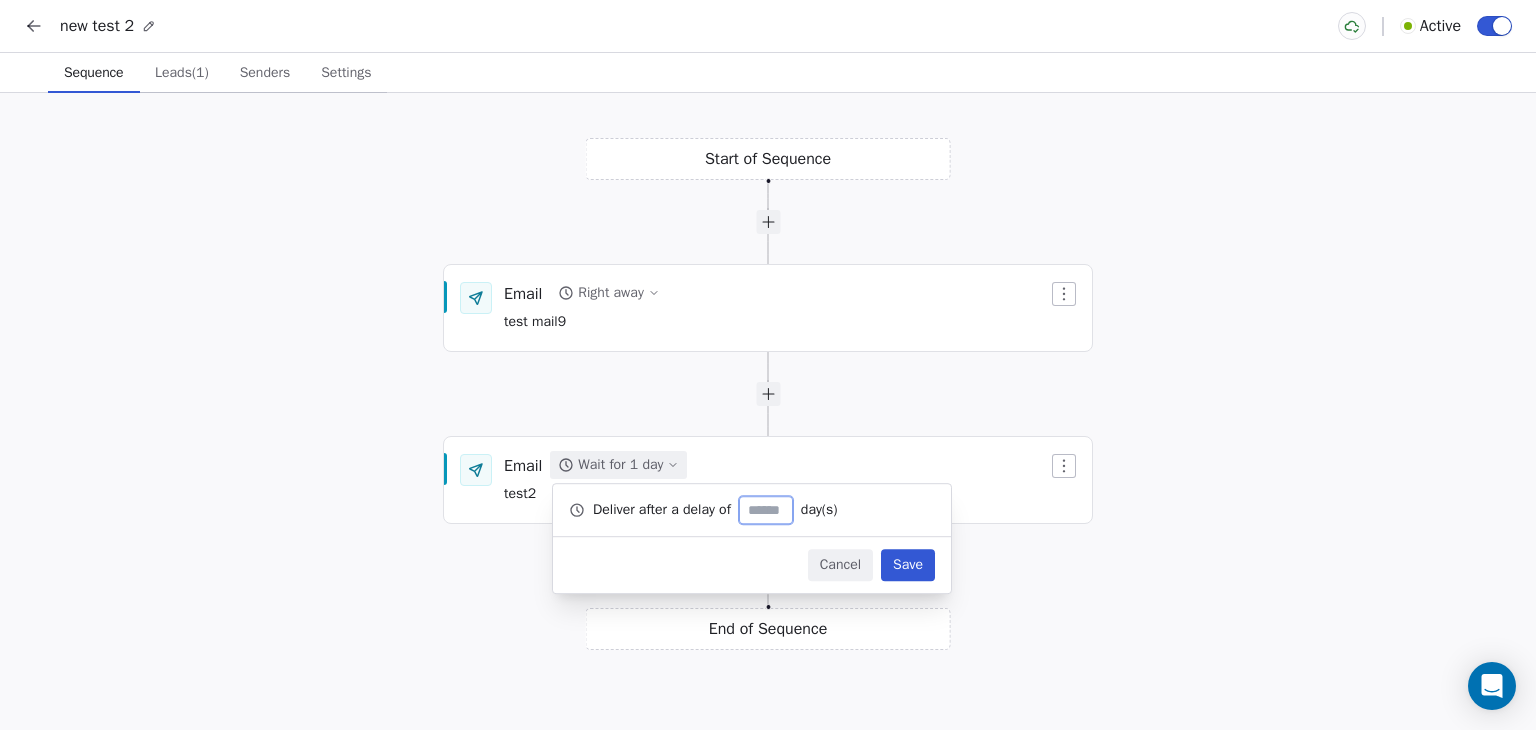 click on "*" at bounding box center (766, 510) 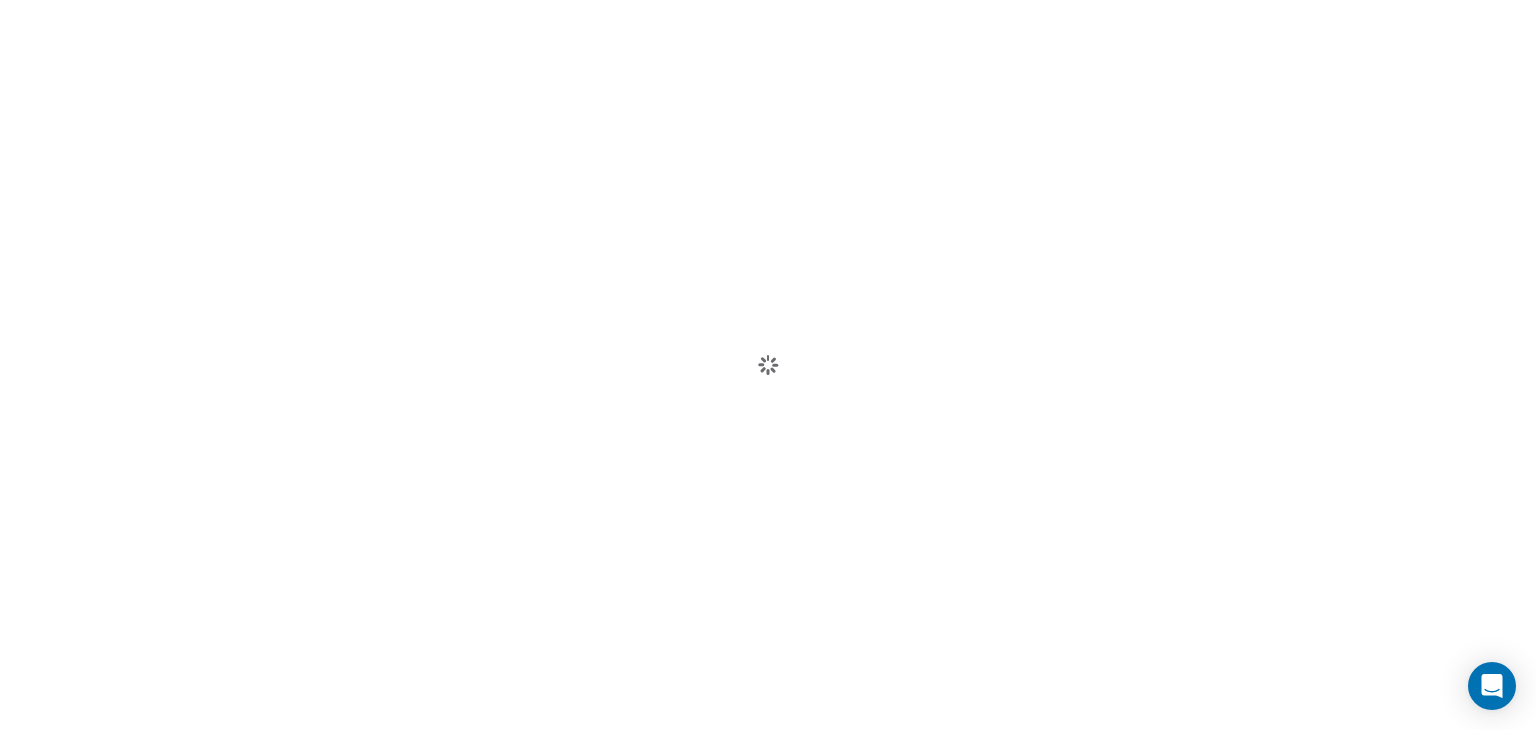 scroll, scrollTop: 0, scrollLeft: 0, axis: both 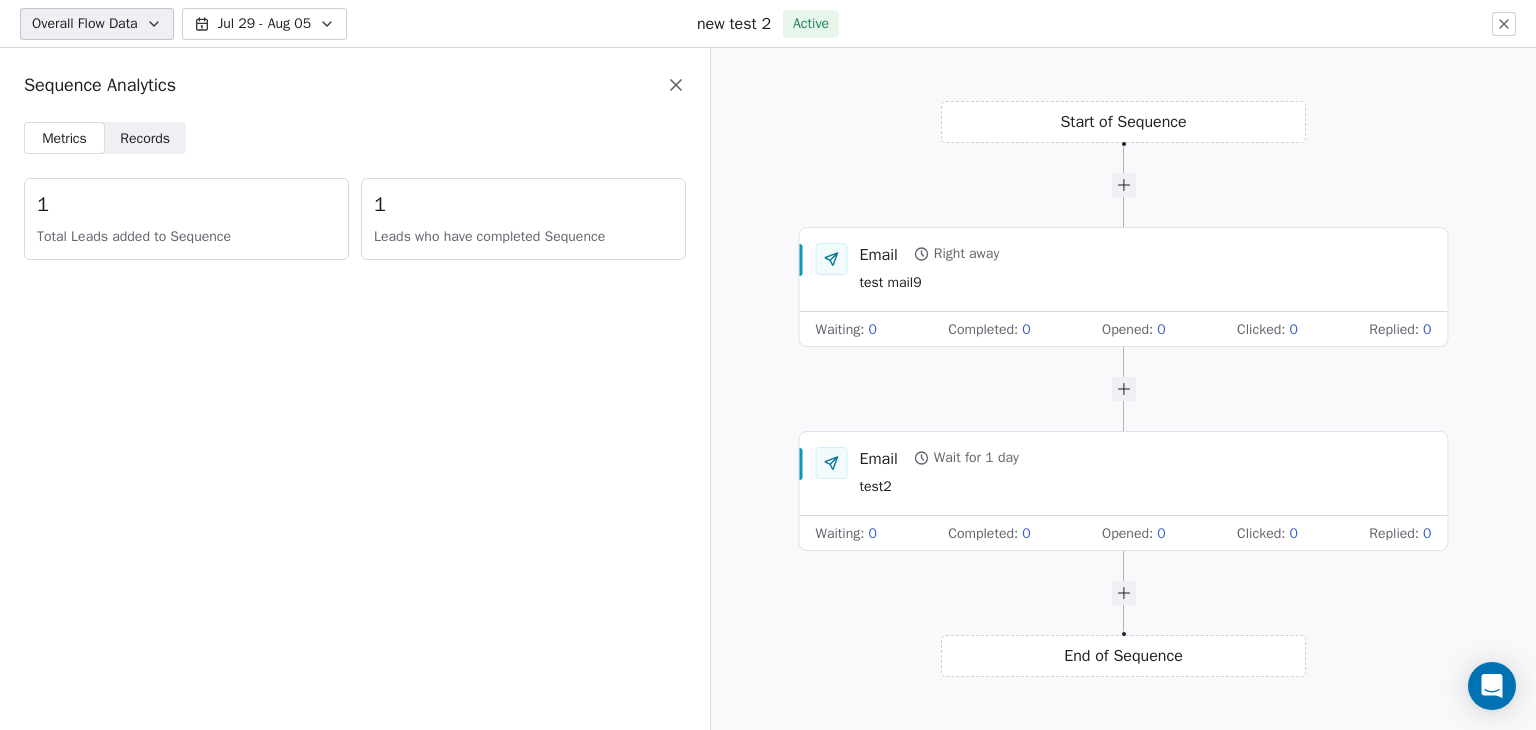 click on "Metrics Metrics Records Records 1 Total Leads added to Sequence 1 Leads who have completed Sequence" at bounding box center (355, 203) 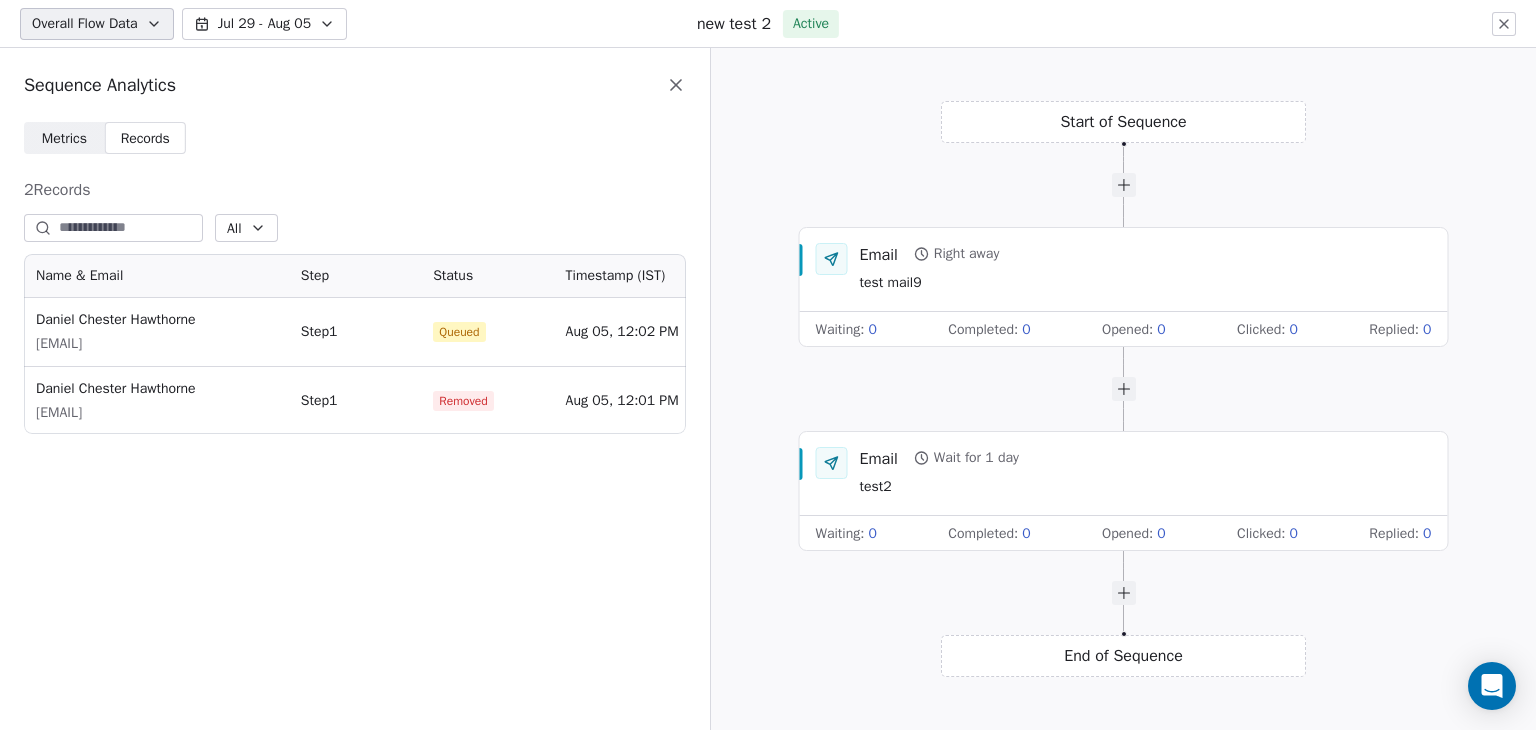 scroll, scrollTop: 16, scrollLeft: 16, axis: both 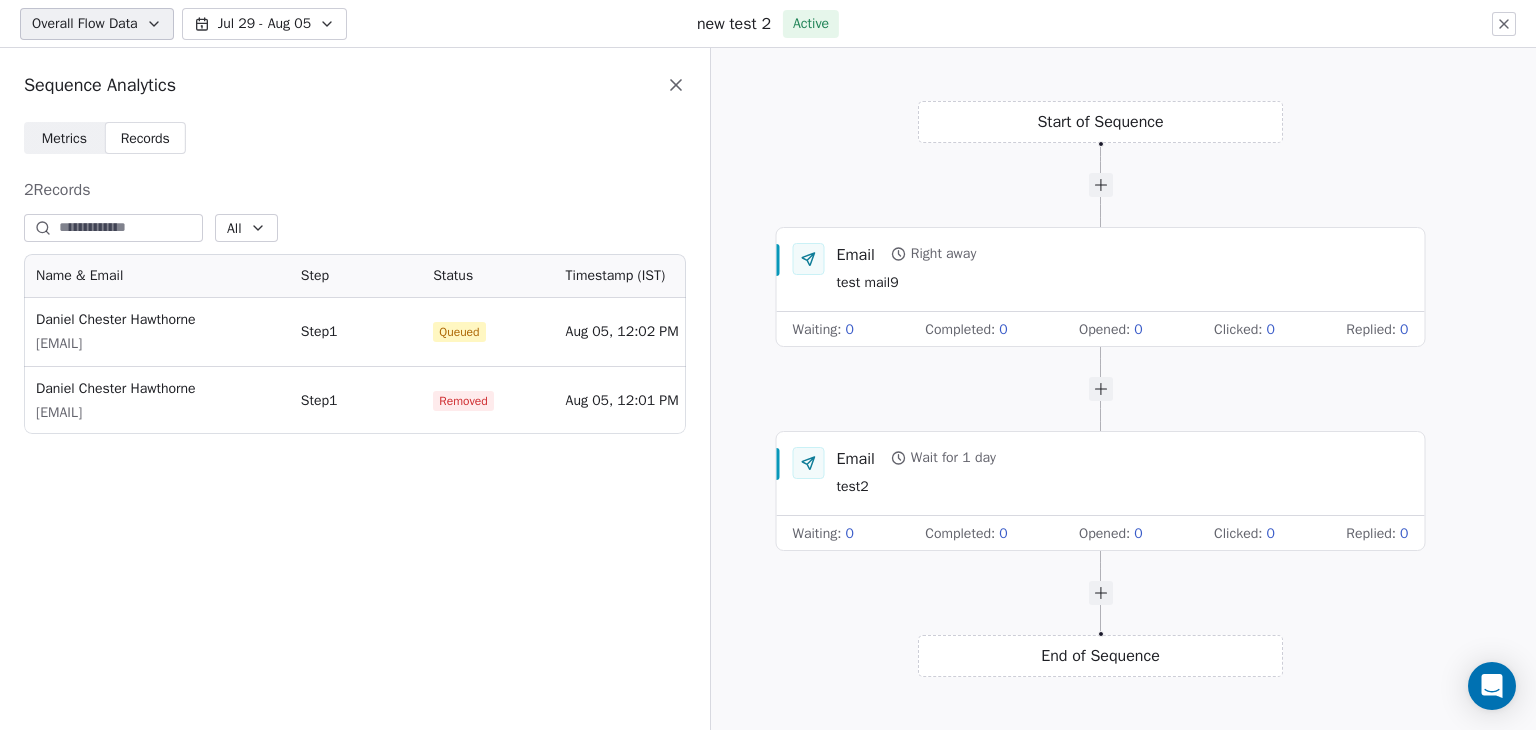drag, startPoint x: 862, startPoint y: 627, endPoint x: 839, endPoint y: 631, distance: 23.345236 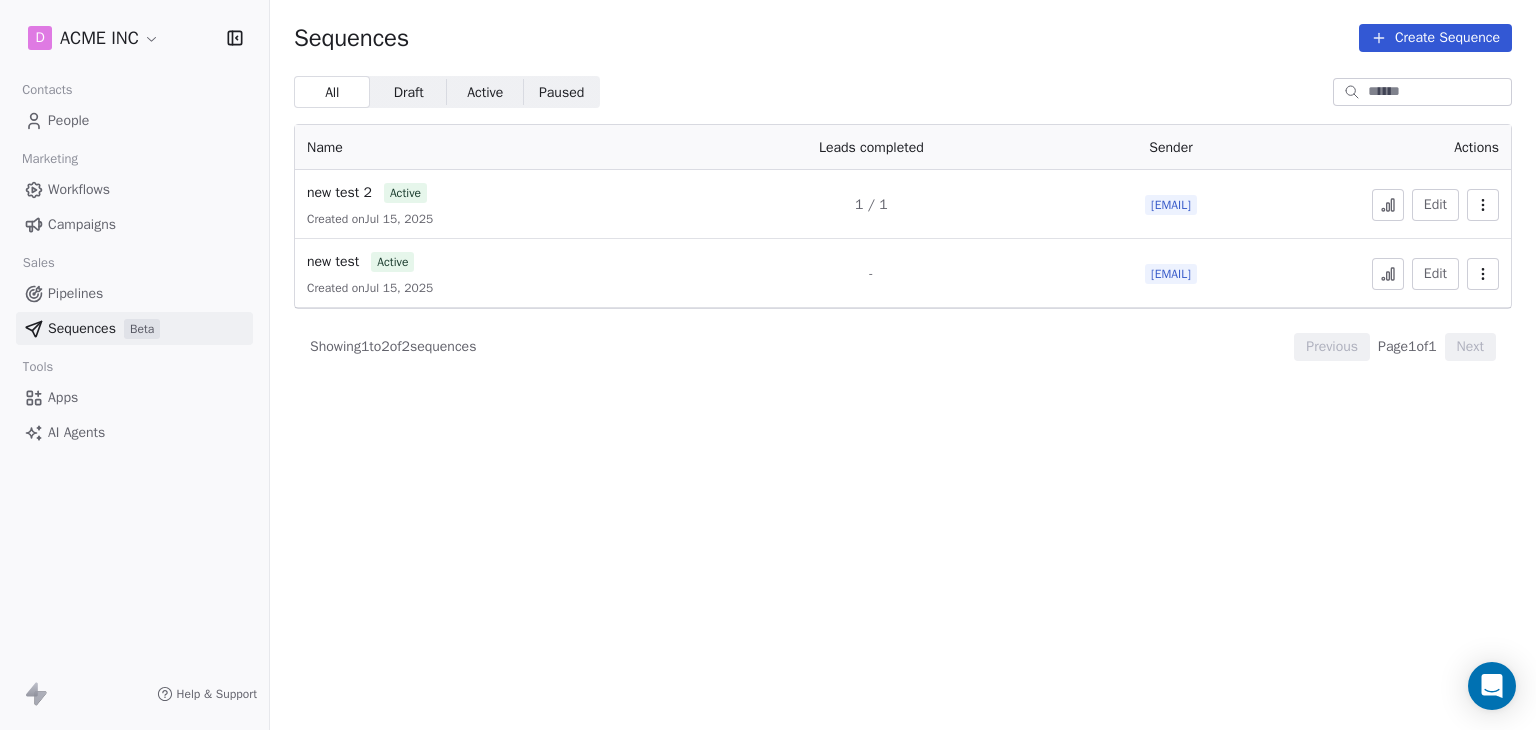 click 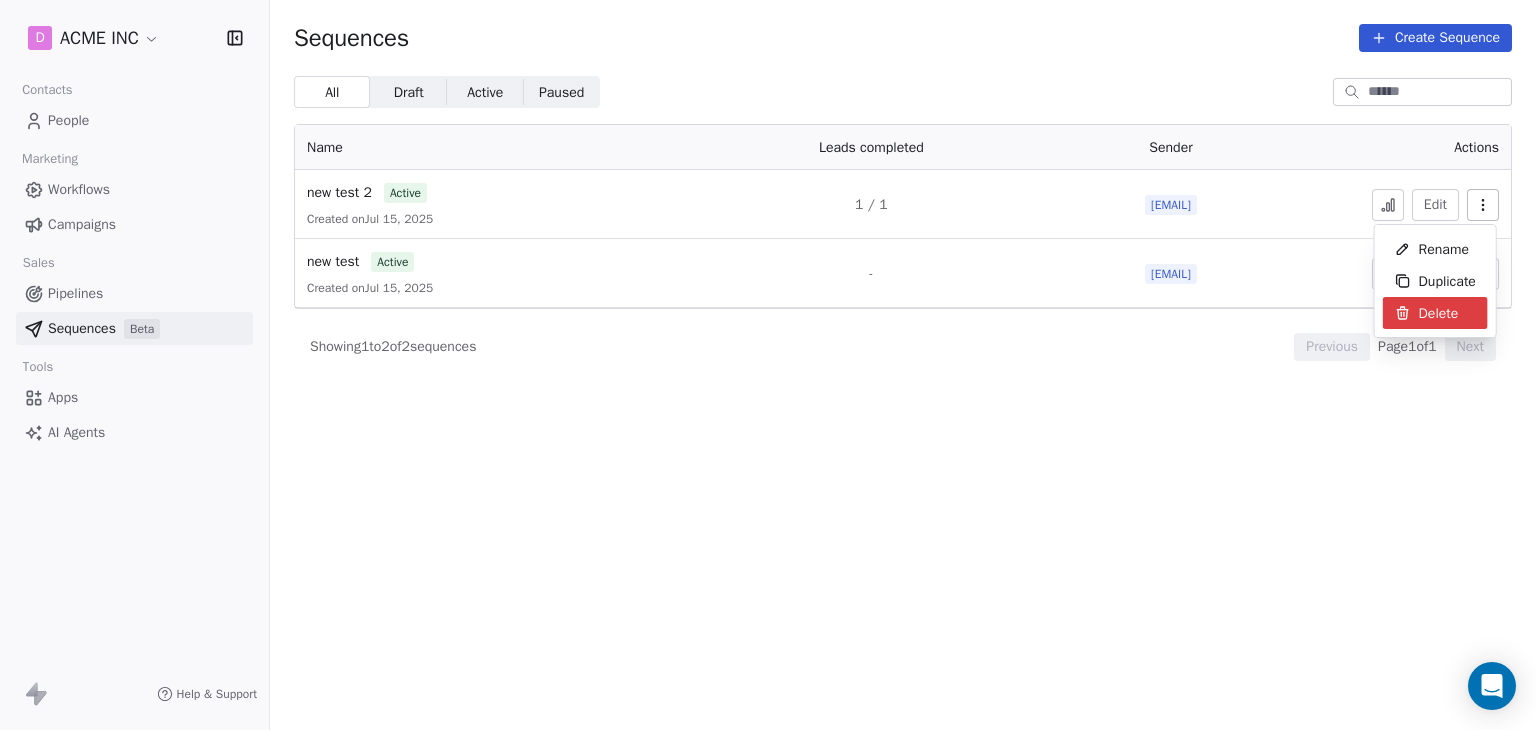 click on "Delete" at bounding box center (1439, 313) 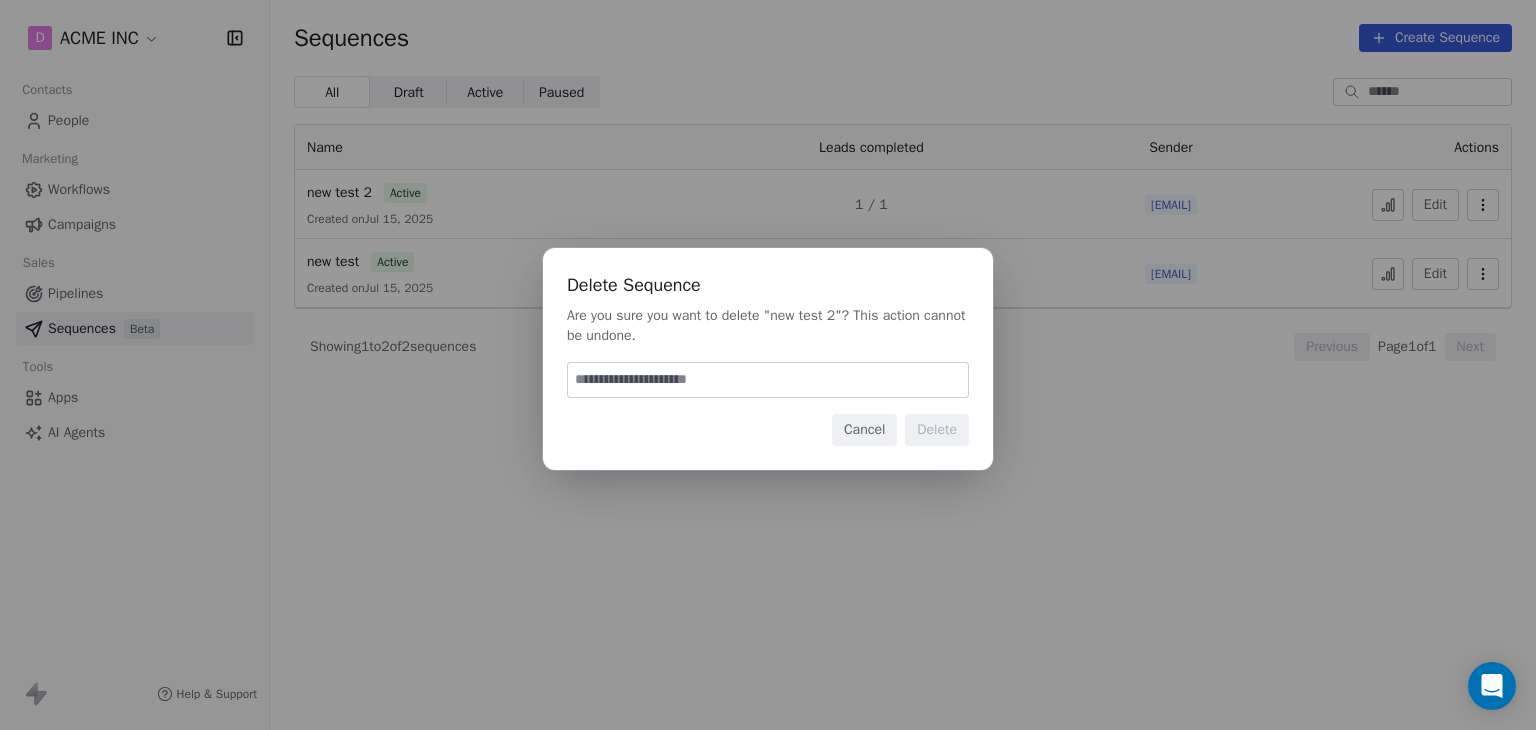 click at bounding box center [768, 380] 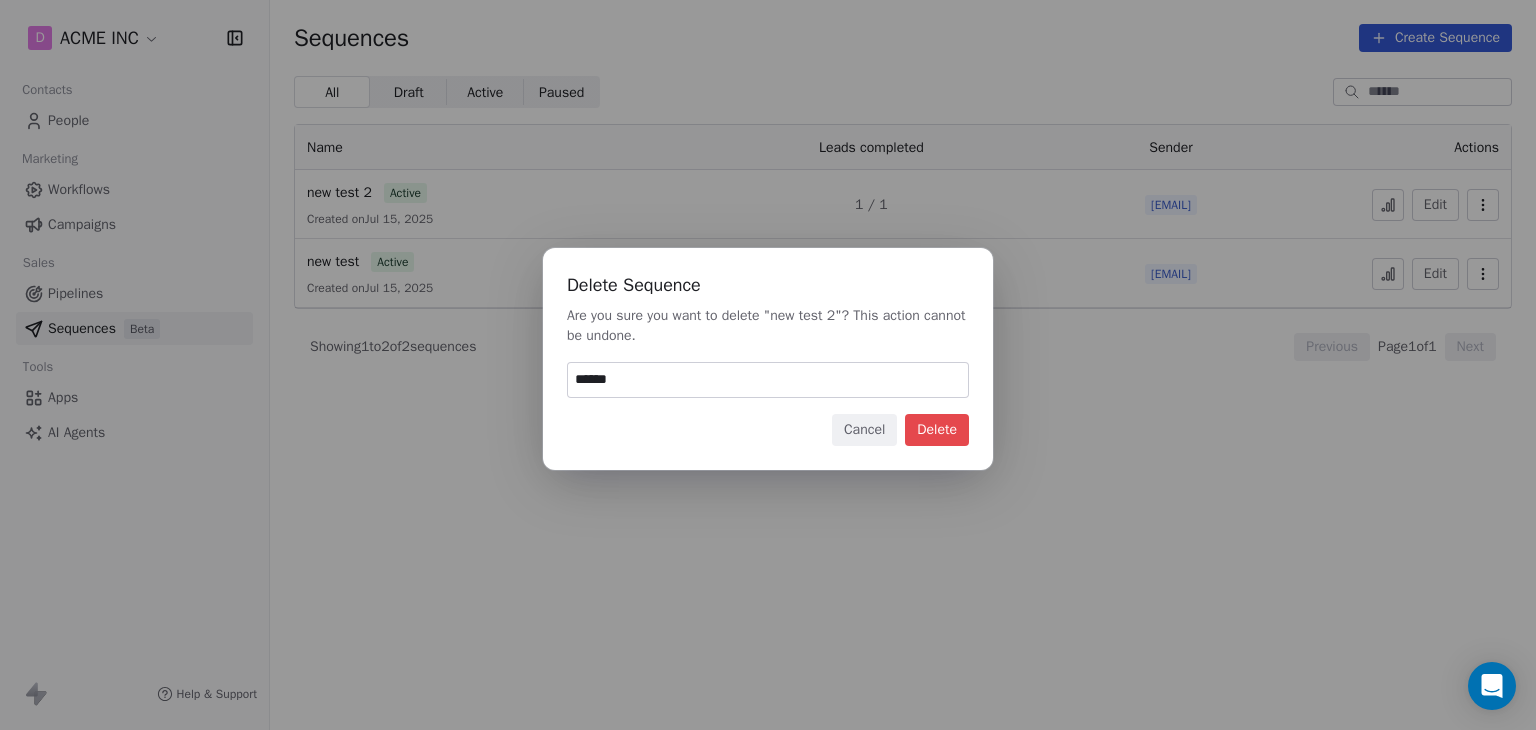 type on "******" 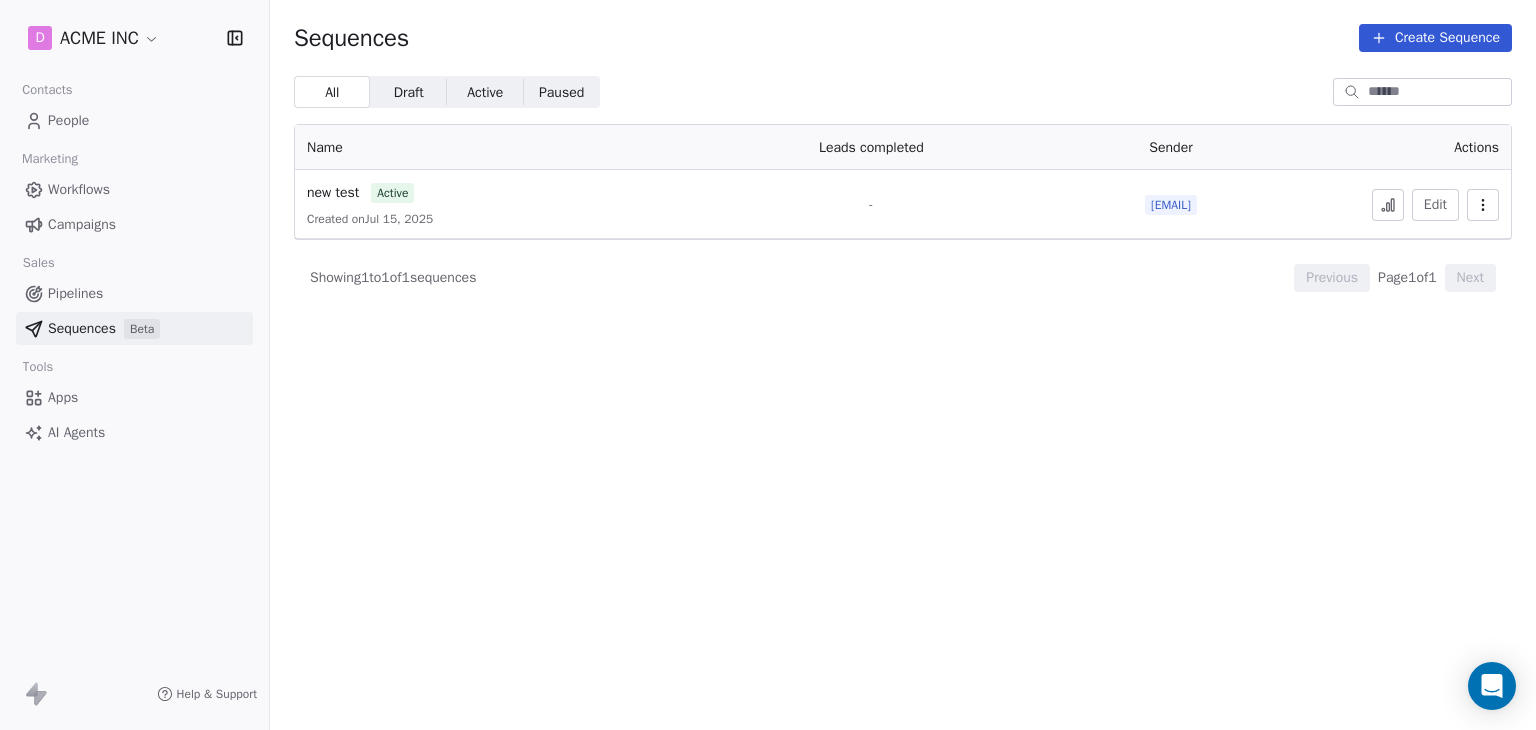 click at bounding box center [1483, 205] 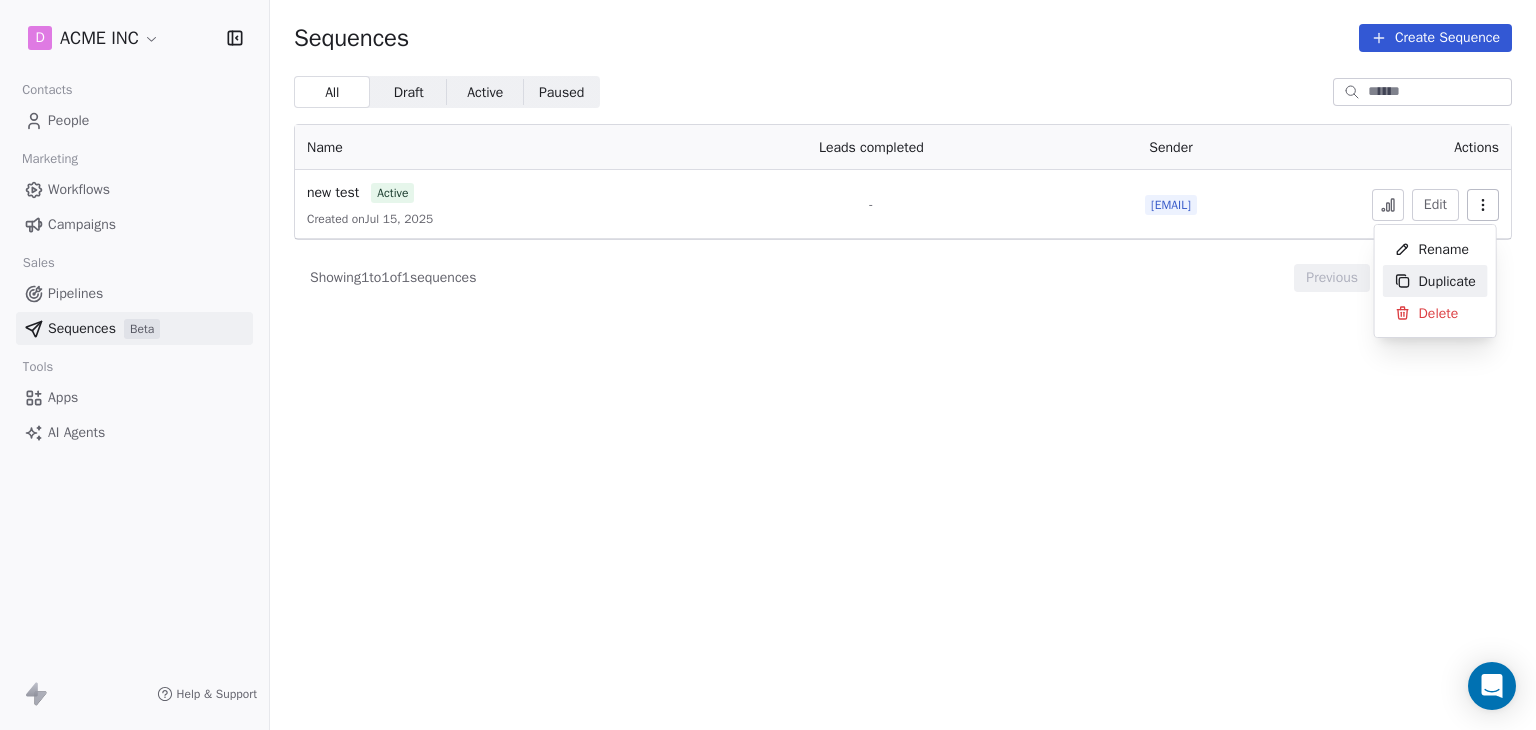 click on "Delete" at bounding box center [1439, 313] 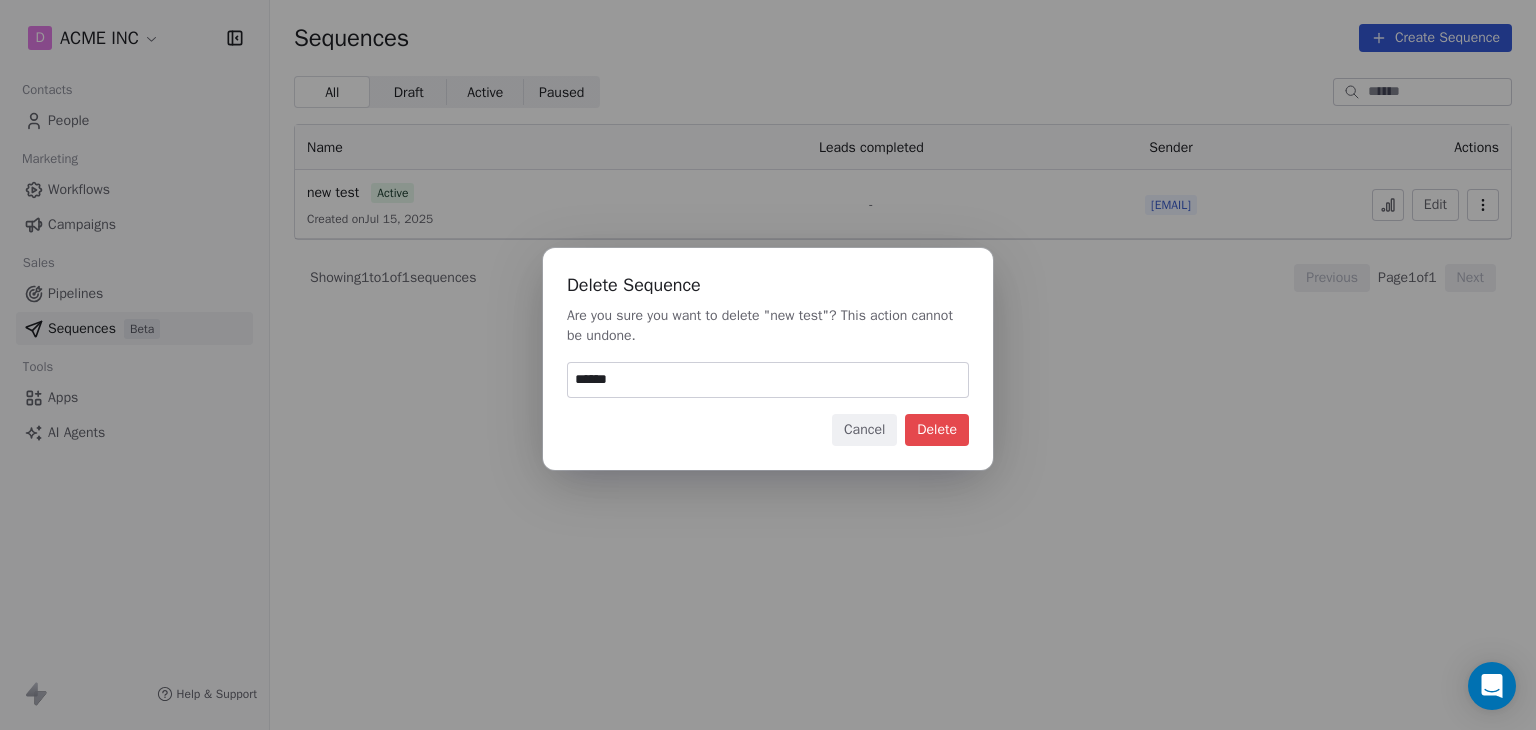 type on "******" 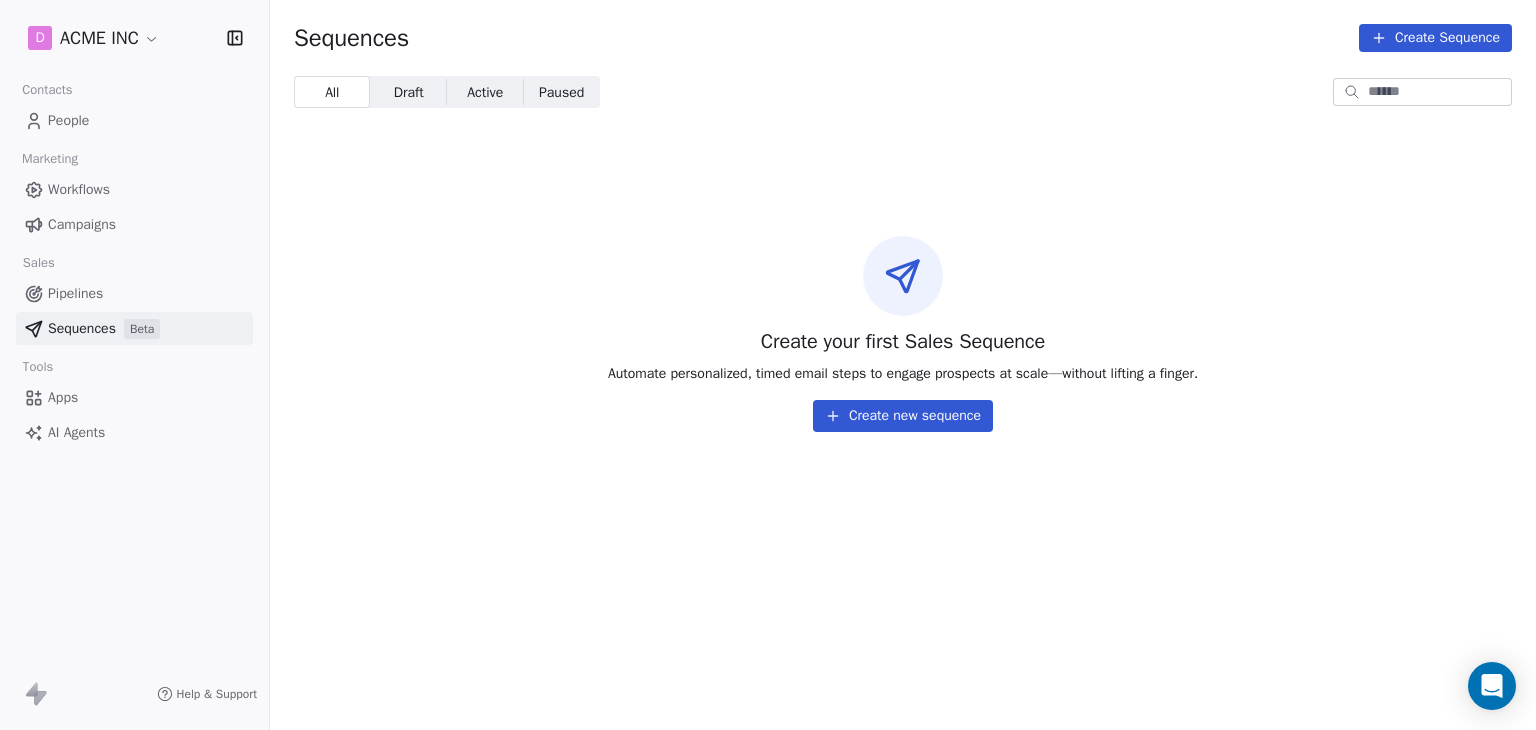 click on "Create new sequence" at bounding box center (903, 416) 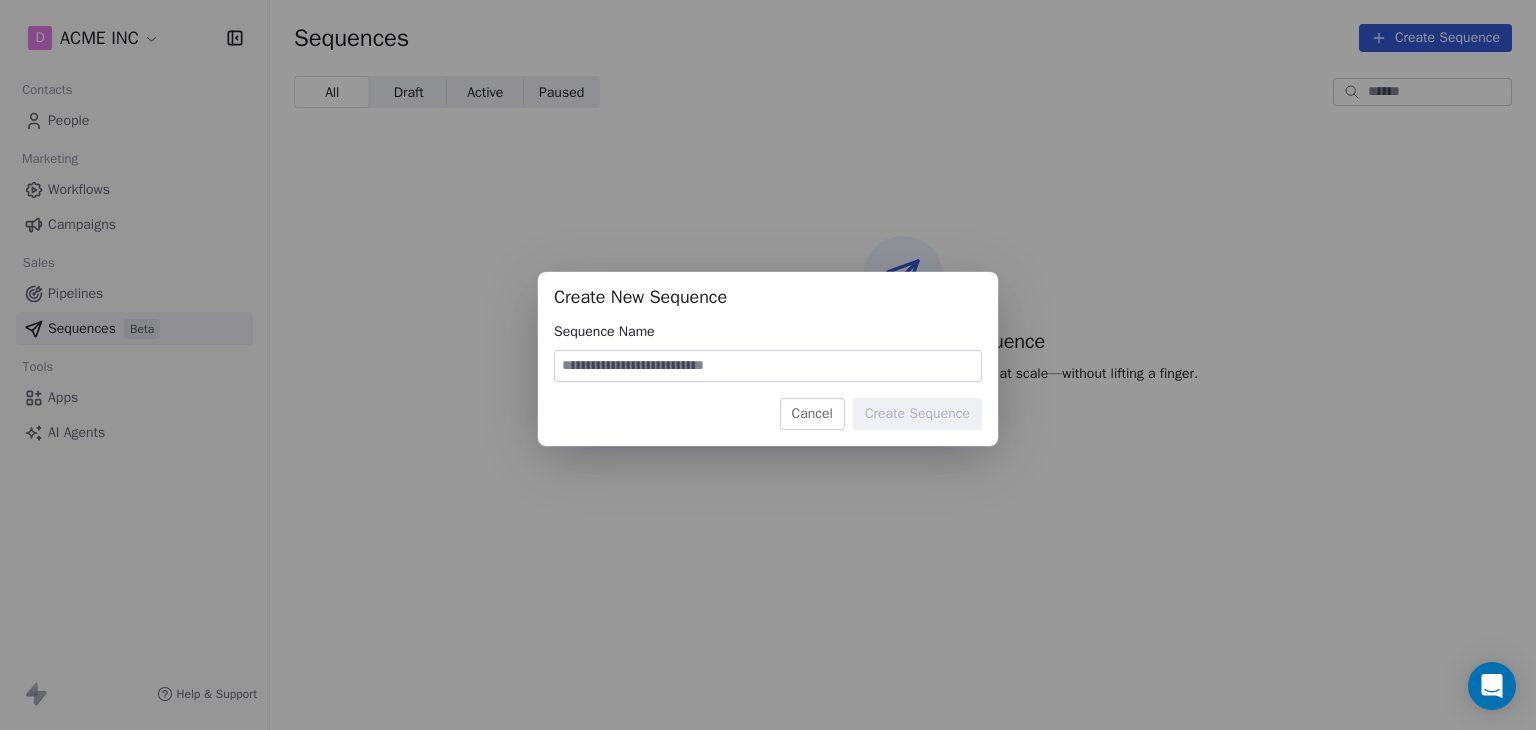 click at bounding box center [768, 366] 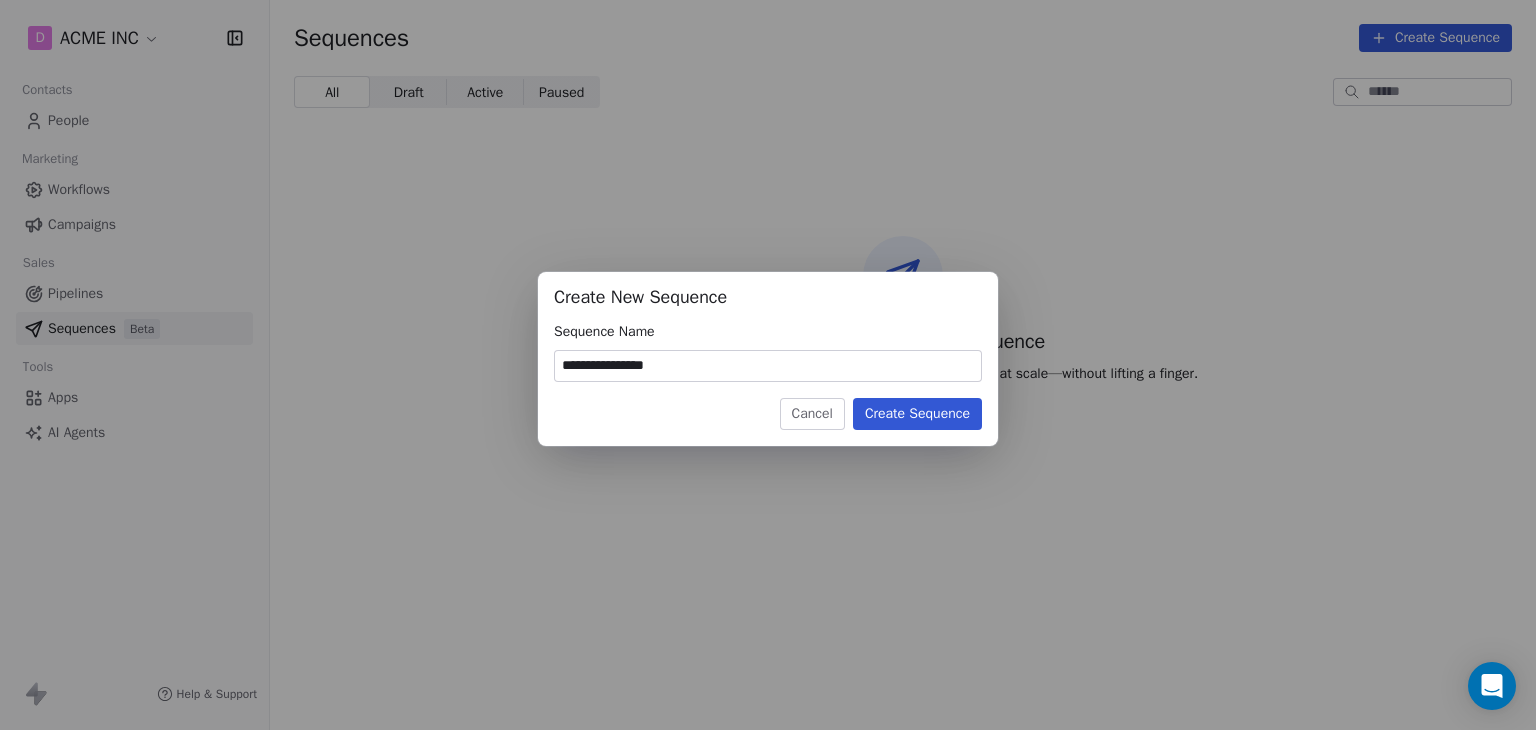 type on "**********" 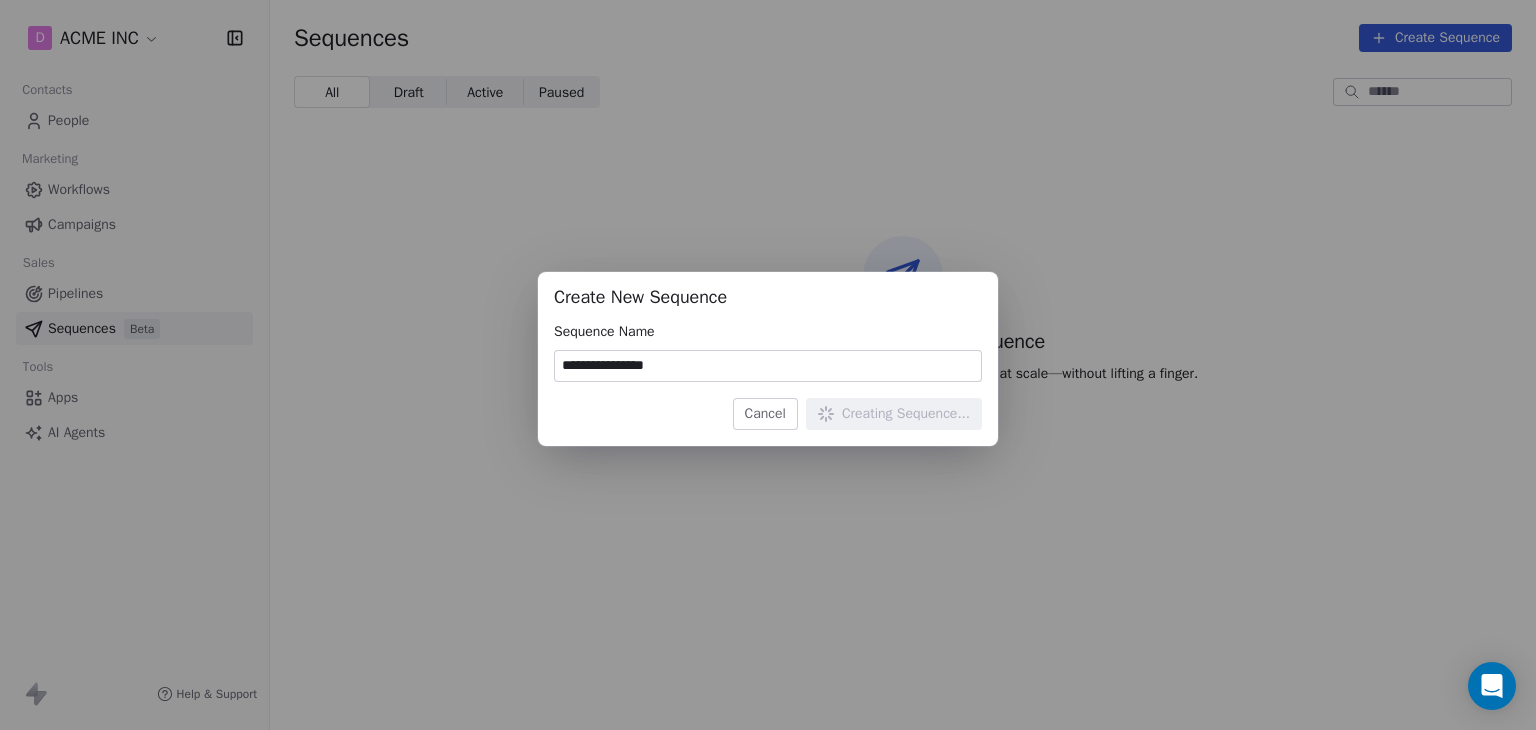 type 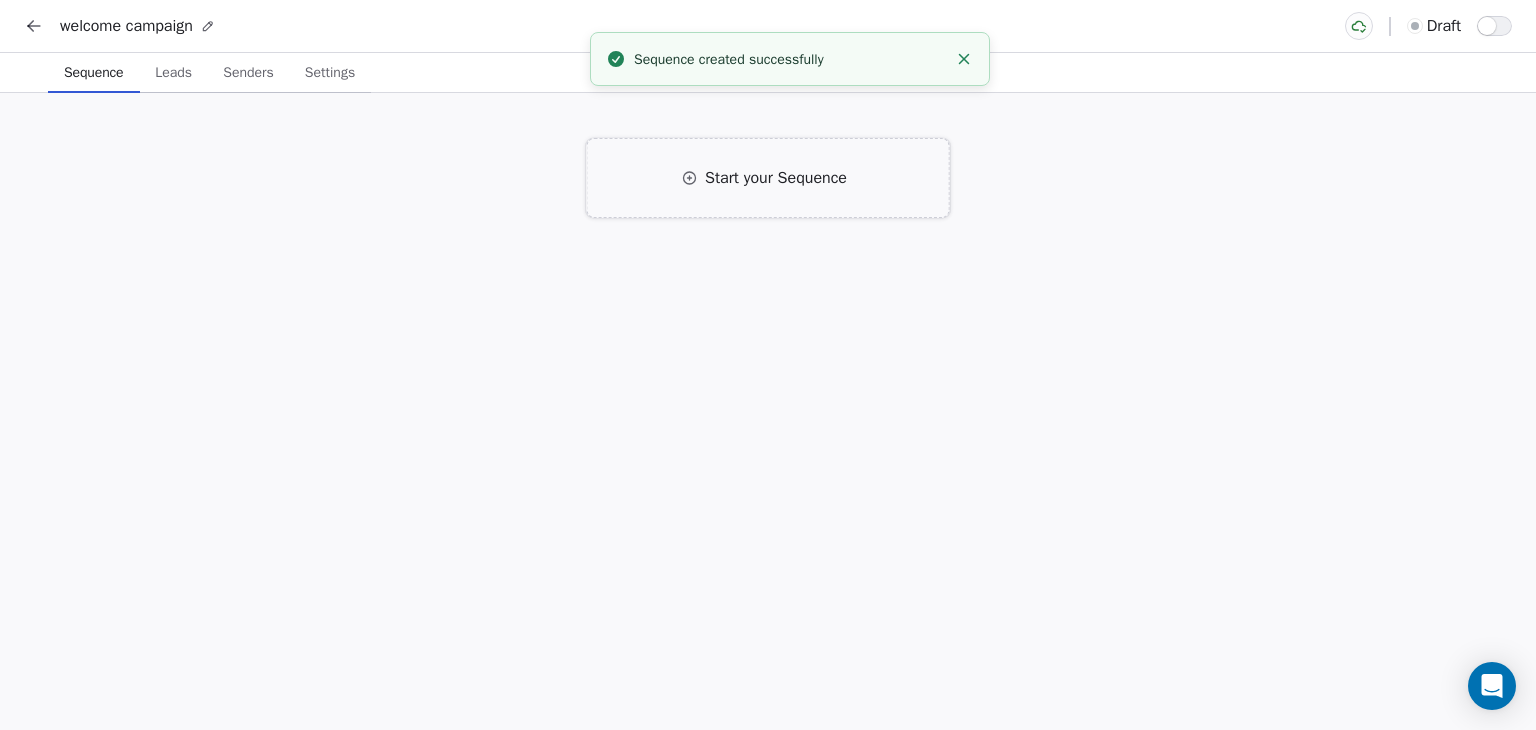 click on "Start your Sequence" at bounding box center (768, 178) 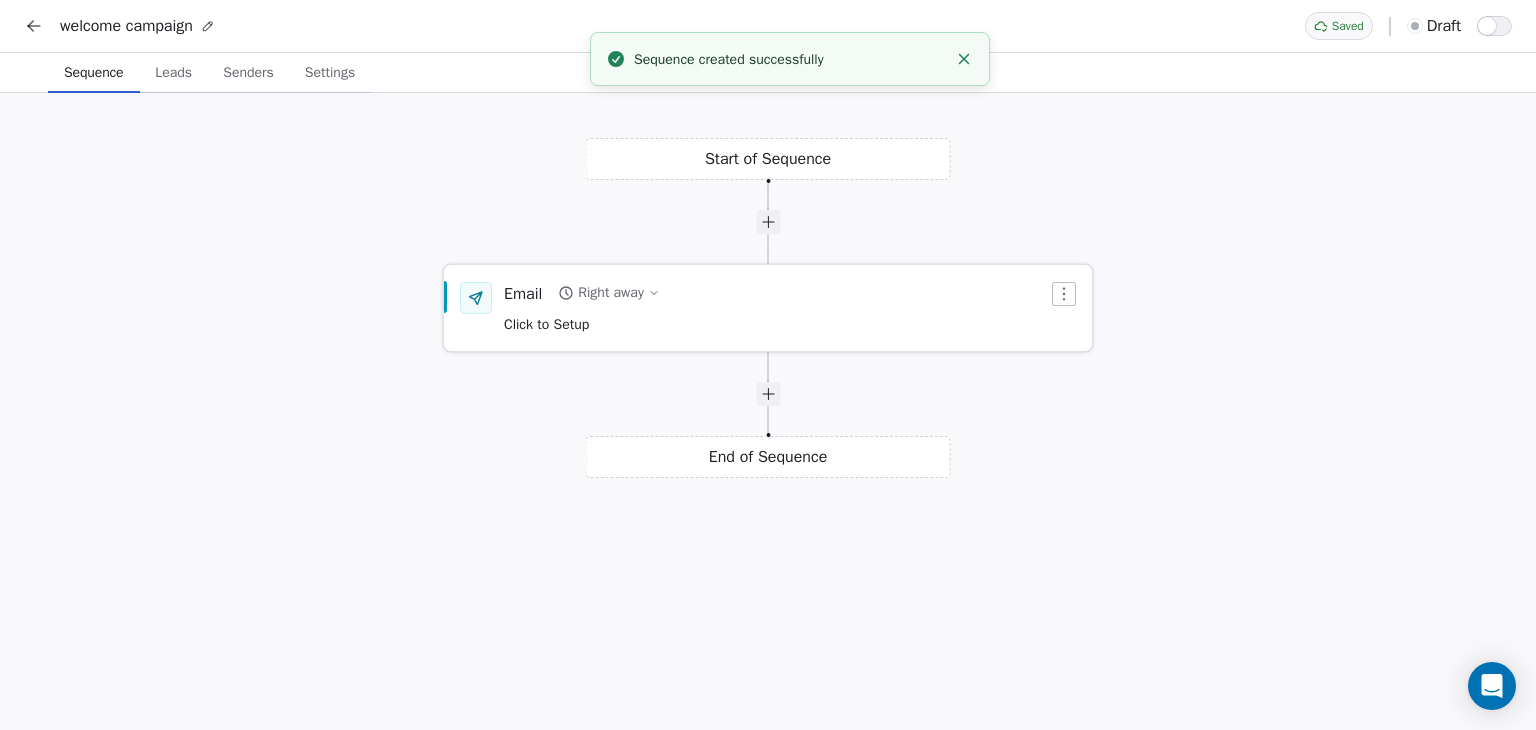 click on "Click to Setup" at bounding box center (582, 323) 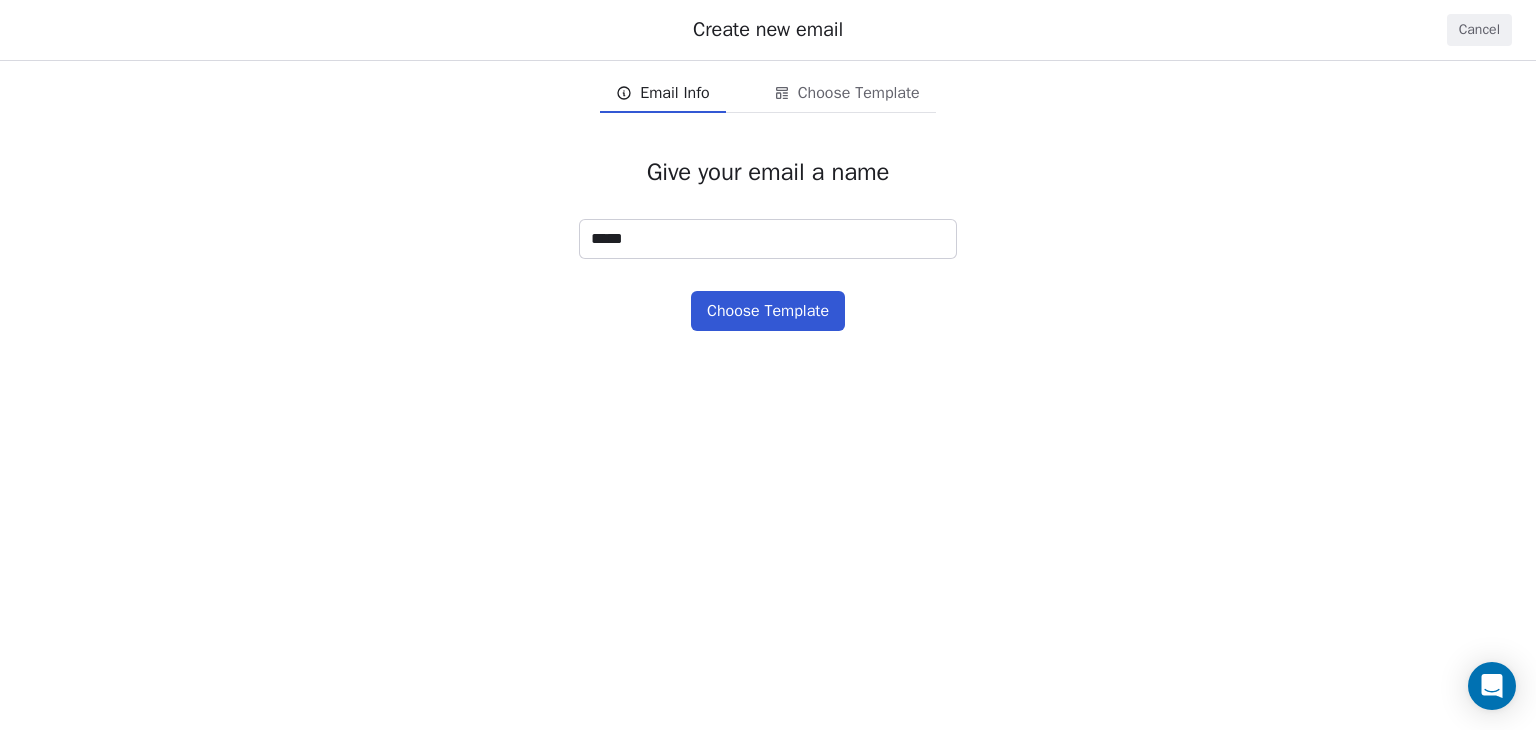 type on "*****" 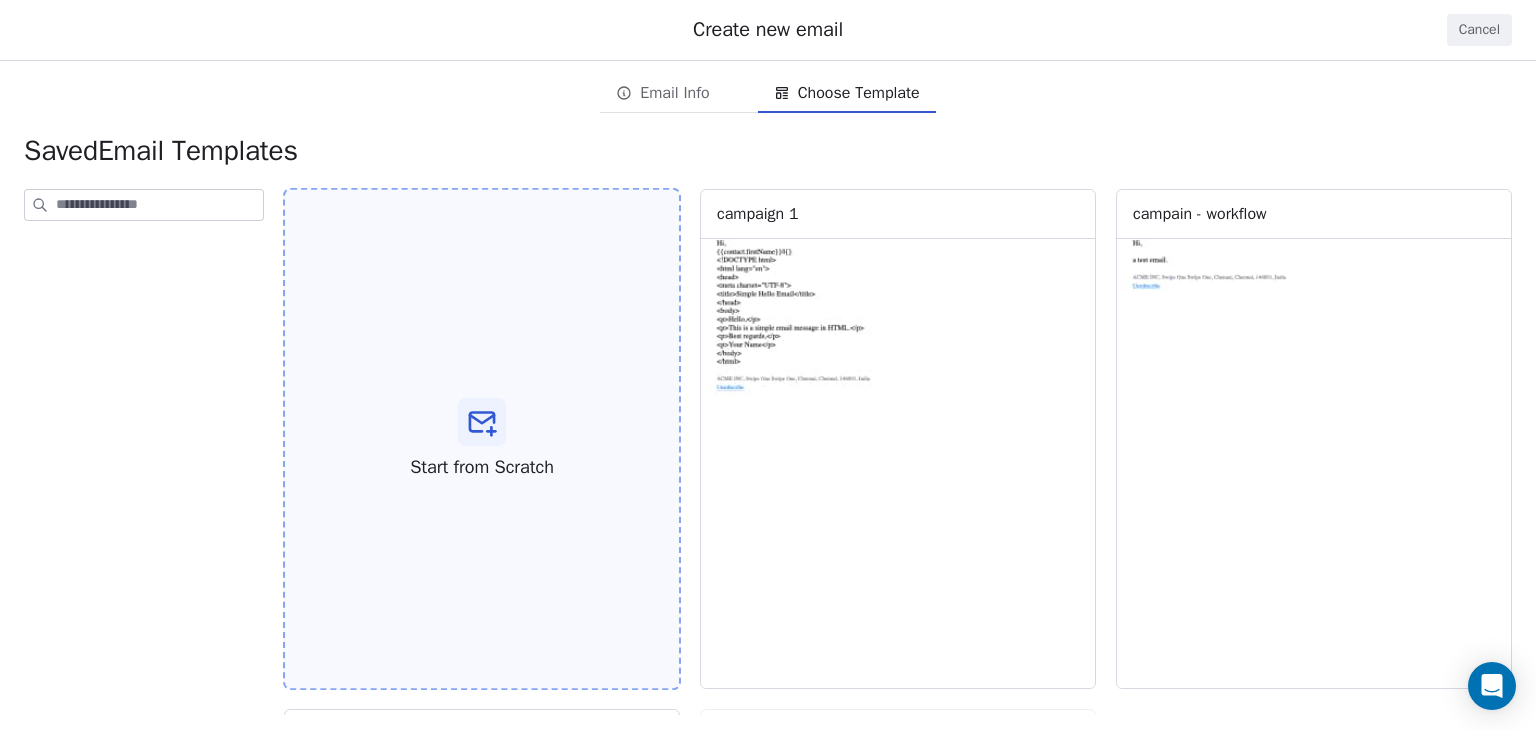 click on "Start from Scratch" at bounding box center (482, 439) 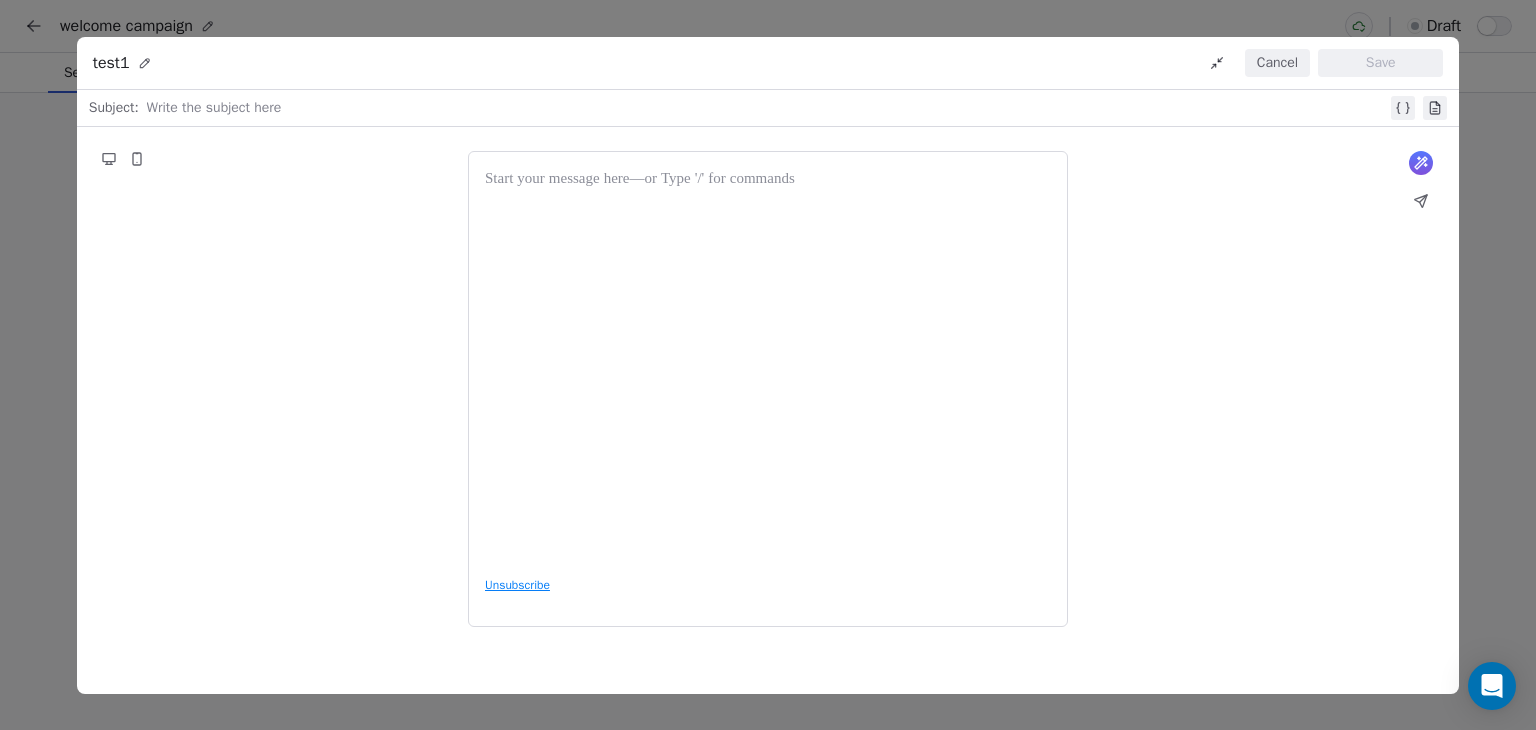 type 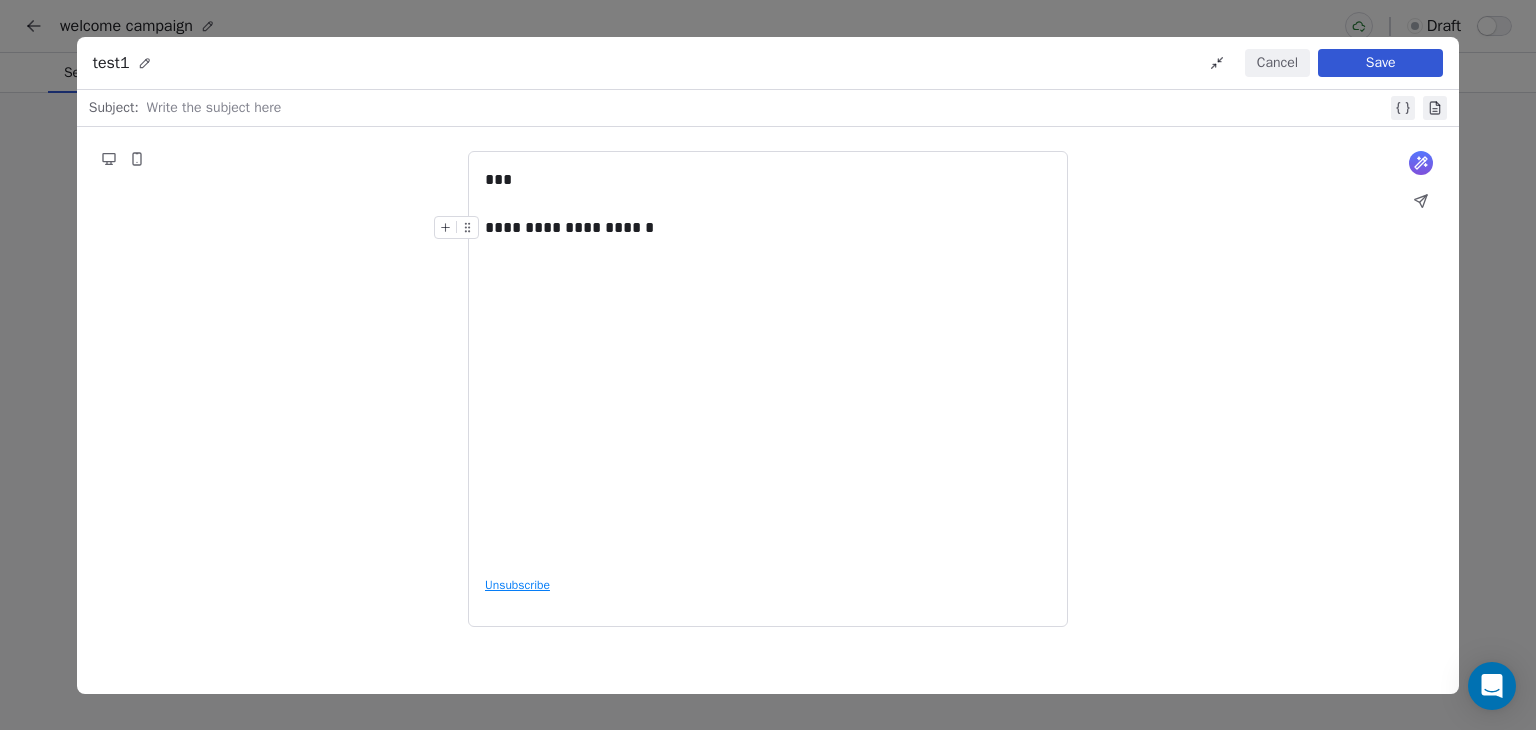 click at bounding box center [767, 108] 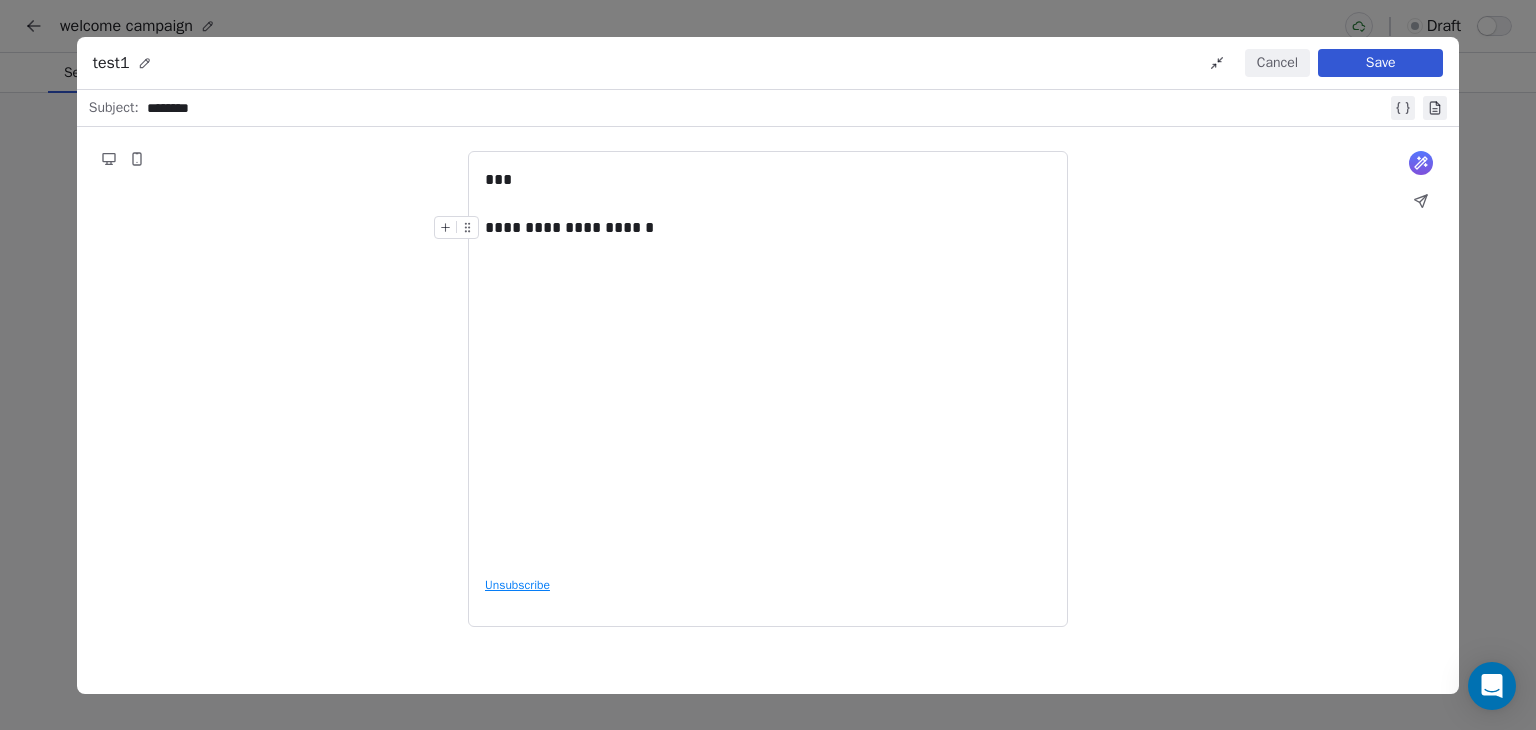 click on "Save" at bounding box center (1380, 63) 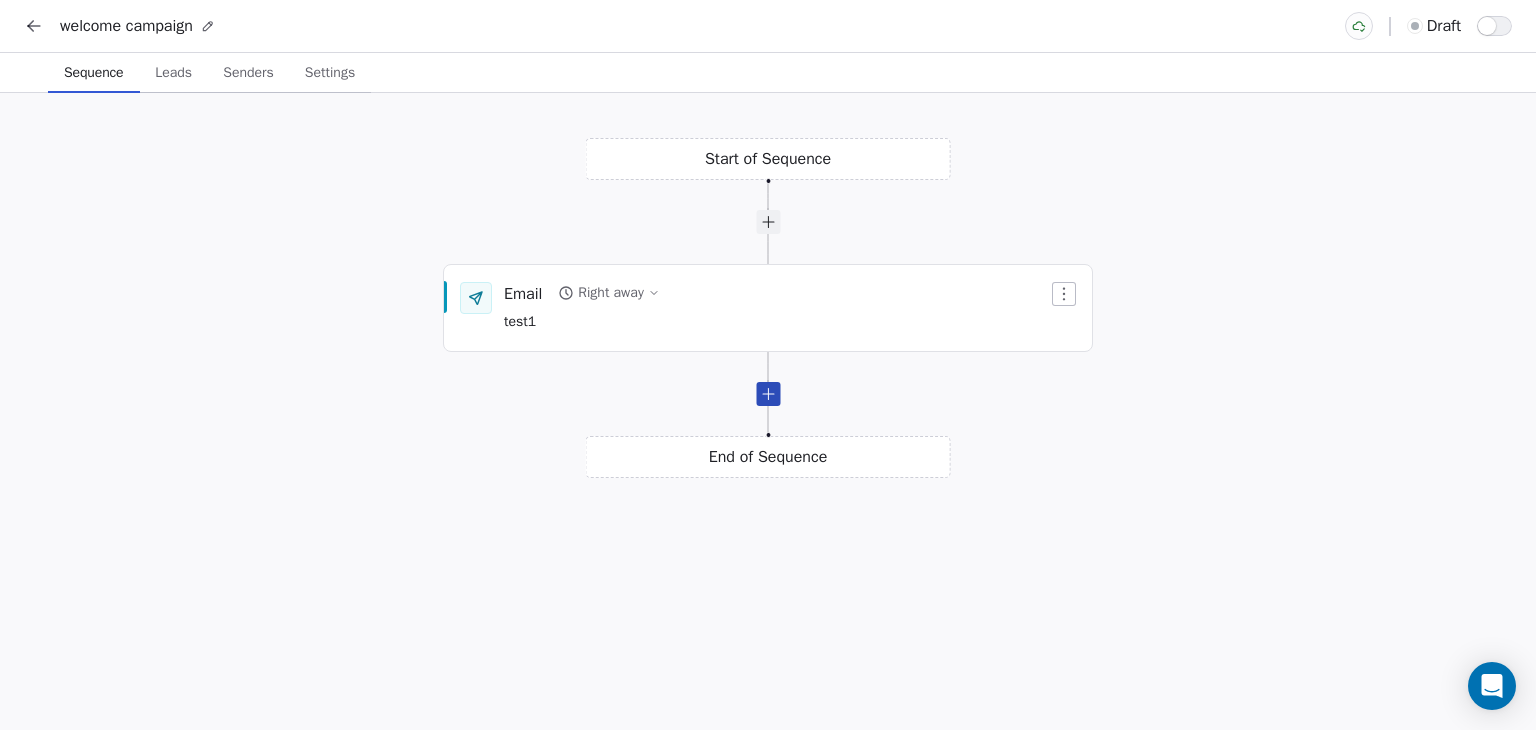 click at bounding box center (768, 394) 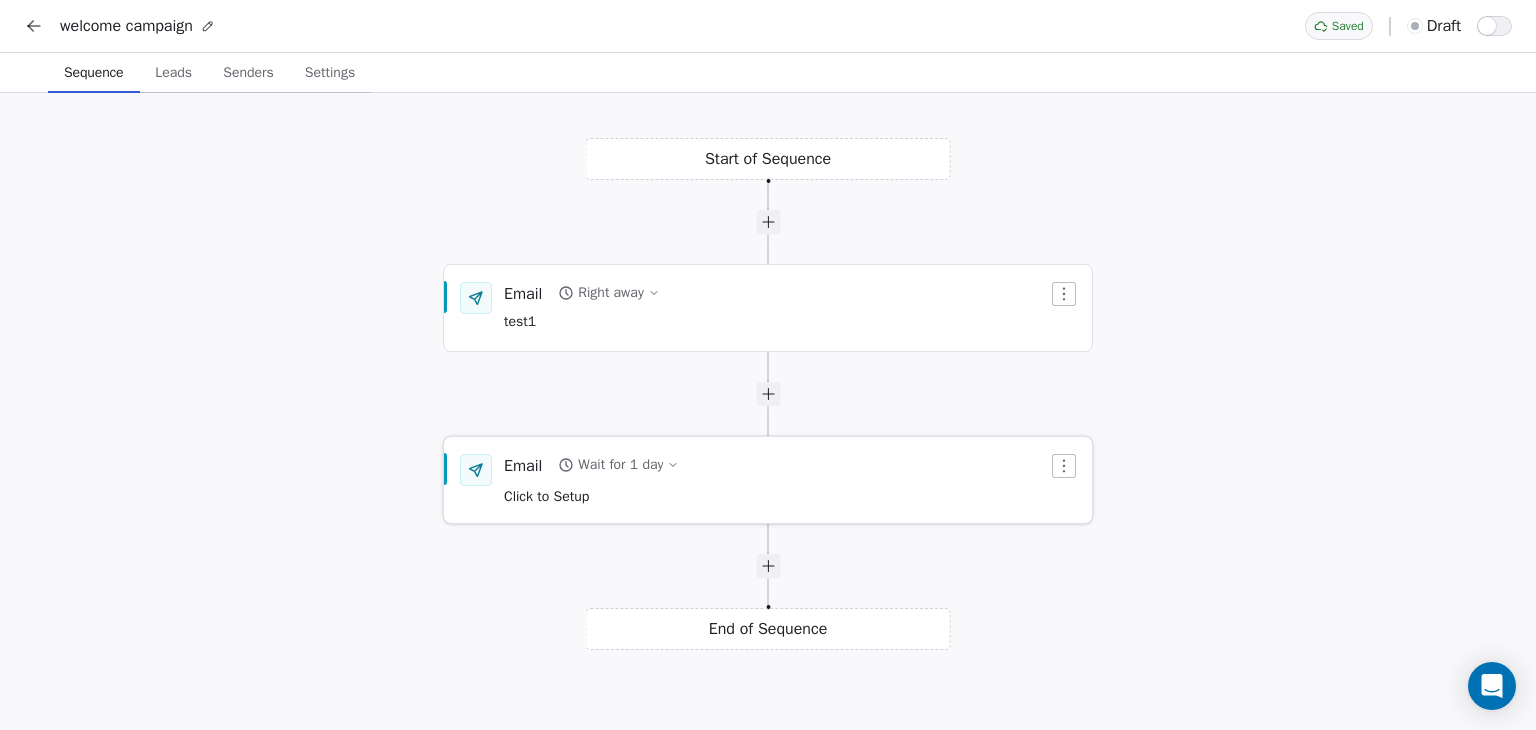 click on "Wait for 1 day" at bounding box center (618, 465) 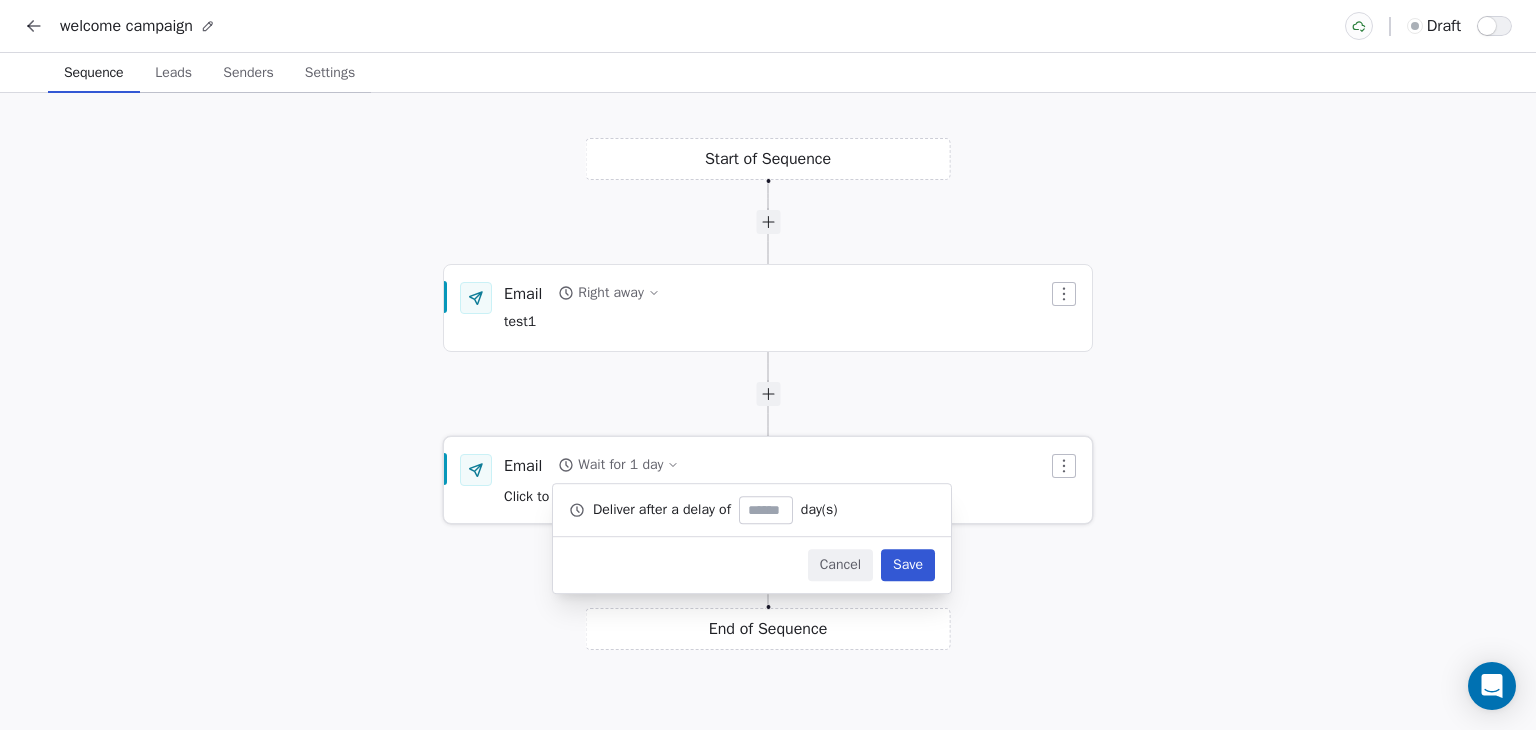 click on "Email Wait for 1 day Click to Setup" at bounding box center (776, 480) 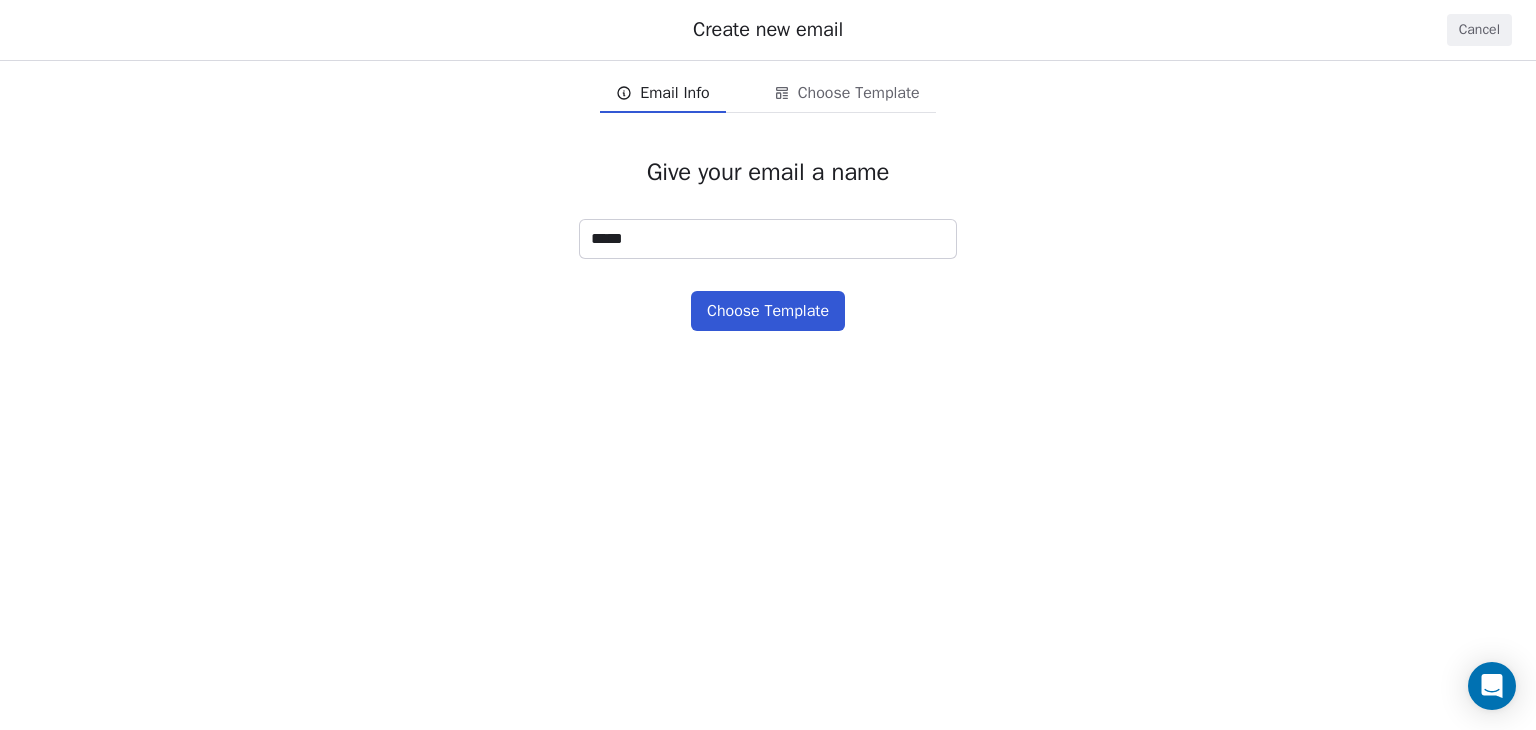 type on "*****" 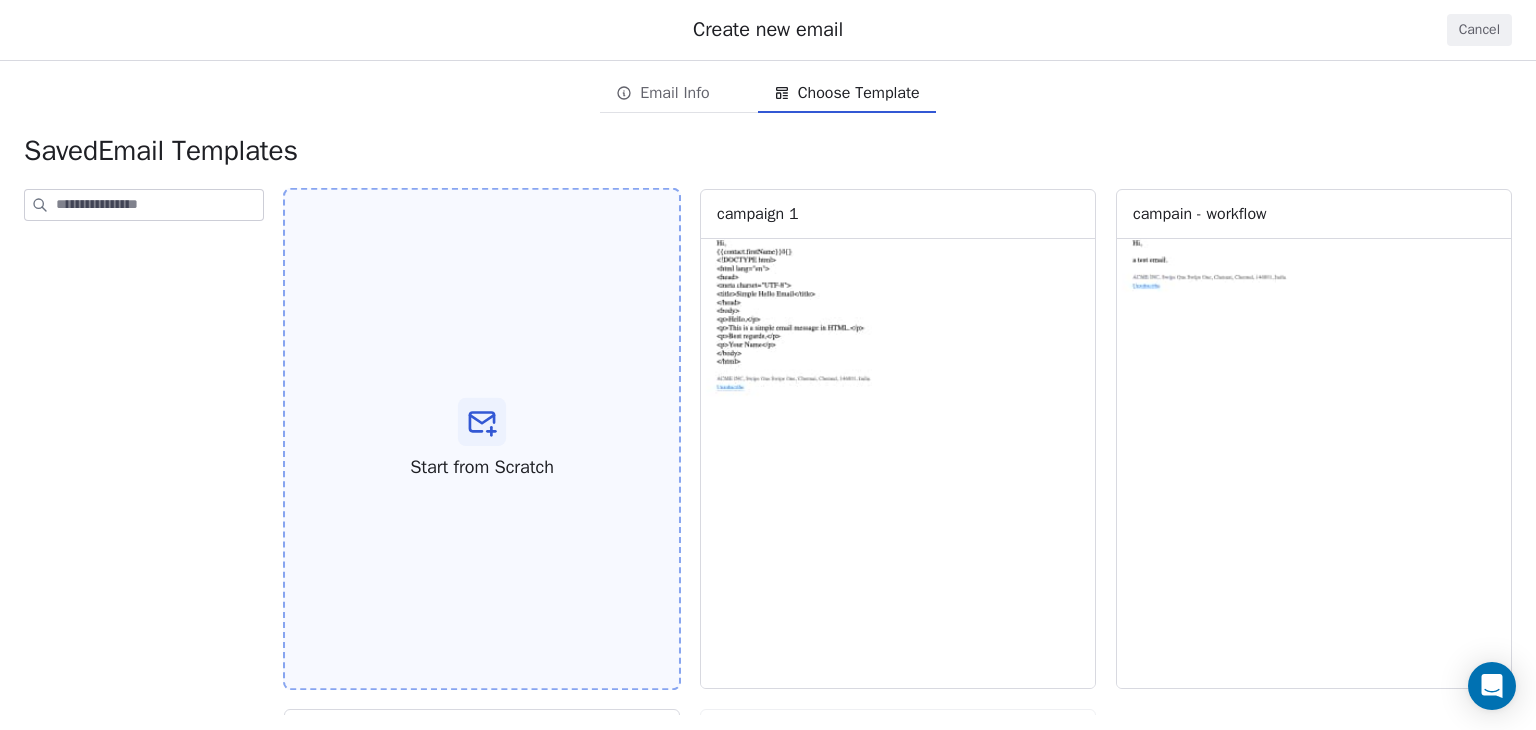 click on "Start from Scratch" at bounding box center [482, 439] 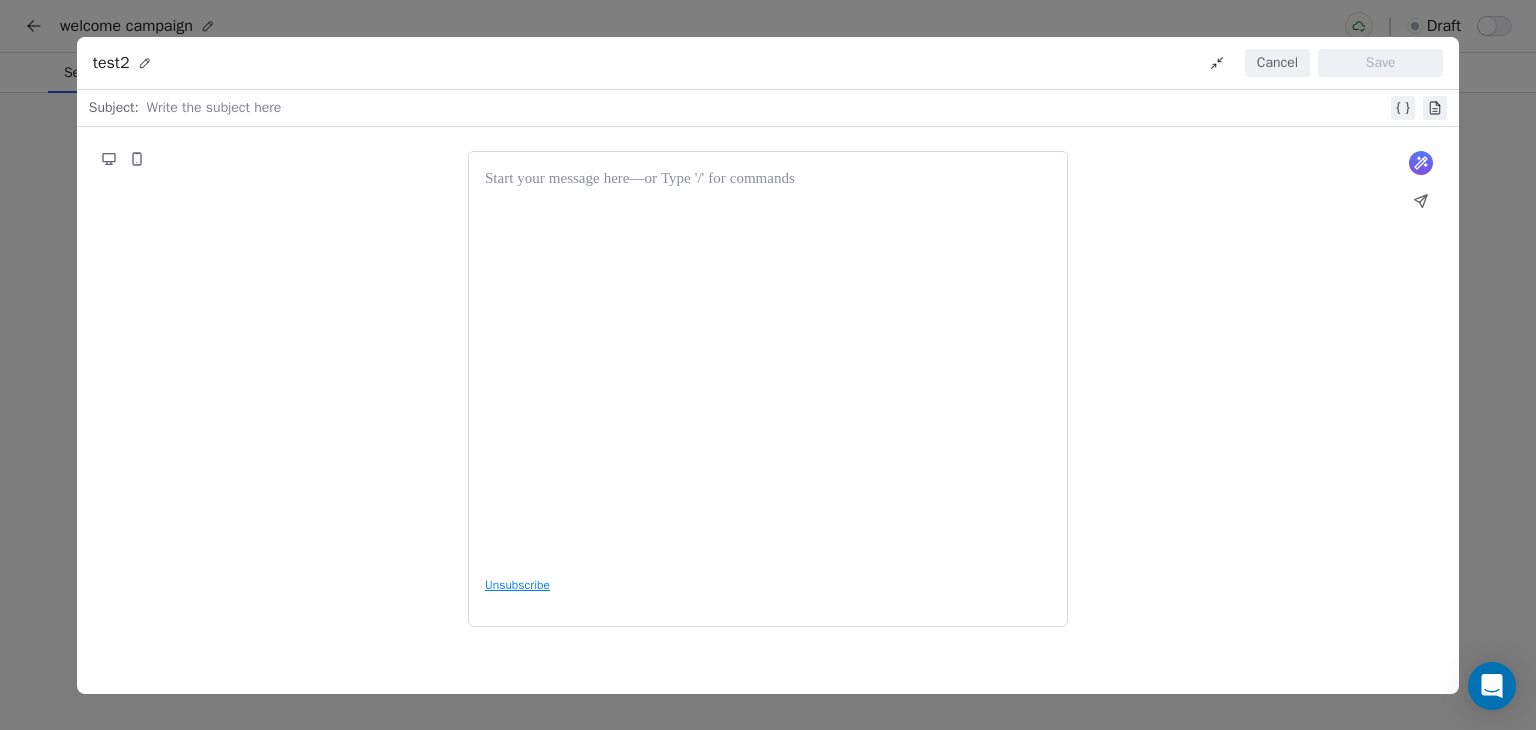 type 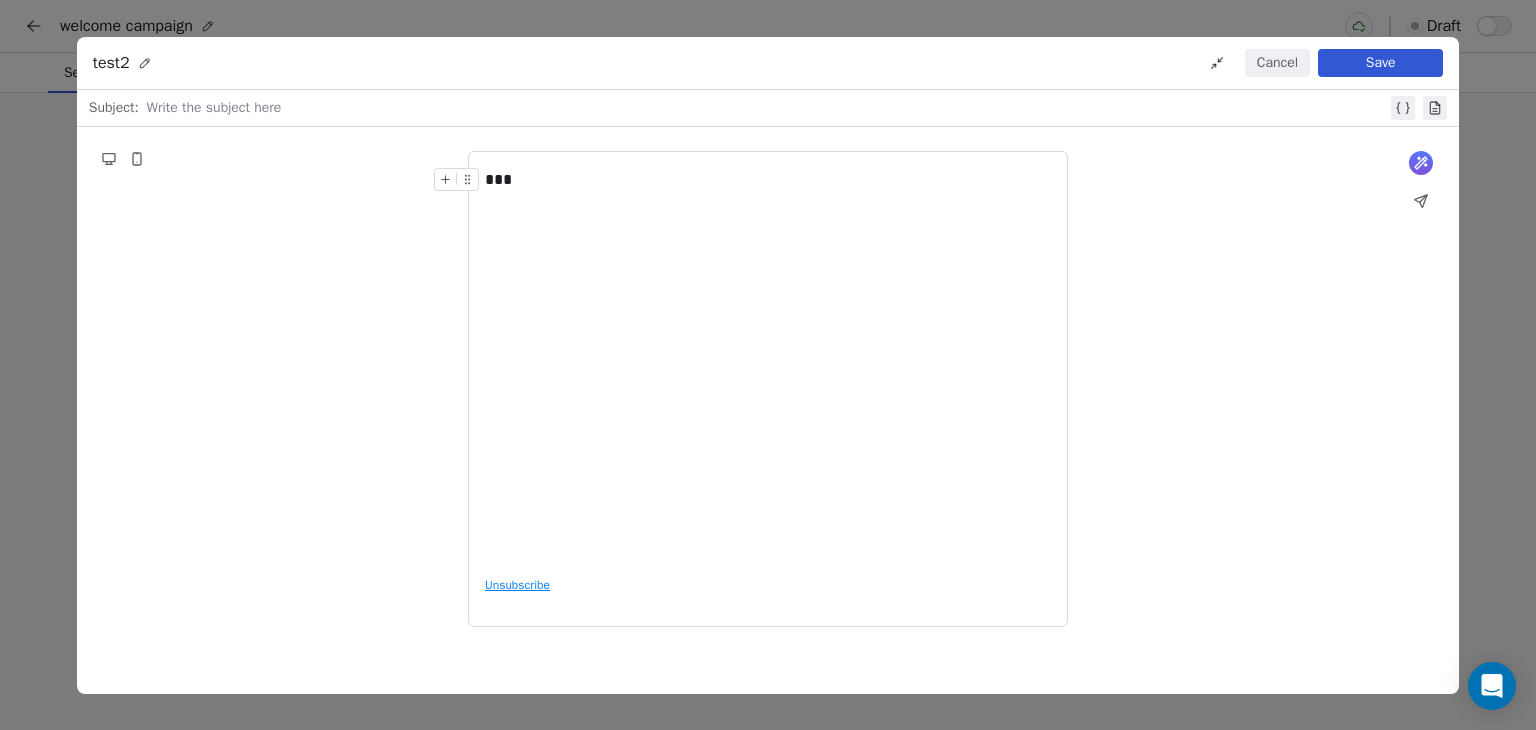 click on "Cancel" at bounding box center (1277, 63) 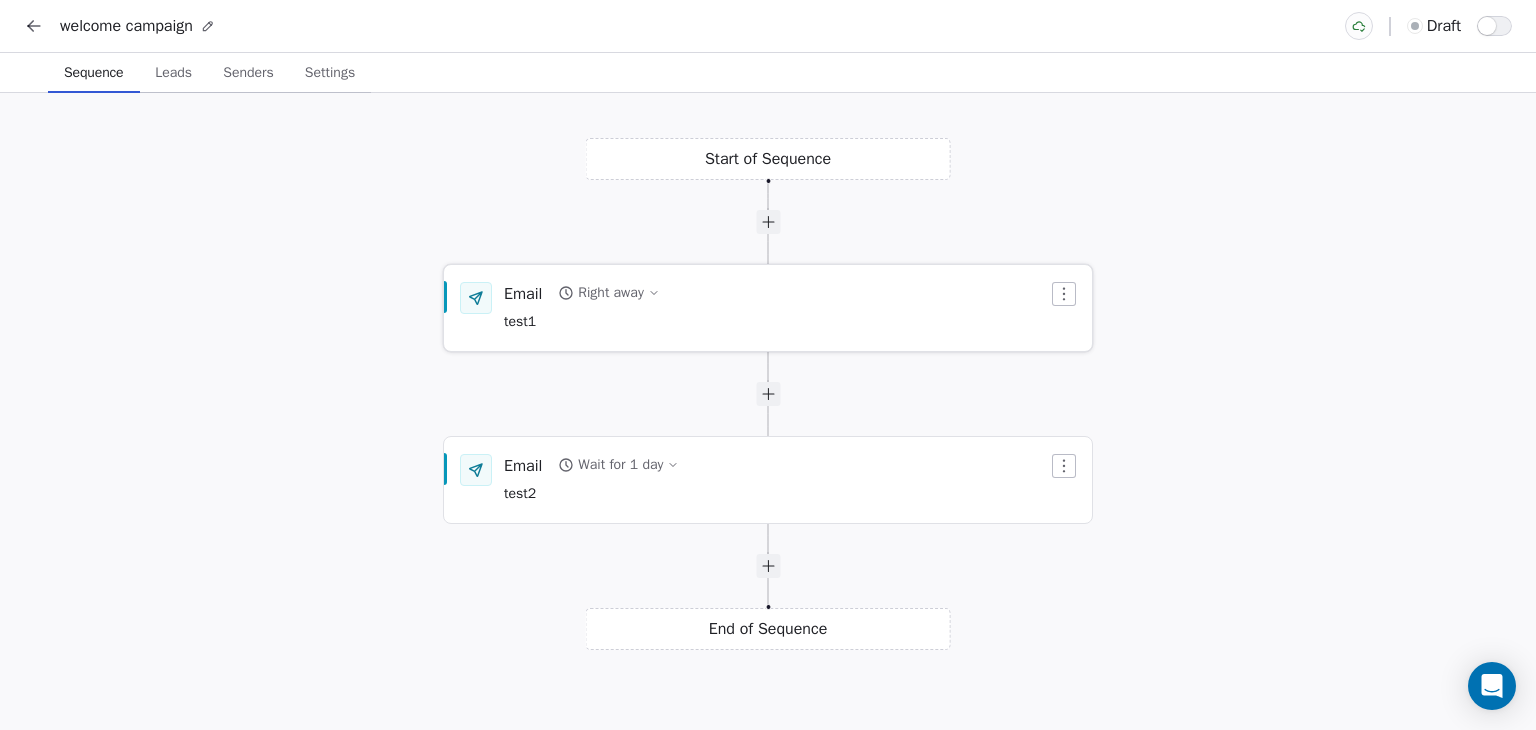 click on "Email Right away test1" at bounding box center (776, 308) 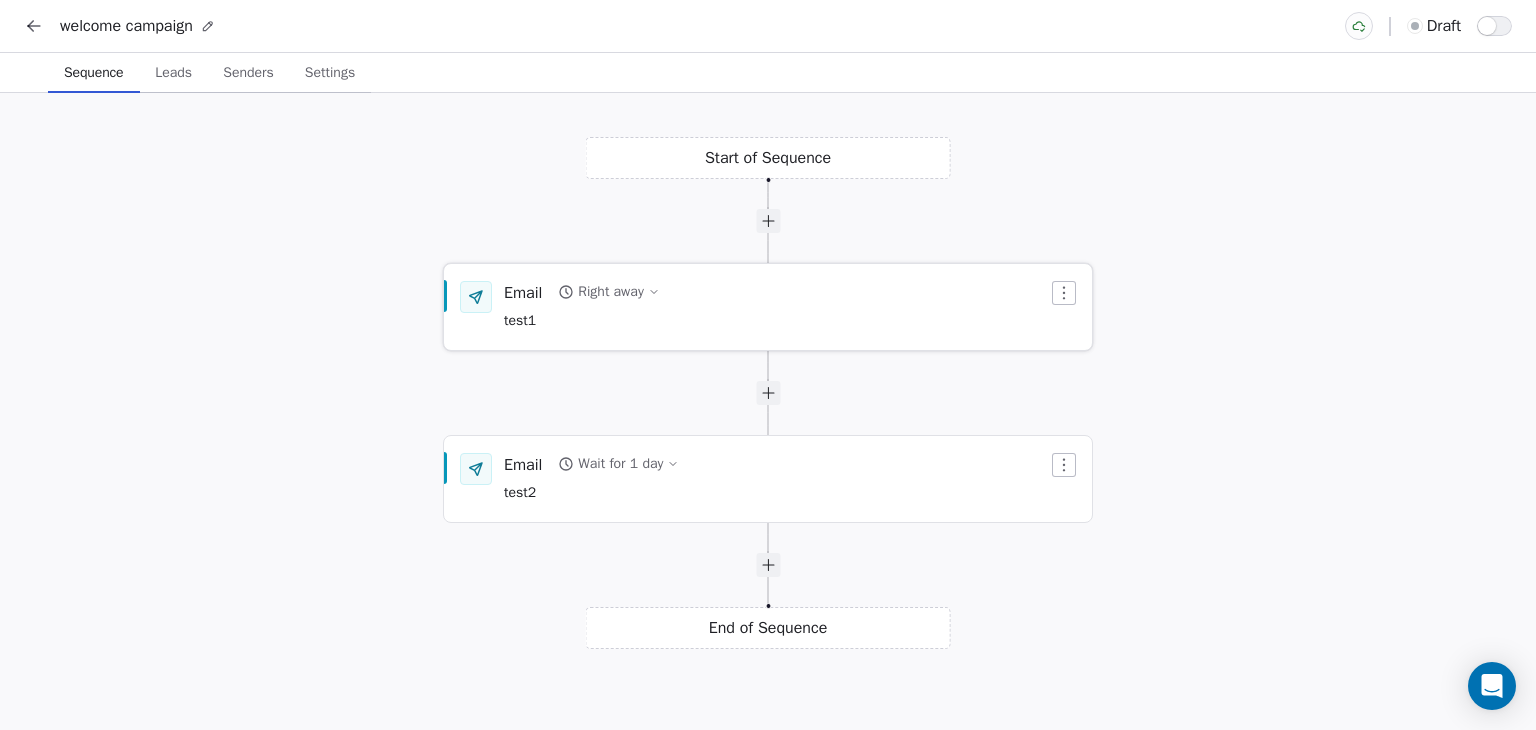 click on "Email Right away test1" at bounding box center (776, 307) 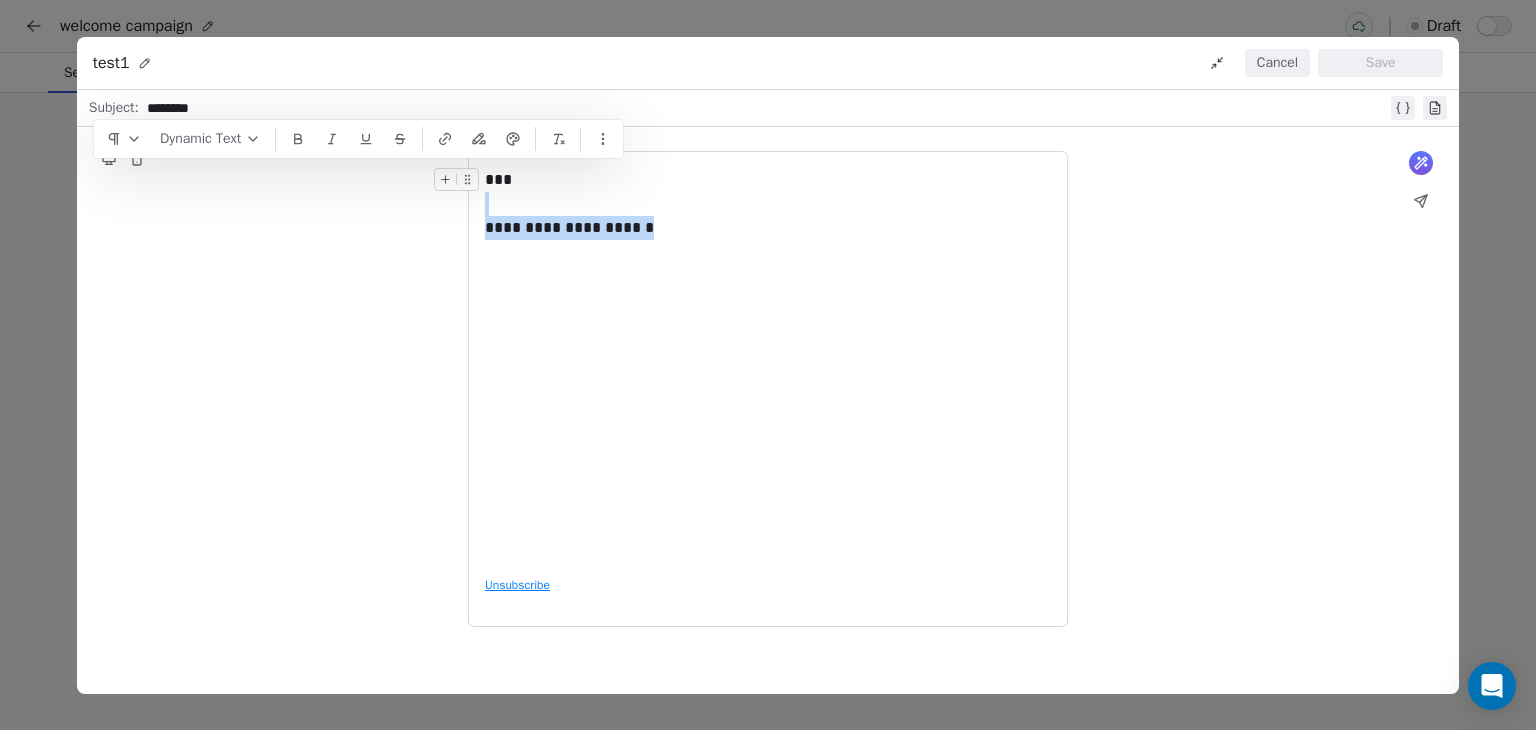 drag, startPoint x: 676, startPoint y: 224, endPoint x: 465, endPoint y: 186, distance: 214.3945 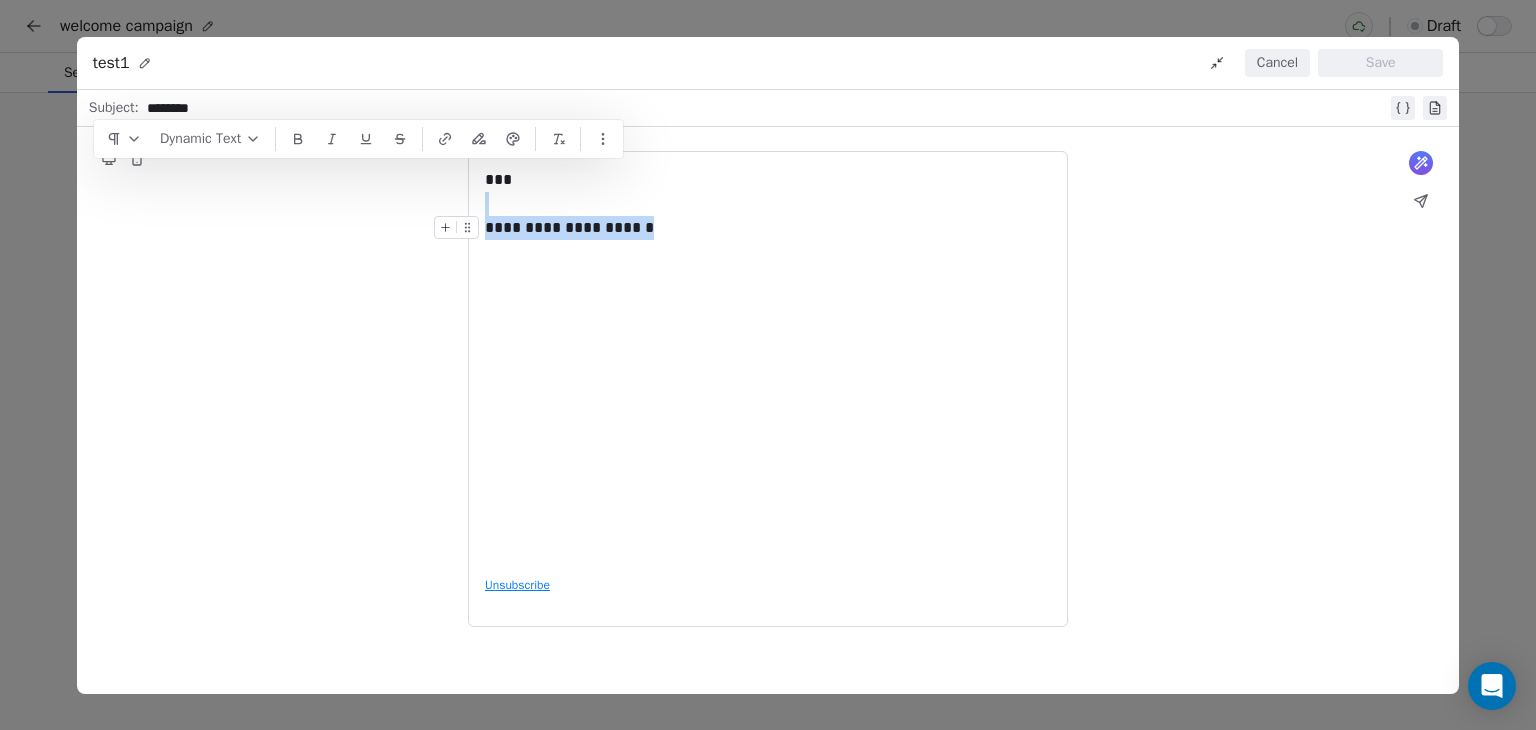 click on "**********" at bounding box center [768, 228] 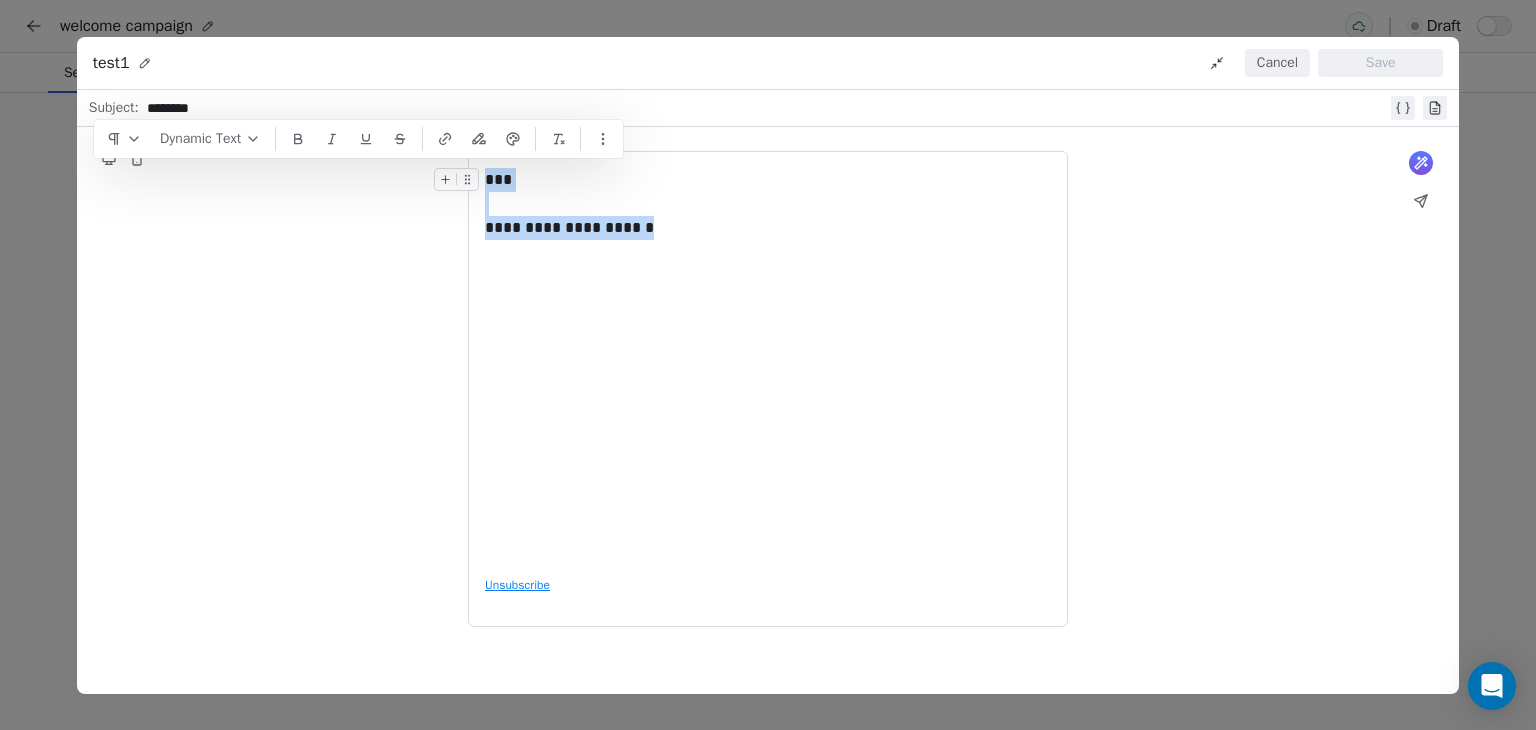 drag, startPoint x: 680, startPoint y: 225, endPoint x: 484, endPoint y: 165, distance: 204.97804 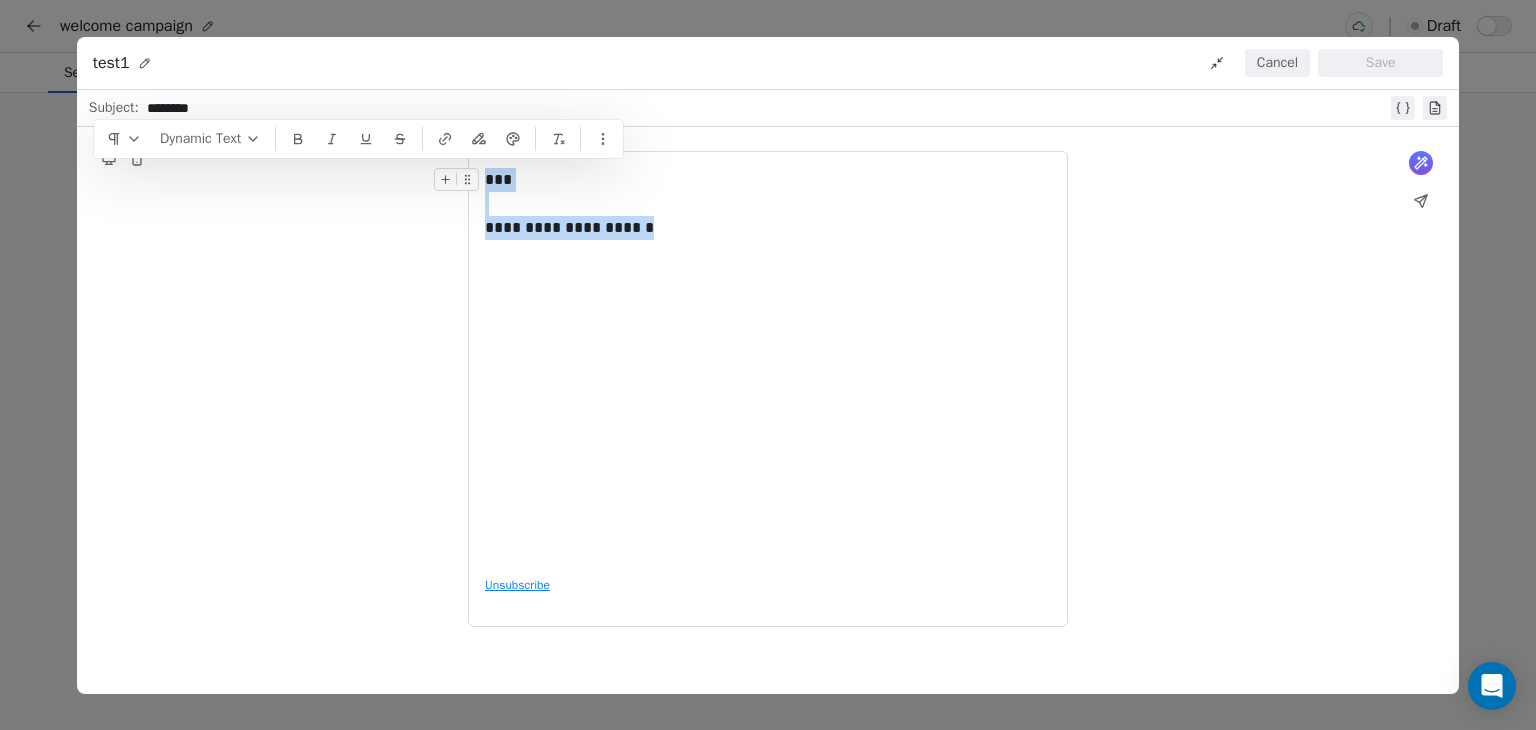 click on "**********" at bounding box center [768, 389] 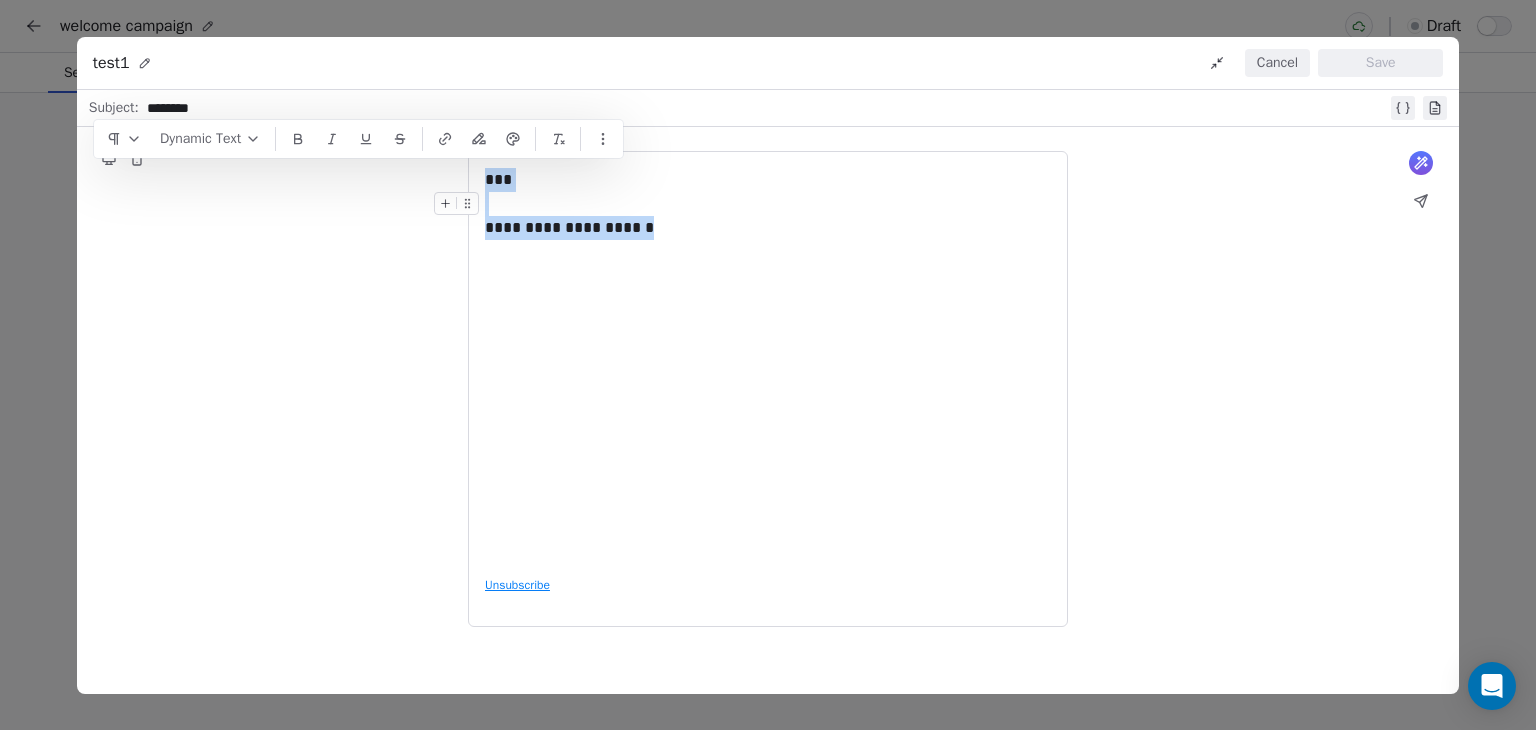copy on "**********" 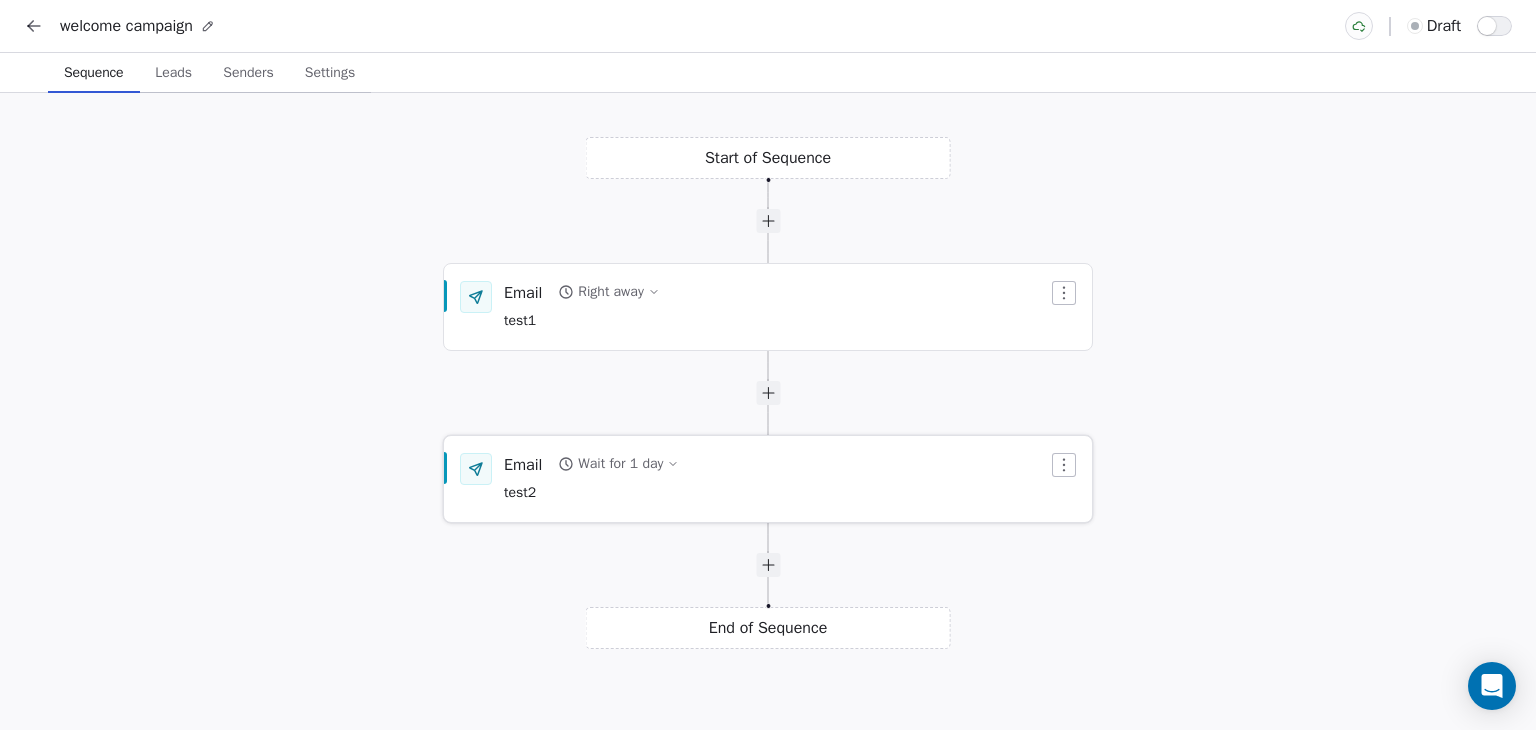 click on "Email Wait for 1 day test2" at bounding box center (776, 479) 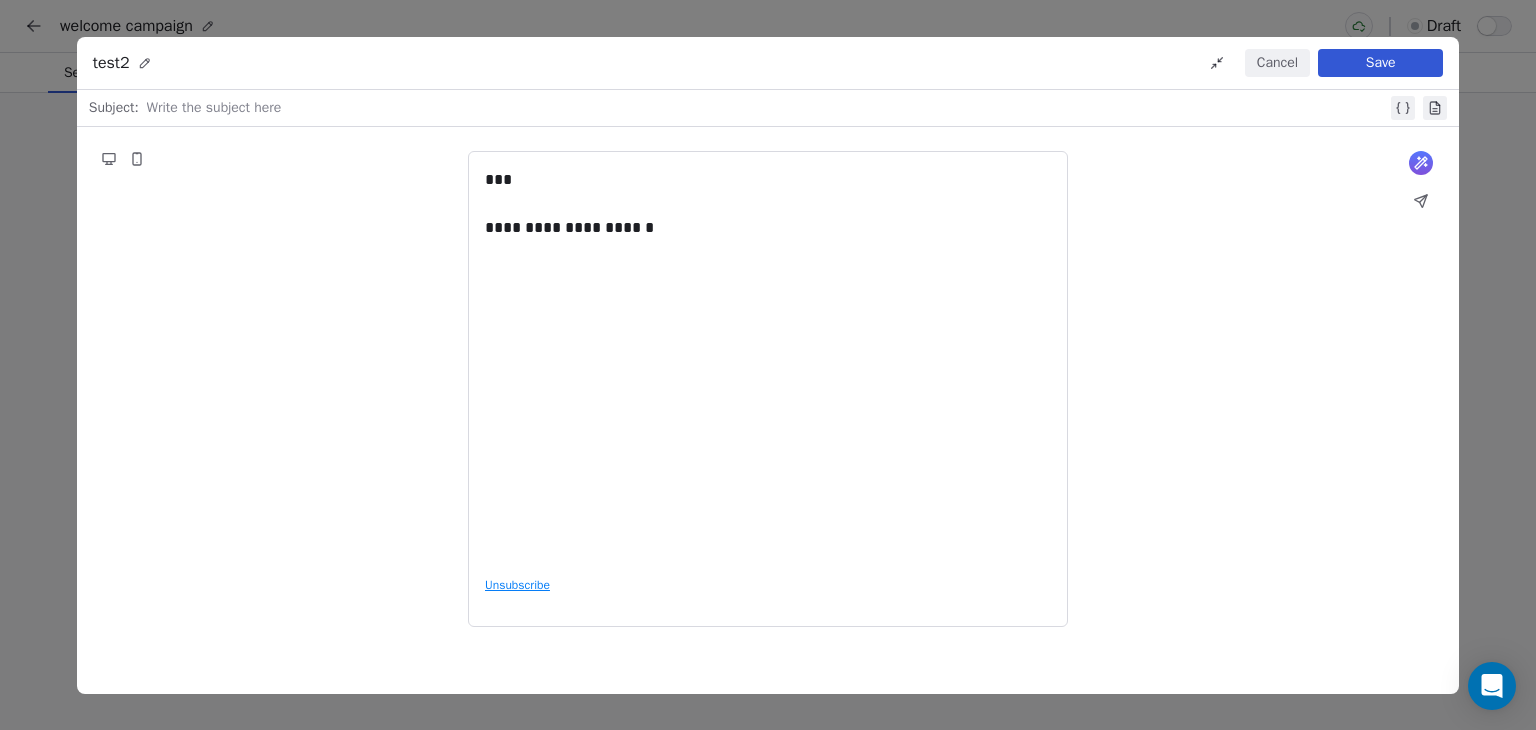 type 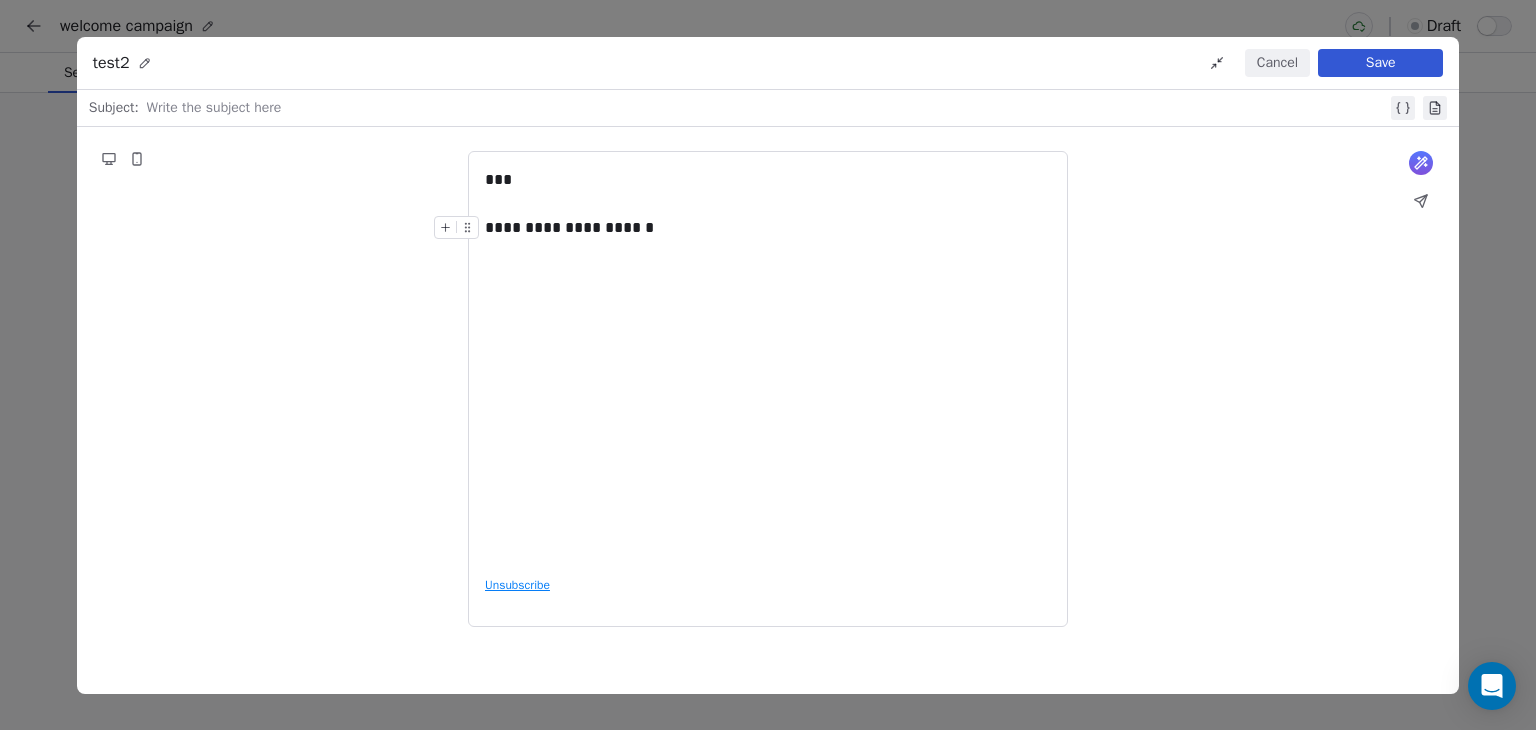 click at bounding box center [767, 108] 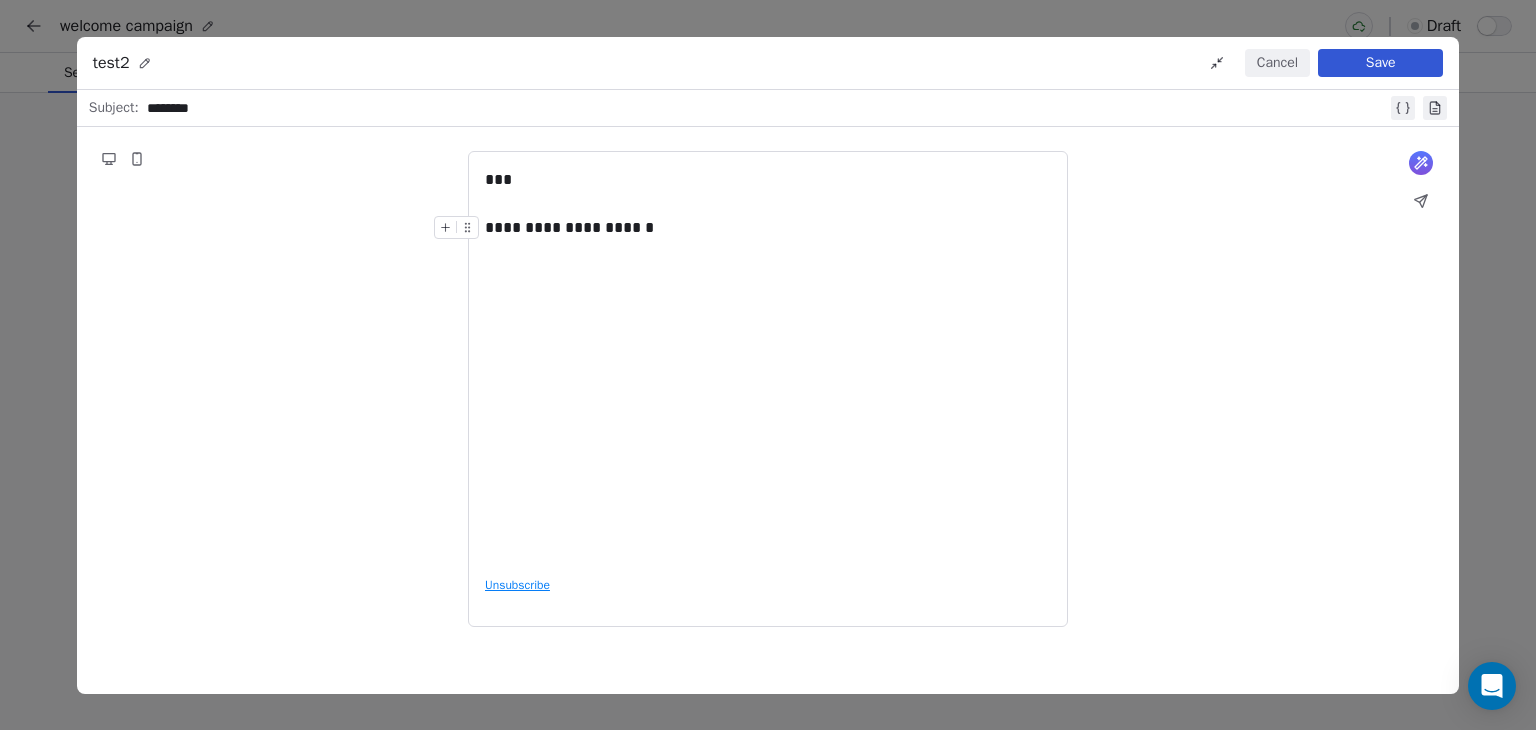 click on "Save" at bounding box center (1380, 63) 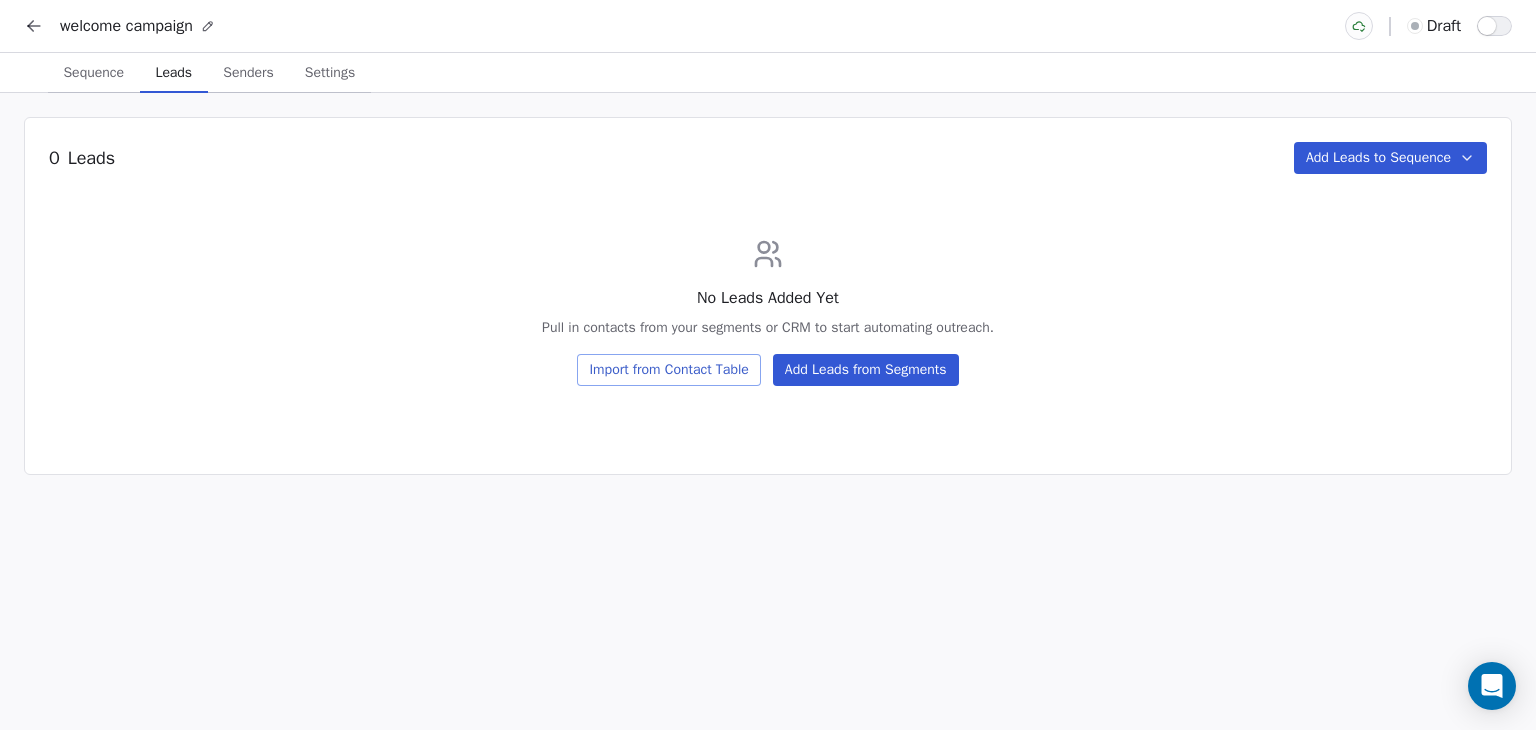 click on "Leads" at bounding box center [174, 73] 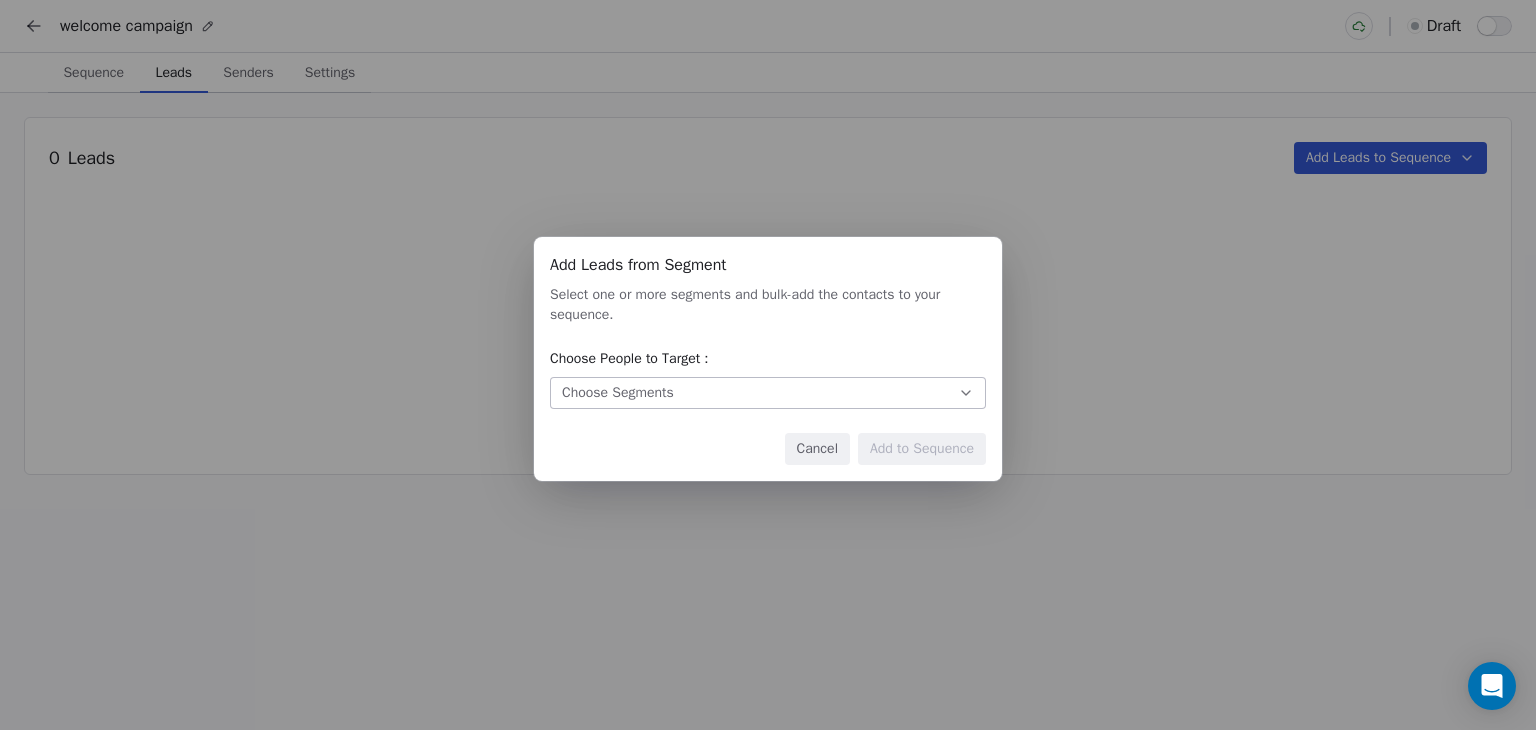 click on "Choose Segments" at bounding box center (618, 393) 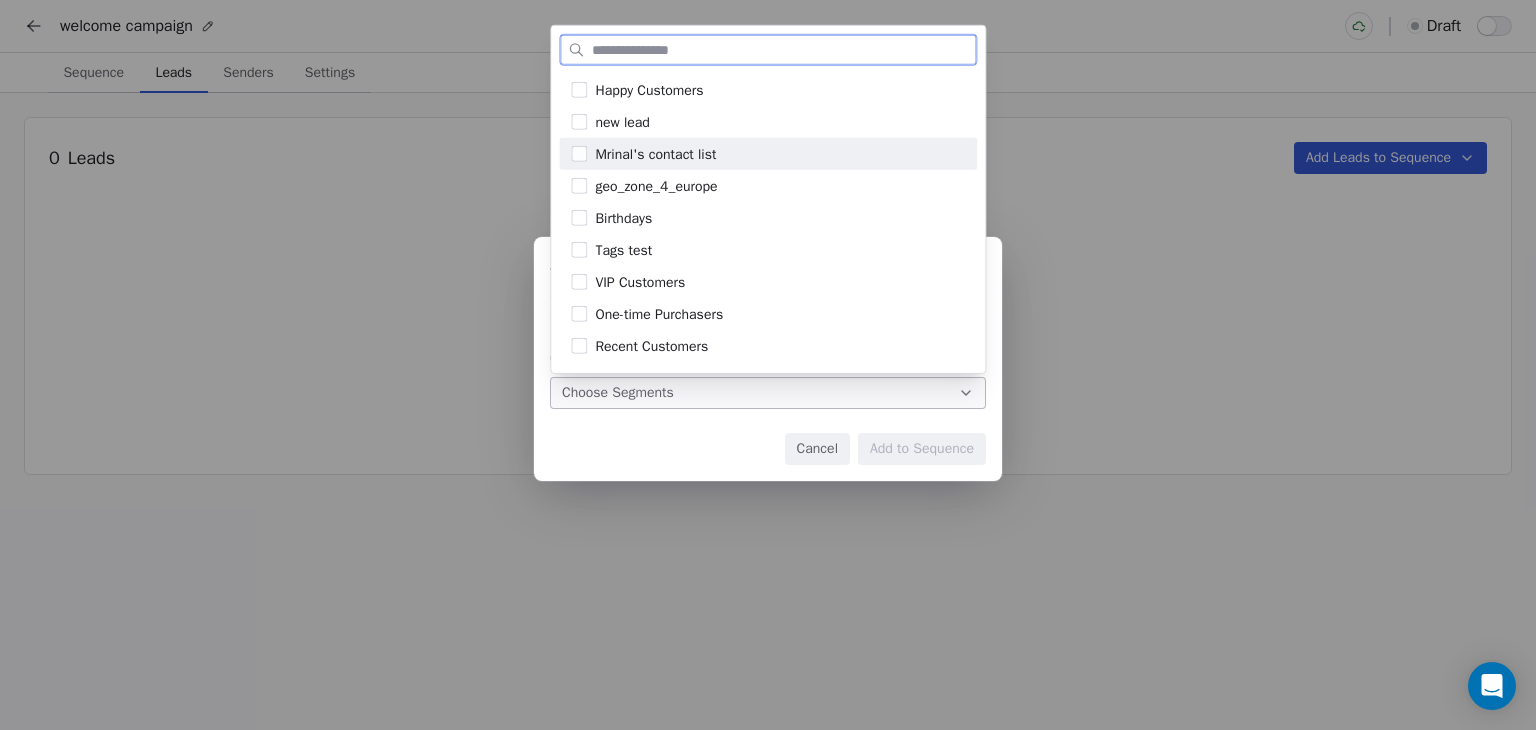 click on "Mrinal's contact list" at bounding box center [655, 153] 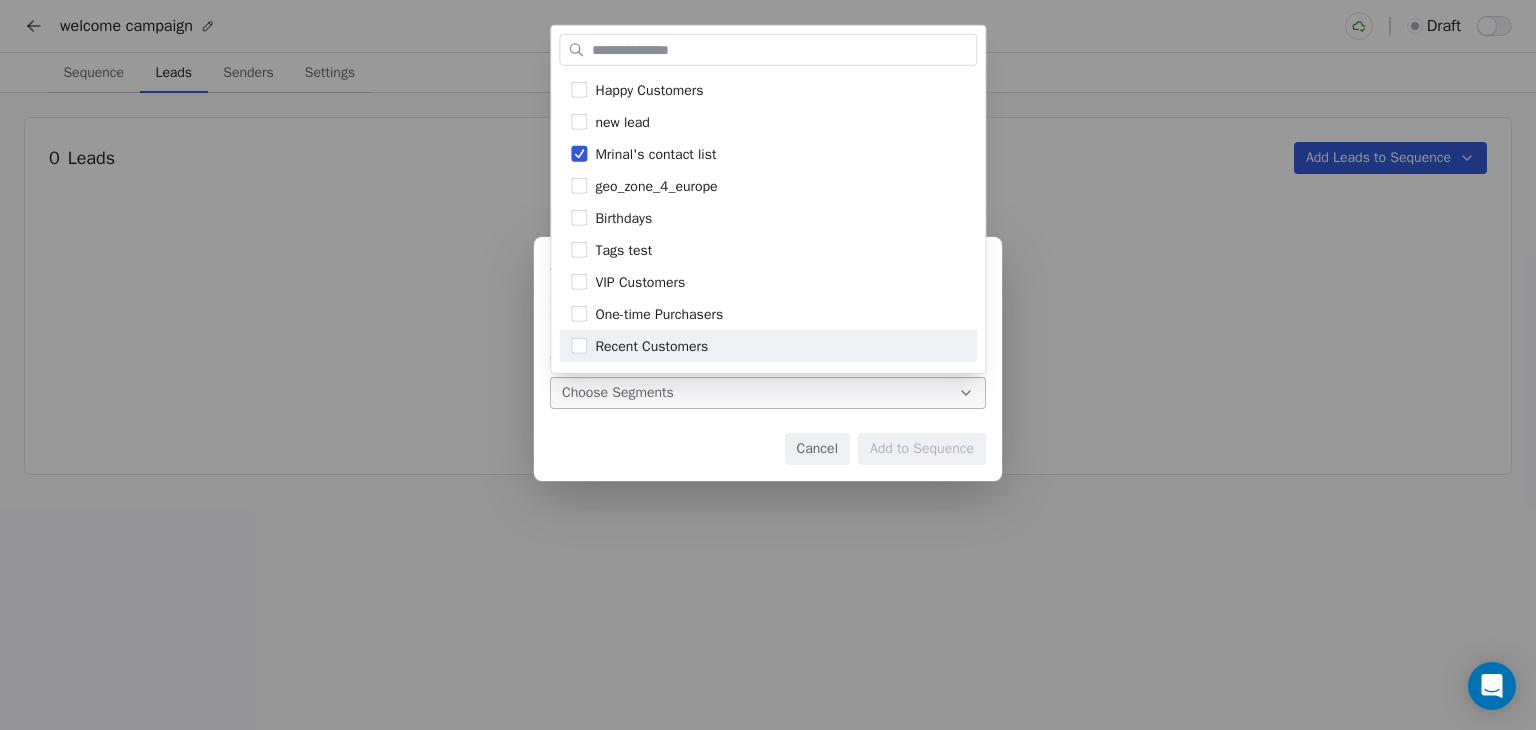 click on "Add Leads from Segment Add Leads from Segment Select one or more segments and bulk-add the contacts to your sequence. Choose People to Target : Choose Segments Cancel Add to Sequence" at bounding box center [768, 365] 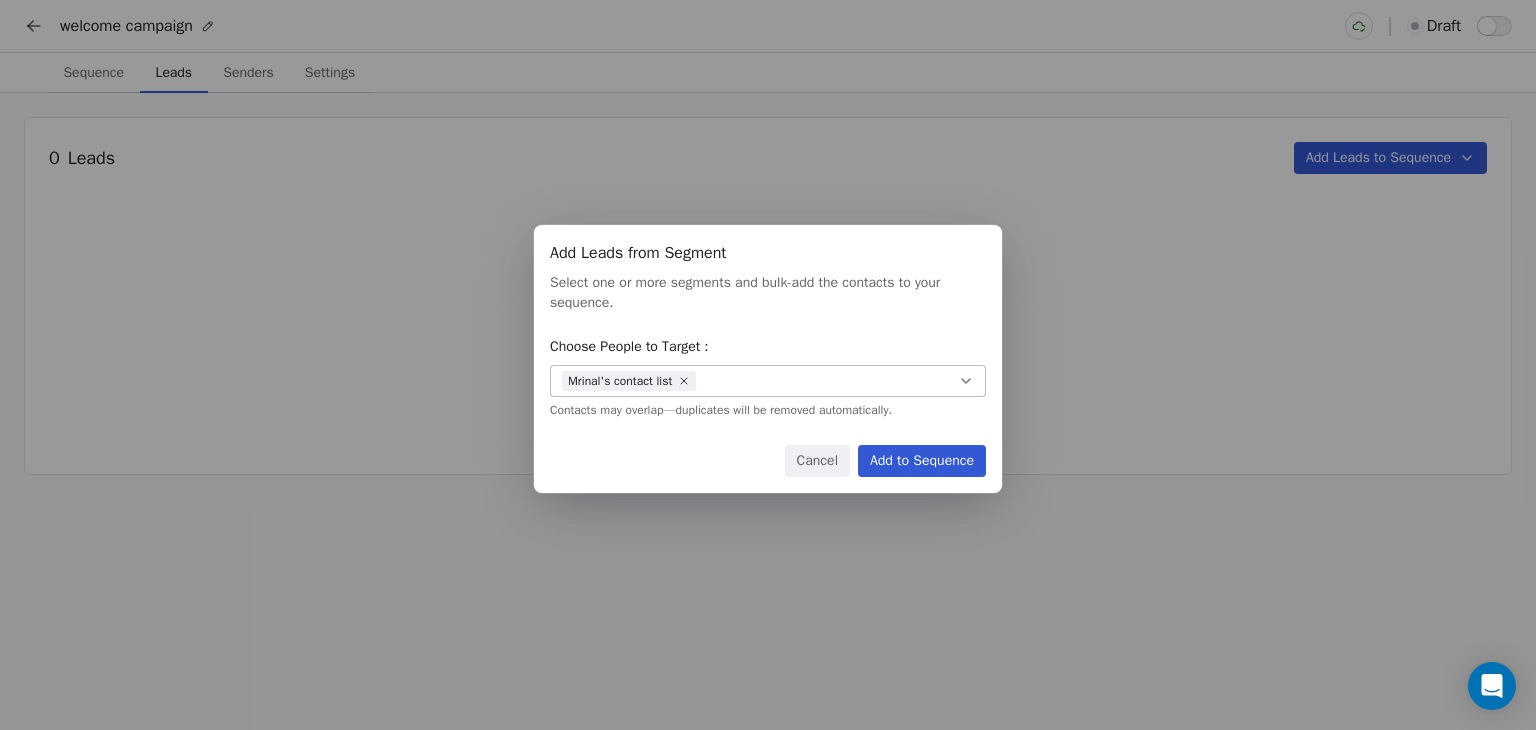 click on "Cancel" at bounding box center (817, 461) 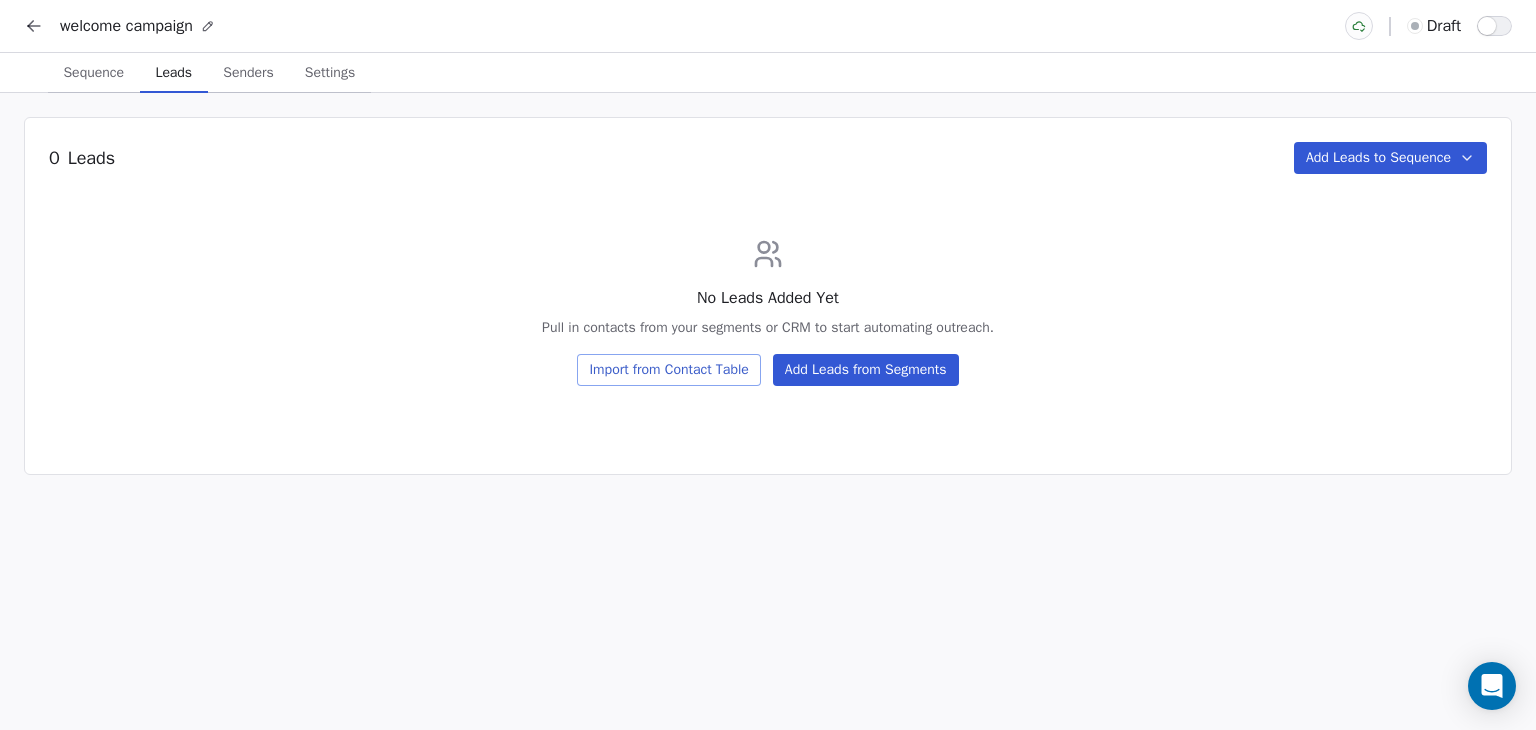 click on "Add Leads from Segments" at bounding box center (866, 370) 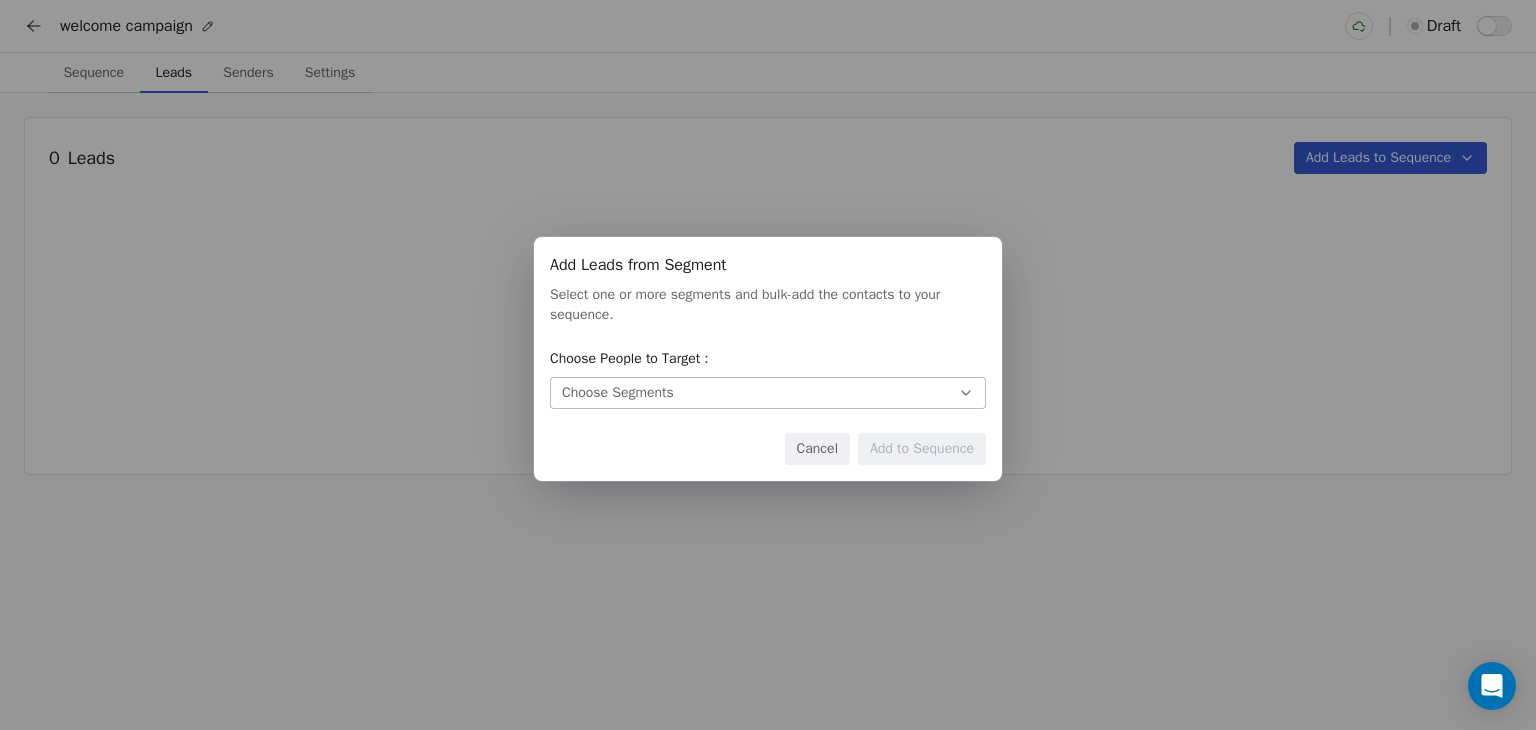 click on "Choose Segments" at bounding box center (618, 393) 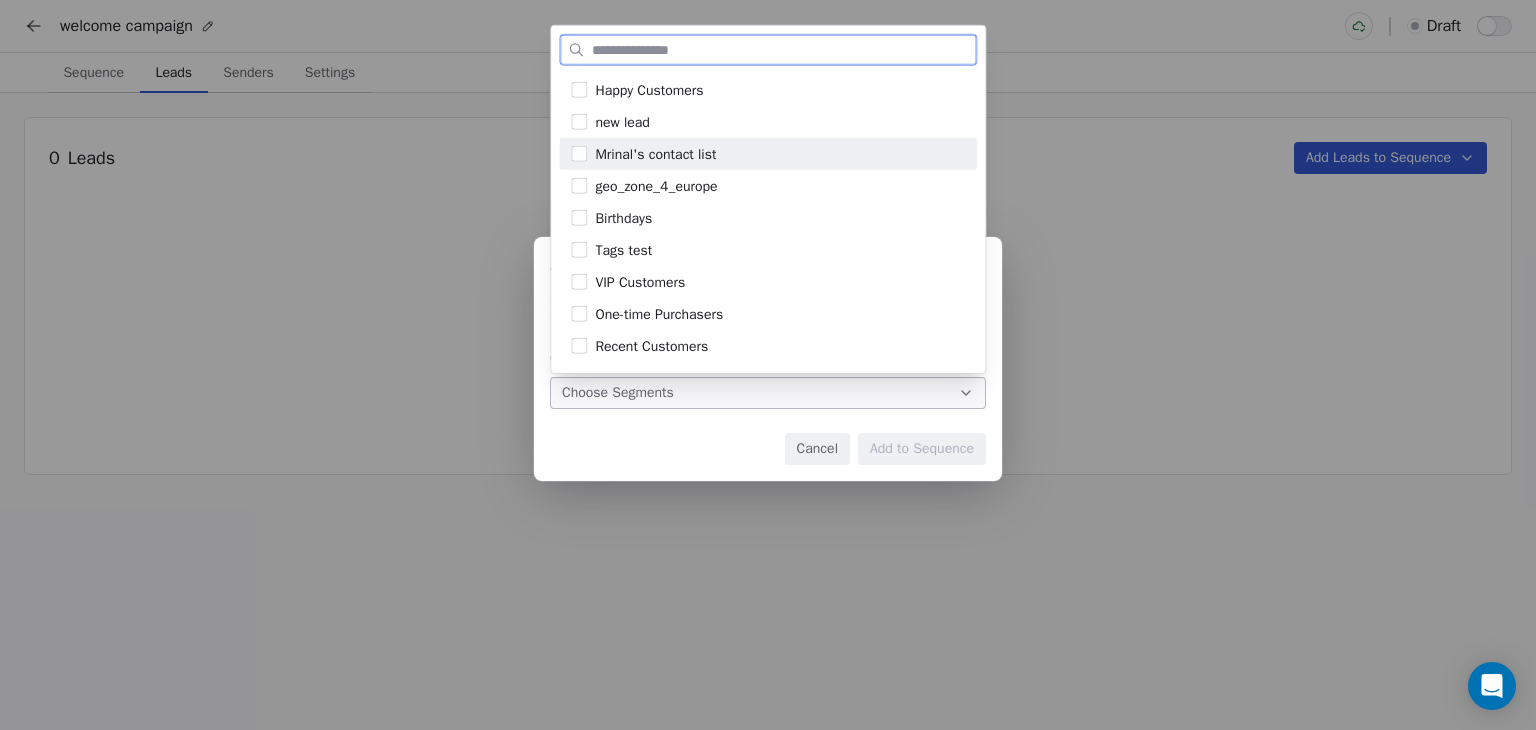 click on "Mrinal's contact list" at bounding box center [655, 153] 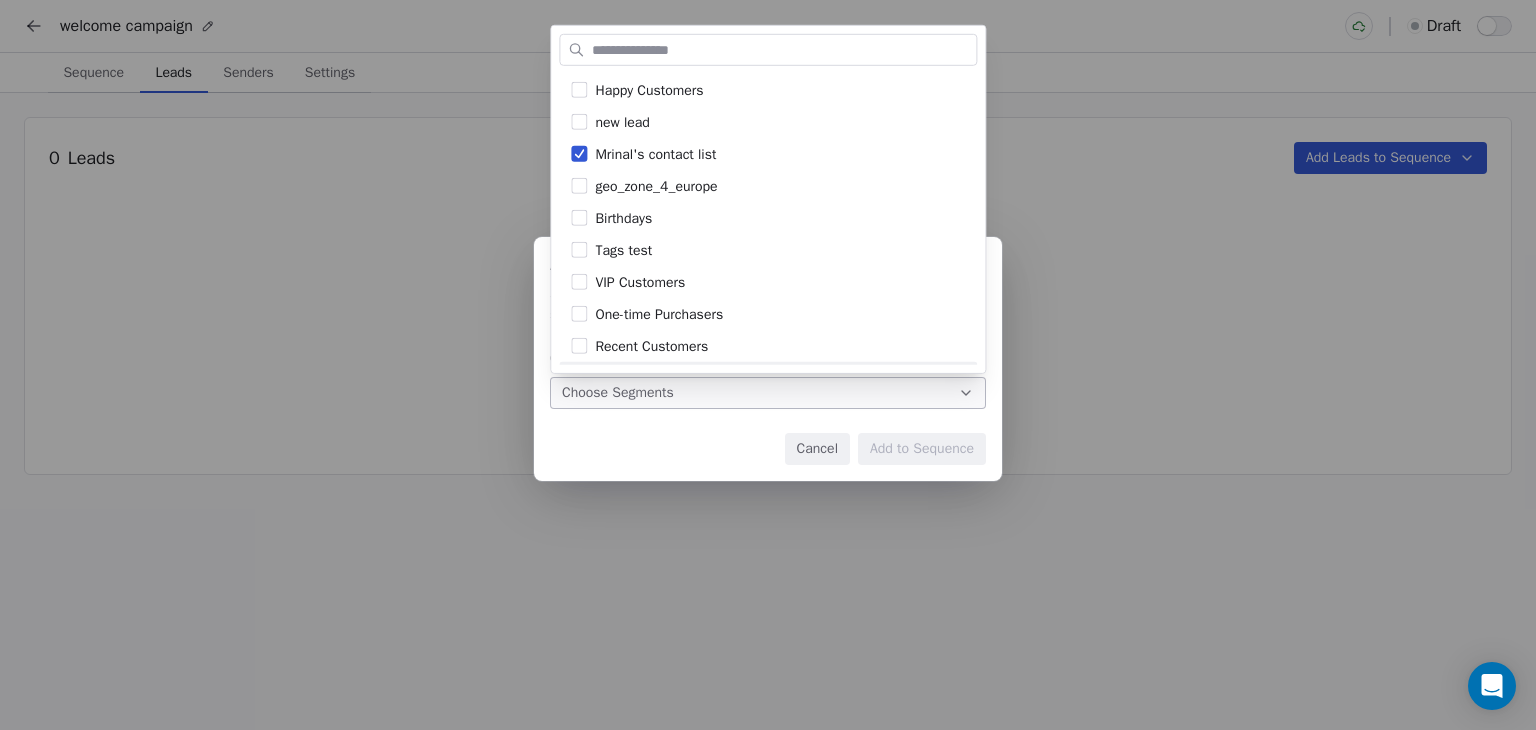 click on "Add Leads from Segment Add Leads from Segment Select one or more segments and bulk-add the contacts to your sequence. Choose People to Target : Choose Segments Cancel Add to Sequence" at bounding box center (768, 365) 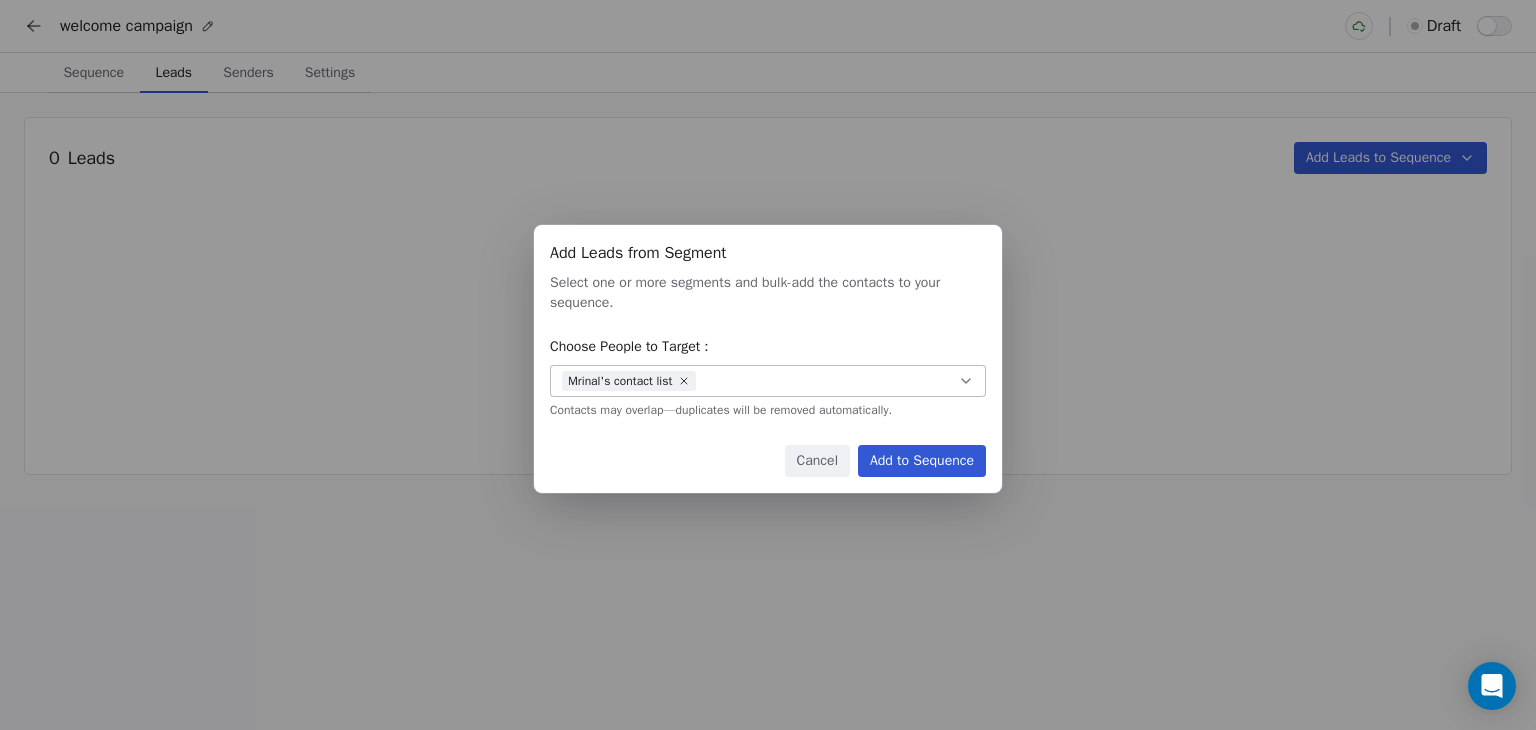 click on "Add to Sequence" at bounding box center (922, 461) 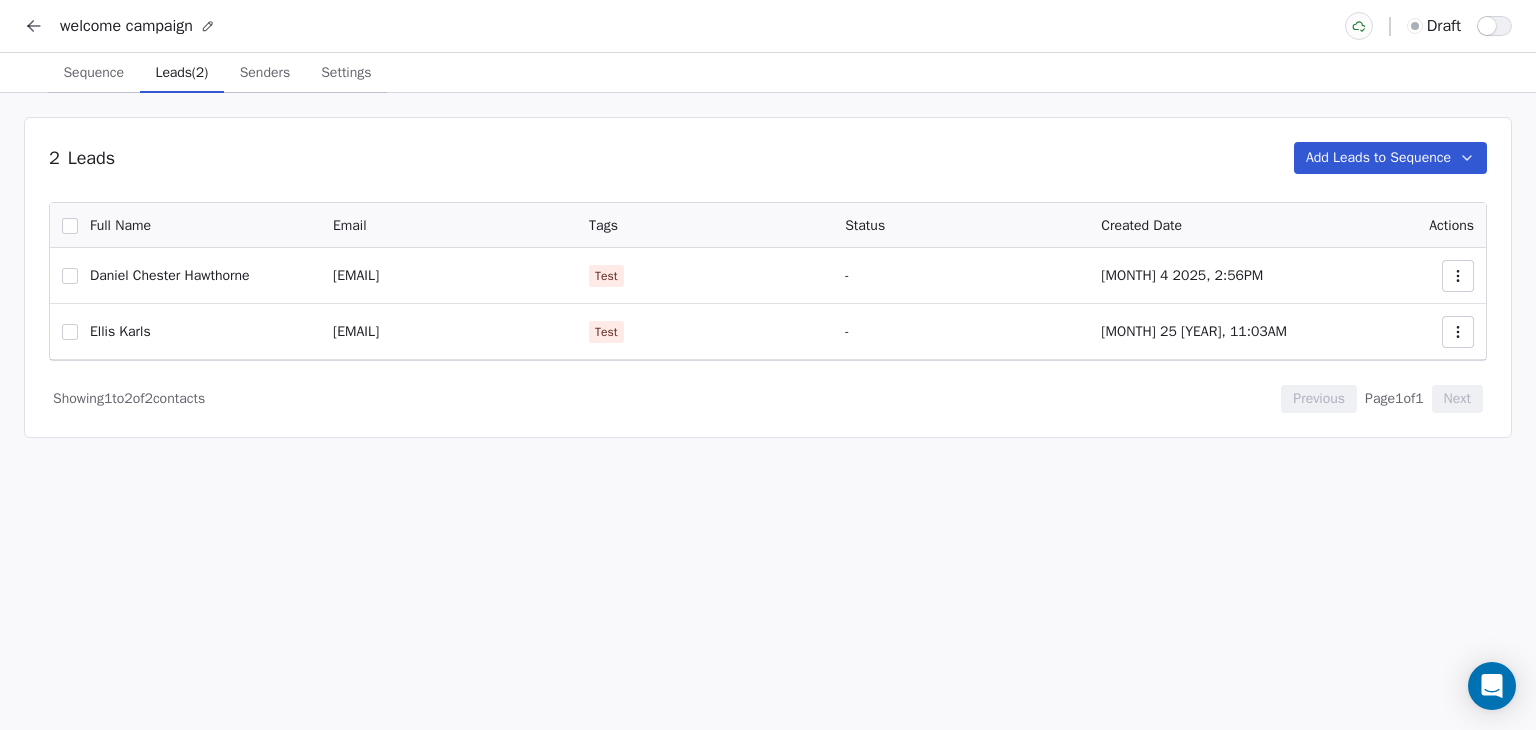 click on "Senders" at bounding box center (265, 73) 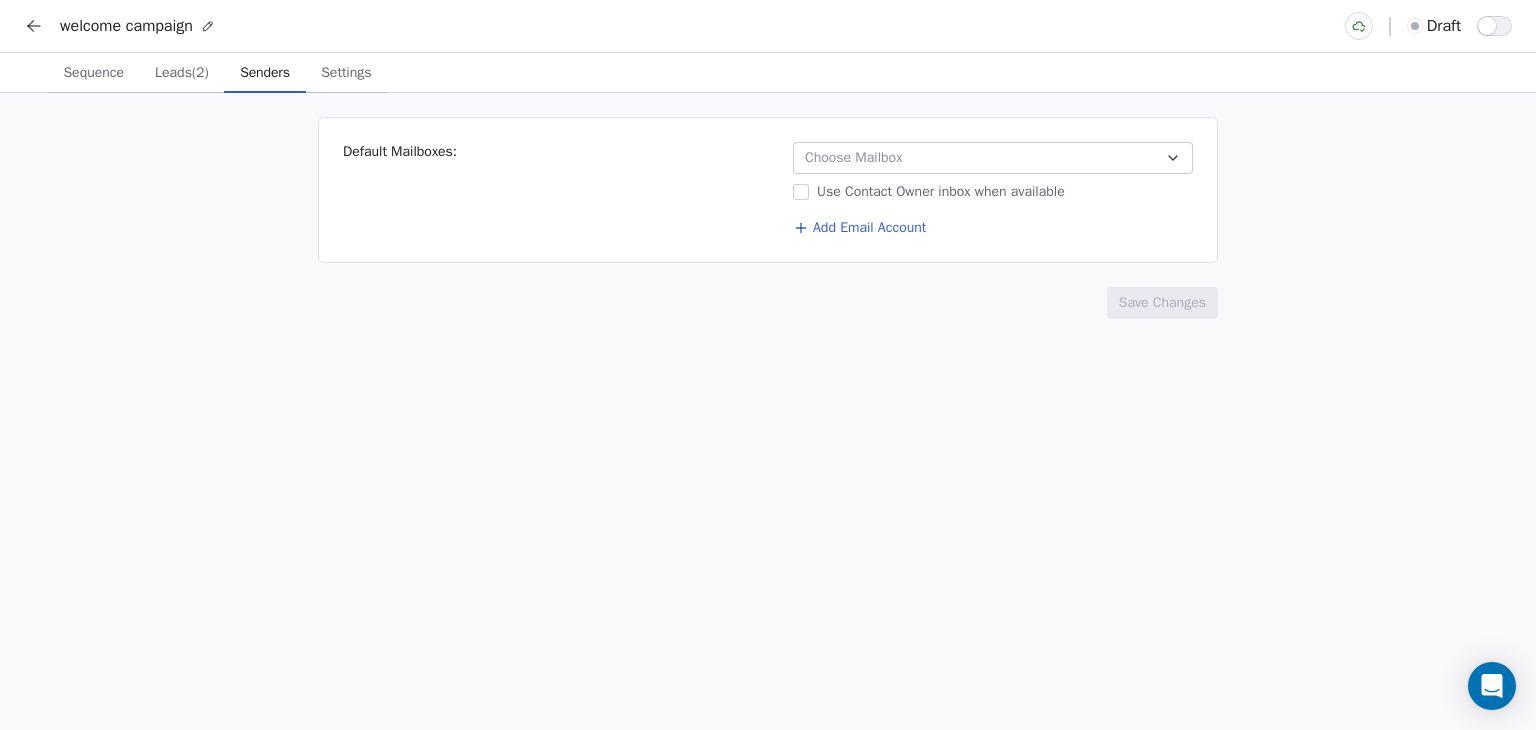 click on "Choose Mailbox" at bounding box center (853, 158) 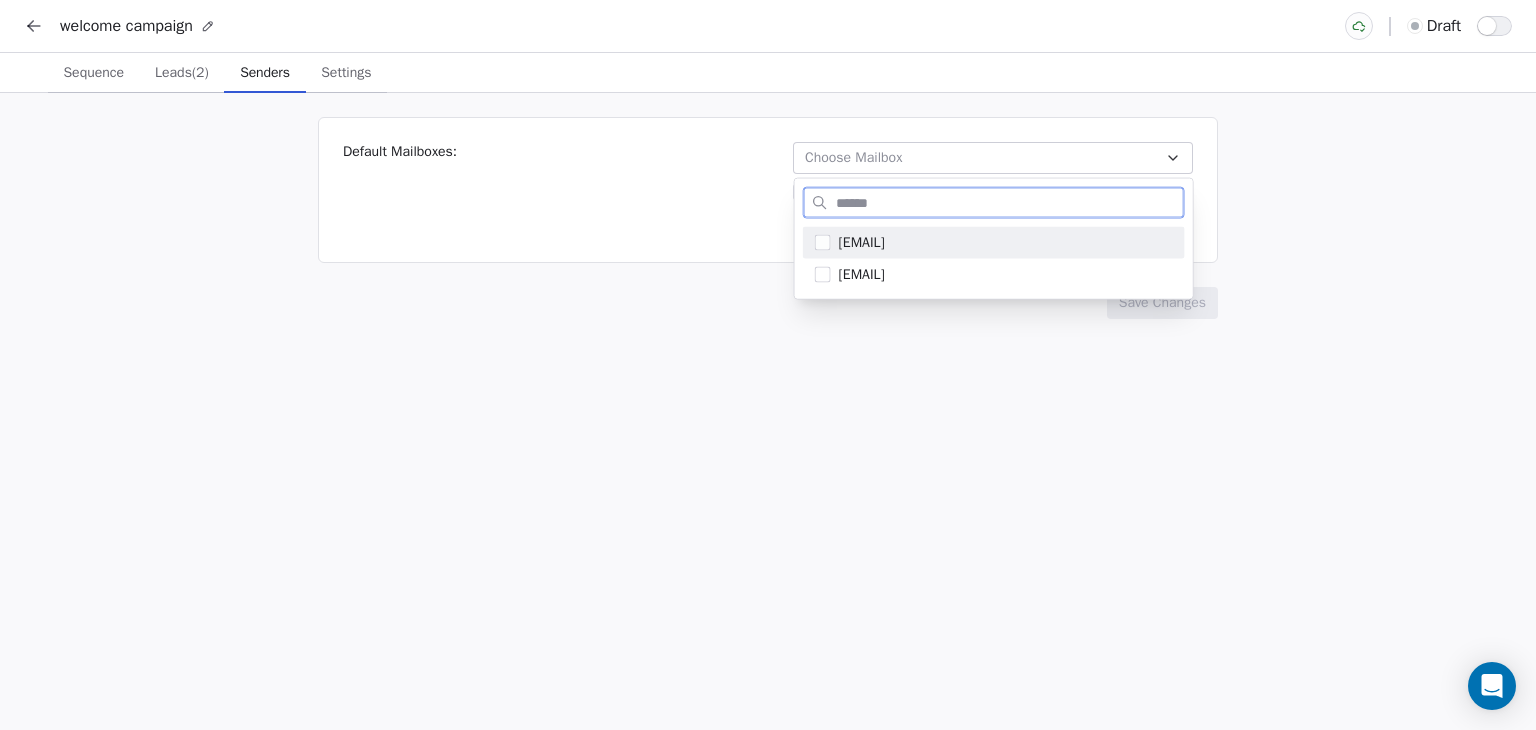 click at bounding box center (823, 243) 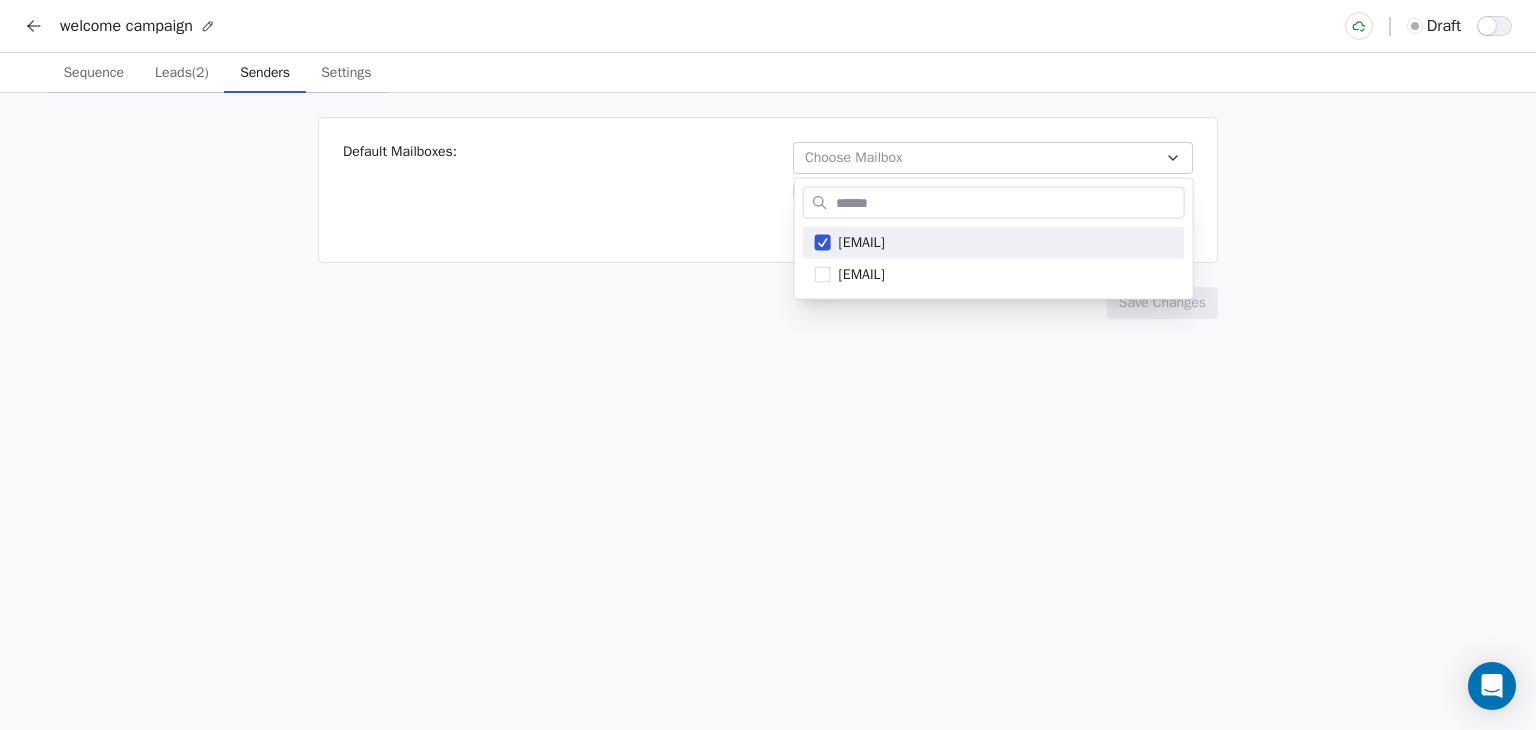 click on "welcome campaign draft Sequence Sequence Leads (2) Leads (2) Senders Senders Settings Settings Default Mailboxes: Choose Mailbox Use Contact Owner inbox when available Add Email Account Save Changes
mrinal.bankar456@gmail.com harinder81.au@gmail.com" at bounding box center [768, 365] 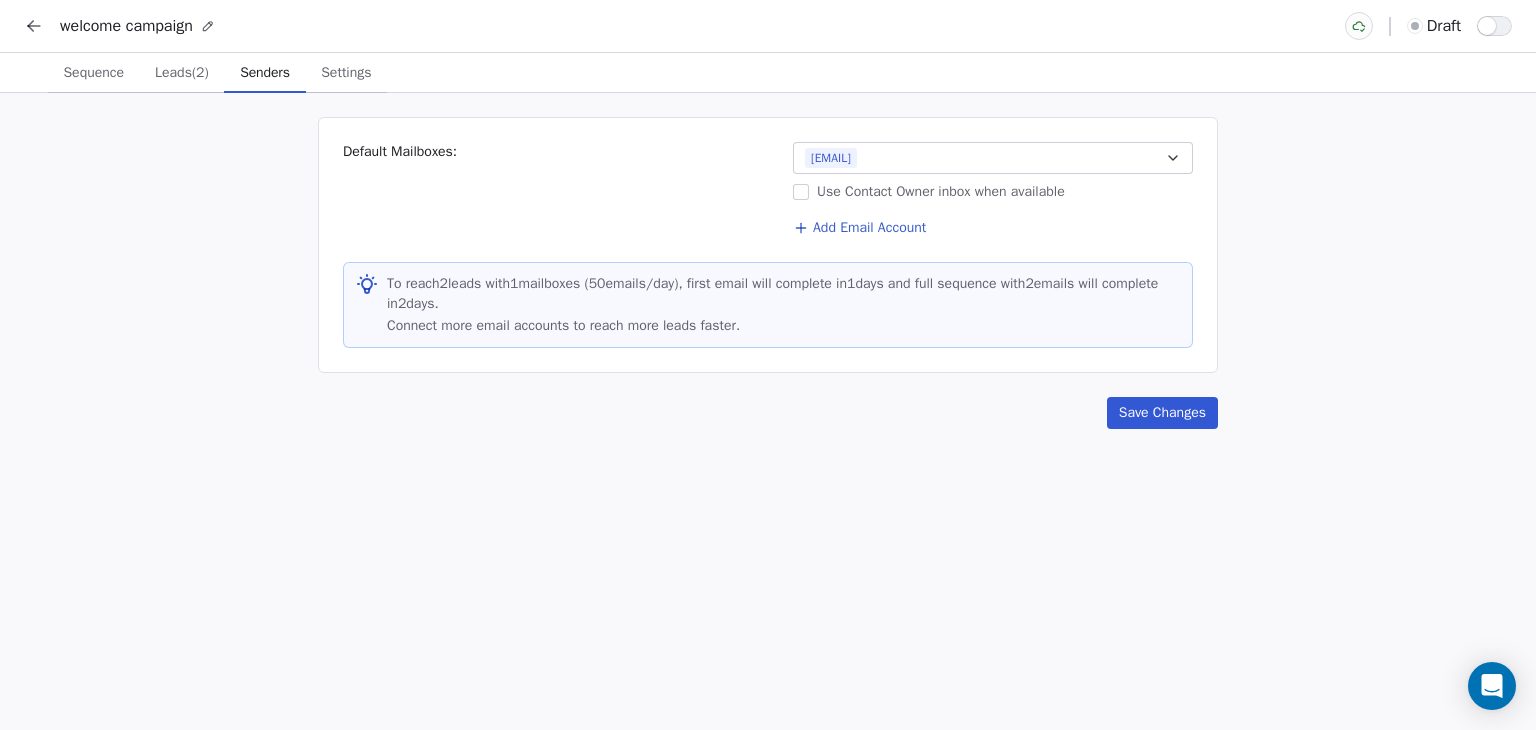 click on "Save Changes" at bounding box center (1162, 413) 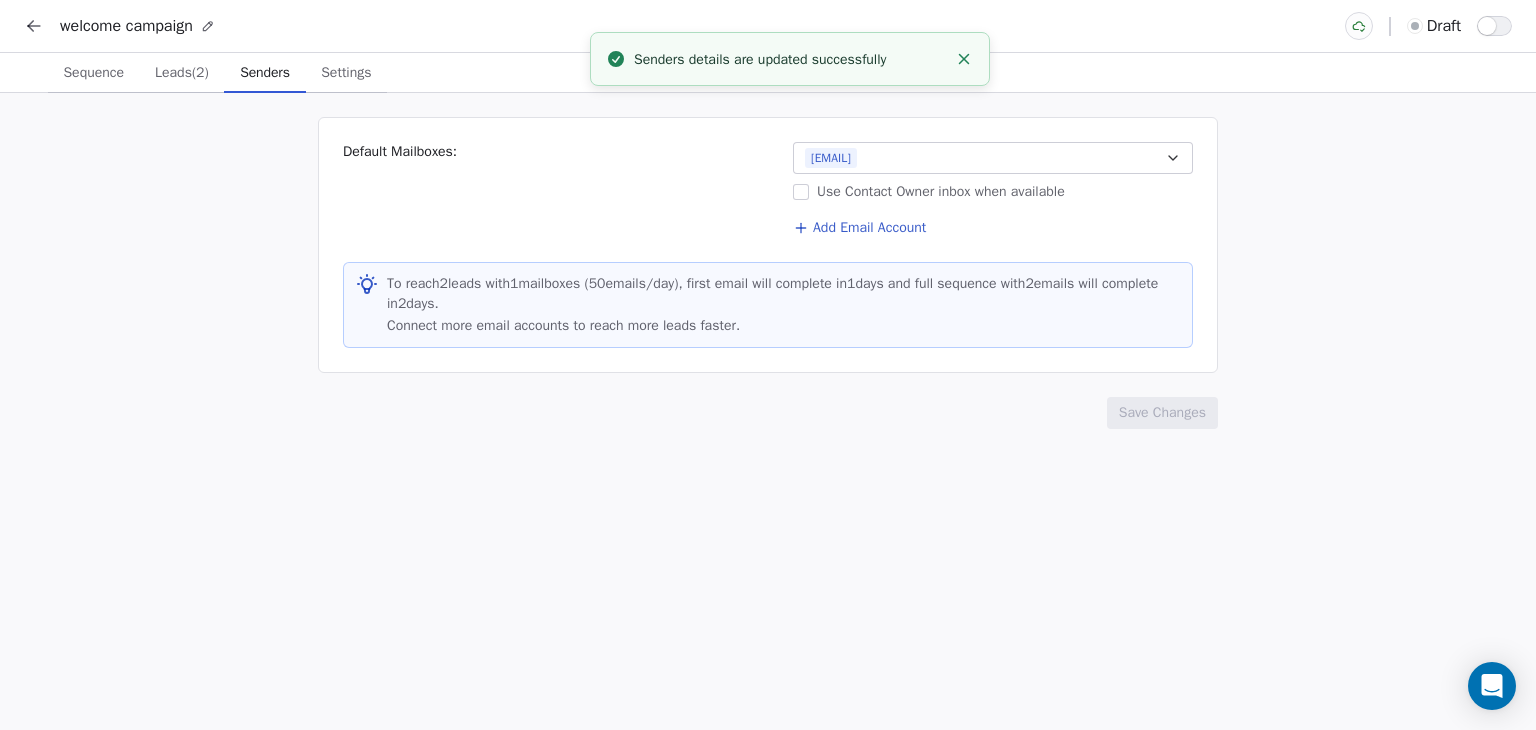 click on "Settings" at bounding box center [346, 73] 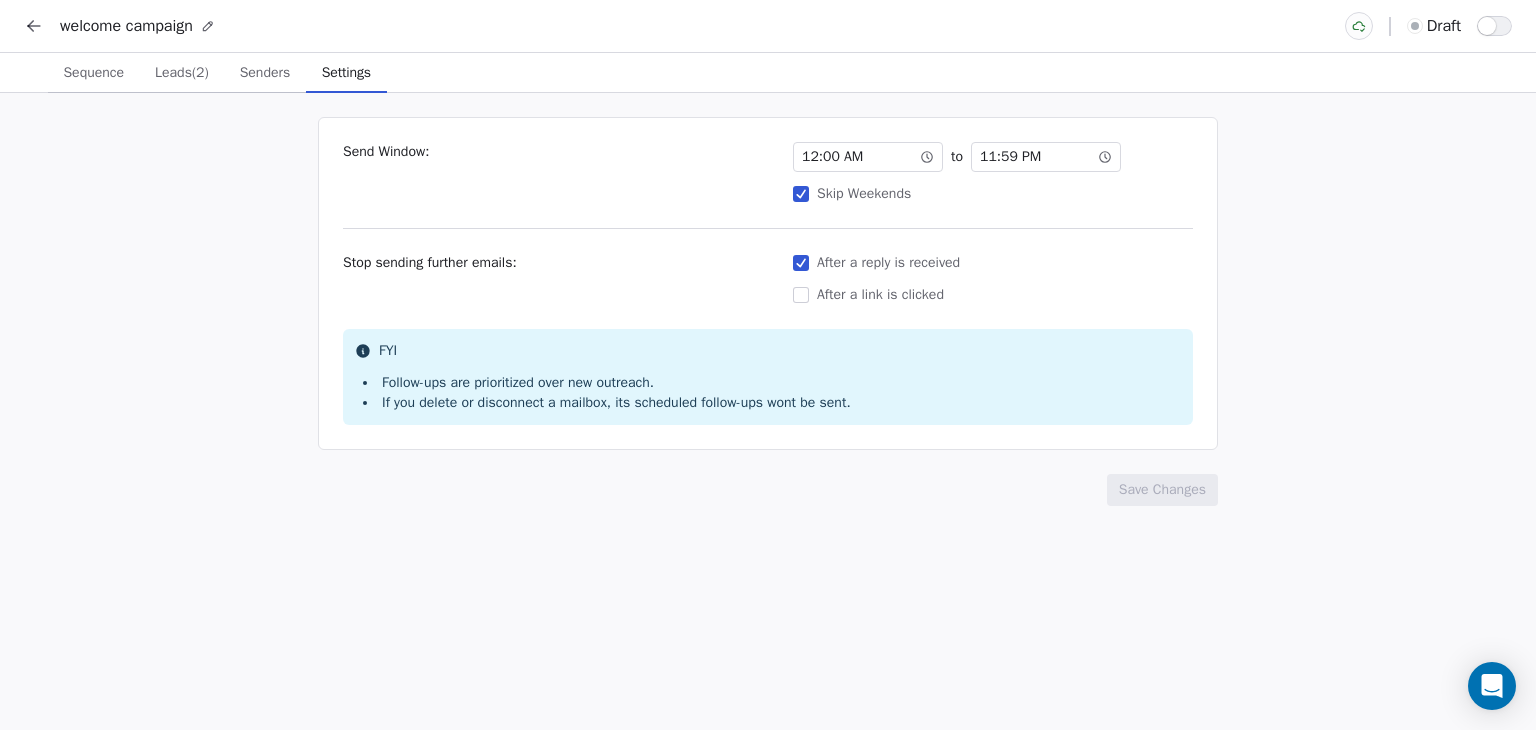 click on "12 : 00   AM" at bounding box center (868, 157) 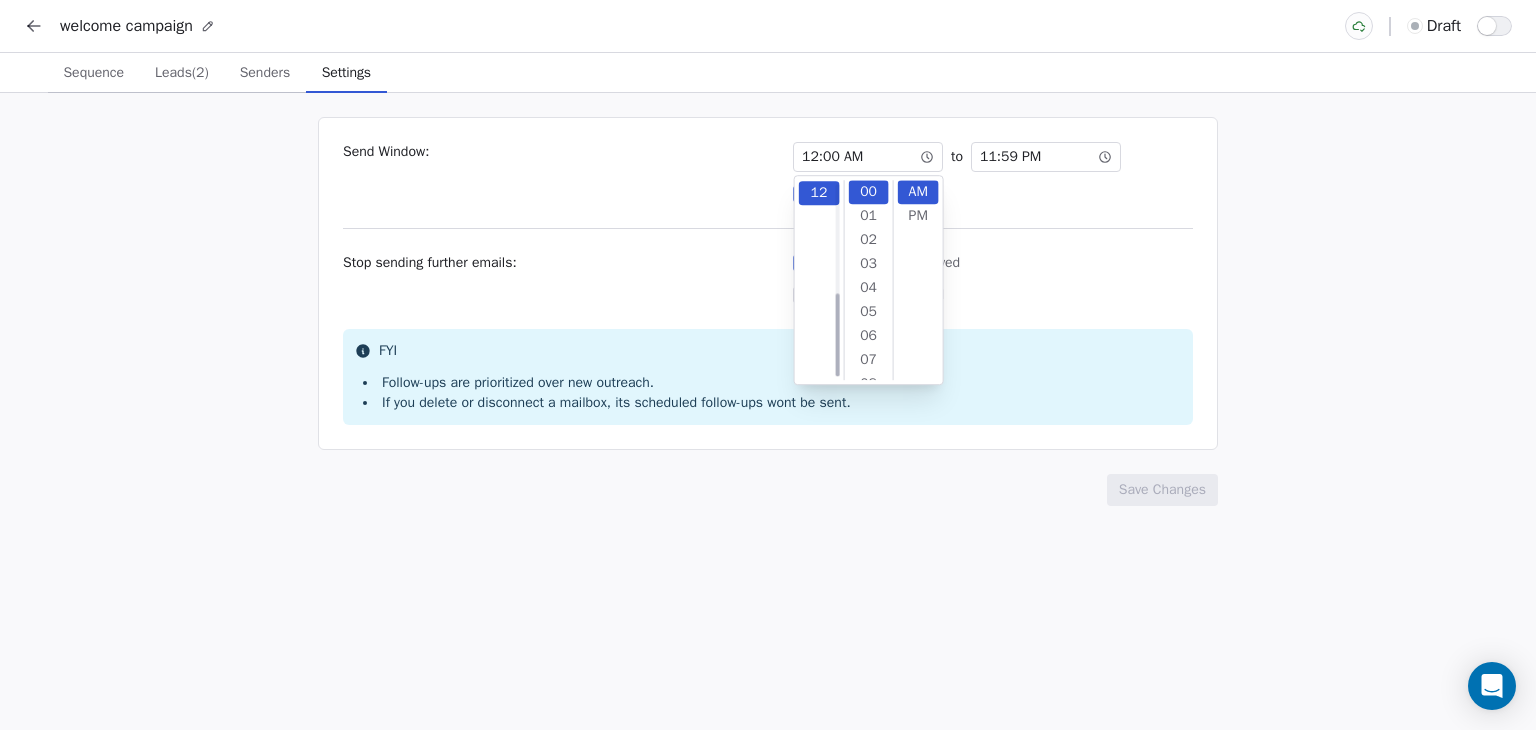 scroll, scrollTop: 264, scrollLeft: 0, axis: vertical 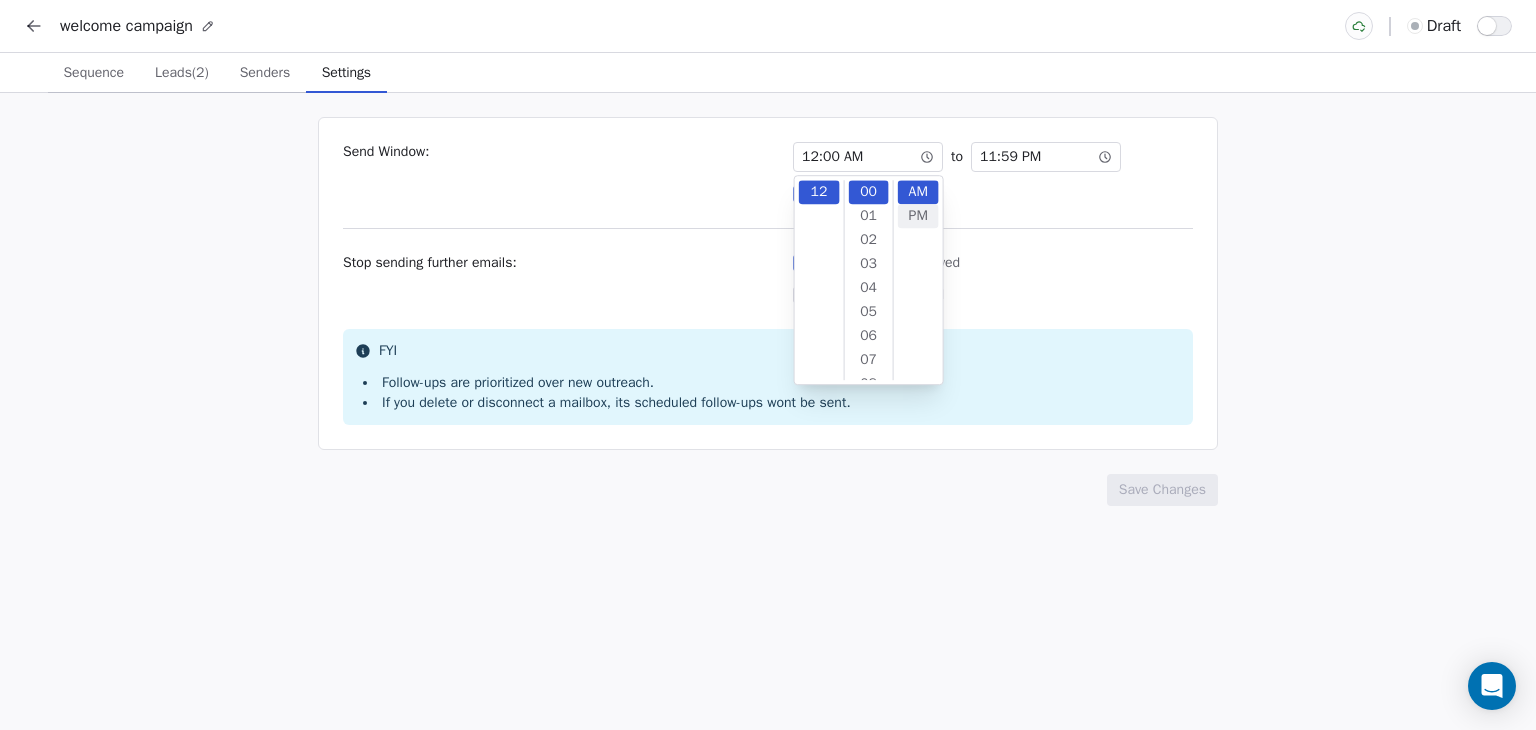 click on "PM" at bounding box center (918, 216) 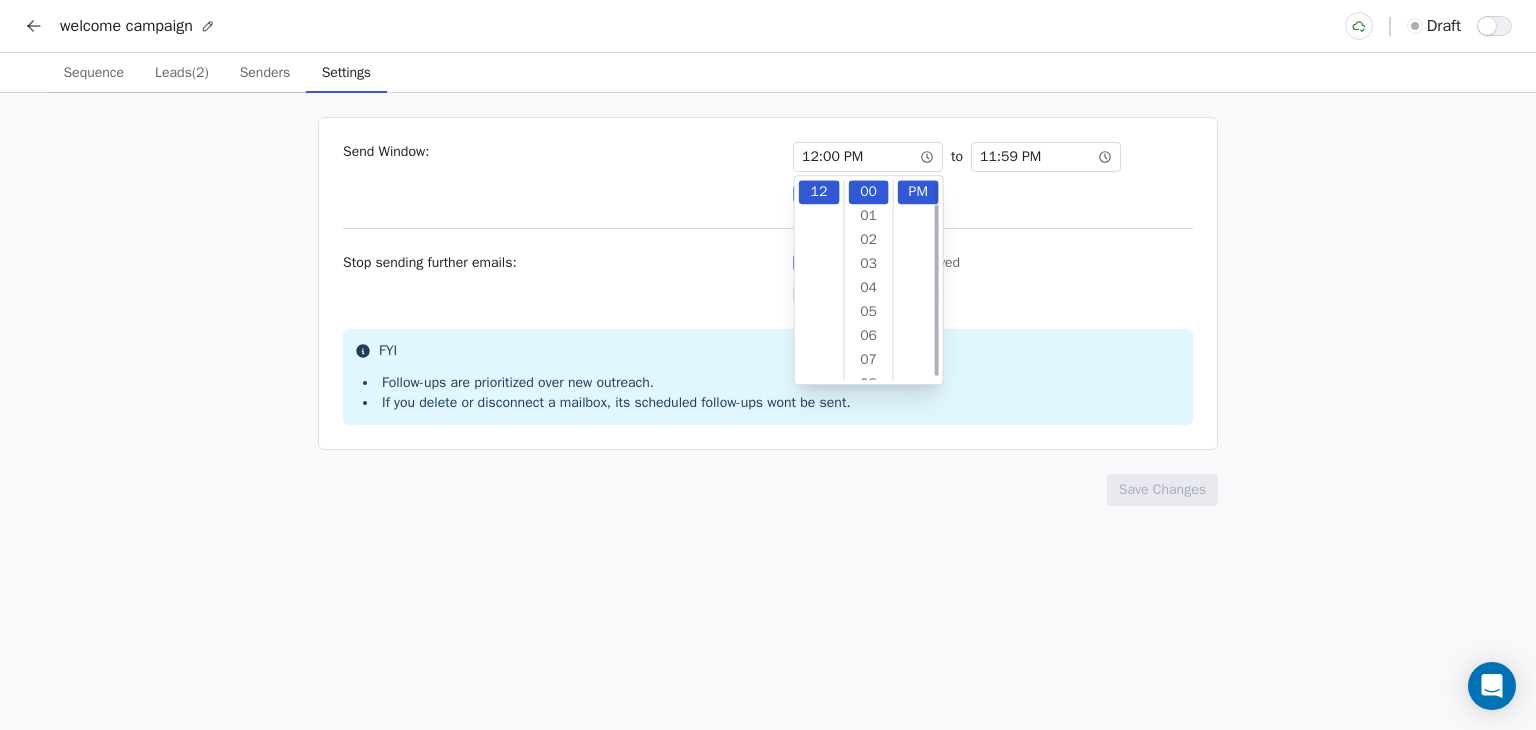 click on "Send Window: 12 : 00   PM to 11 : 59   PM Skip Weekends Stop sending further emails: After a reply is received After a link is clicked FYI Follow-ups are prioritized over new outreach. If you delete or disconnect a mailbox, its scheduled follow-ups wont be sent." at bounding box center [768, 283] 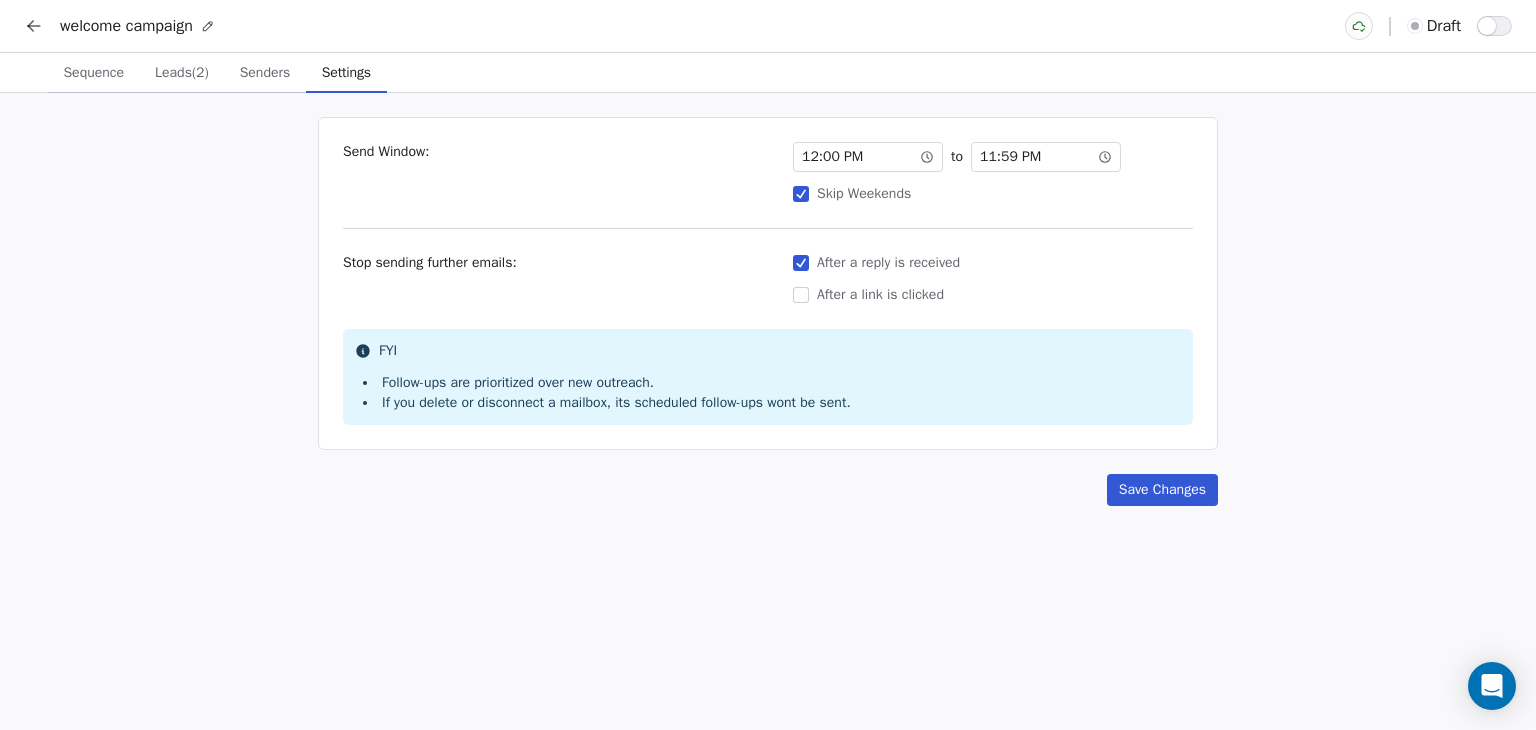 click on "11 : 59   PM" at bounding box center (1046, 157) 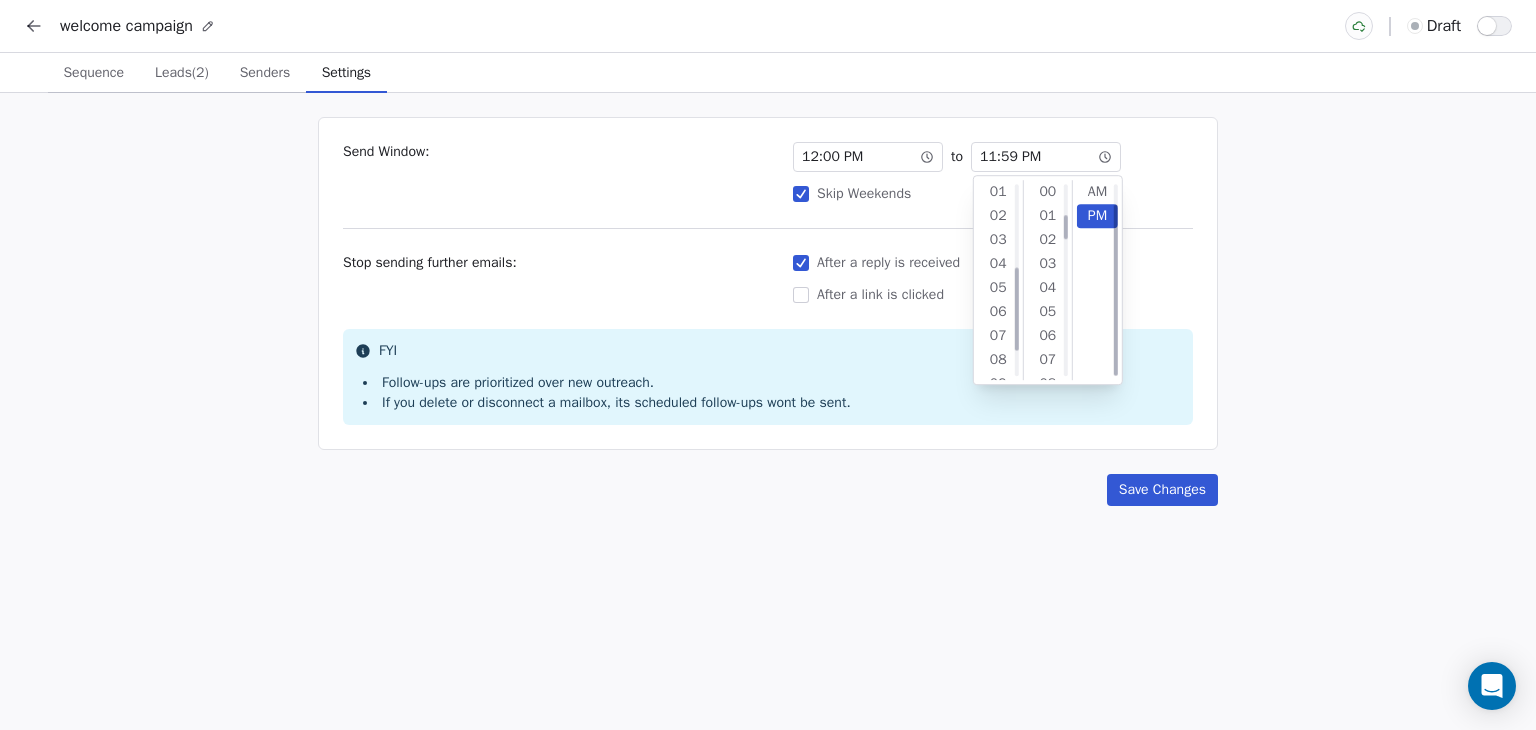 scroll, scrollTop: 240, scrollLeft: 0, axis: vertical 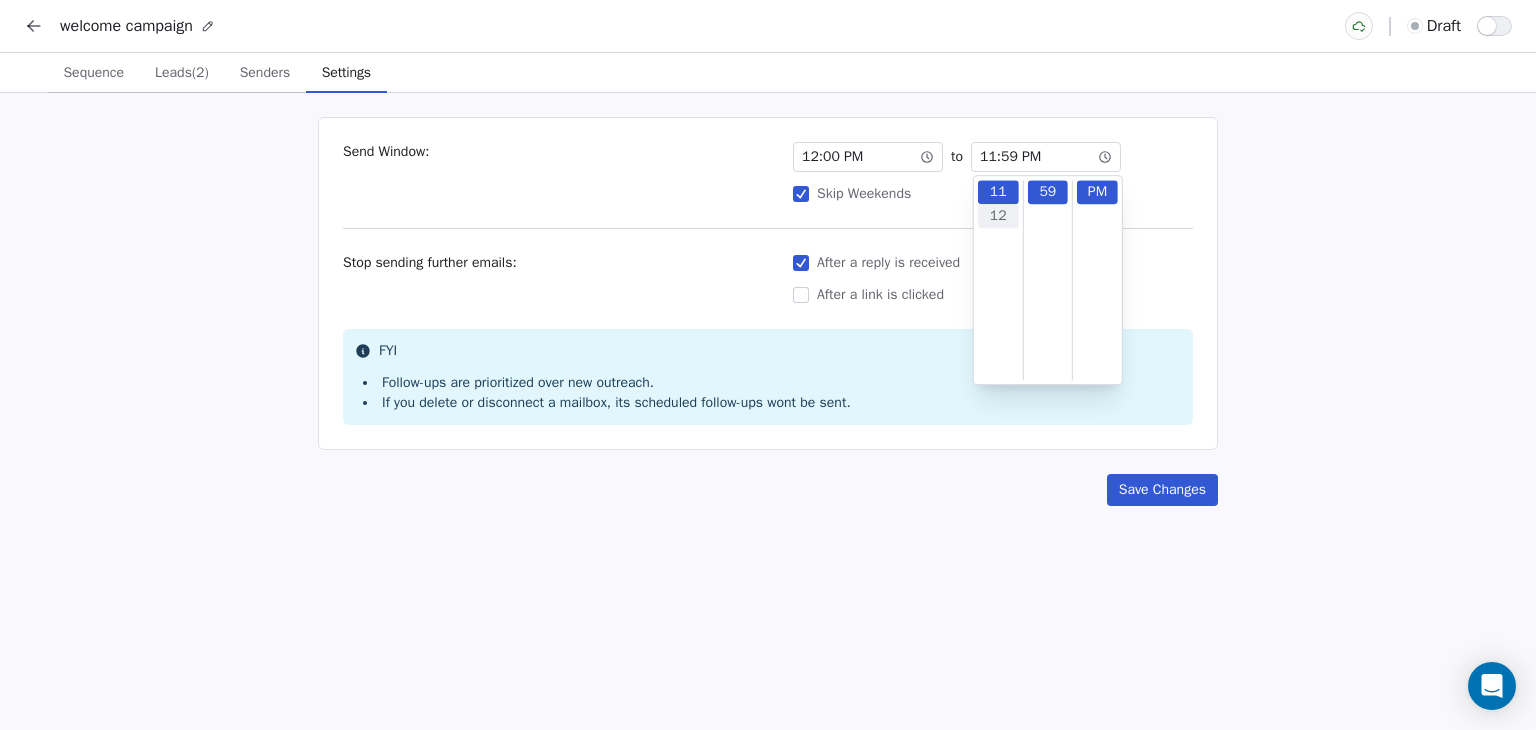 click on "12" at bounding box center [998, 216] 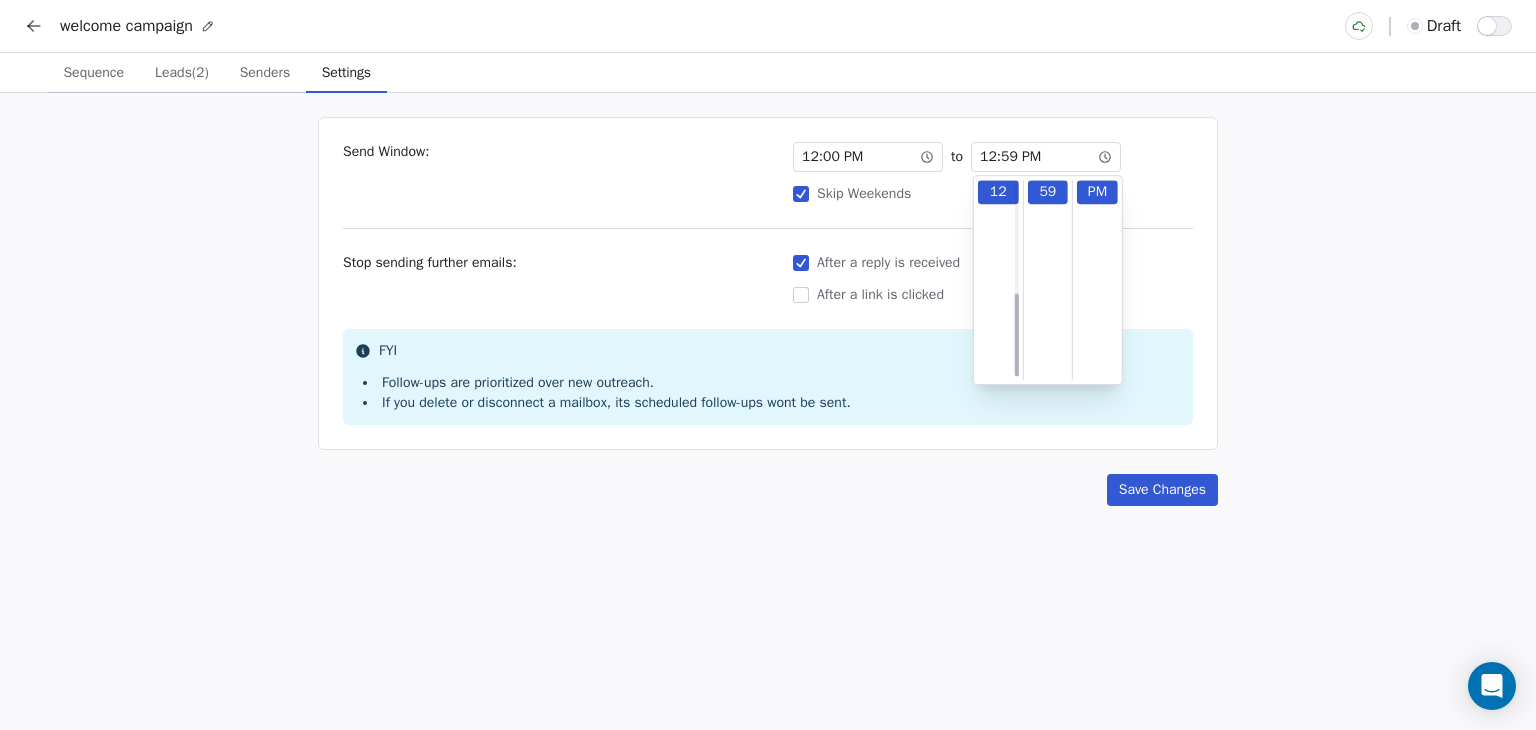 click on "59" at bounding box center (1047, 192) 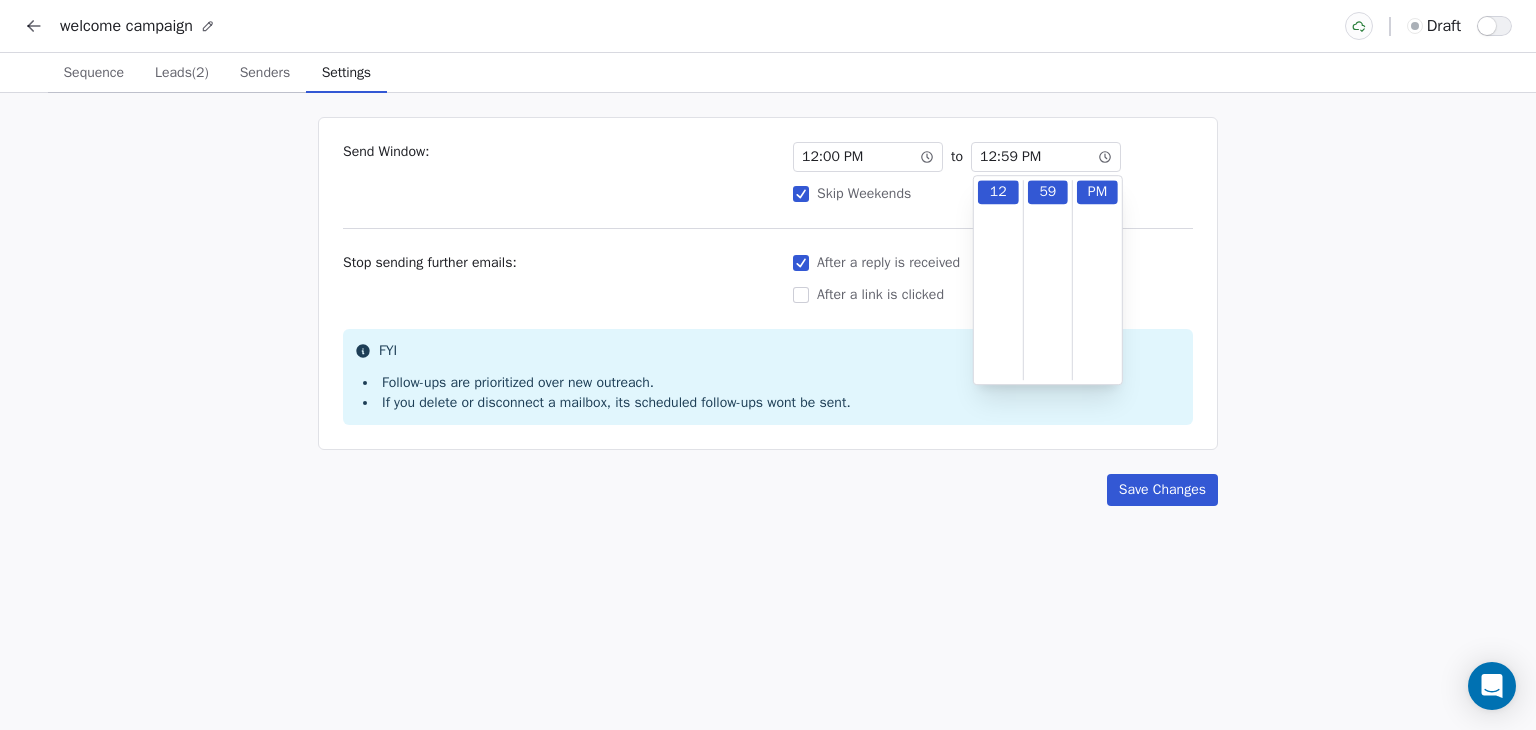 click on "PM" at bounding box center [1097, 192] 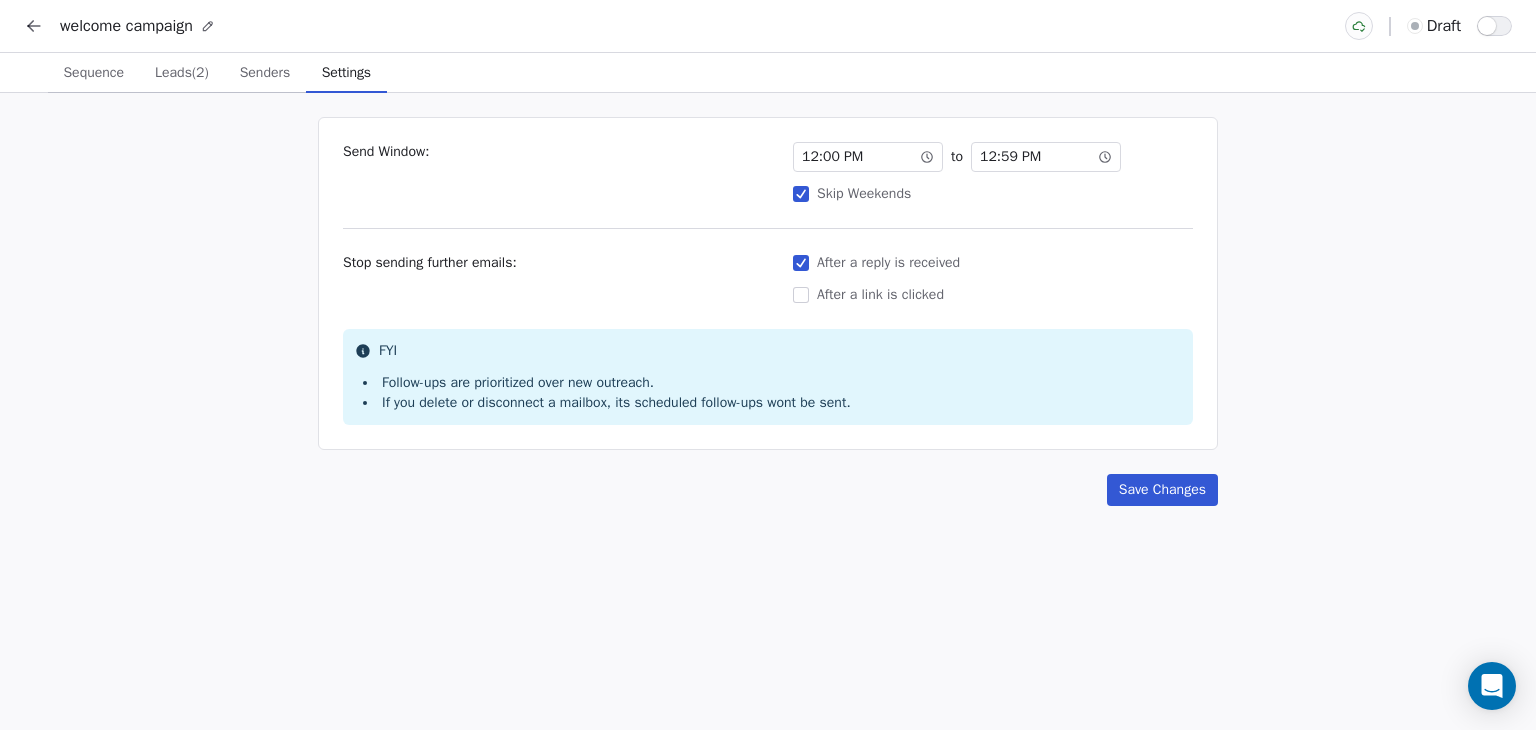 click 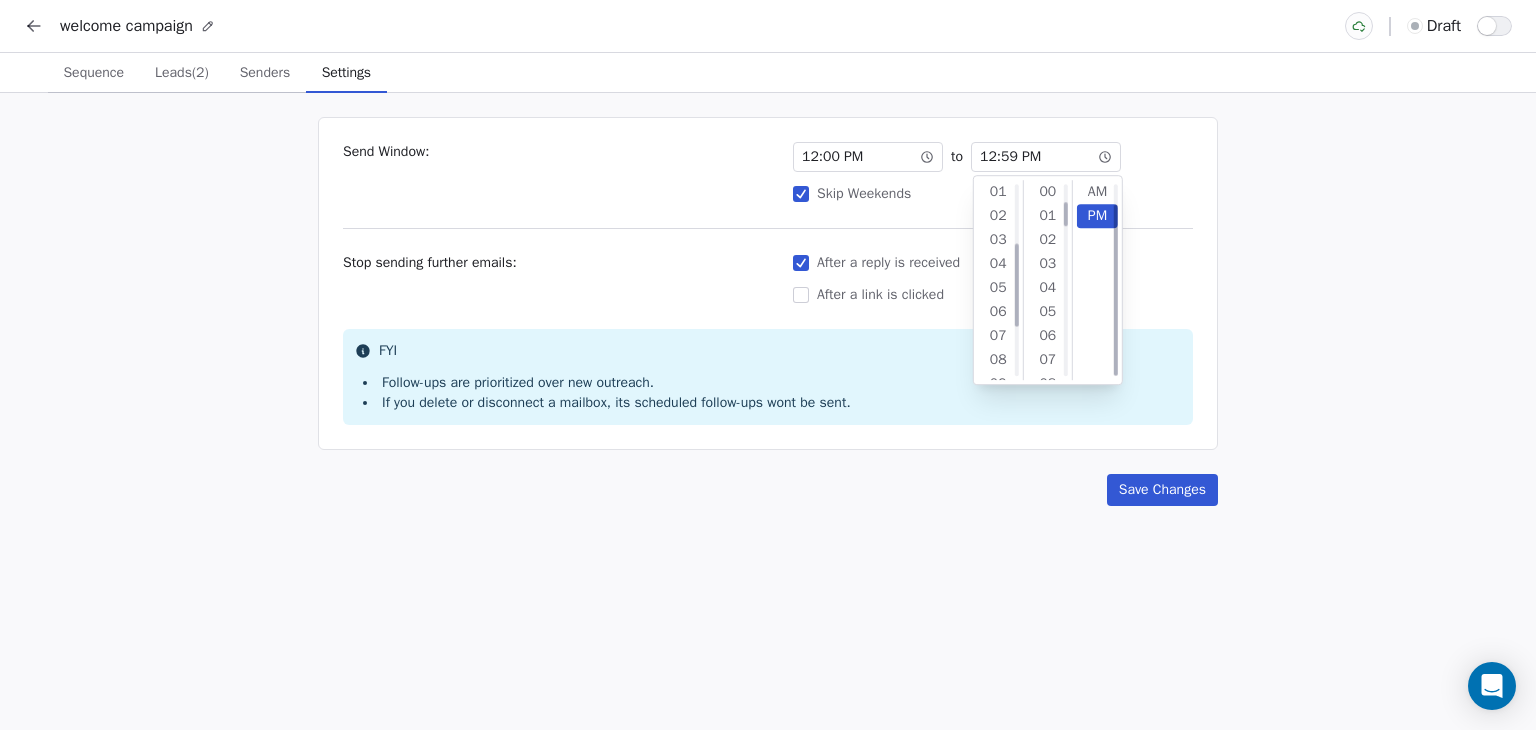 scroll, scrollTop: 264, scrollLeft: 0, axis: vertical 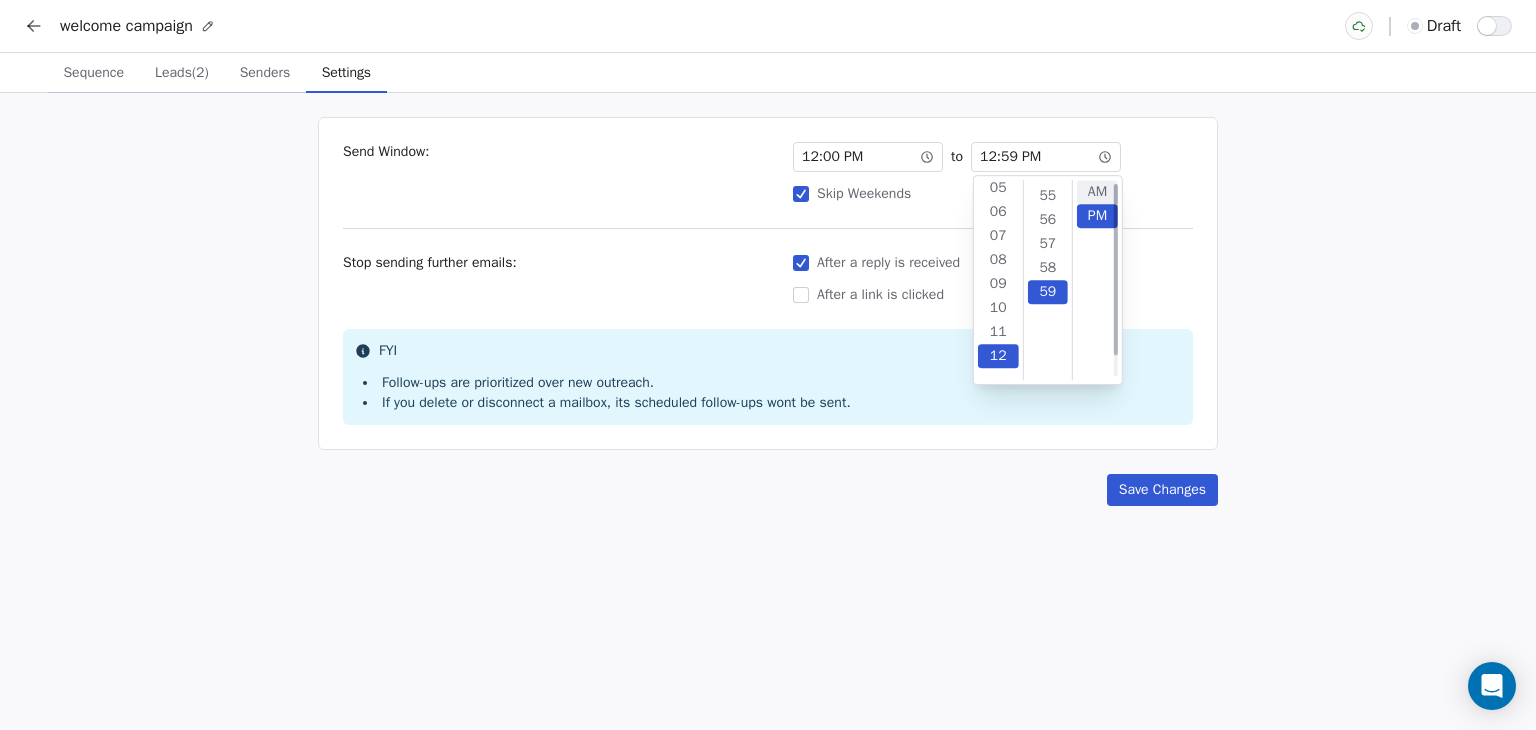 click on "AM" at bounding box center [1097, 192] 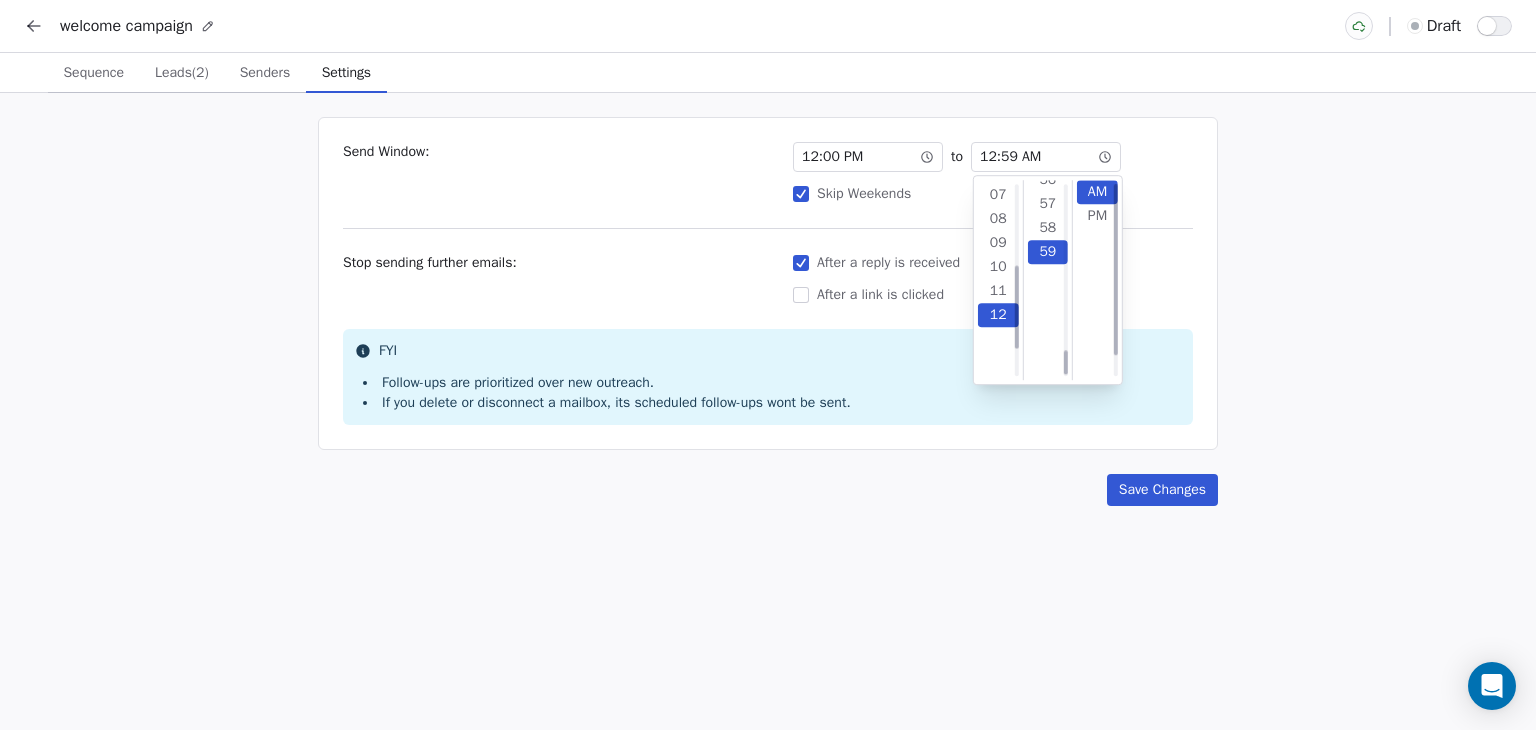 scroll, scrollTop: 1409, scrollLeft: 0, axis: vertical 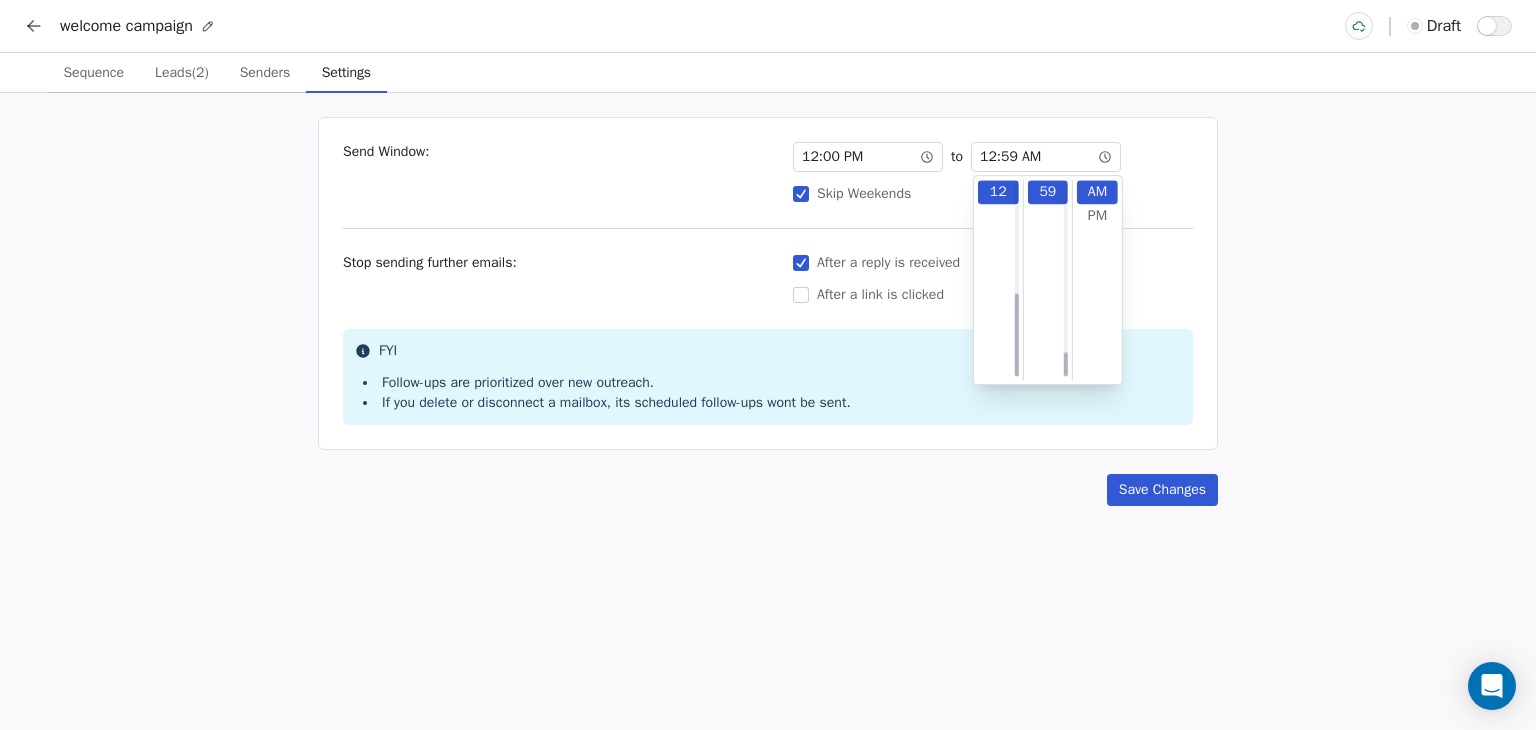 click on "Send Window: 12 : 00   PM to 12 : 59   AM Skip Weekends Stop sending further emails: After a reply is received After a link is clicked FYI Follow-ups are prioritized over new outreach. If you delete or disconnect a mailbox, its scheduled follow-ups wont be sent. Save Changes" at bounding box center (768, 411) 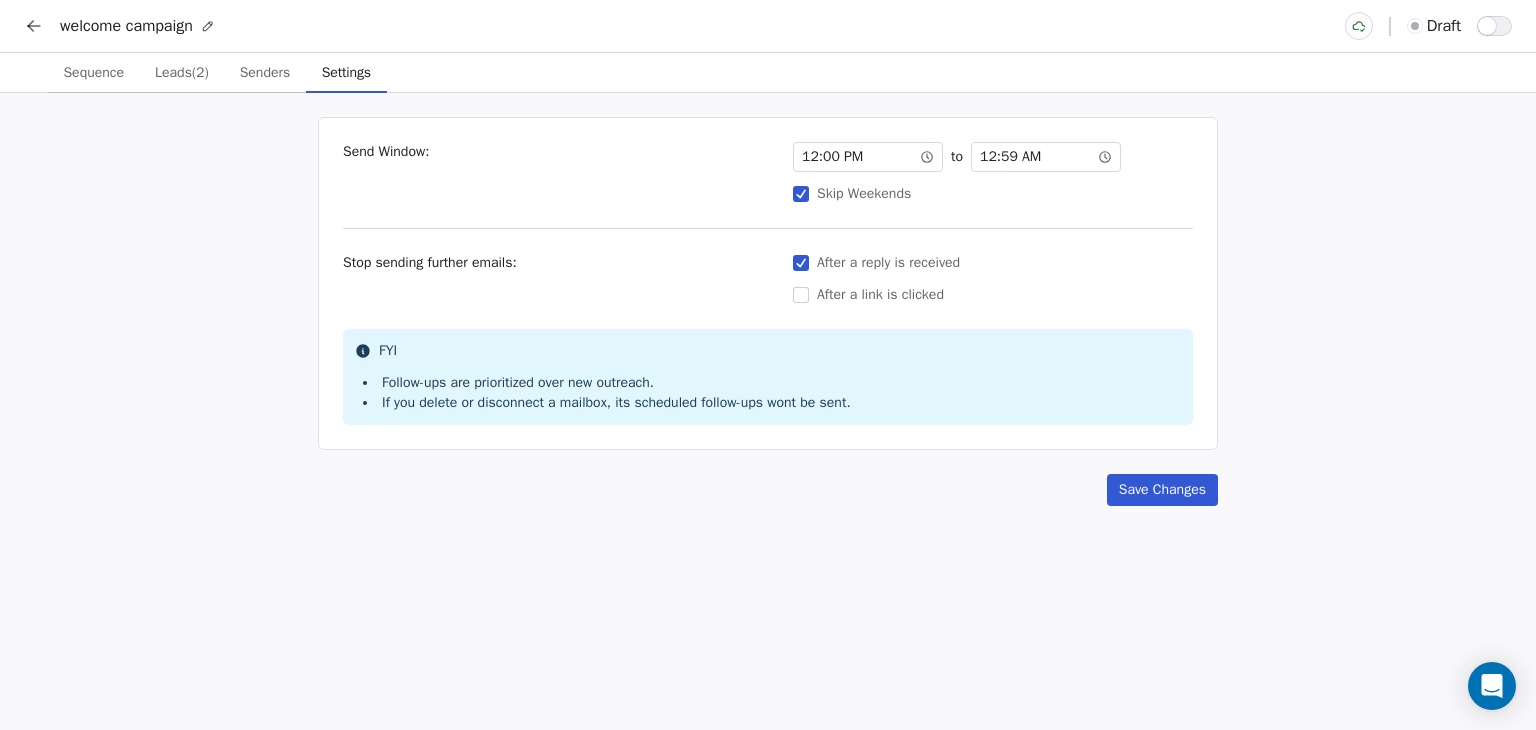 click on "Save Changes" at bounding box center [1162, 490] 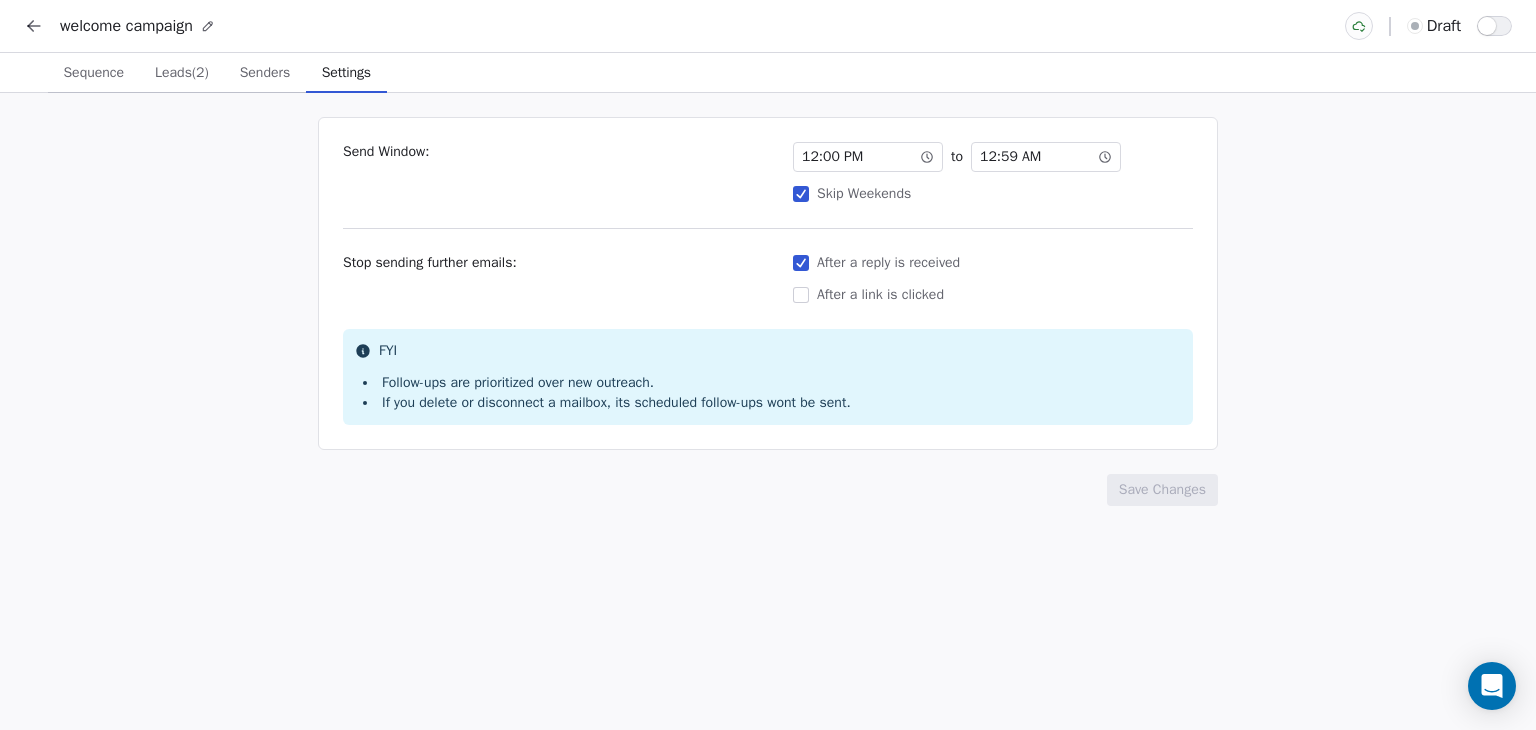 click on "12 : 00   PM" at bounding box center (868, 157) 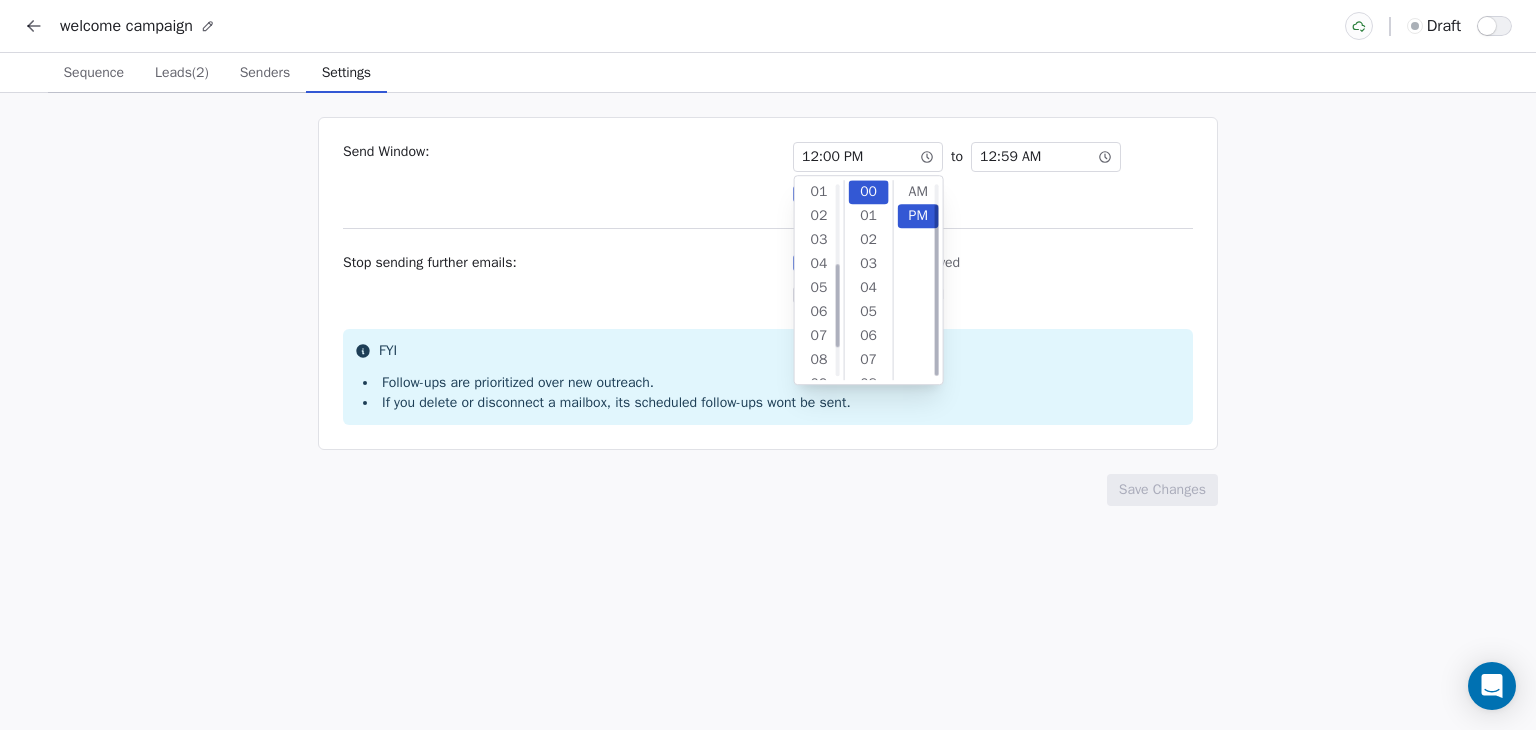scroll, scrollTop: 264, scrollLeft: 0, axis: vertical 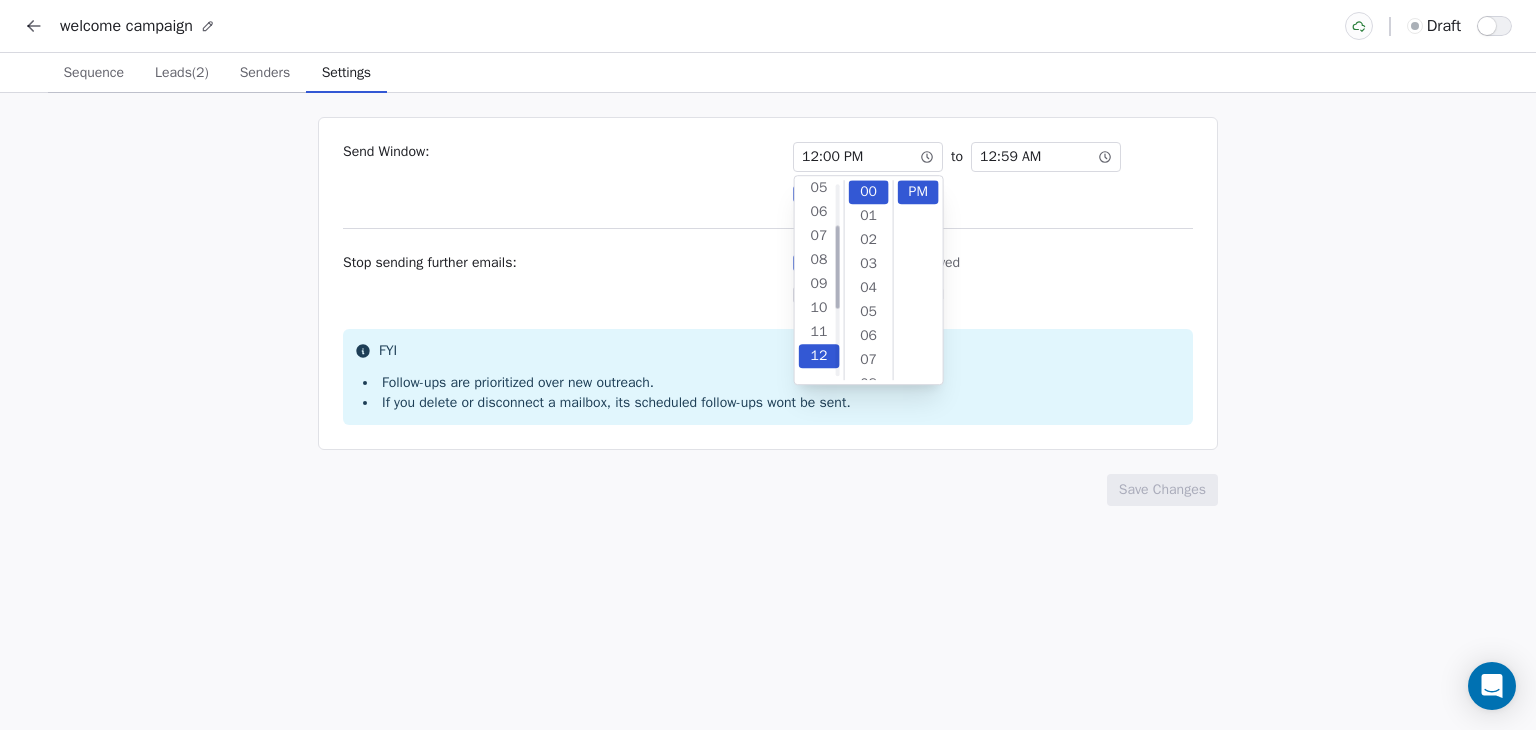 click on "09" at bounding box center (819, 284) 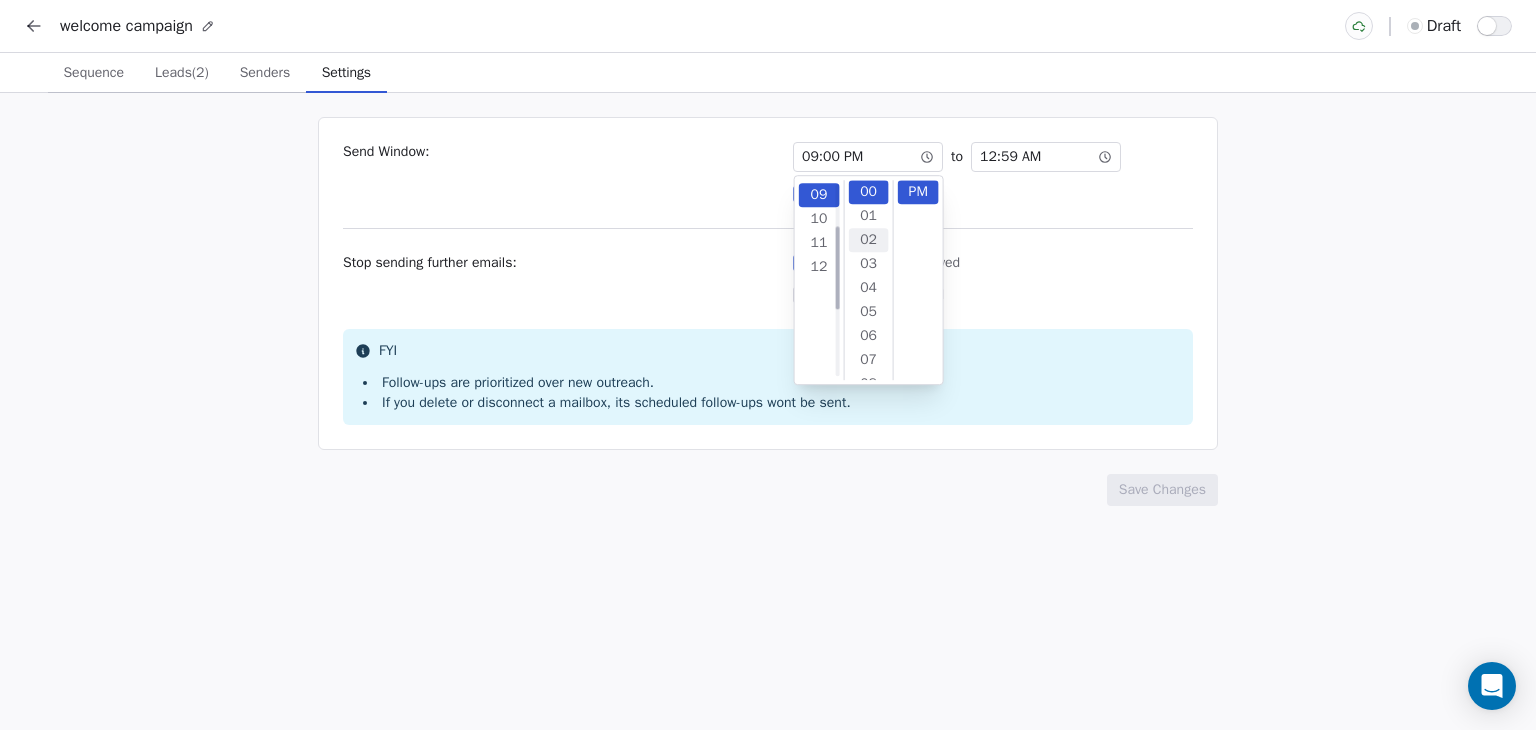 scroll, scrollTop: 192, scrollLeft: 0, axis: vertical 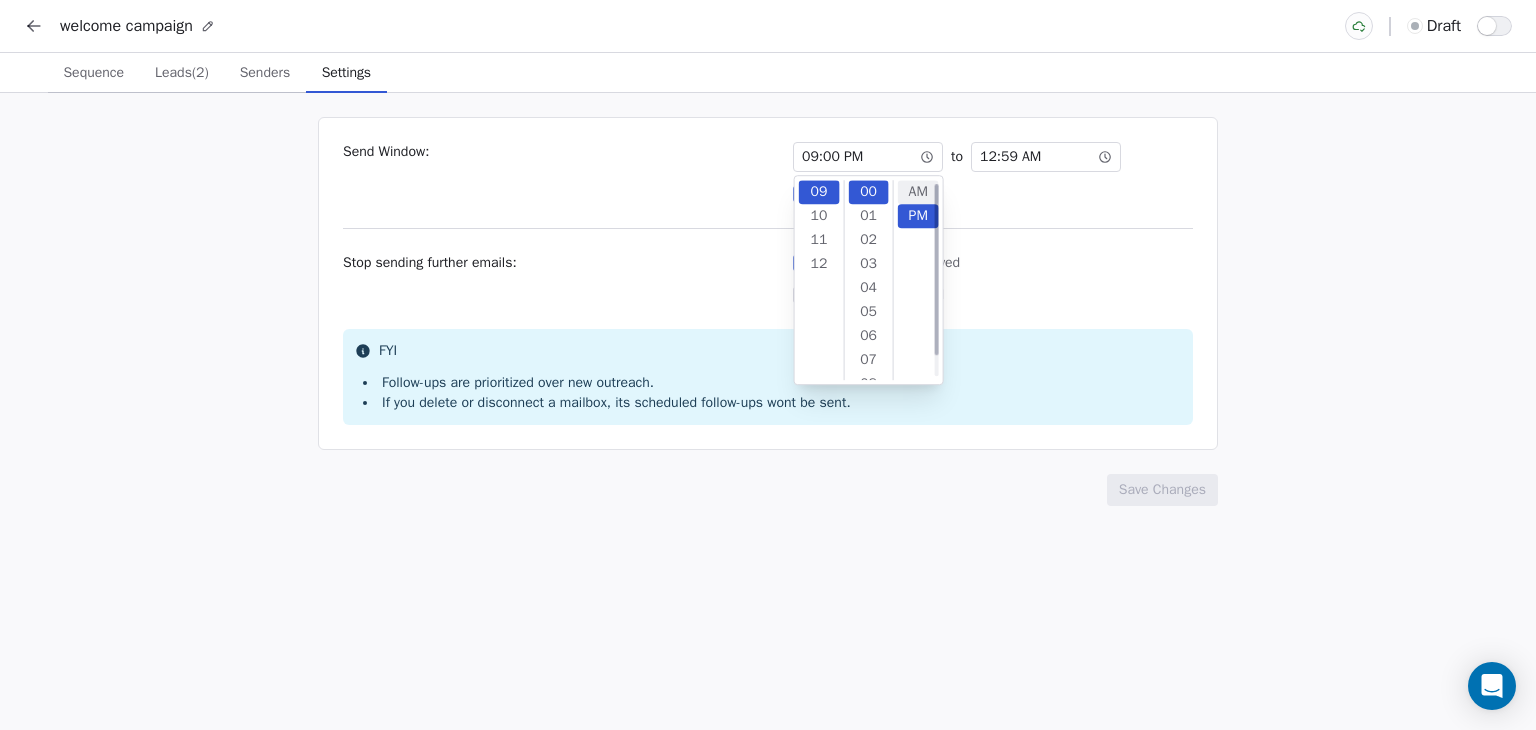 click on "AM" at bounding box center [918, 192] 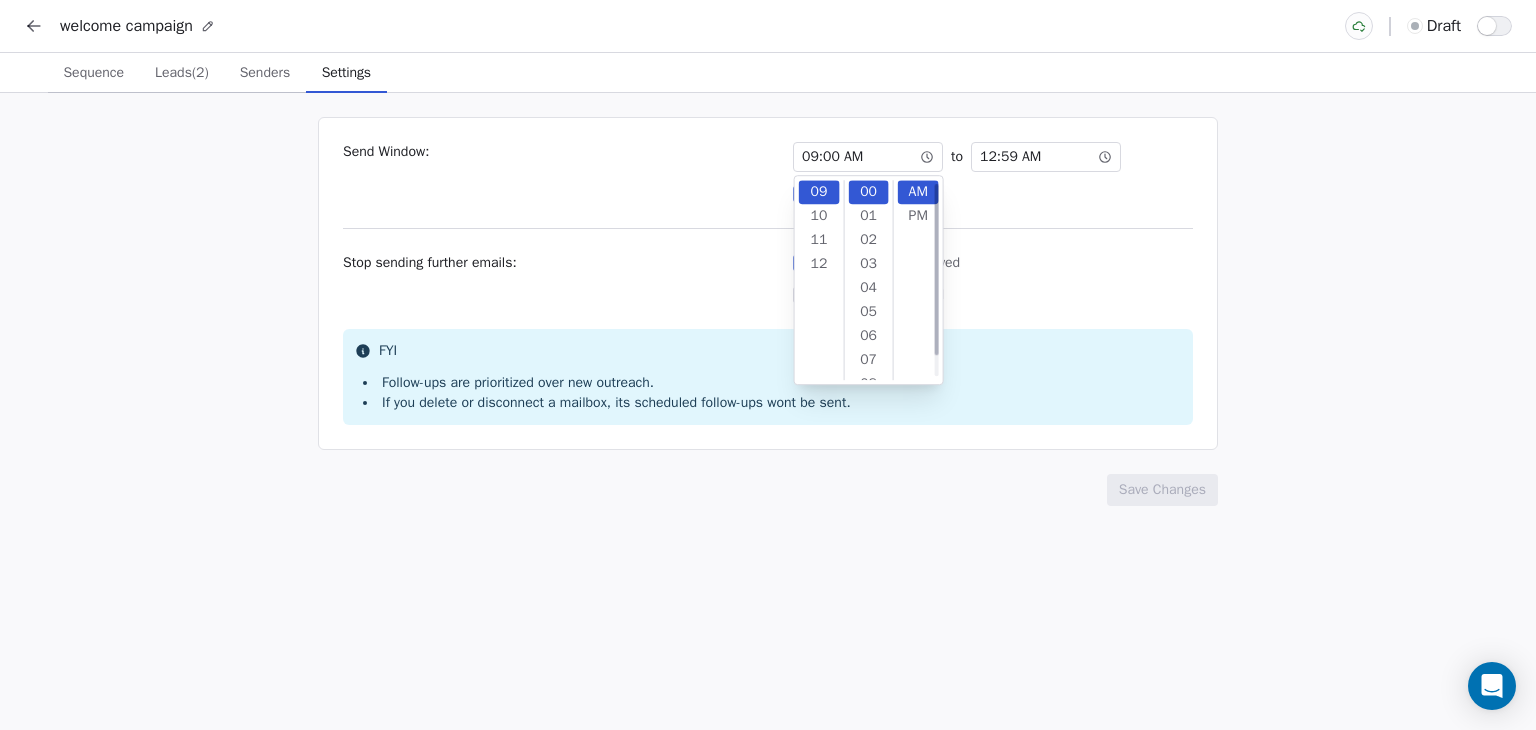 click on "After a link is clicked" at bounding box center (993, 295) 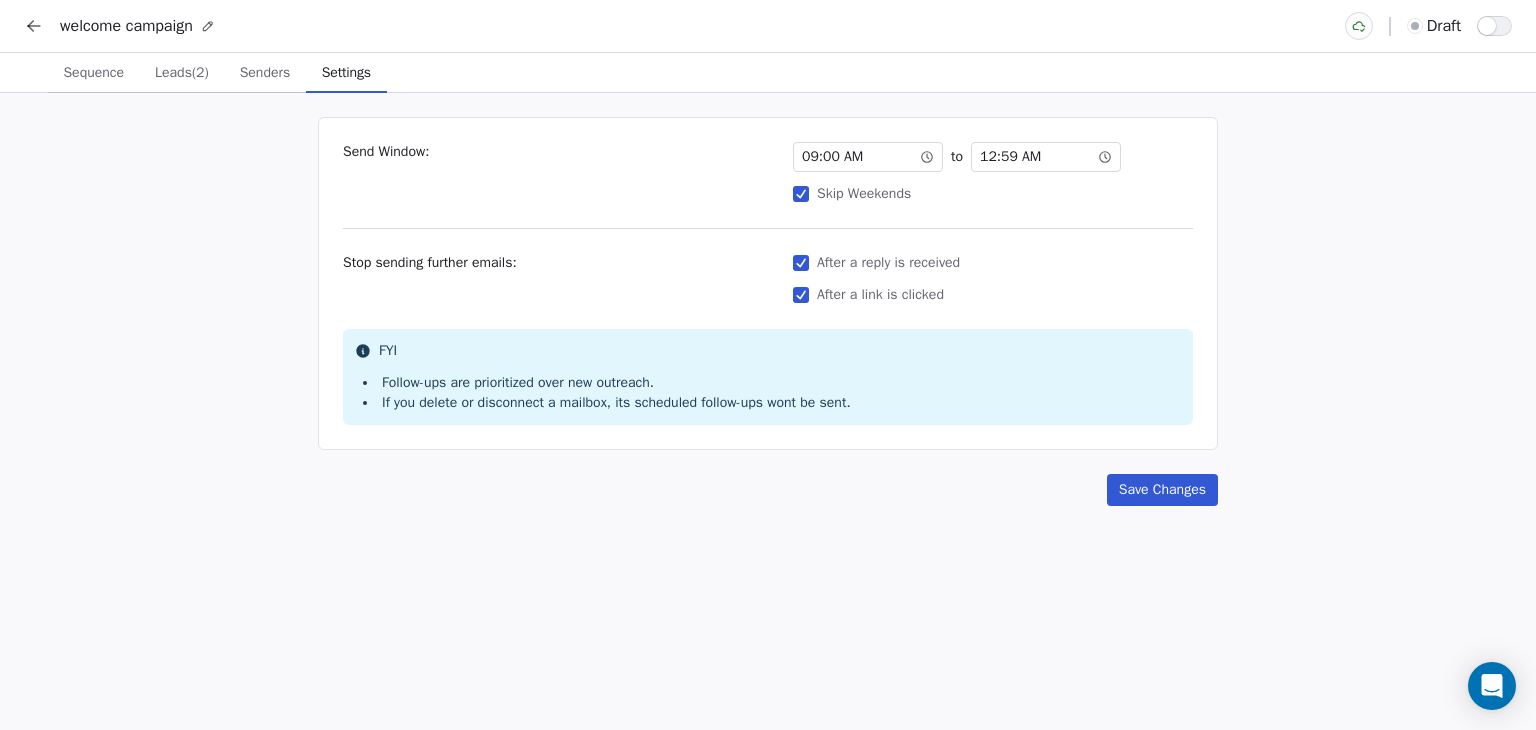 click on "After a link is clicked" at bounding box center [801, 295] 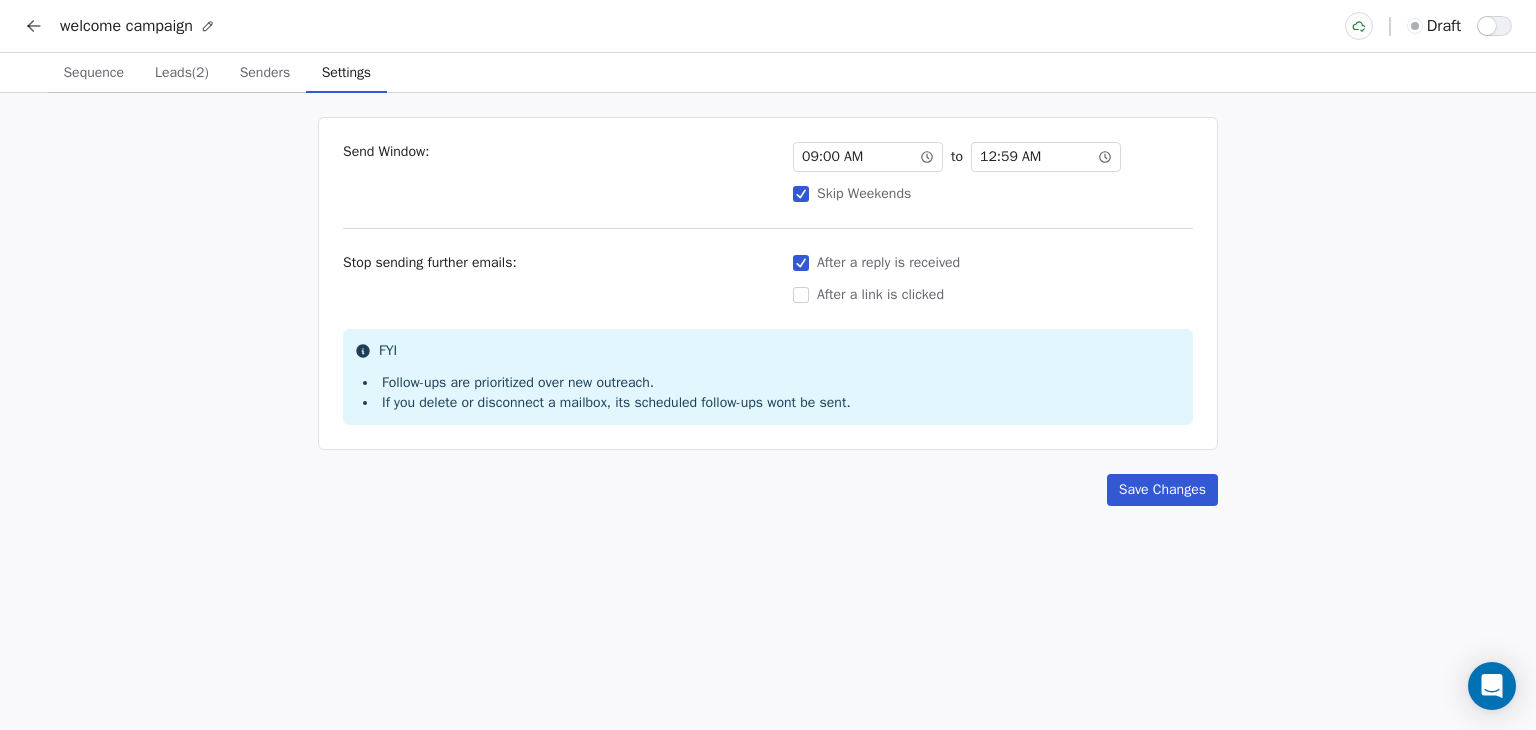 click on "Skip Weekends" at bounding box center (801, 194) 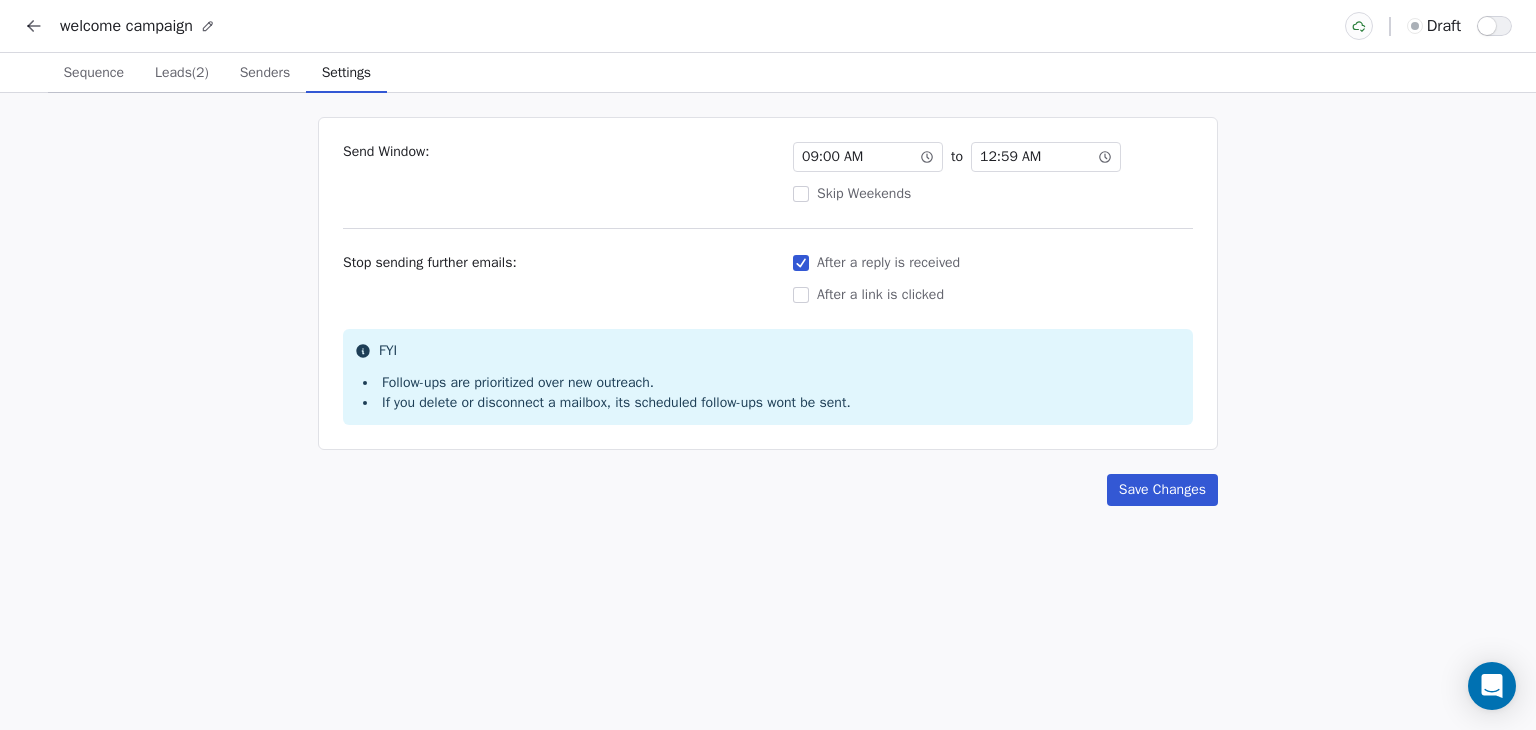 click on "Save Changes" at bounding box center [1162, 490] 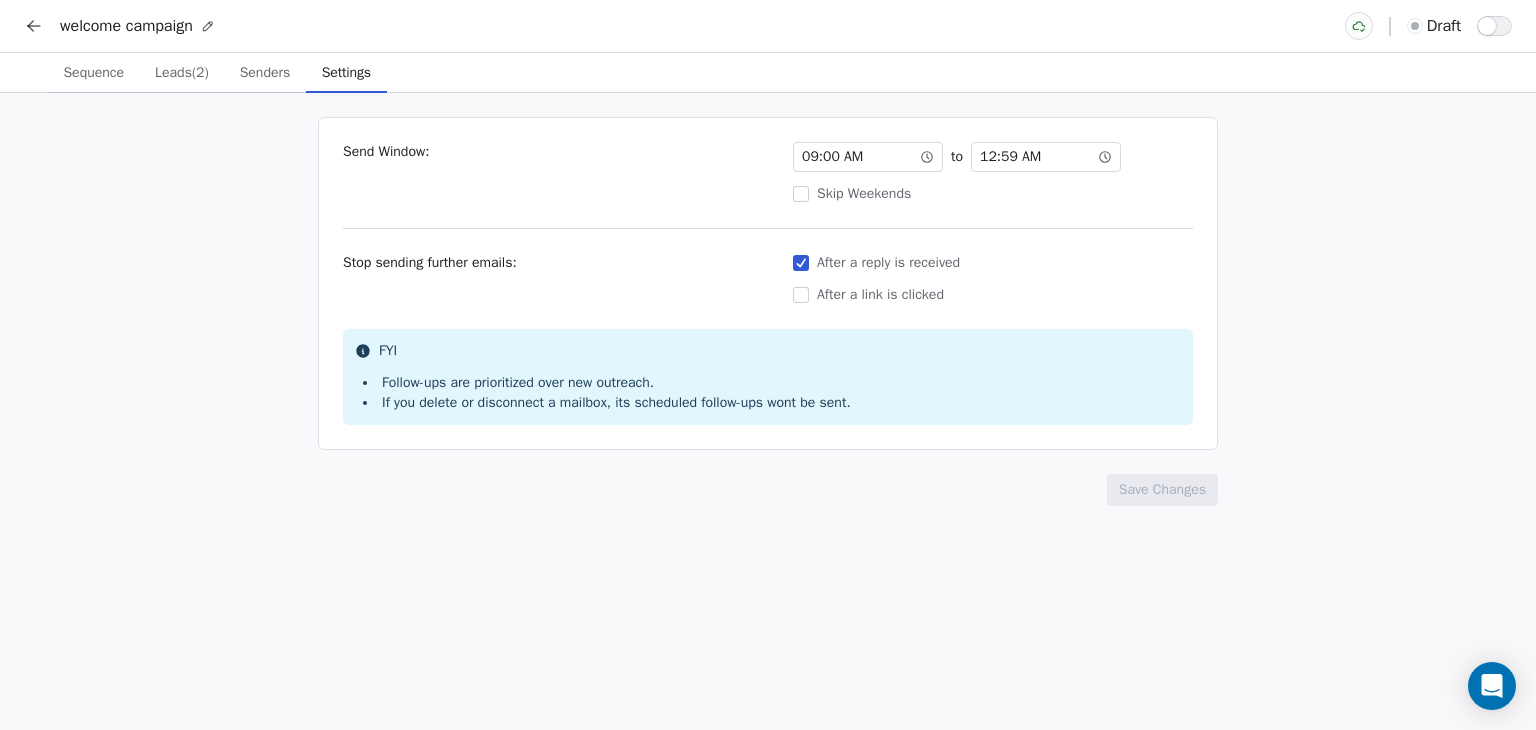 click 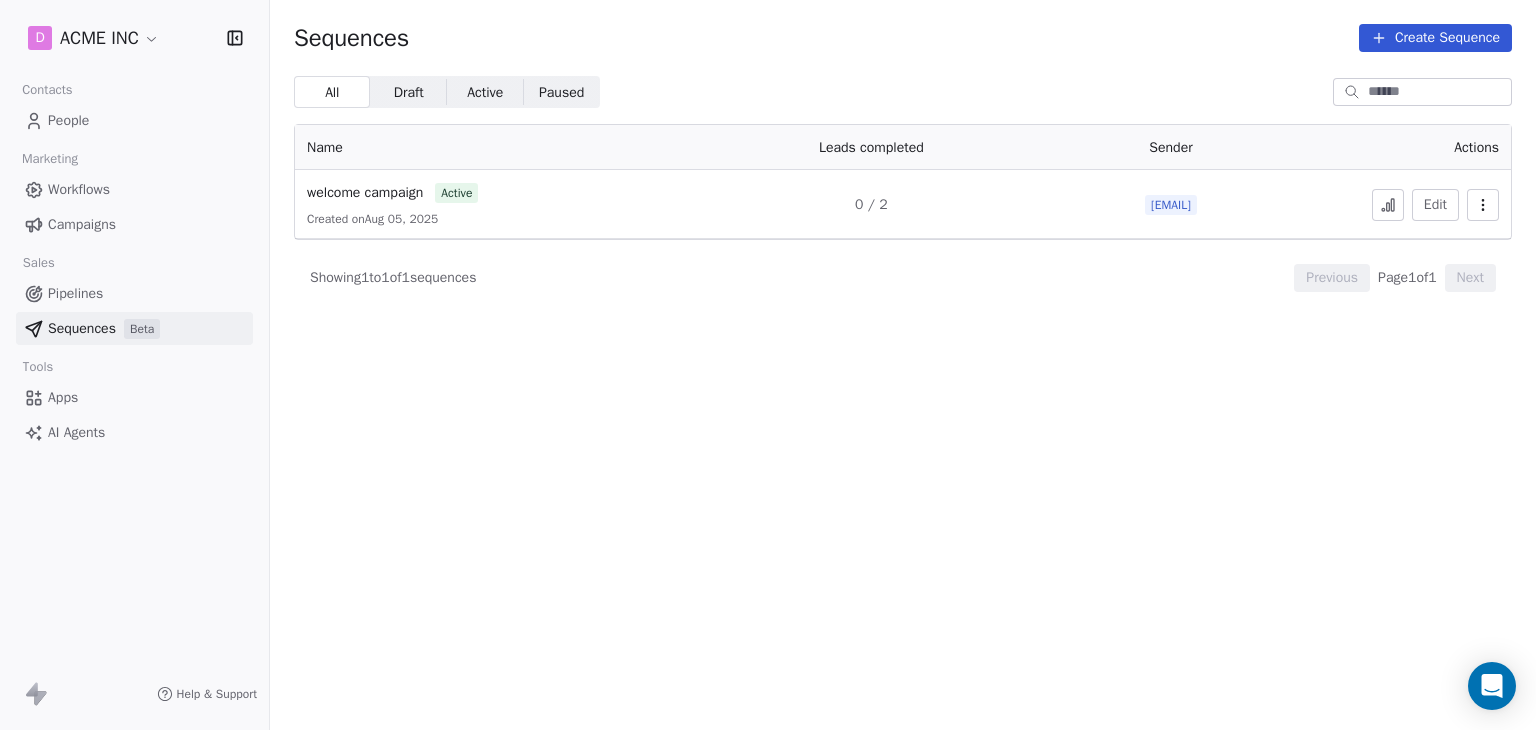 click on "Sequences  Create Sequence All All Draft Draft Active Active Paused Paused Name Leads completed Sender Actions welcome campaign active Created on  Aug 05, 2025 0 / 2 mrinal.bankar456@gmail.com Edit Showing  1  to  1  of  1  sequences Previous Page  1  of  1 Next" at bounding box center [903, 365] 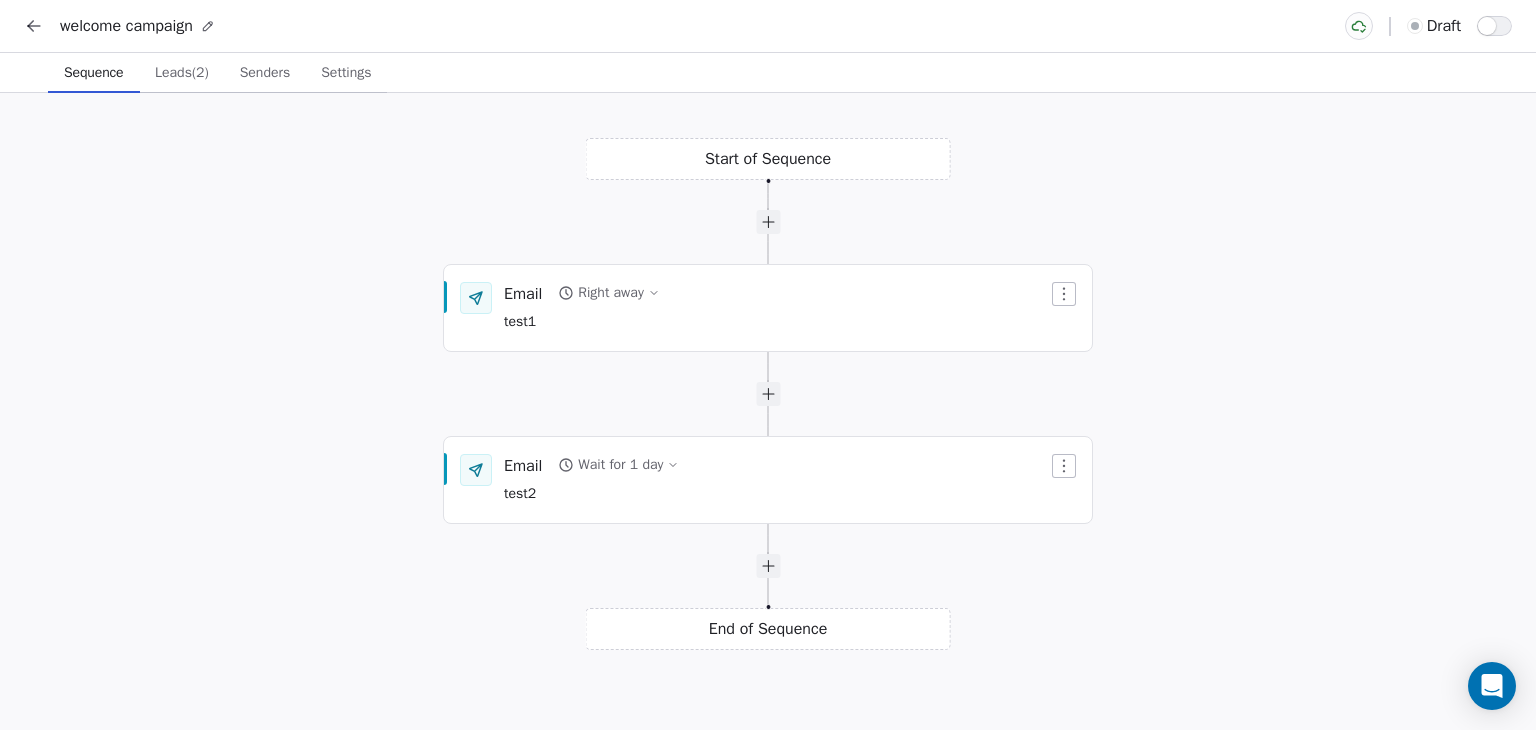 scroll, scrollTop: 0, scrollLeft: 0, axis: both 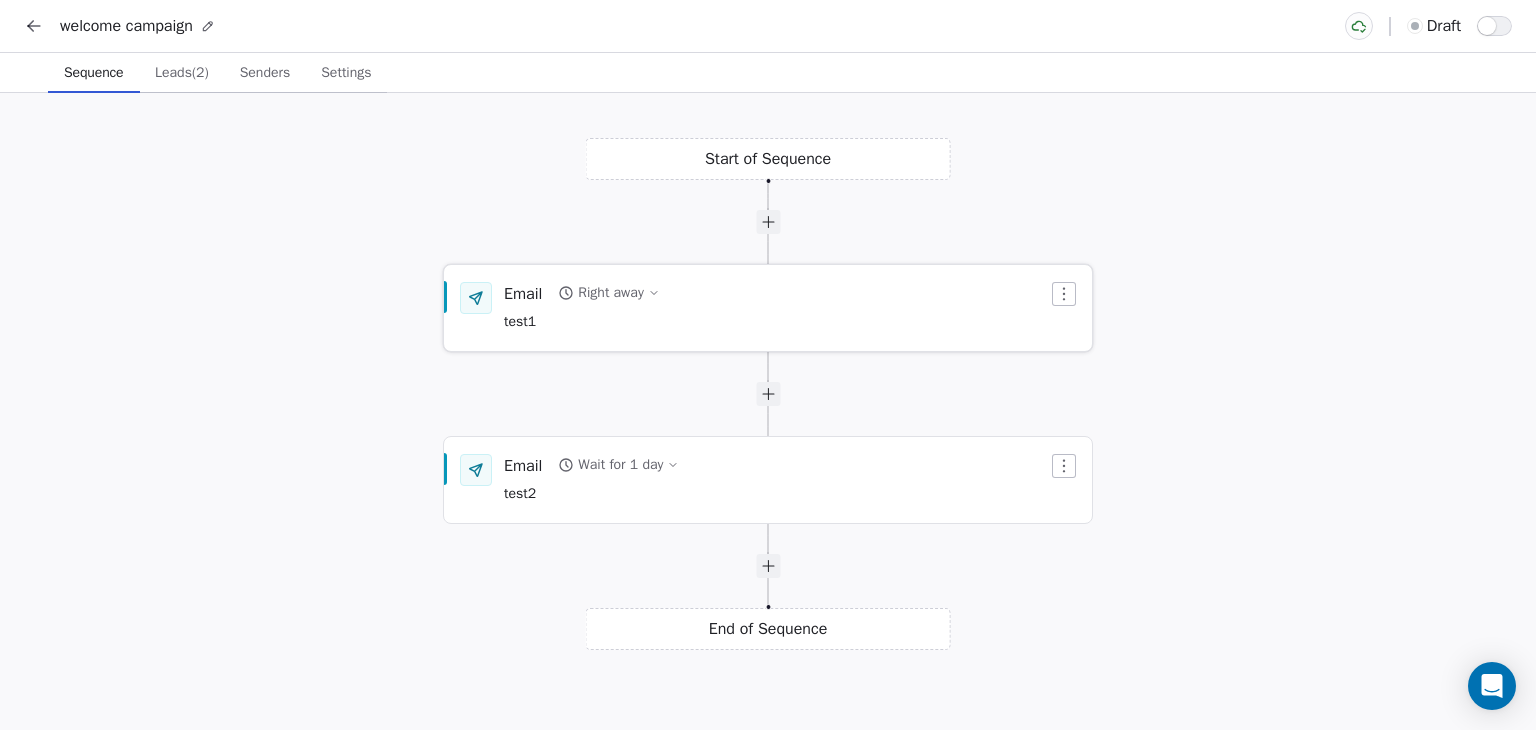 click on "Email Right away test1" at bounding box center [776, 308] 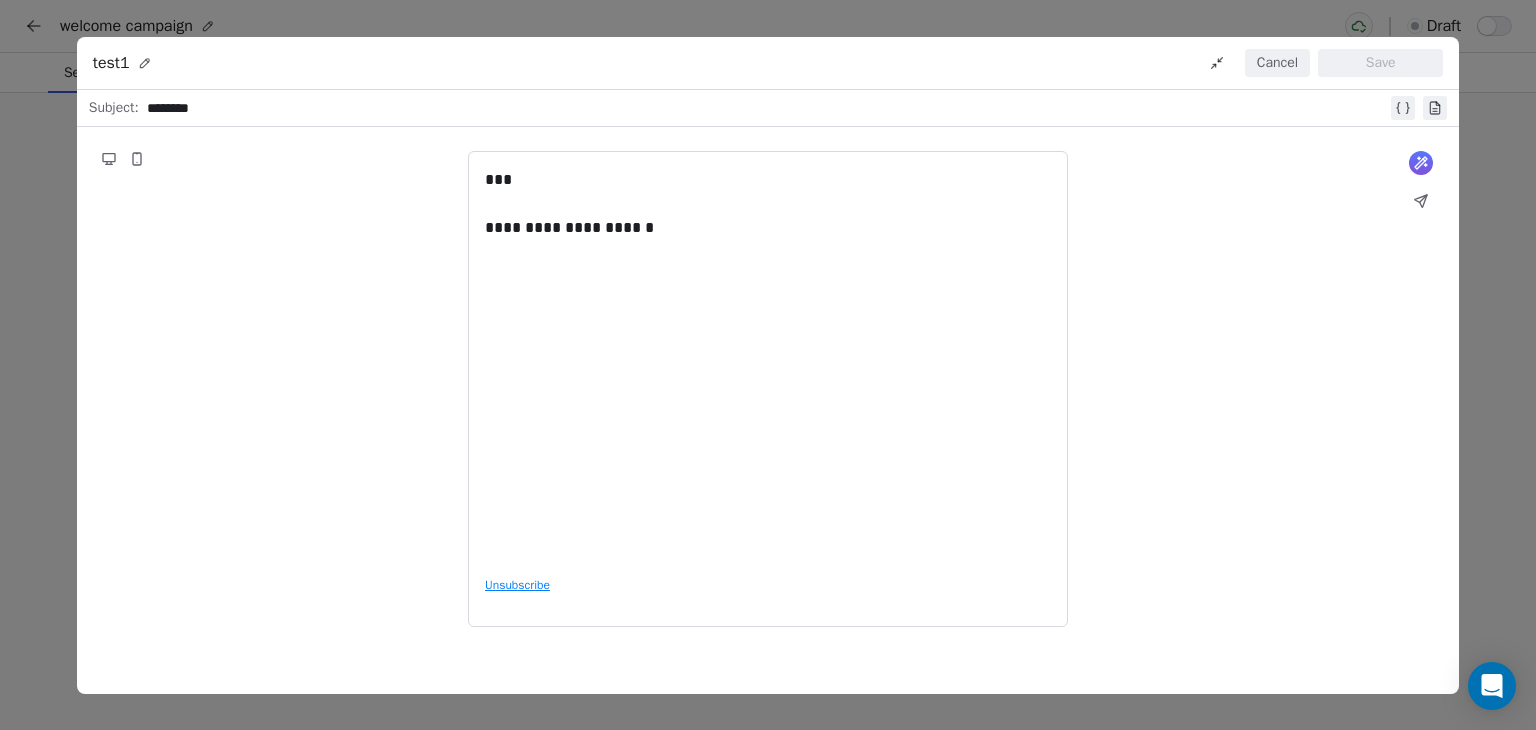 click on "Cancel" at bounding box center [1277, 63] 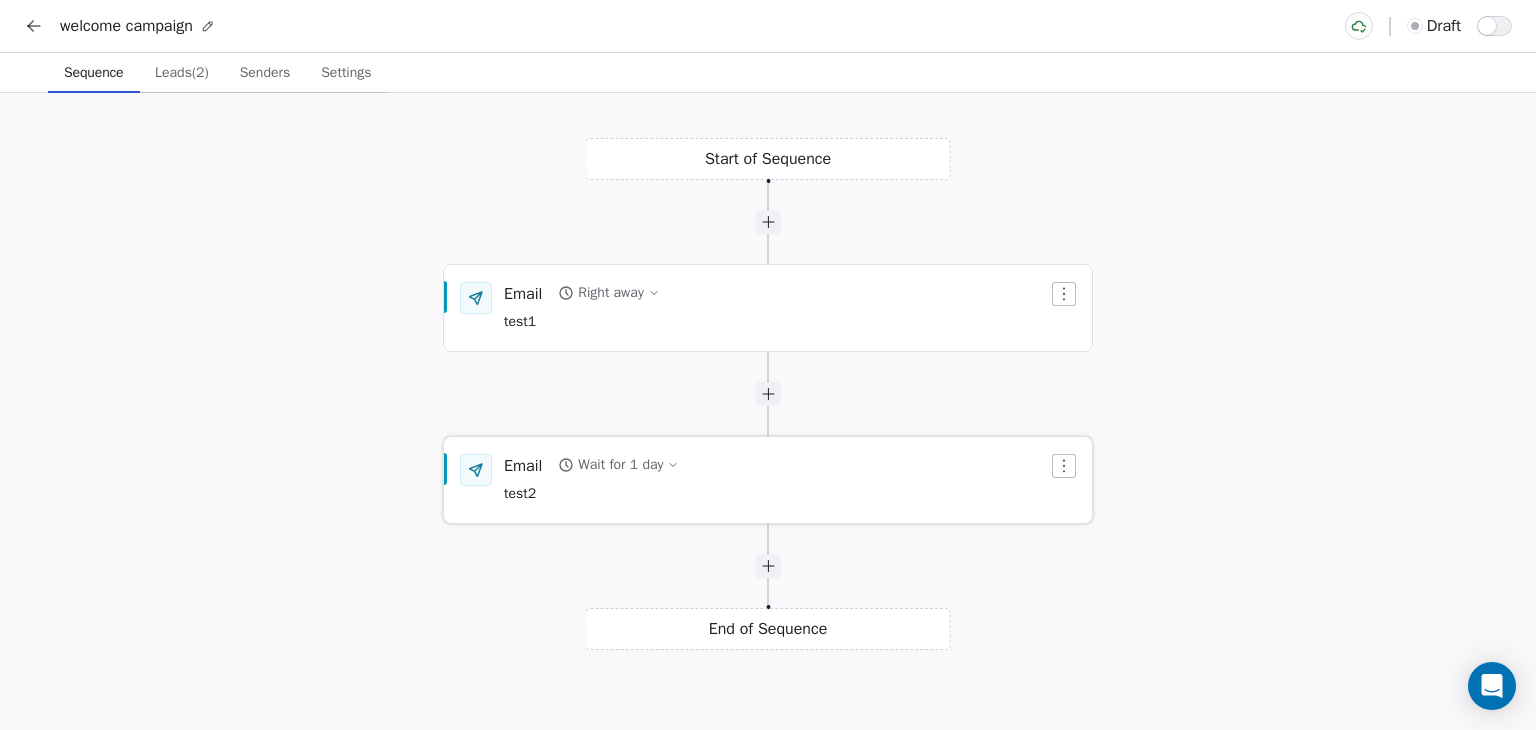 click on "Email Wait for 1 day test2" at bounding box center (591, 480) 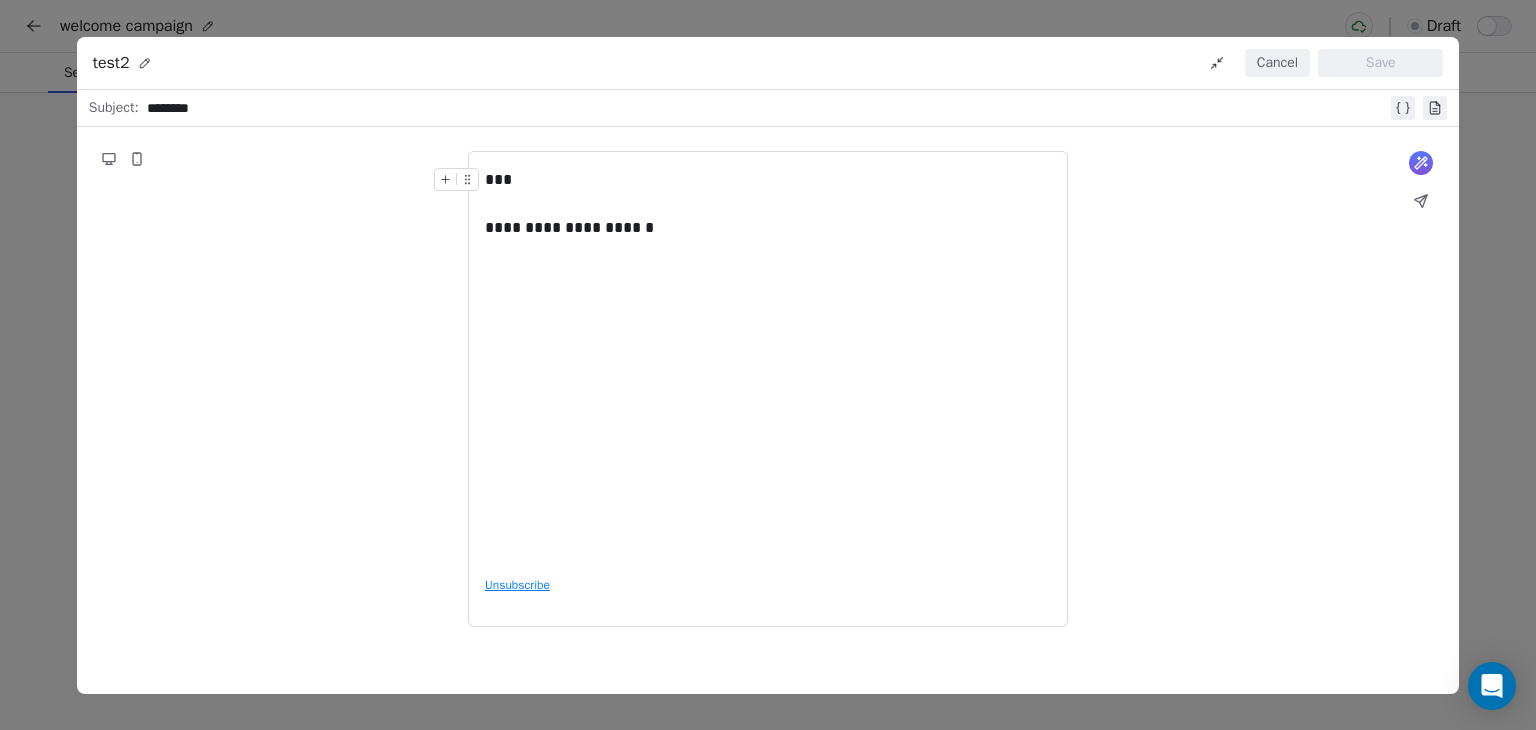 click on "Cancel" at bounding box center [1277, 63] 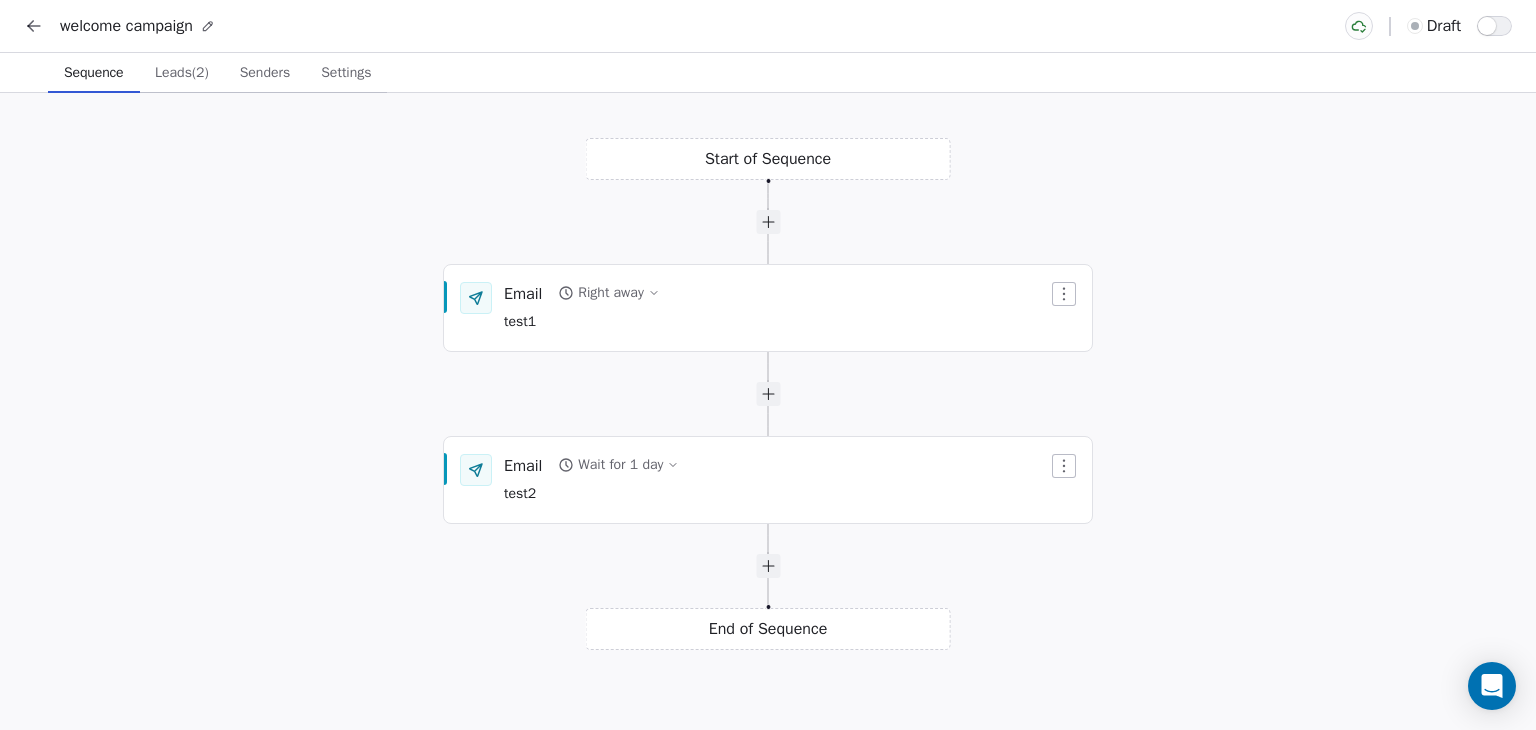 click on "Leads (2)" at bounding box center (182, 73) 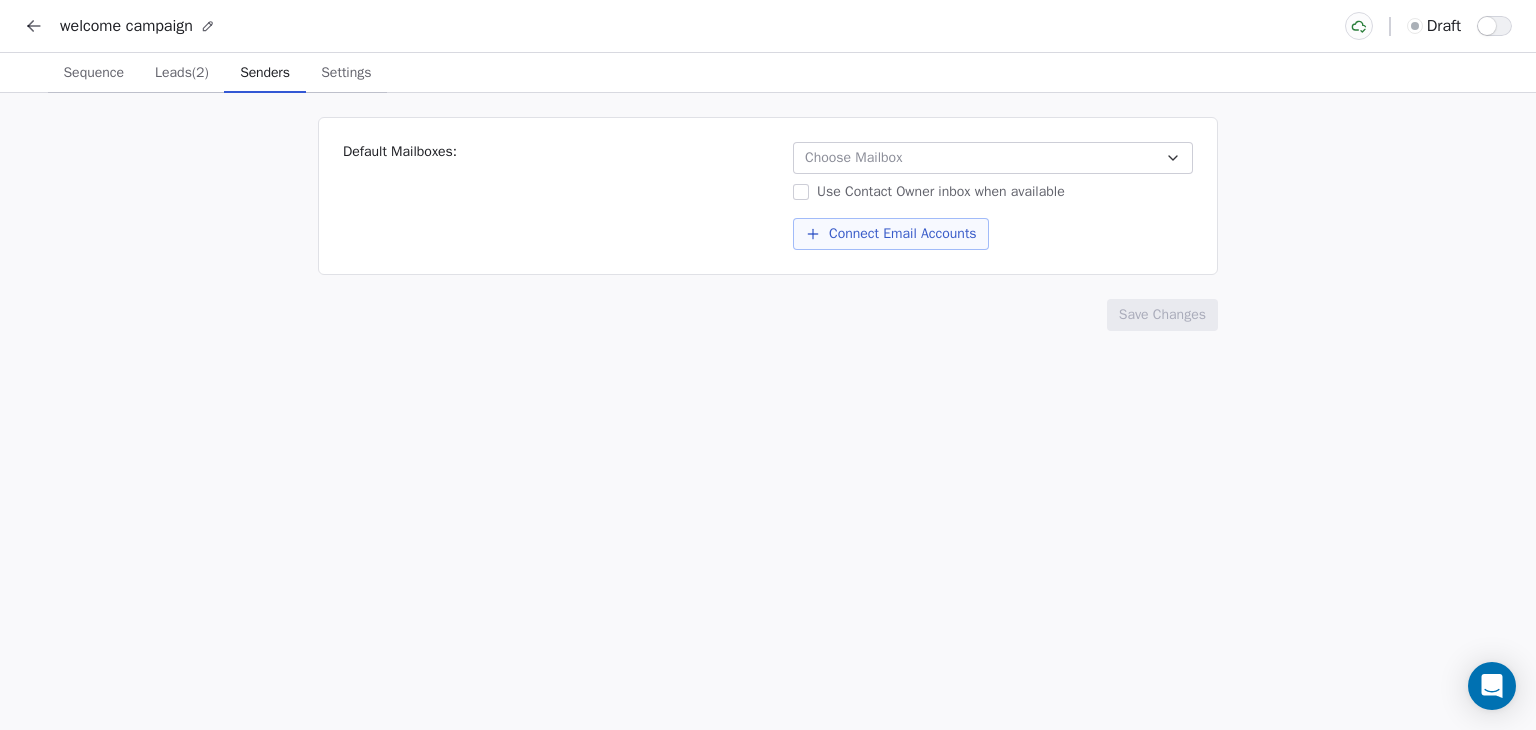 click on "Senders" at bounding box center [265, 73] 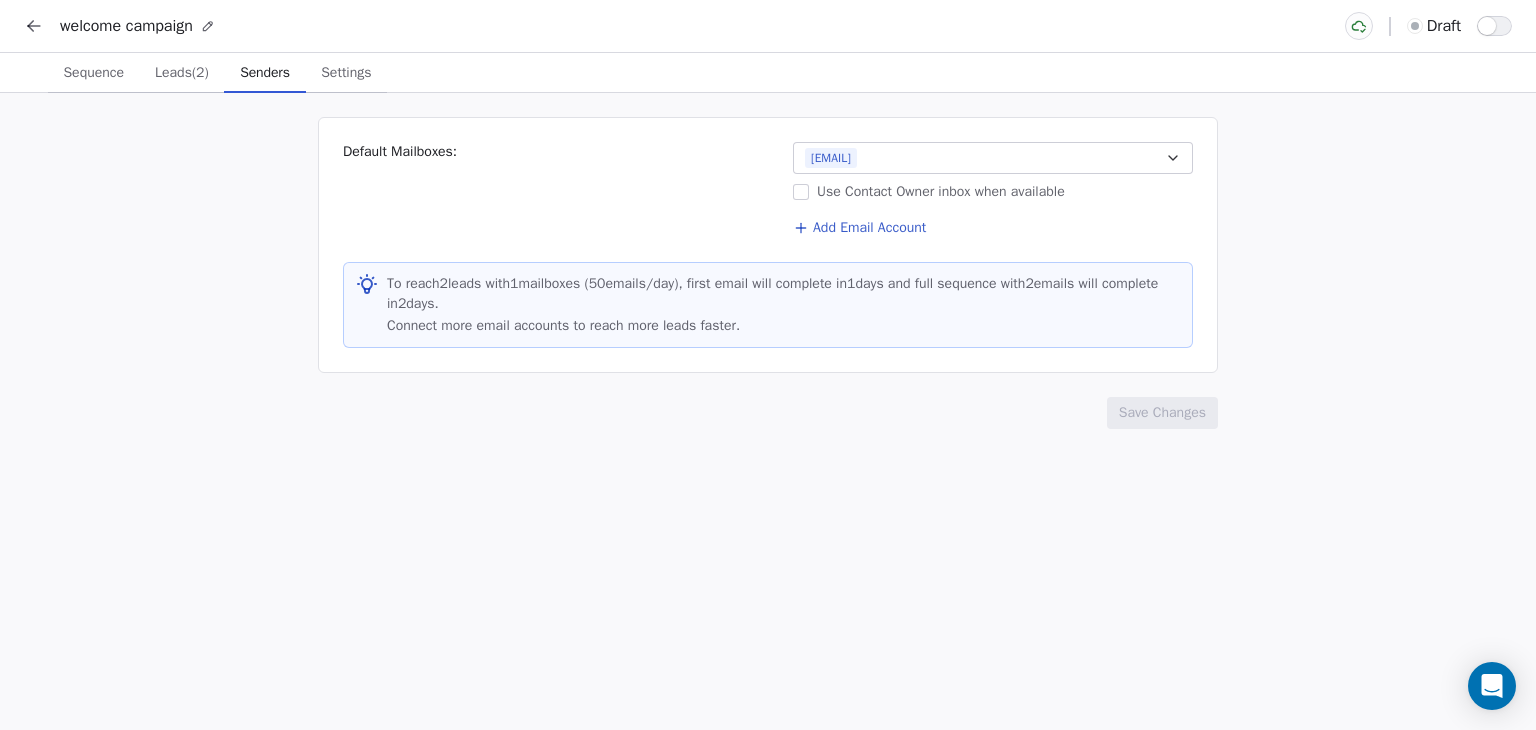 click on "Sequence Sequence Leads (2) Leads (2) Senders Senders Settings Settings" at bounding box center (768, 73) 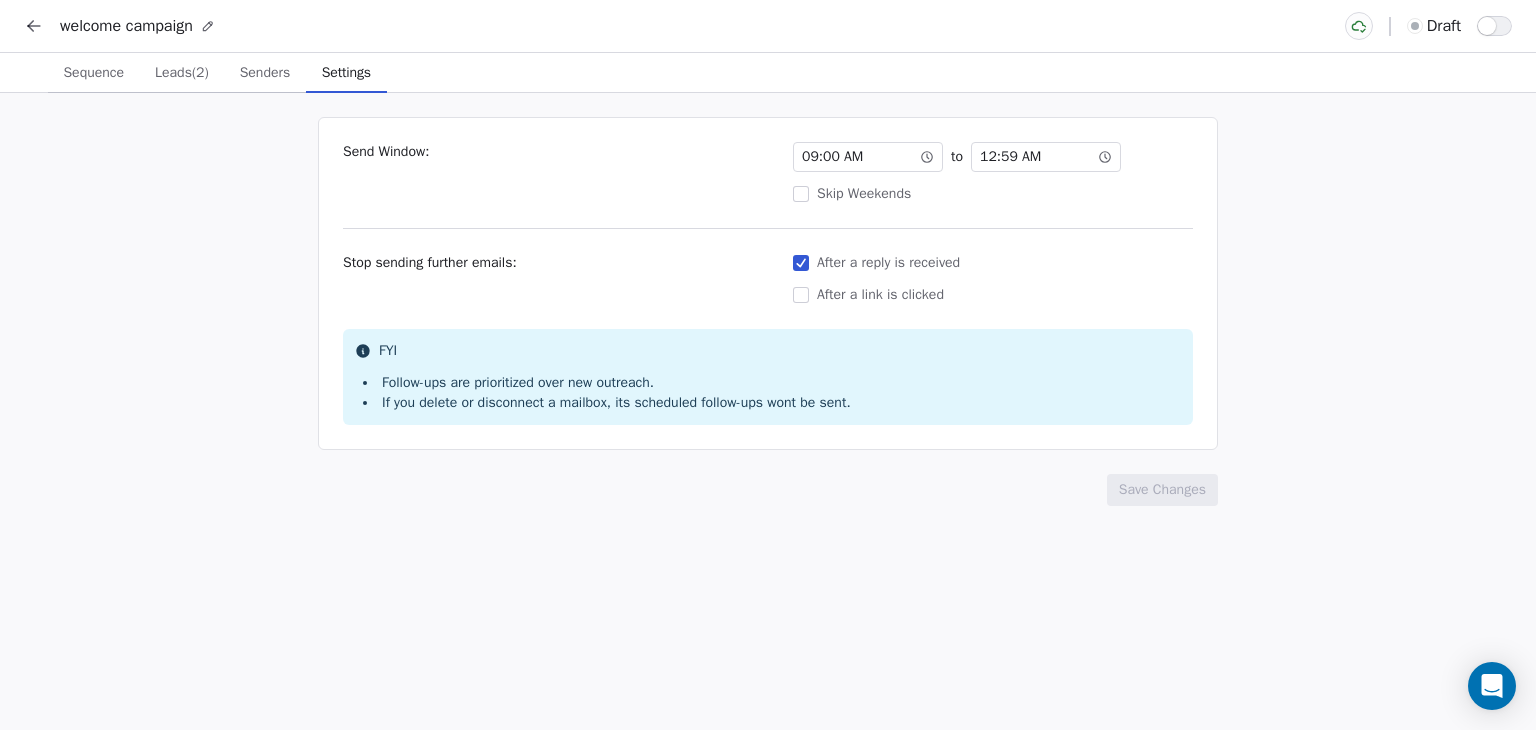 click on "Send Window: 09 : 00   AM to 12 : 59   AM Skip Weekends Stop sending further emails: After a reply is received After a link is clicked FYI Follow-ups are prioritized over new outreach. If you delete or disconnect a mailbox, its scheduled follow-ups wont be sent. Save Changes" at bounding box center (768, 411) 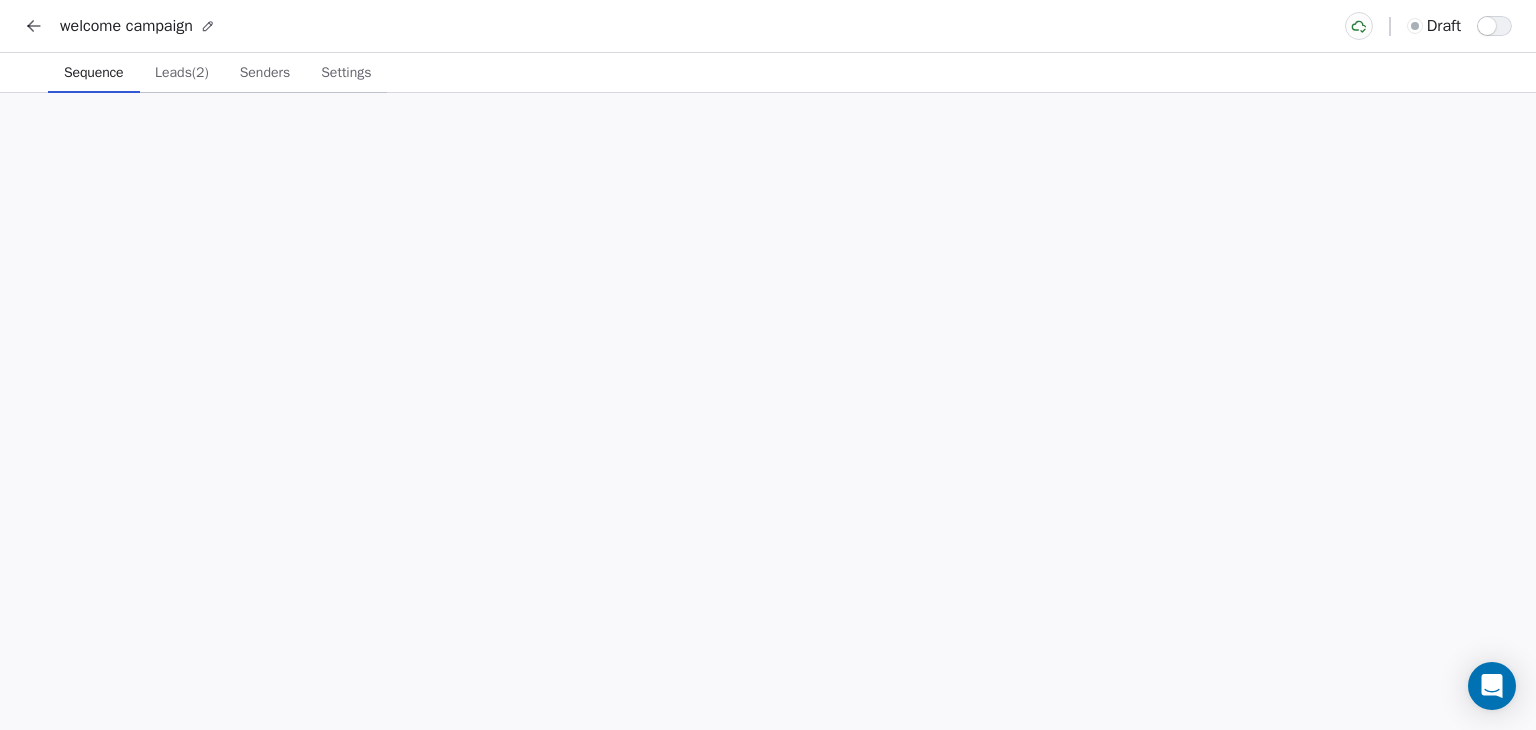 click on "Sequence" at bounding box center (94, 73) 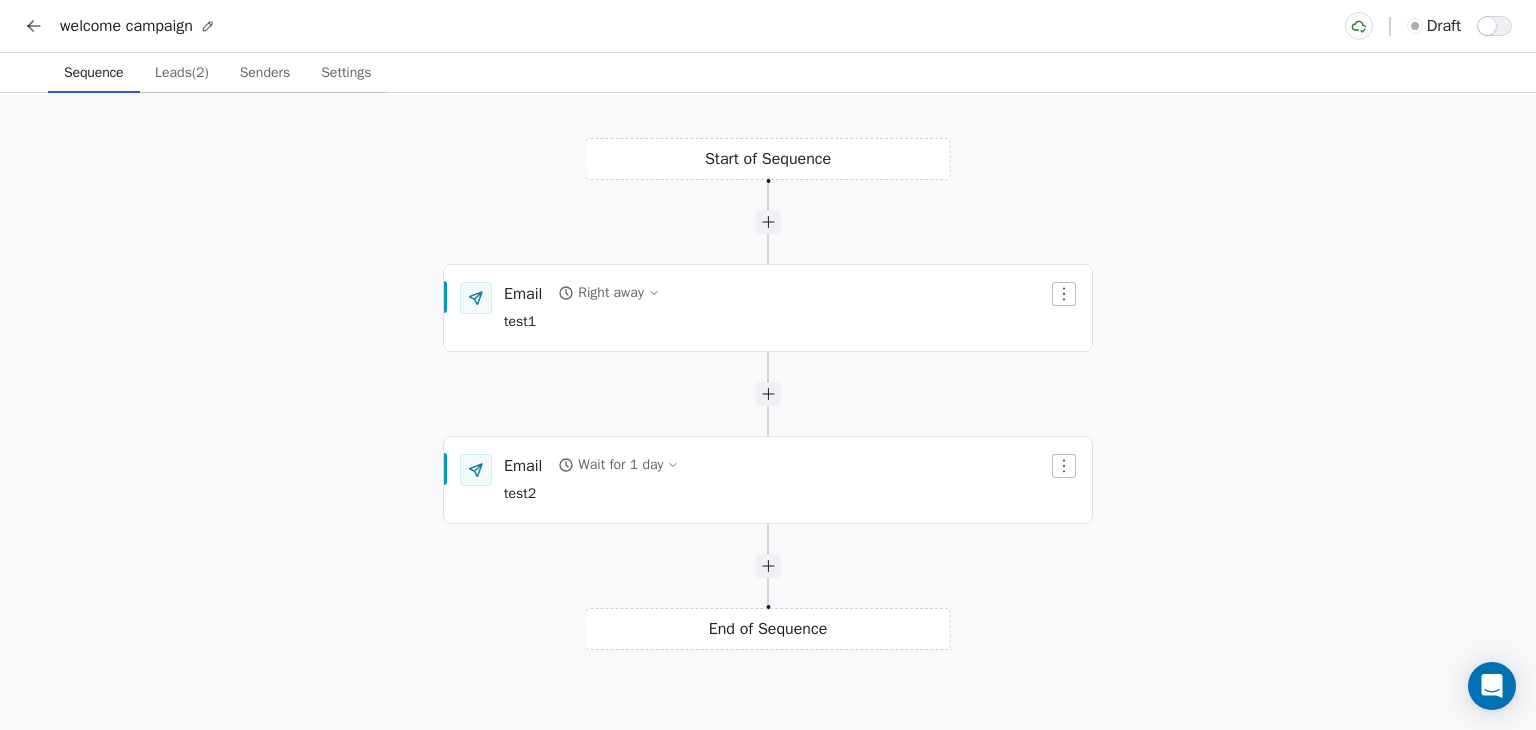 click at bounding box center (1494, 26) 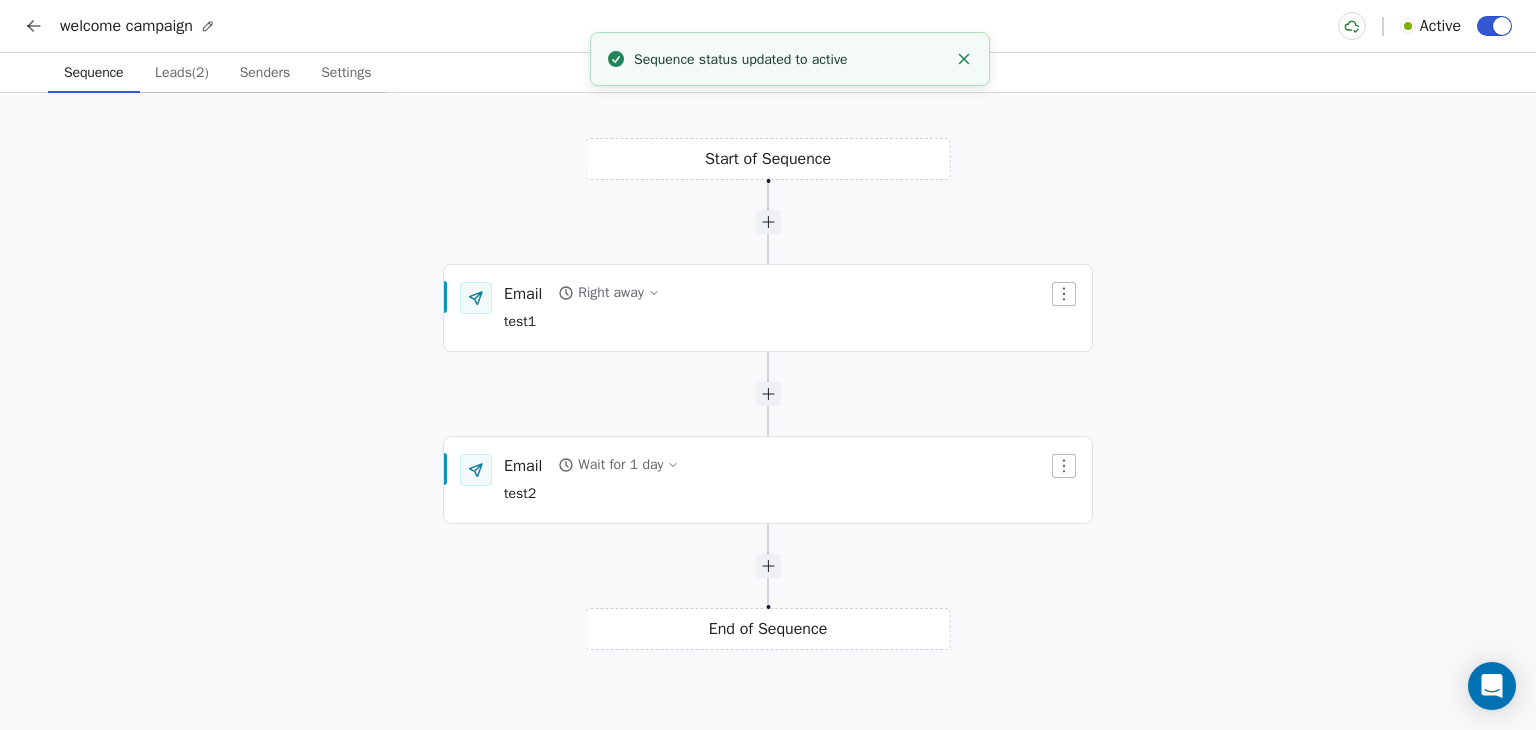 click 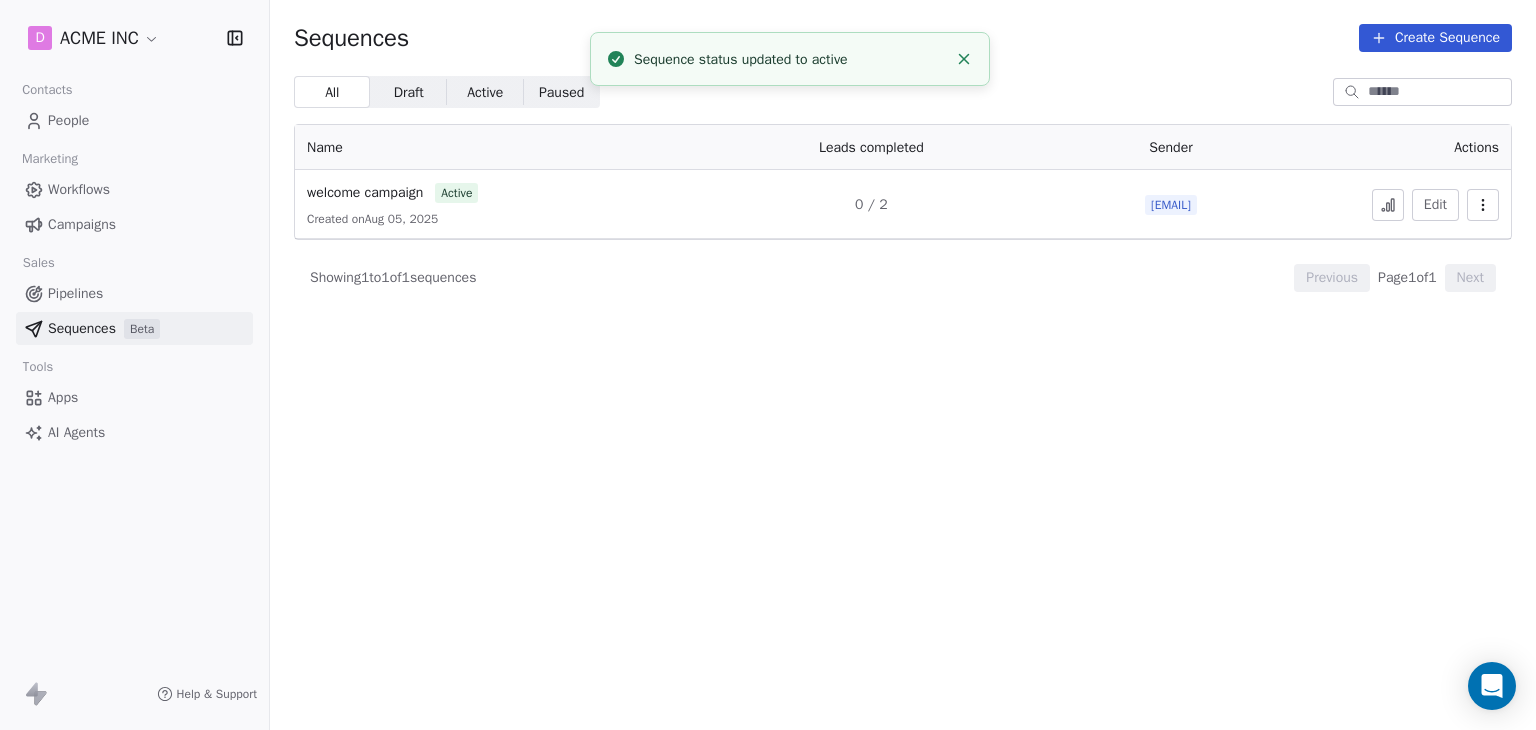 click on "Sequences  Create Sequence All All Draft Draft Active Active Paused Paused Name Leads completed Sender Actions welcome campaign active Created on  Aug 05, 2025 0 / 2 mrinal.bankar456@gmail.com Edit Showing  1  to  1  of  1  sequences Previous Page  1  of  1 Next" at bounding box center (903, 365) 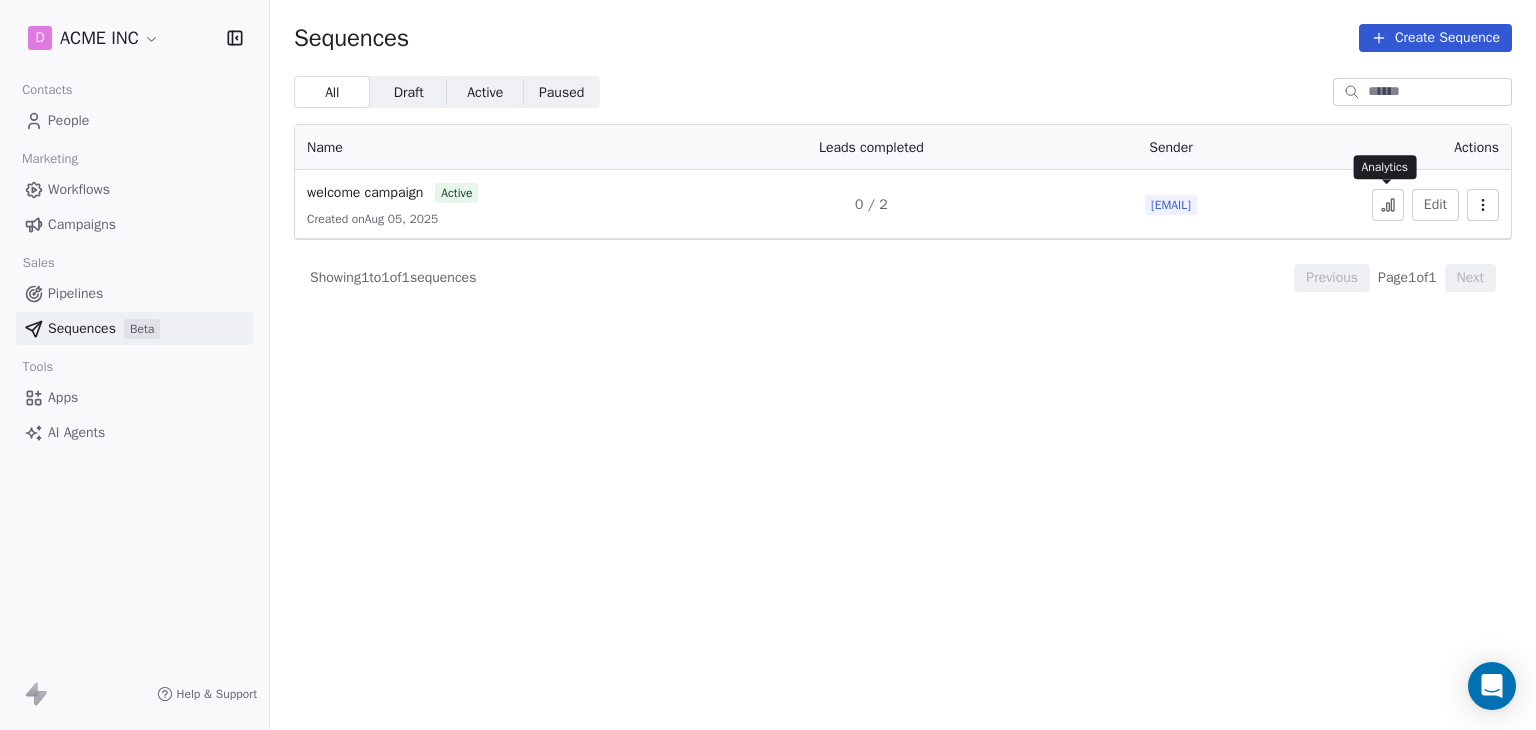 click 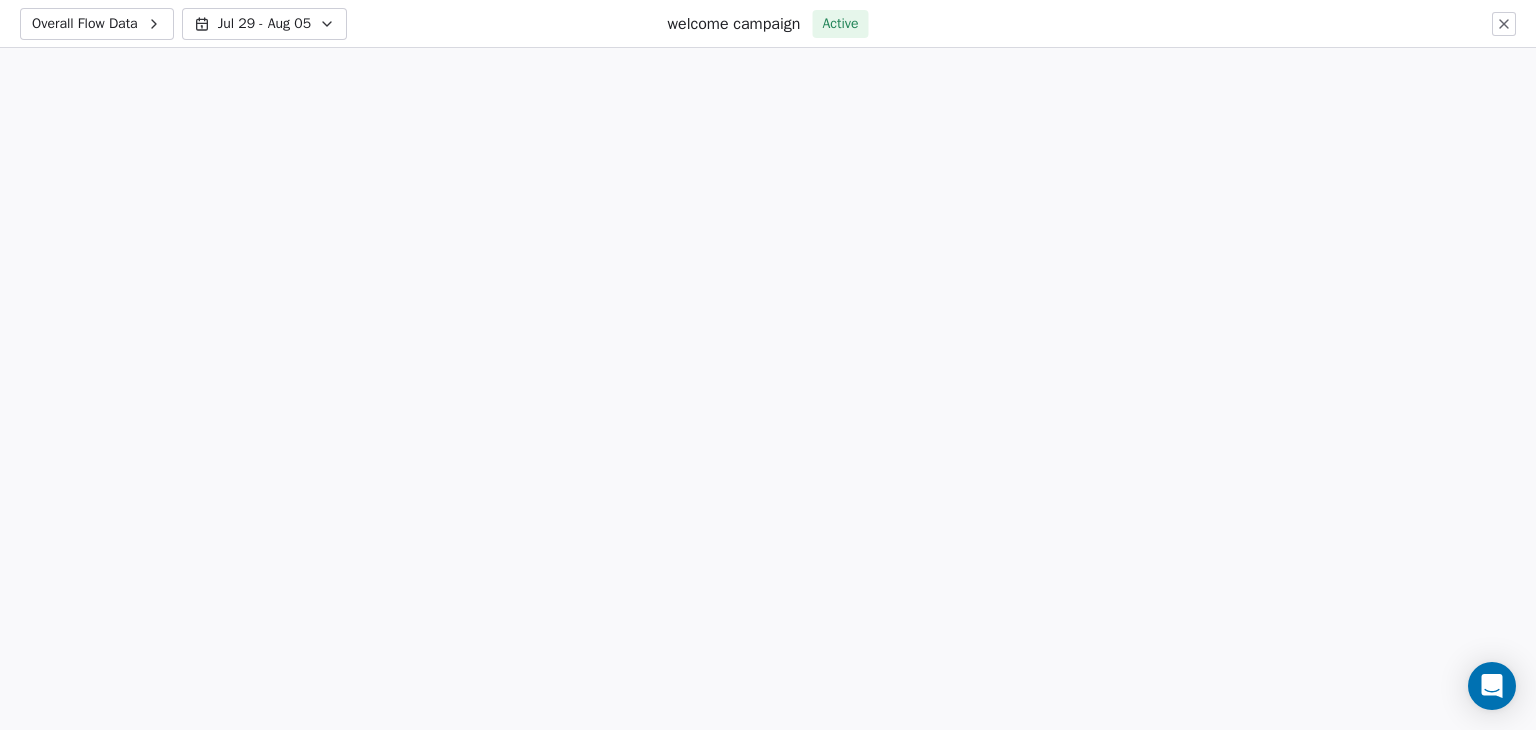 scroll, scrollTop: 0, scrollLeft: 0, axis: both 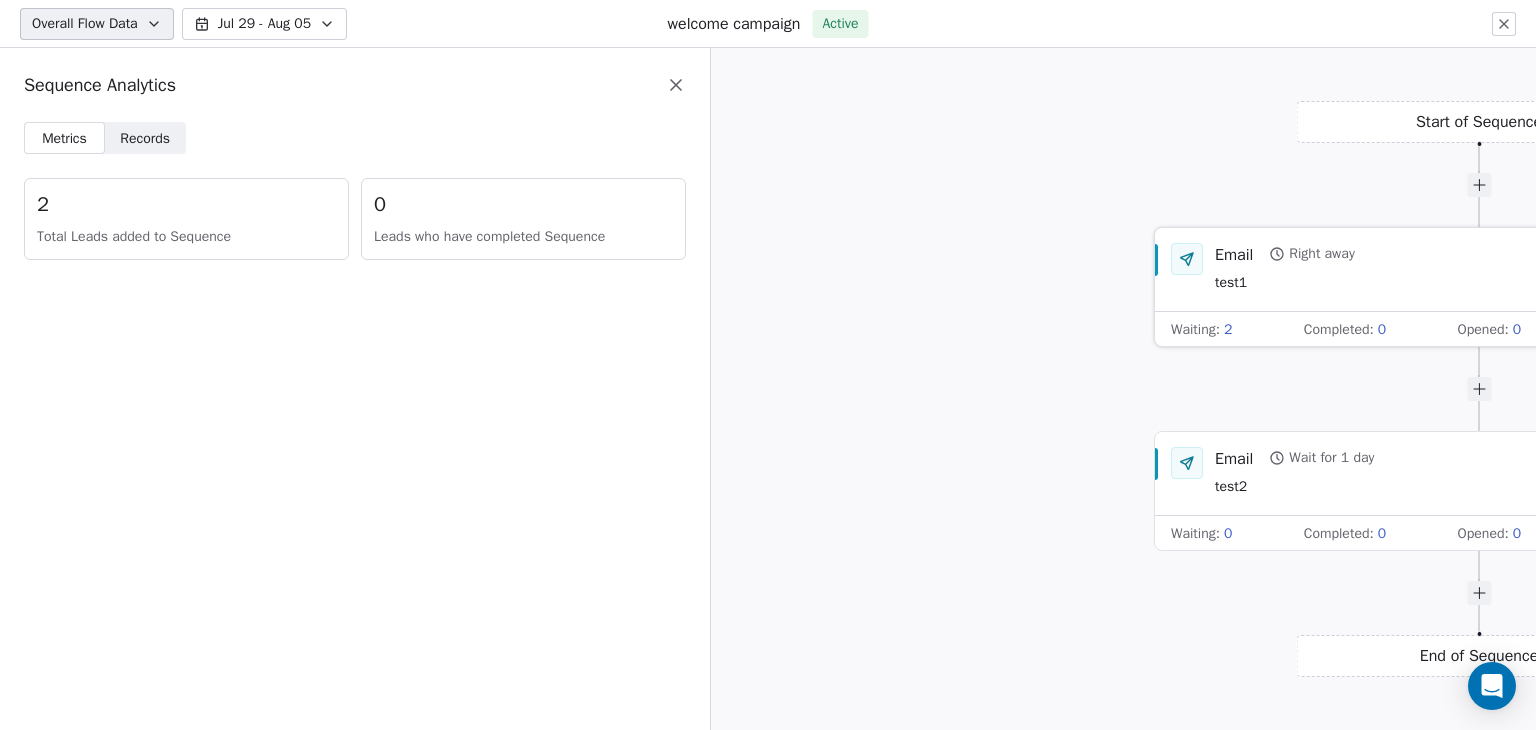 click on "Email Right away test1" at bounding box center (1501, 269) 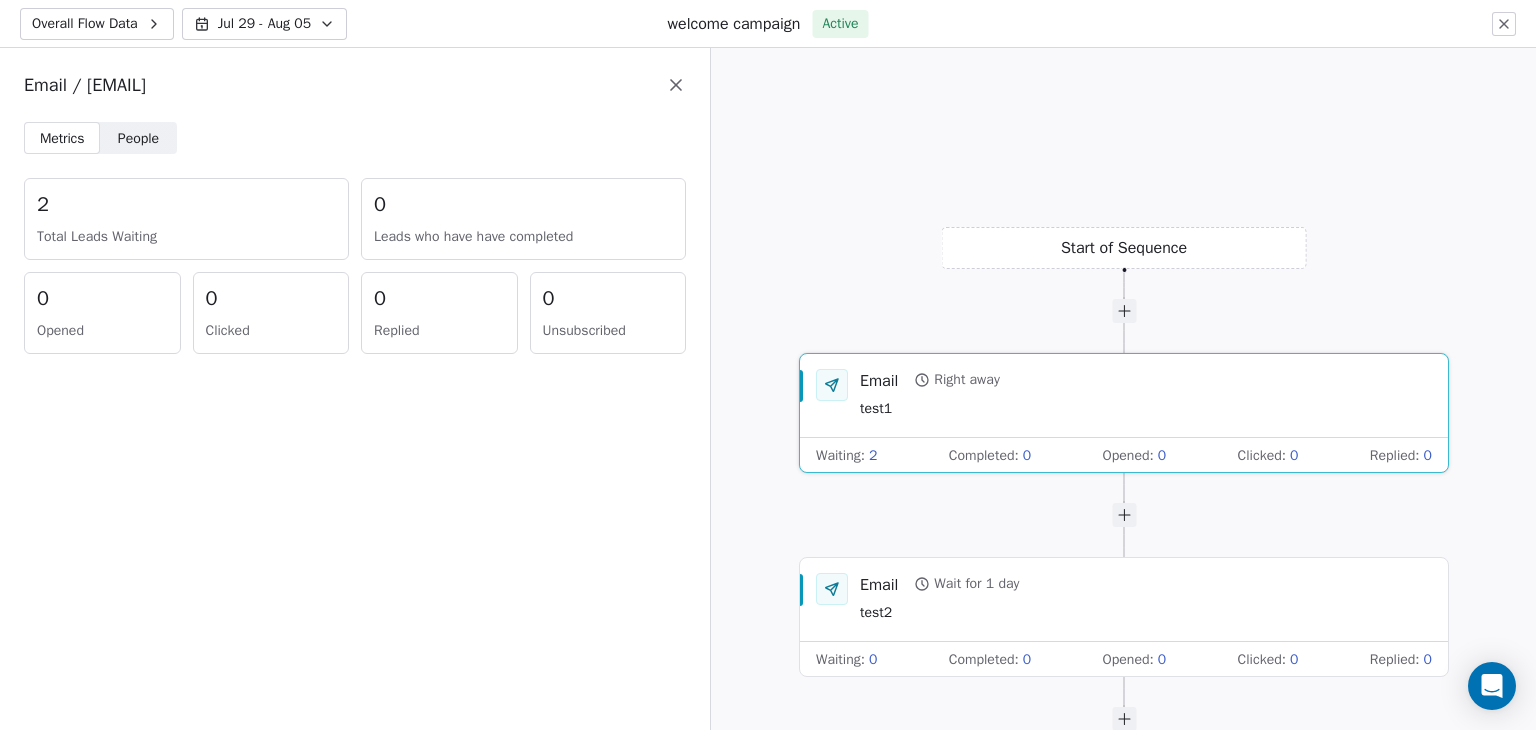 click on "People" at bounding box center (138, 138) 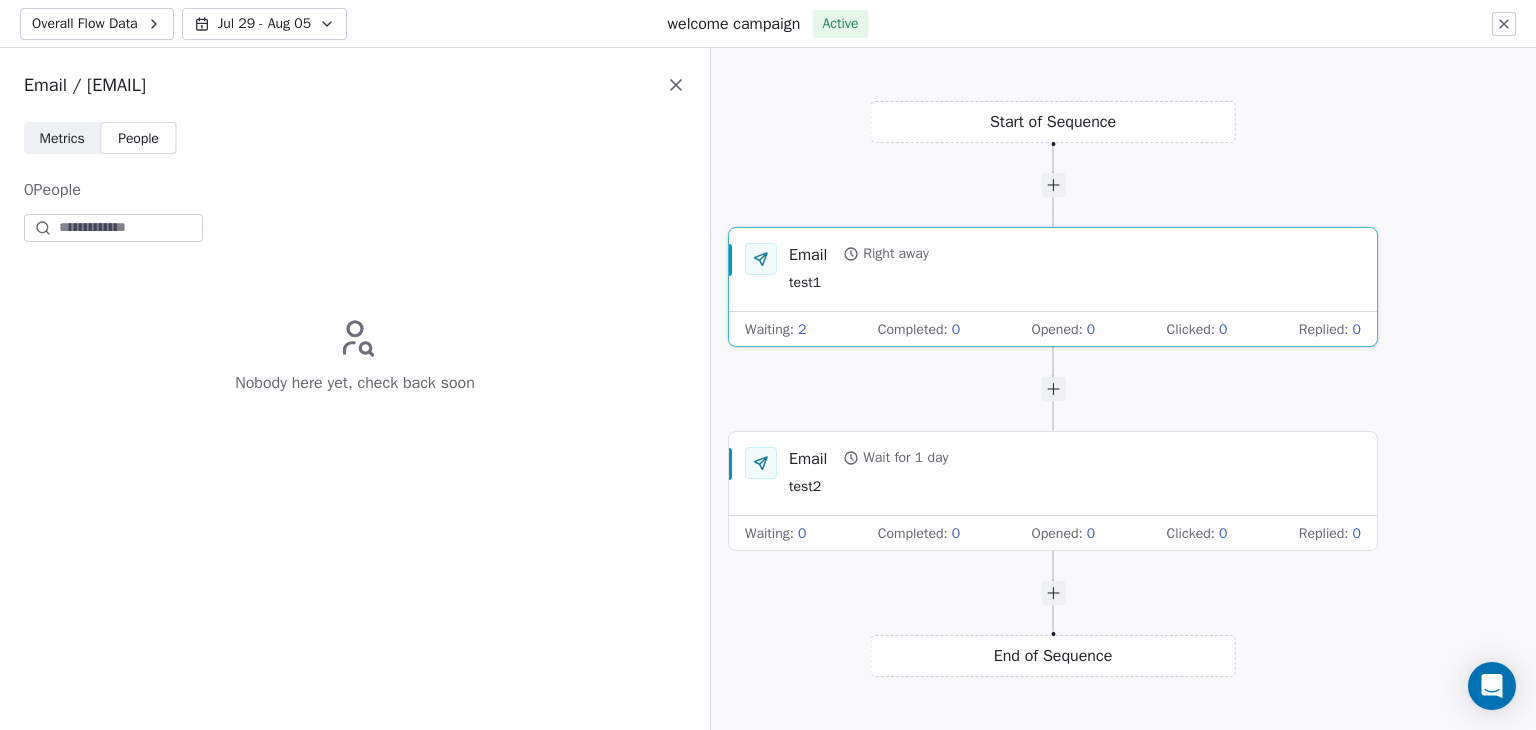 drag, startPoint x: 895, startPoint y: 523, endPoint x: 824, endPoint y: 409, distance: 134.3019 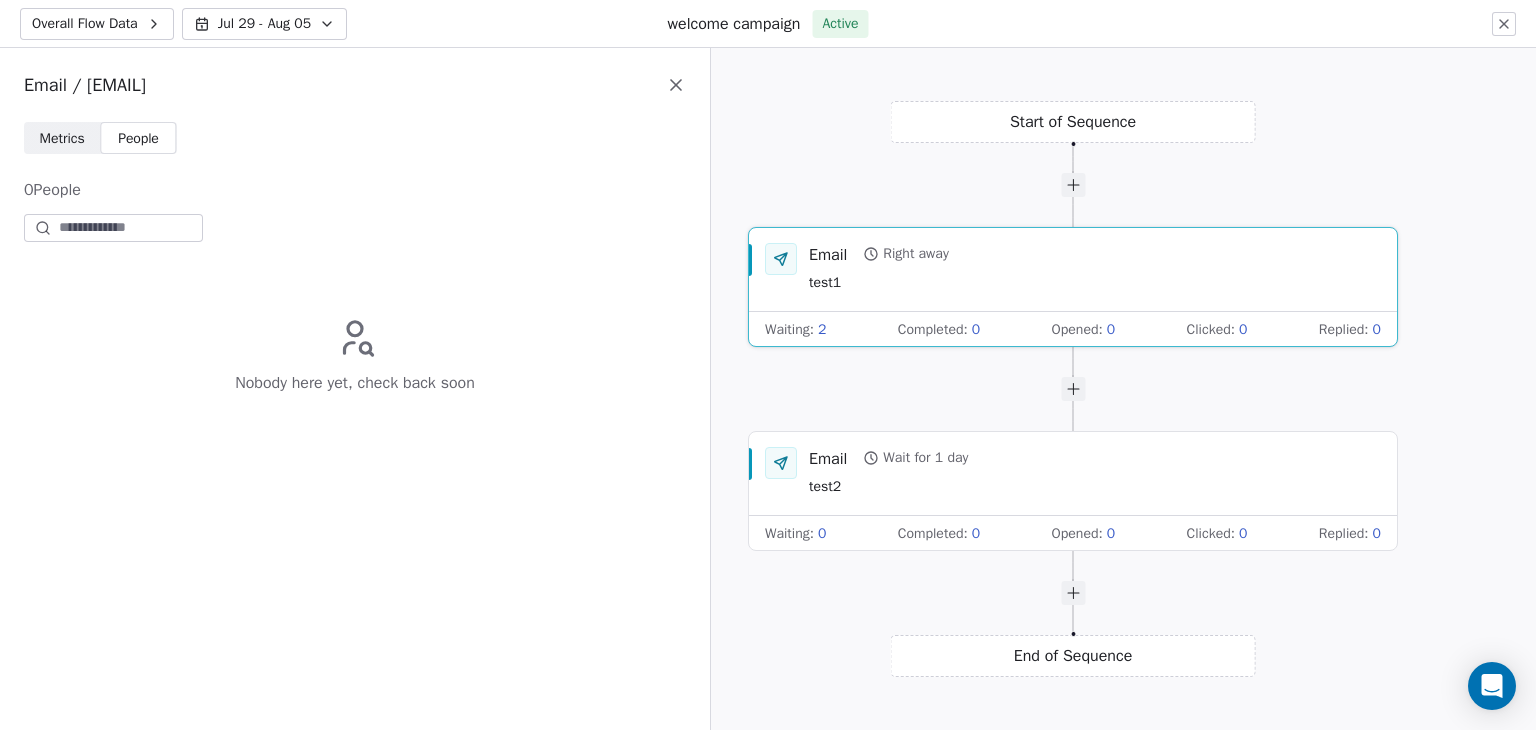drag, startPoint x: 1317, startPoint y: 608, endPoint x: 1337, endPoint y: 607, distance: 20.024984 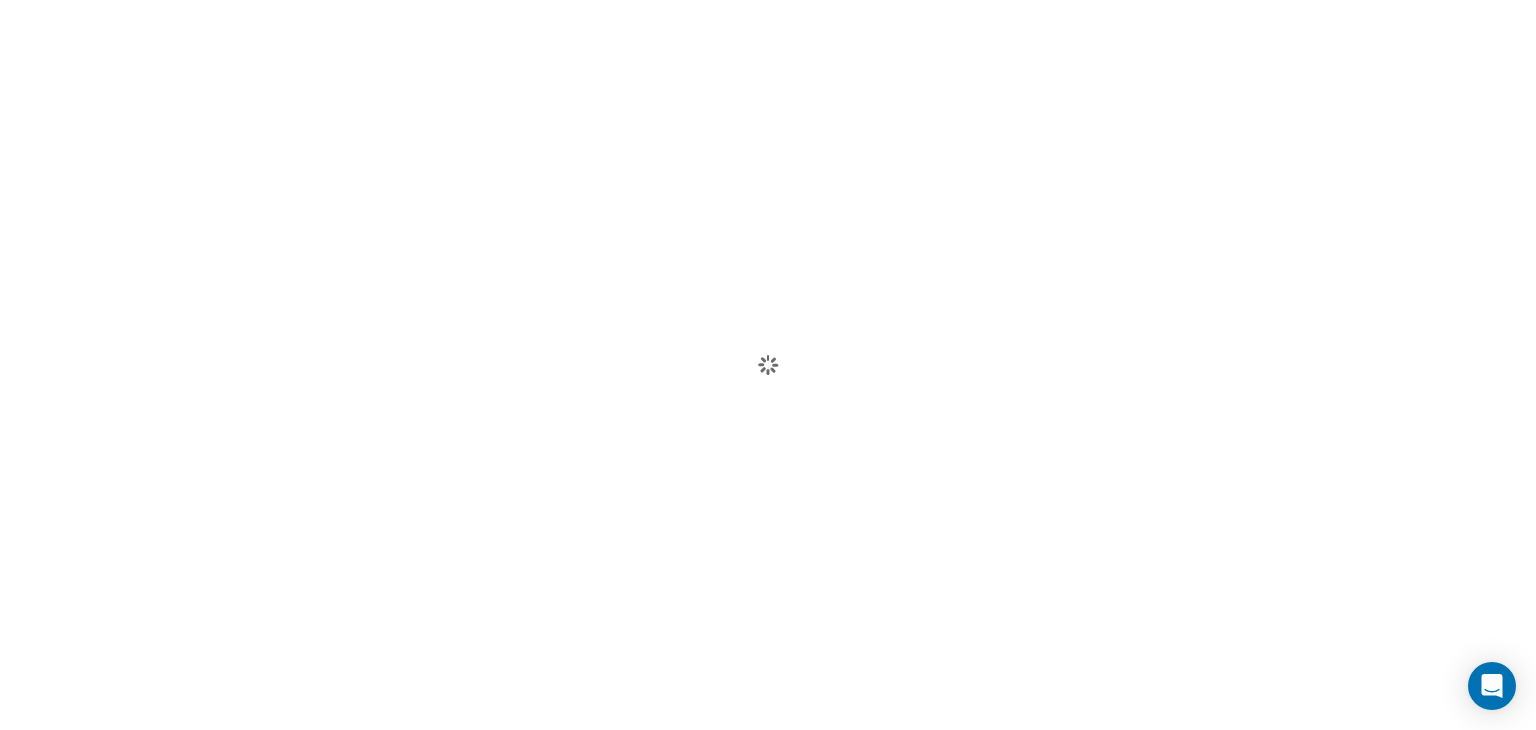 scroll, scrollTop: 0, scrollLeft: 0, axis: both 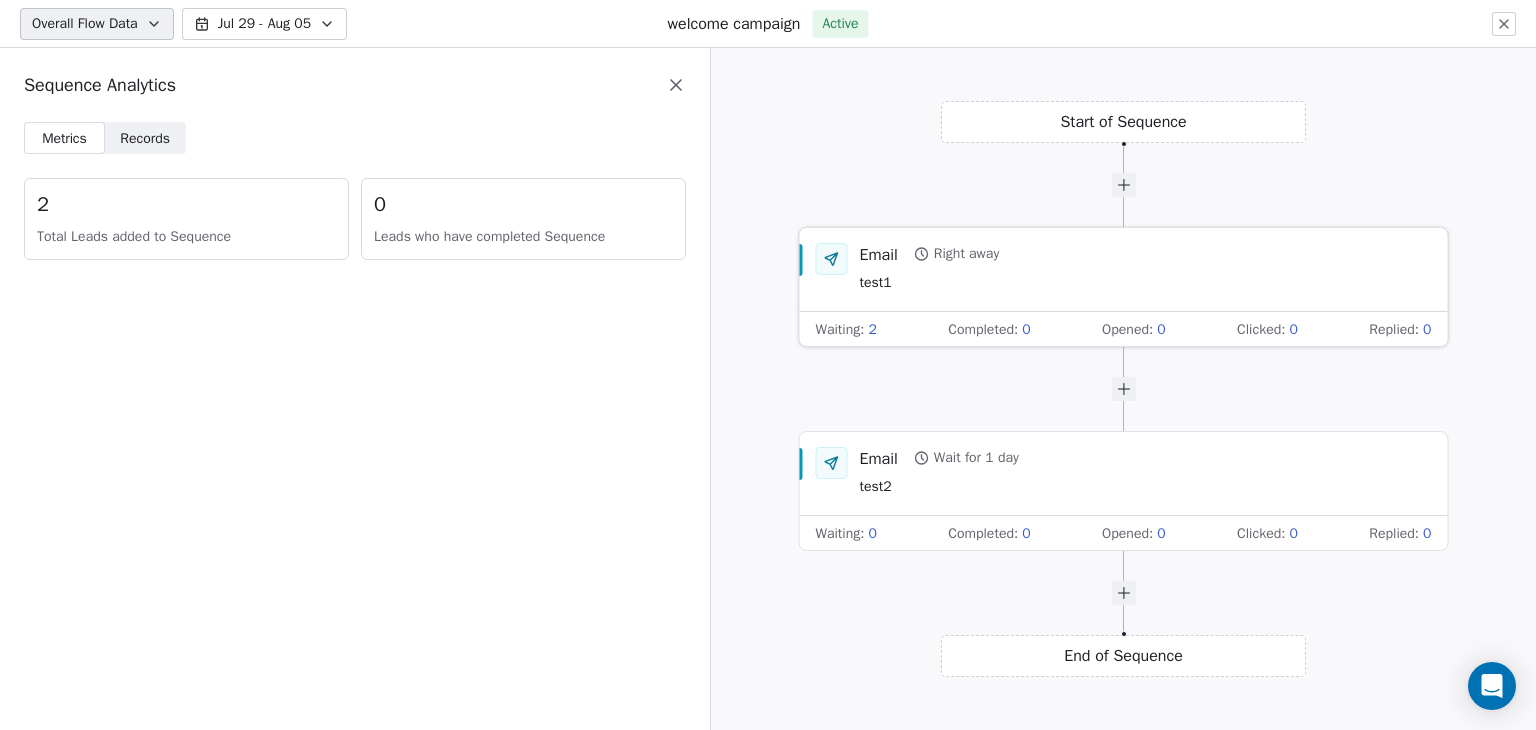 click on "Email Right away test1" at bounding box center (1146, 269) 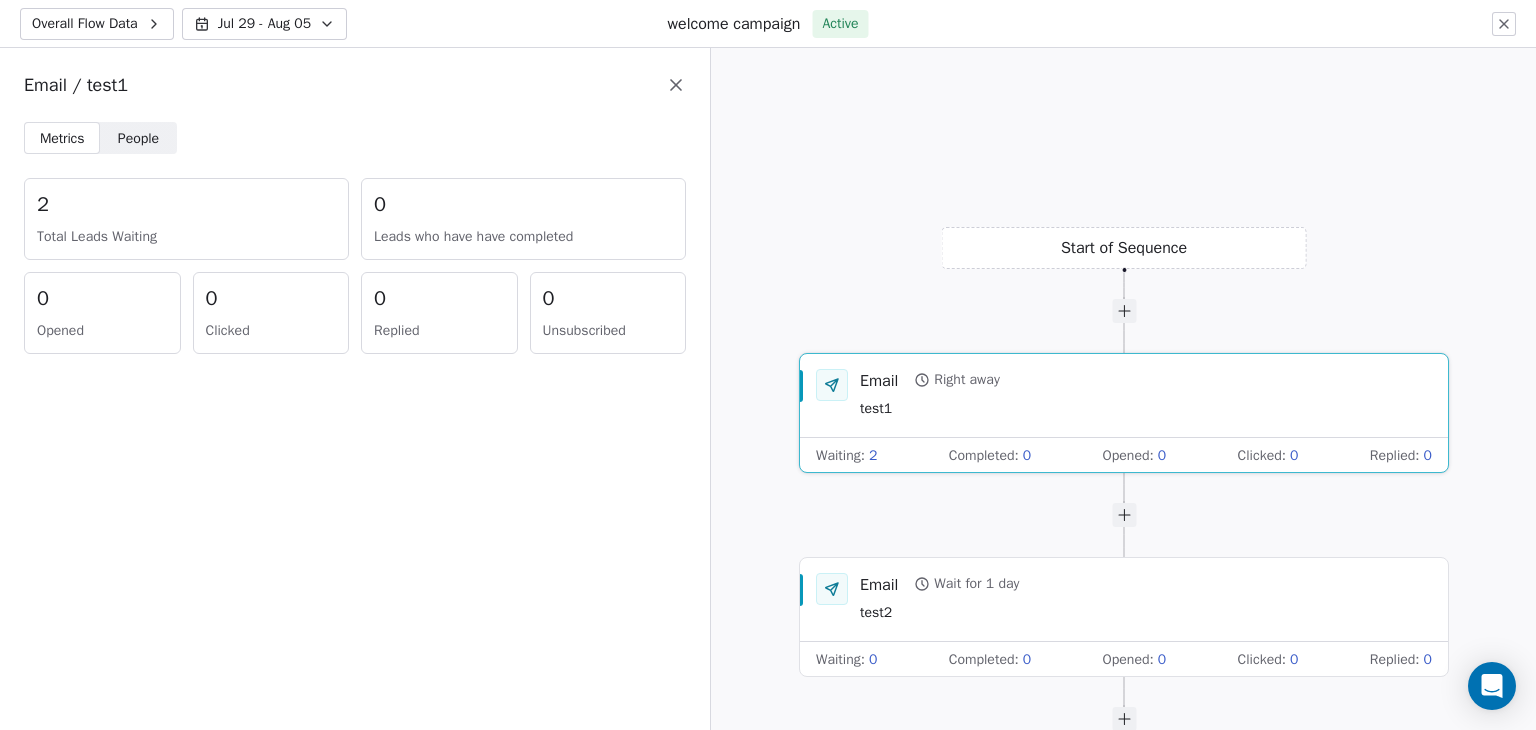 click on "People" at bounding box center [138, 138] 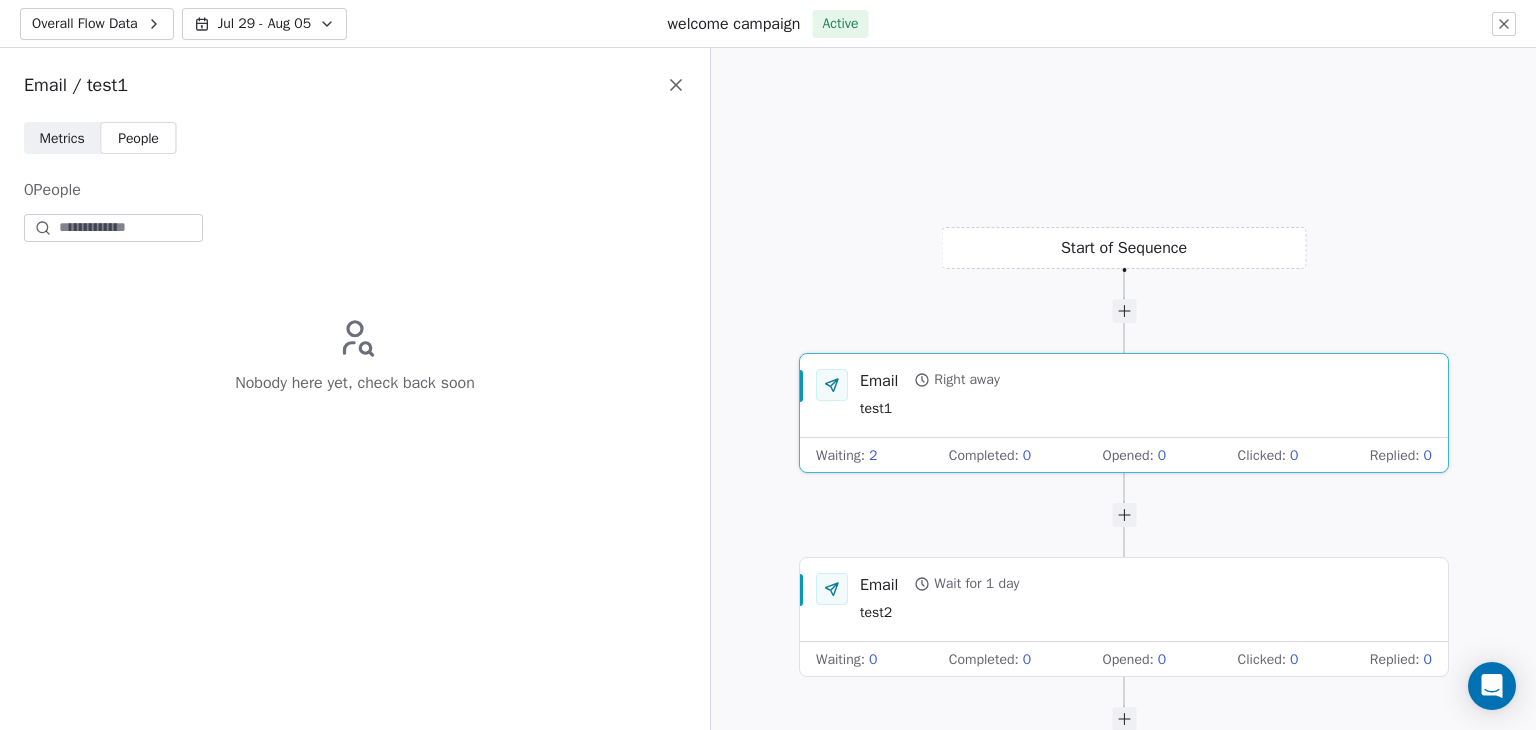 click on "Email Right away test1" at bounding box center [1124, 395] 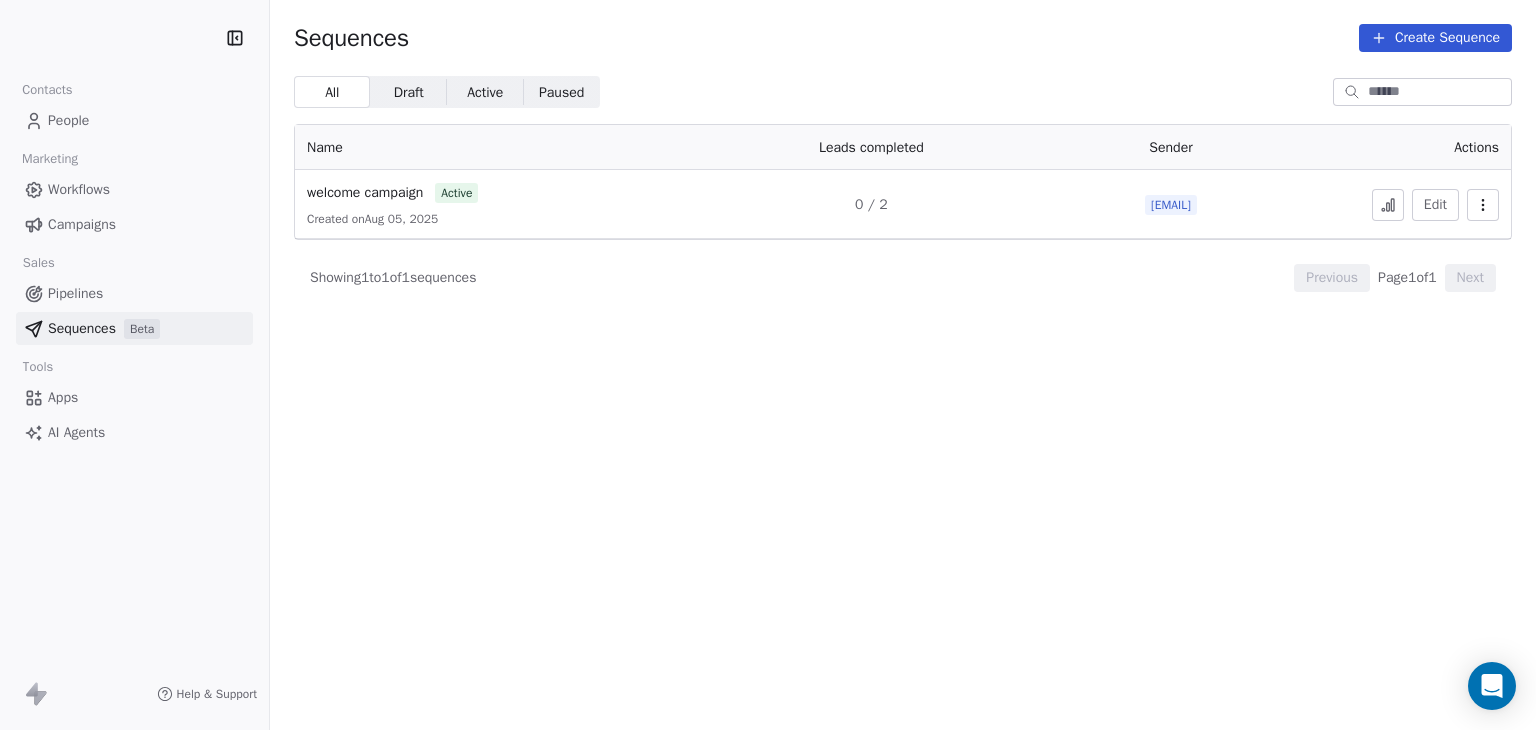 scroll, scrollTop: 0, scrollLeft: 0, axis: both 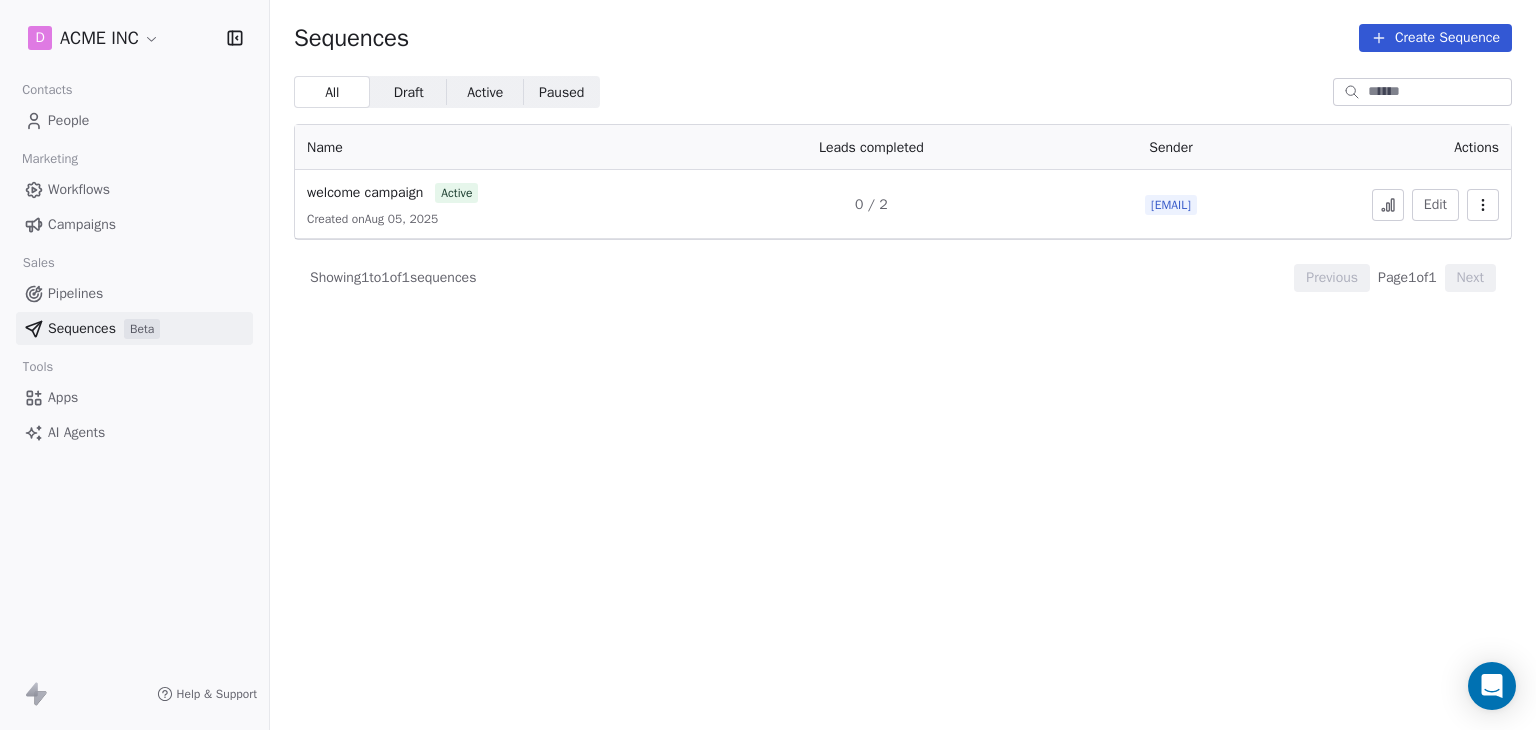click on "Sequences  Create Sequence All All Draft Draft Active Active Paused Paused Name Leads completed Sender Actions welcome campaign active Created on  Aug 05, 2025 0 / 2 [EMAIL] Edit Showing  1  to  1  of  1  sequences Previous Page  1  of  1 Next" at bounding box center [903, 365] 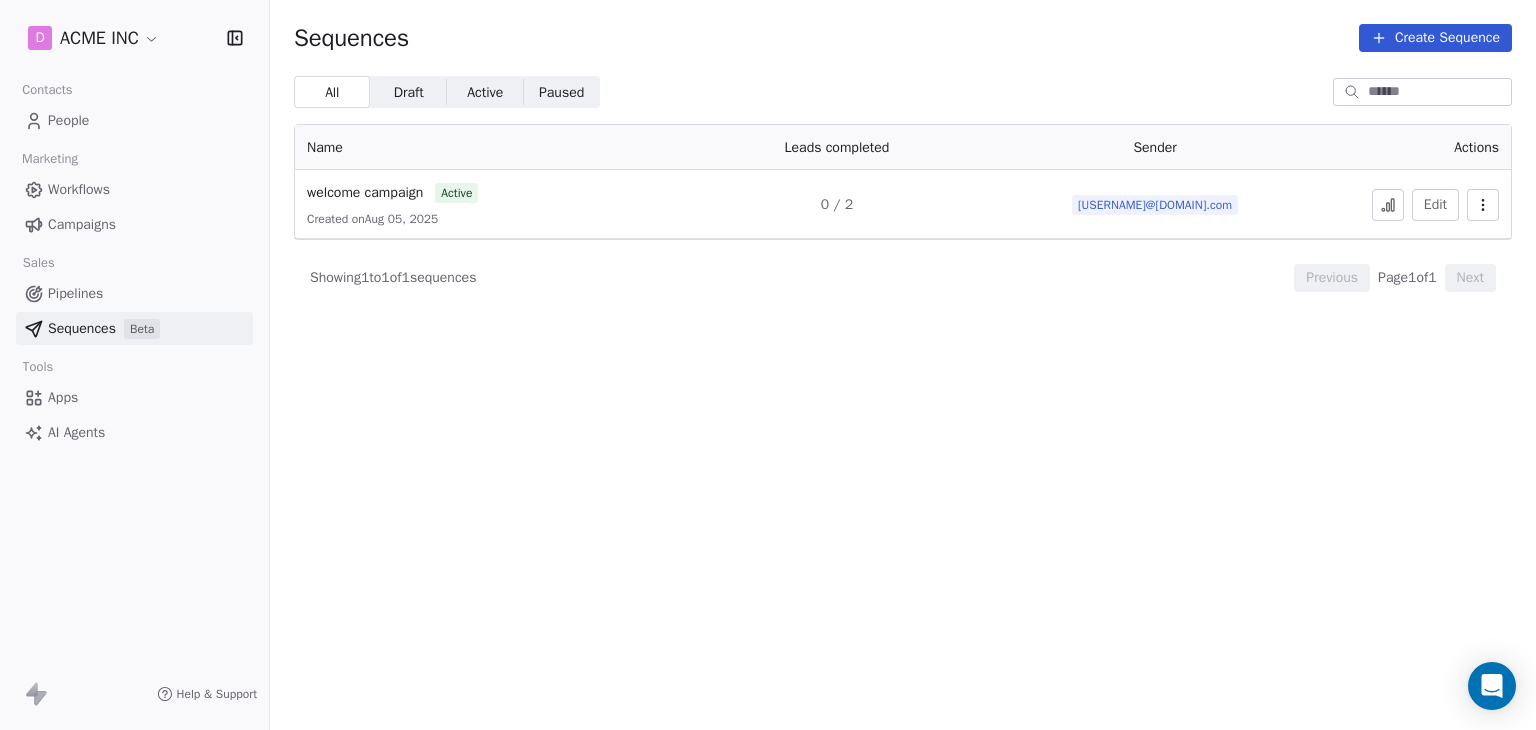 scroll, scrollTop: 0, scrollLeft: 0, axis: both 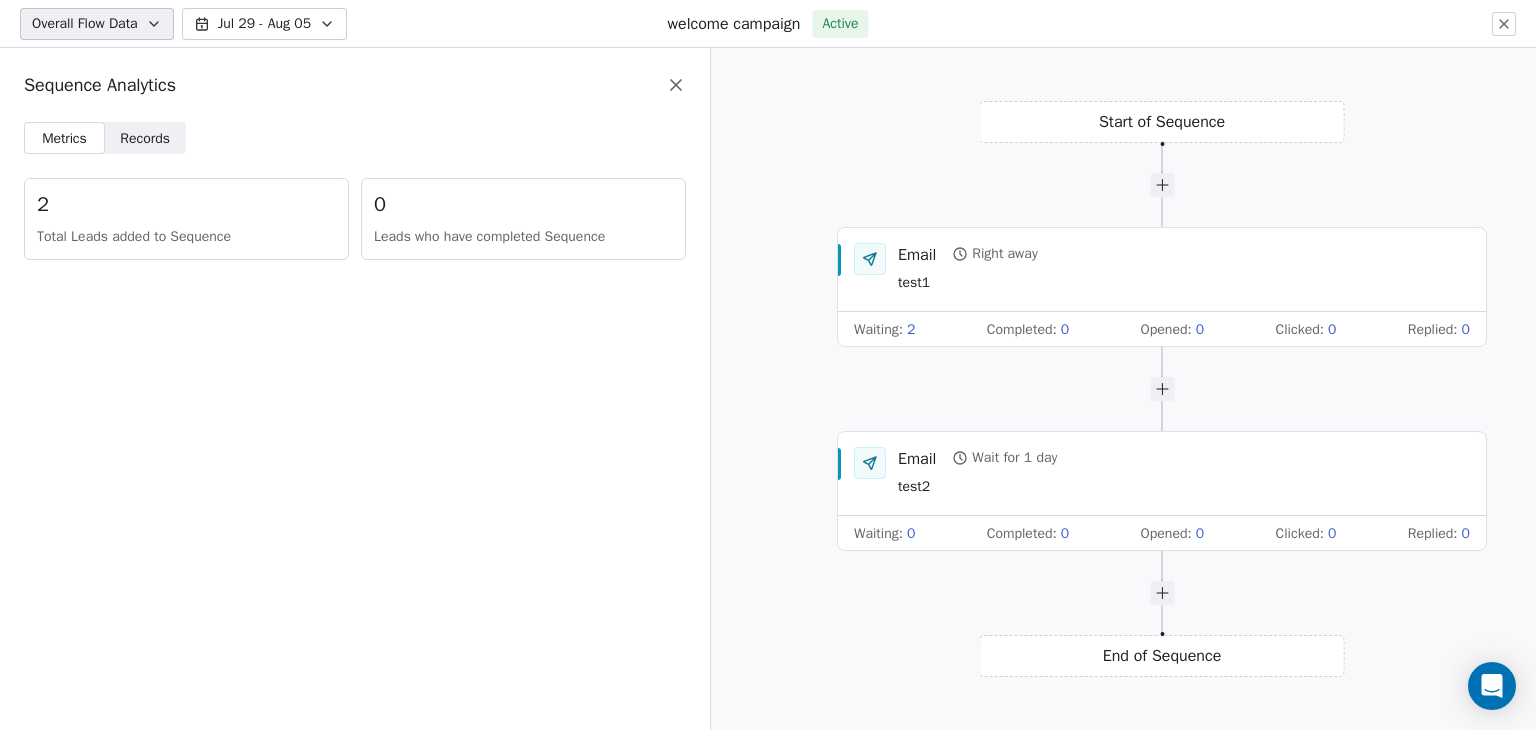 drag, startPoint x: 1014, startPoint y: 433, endPoint x: 744, endPoint y: 422, distance: 270.22397 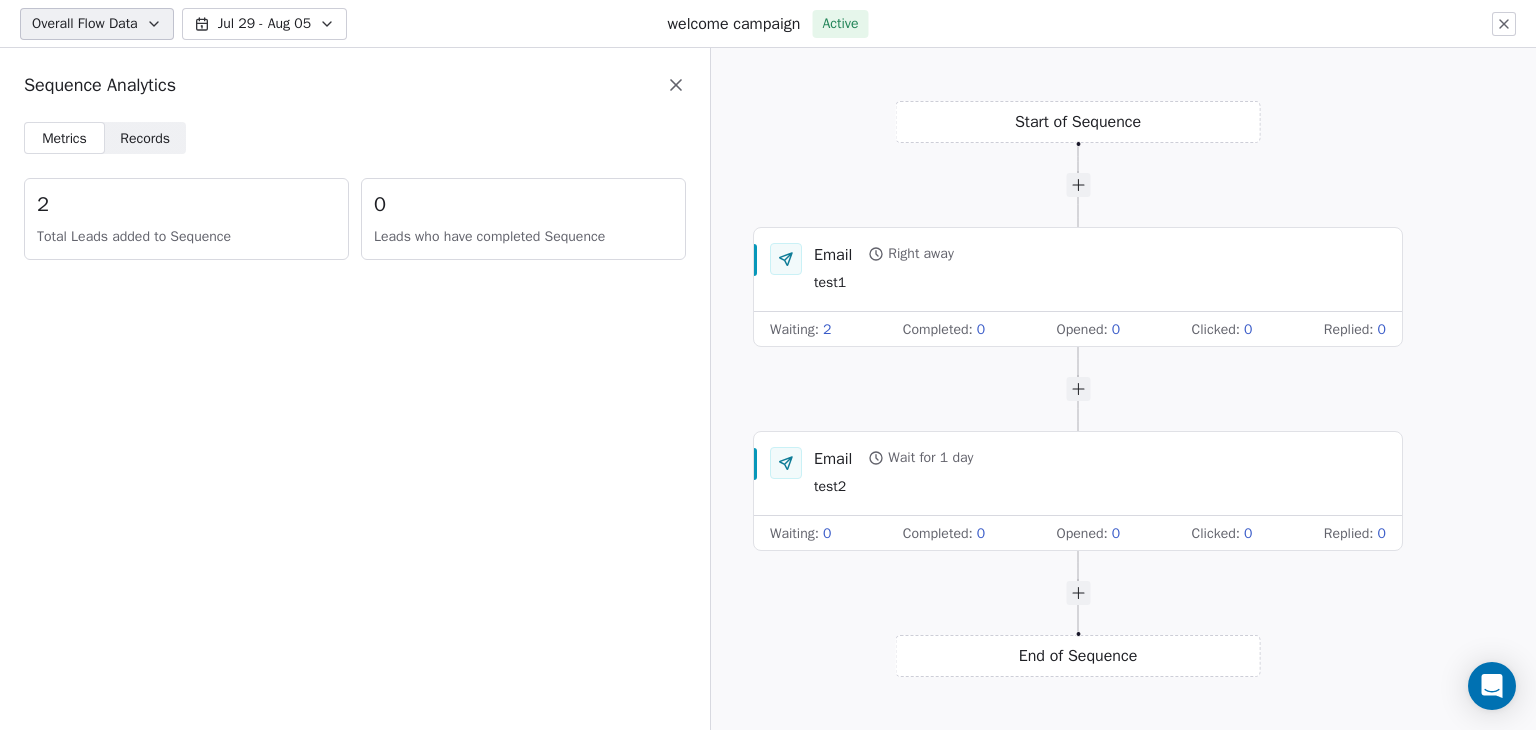 drag, startPoint x: 1383, startPoint y: 401, endPoint x: 1299, endPoint y: 405, distance: 84.095184 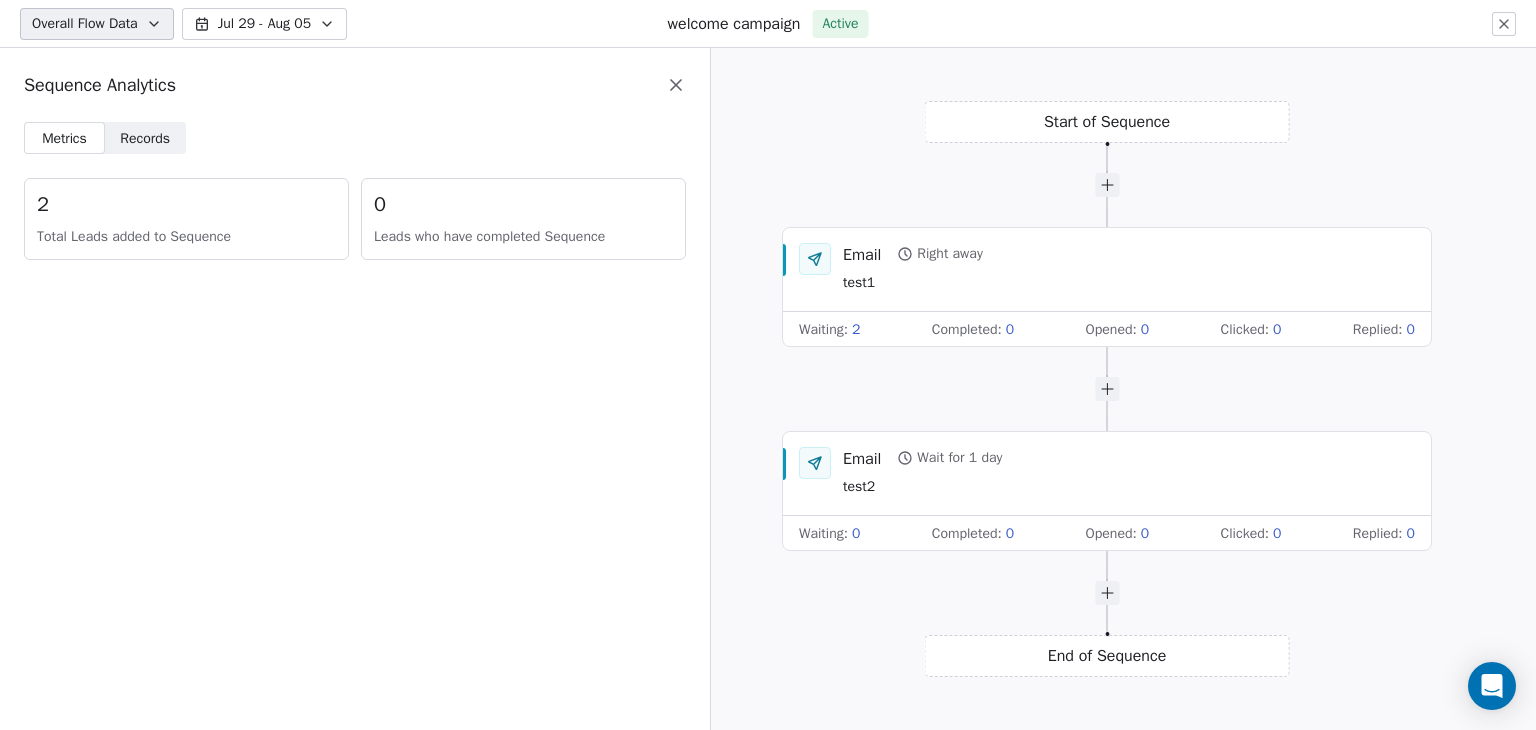 drag, startPoint x: 1299, startPoint y: 405, endPoint x: 1328, endPoint y: 395, distance: 30.675724 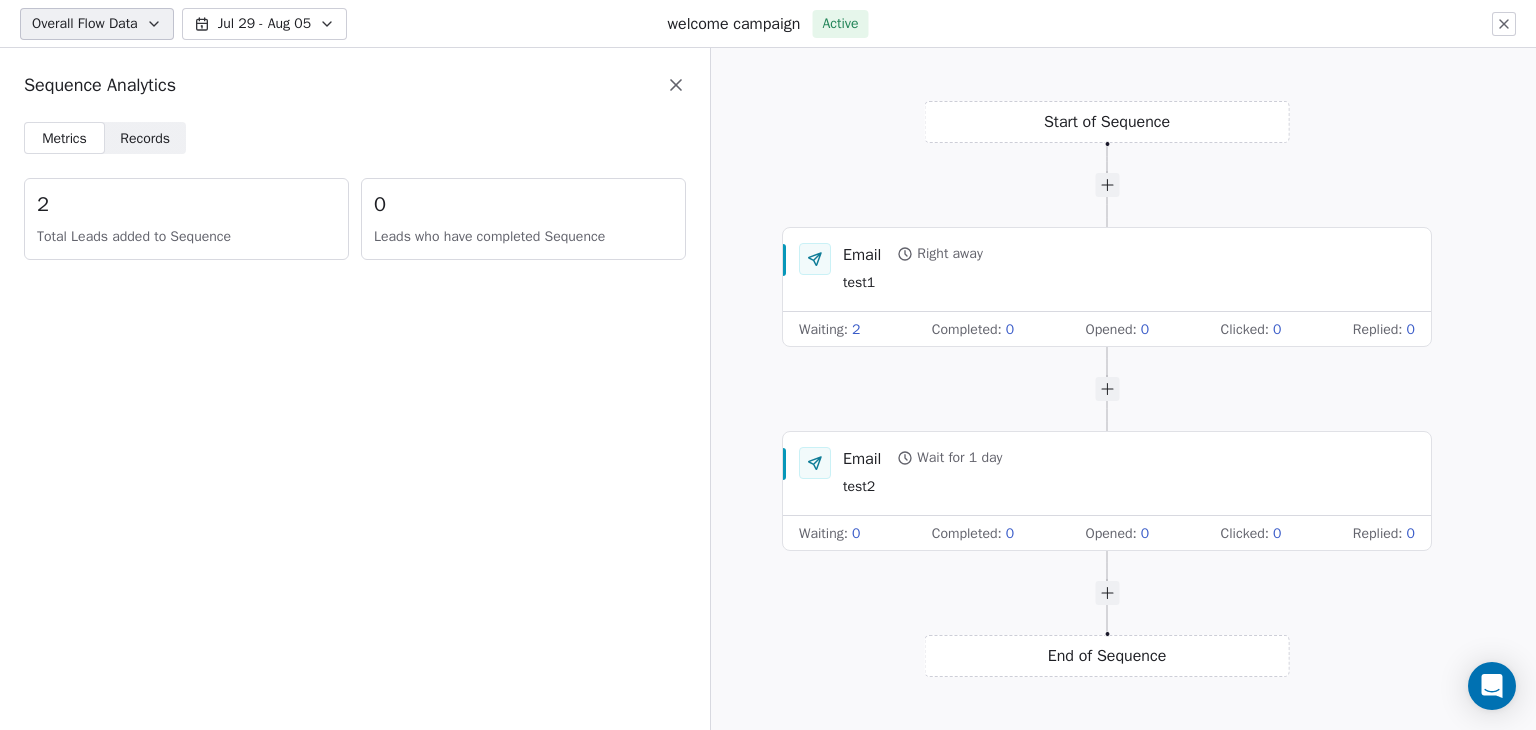 click on "Records Records" at bounding box center [145, 138] 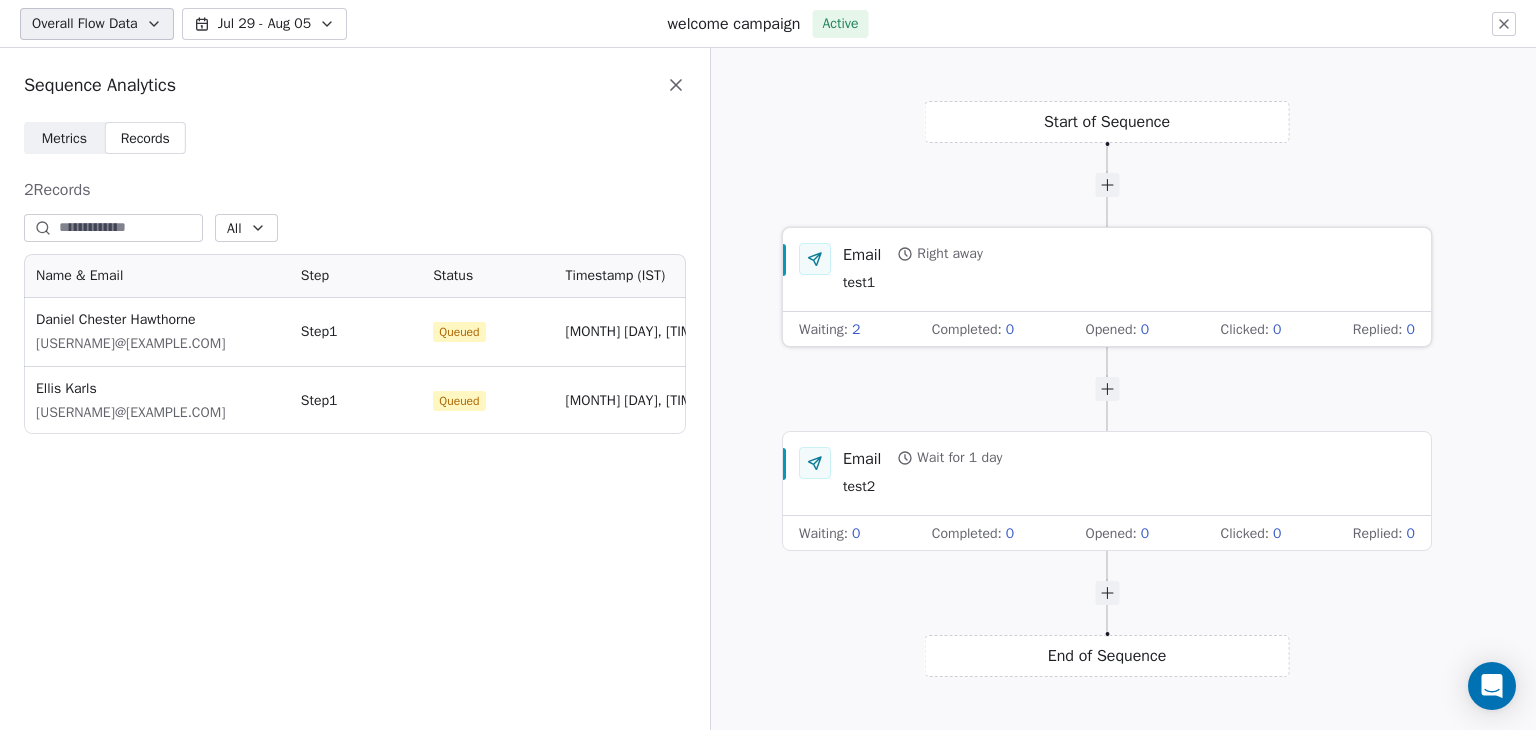 scroll, scrollTop: 16, scrollLeft: 16, axis: both 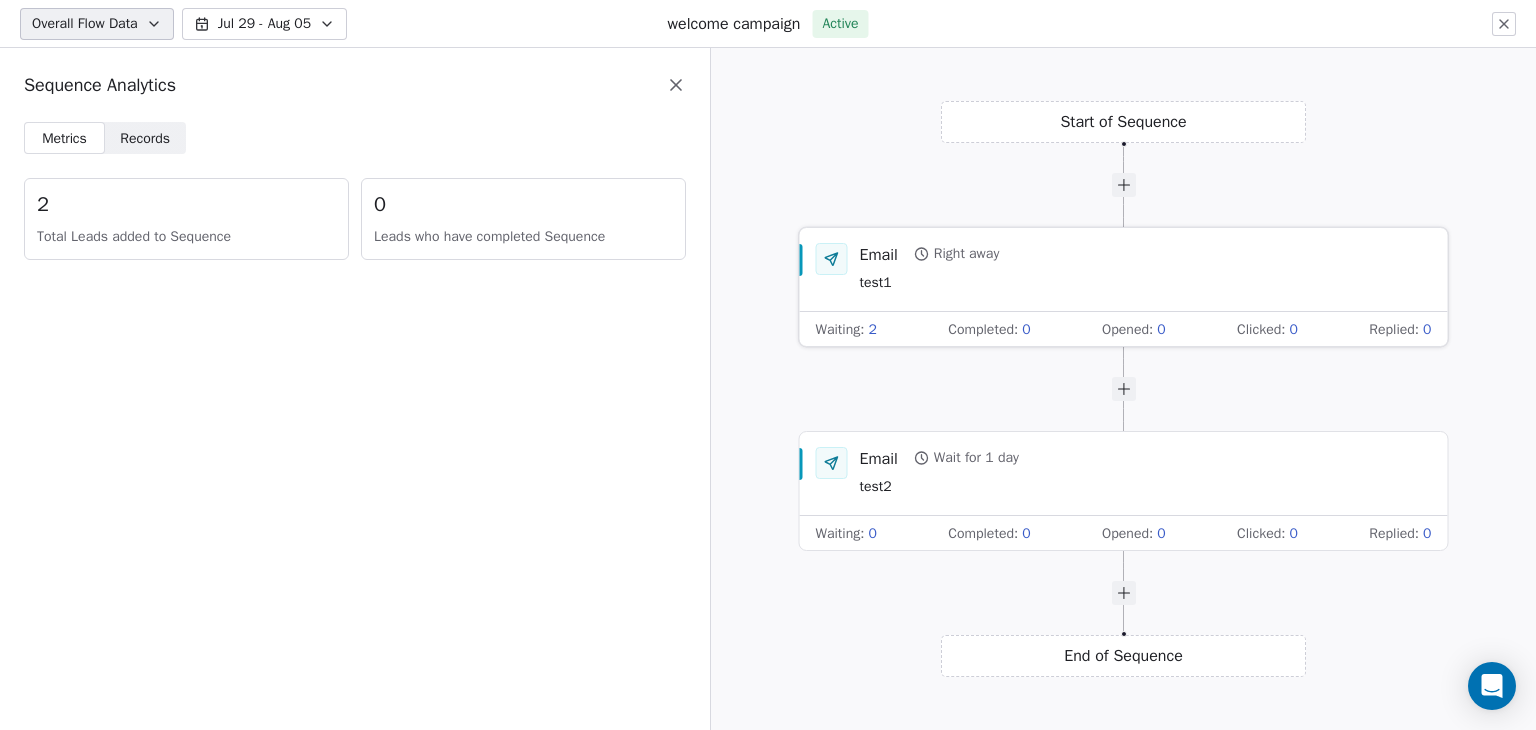 click on "Email Right away test1" at bounding box center (930, 269) 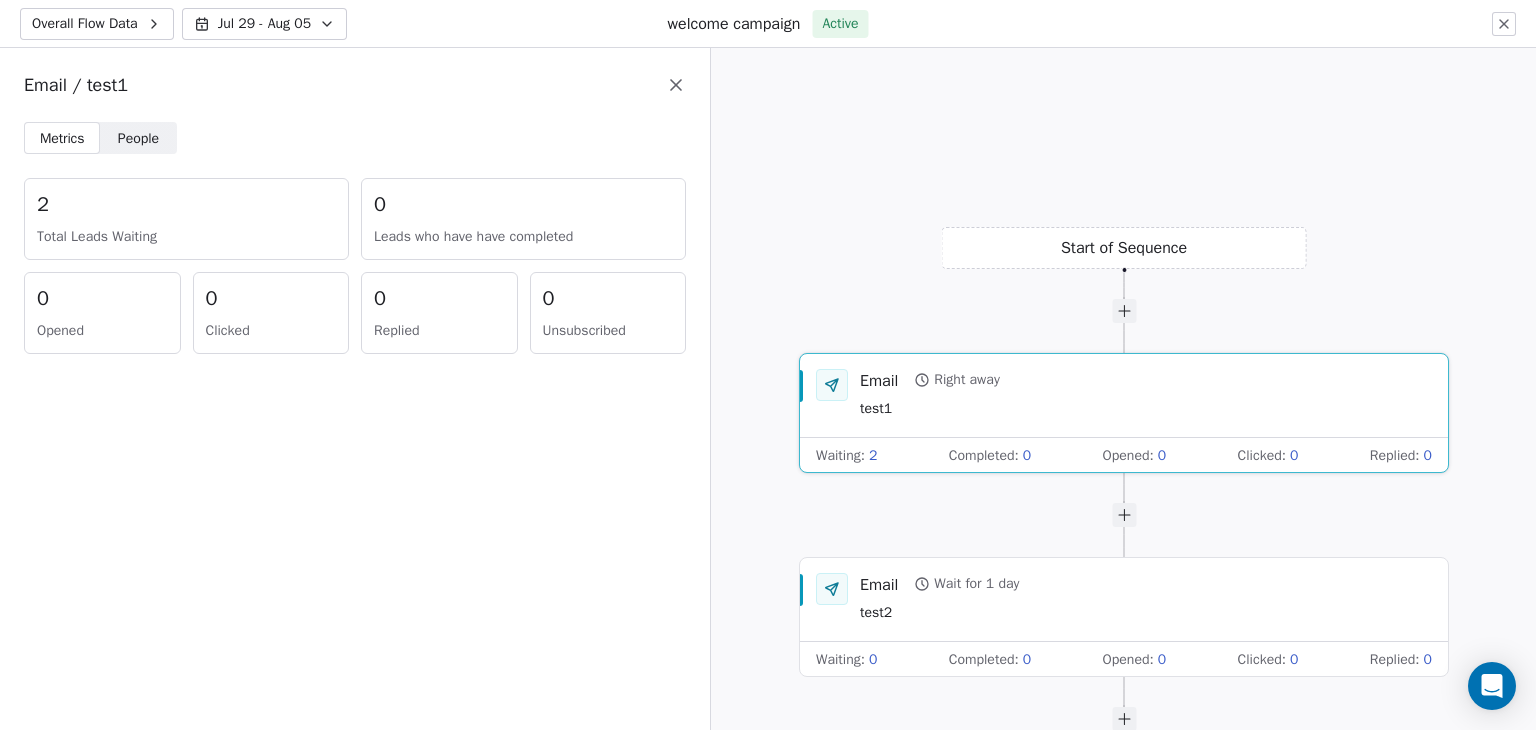 click on "People People" at bounding box center (138, 138) 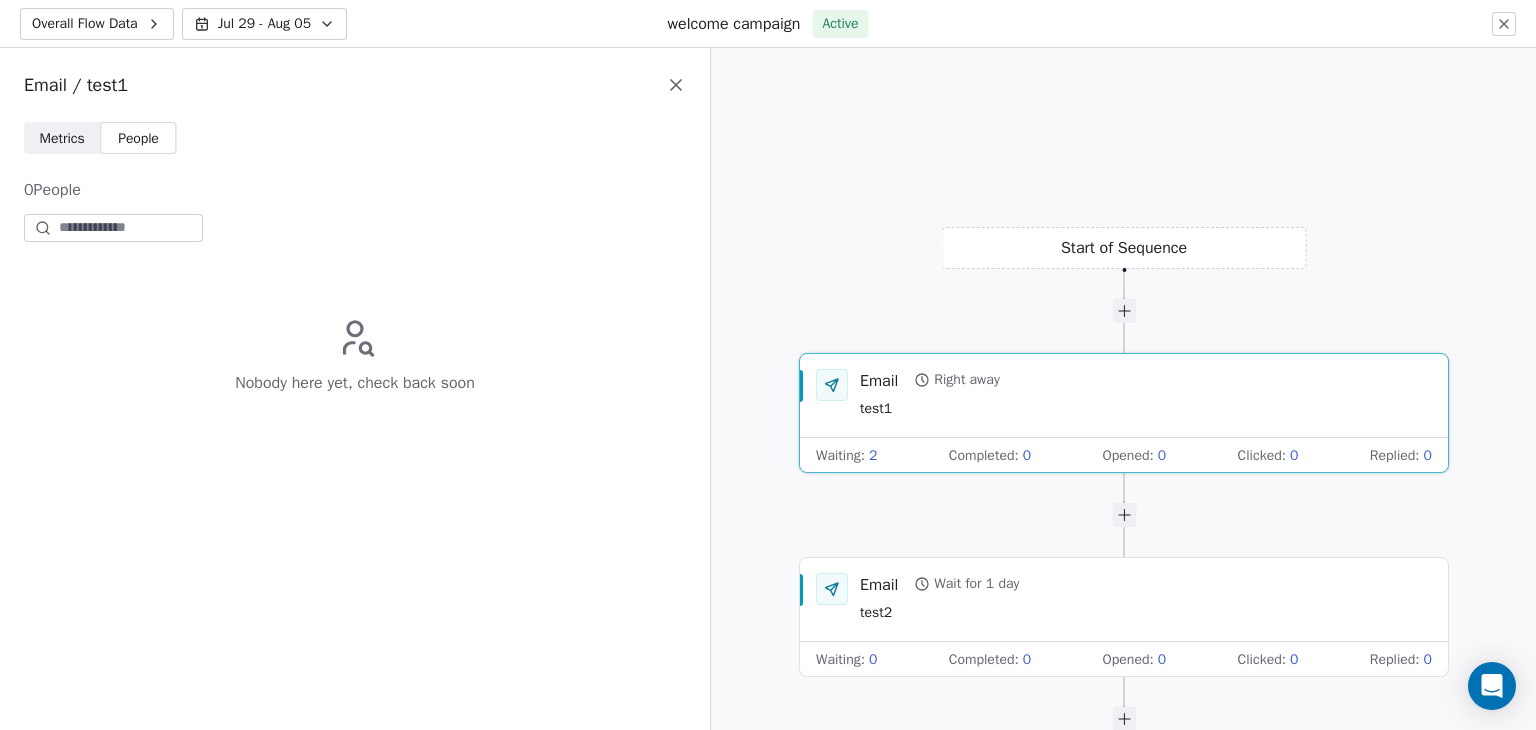 click on "Metrics" at bounding box center (62, 138) 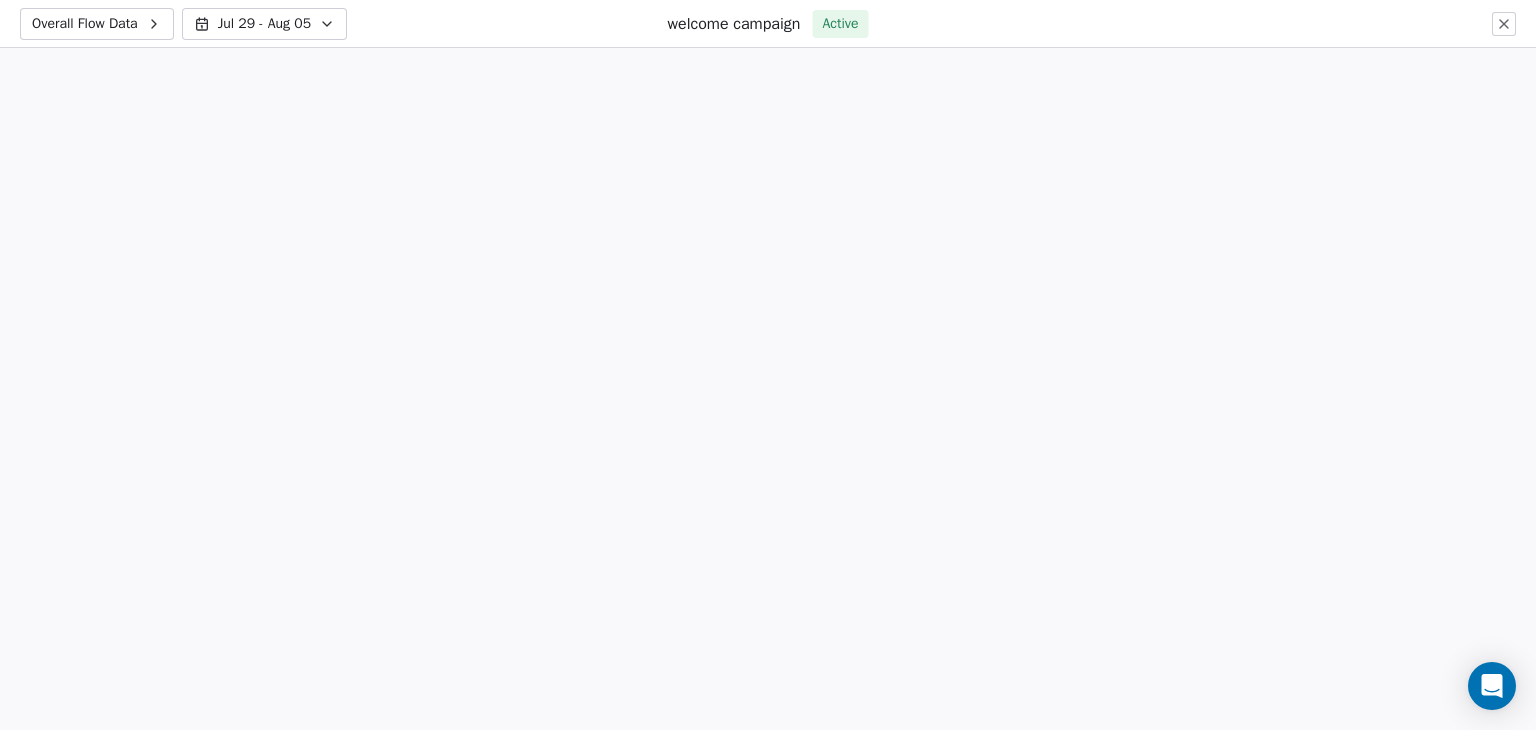 scroll, scrollTop: 0, scrollLeft: 0, axis: both 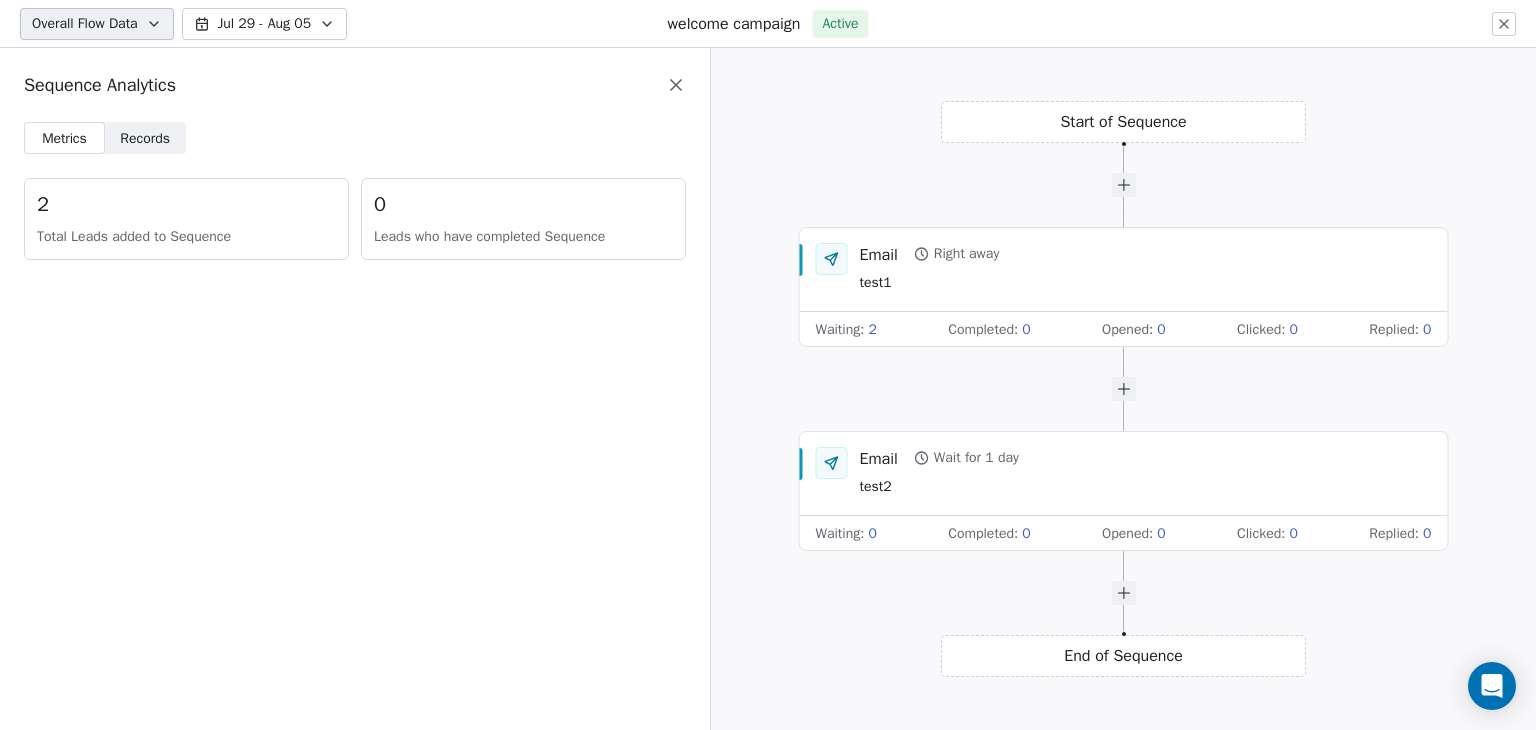 click 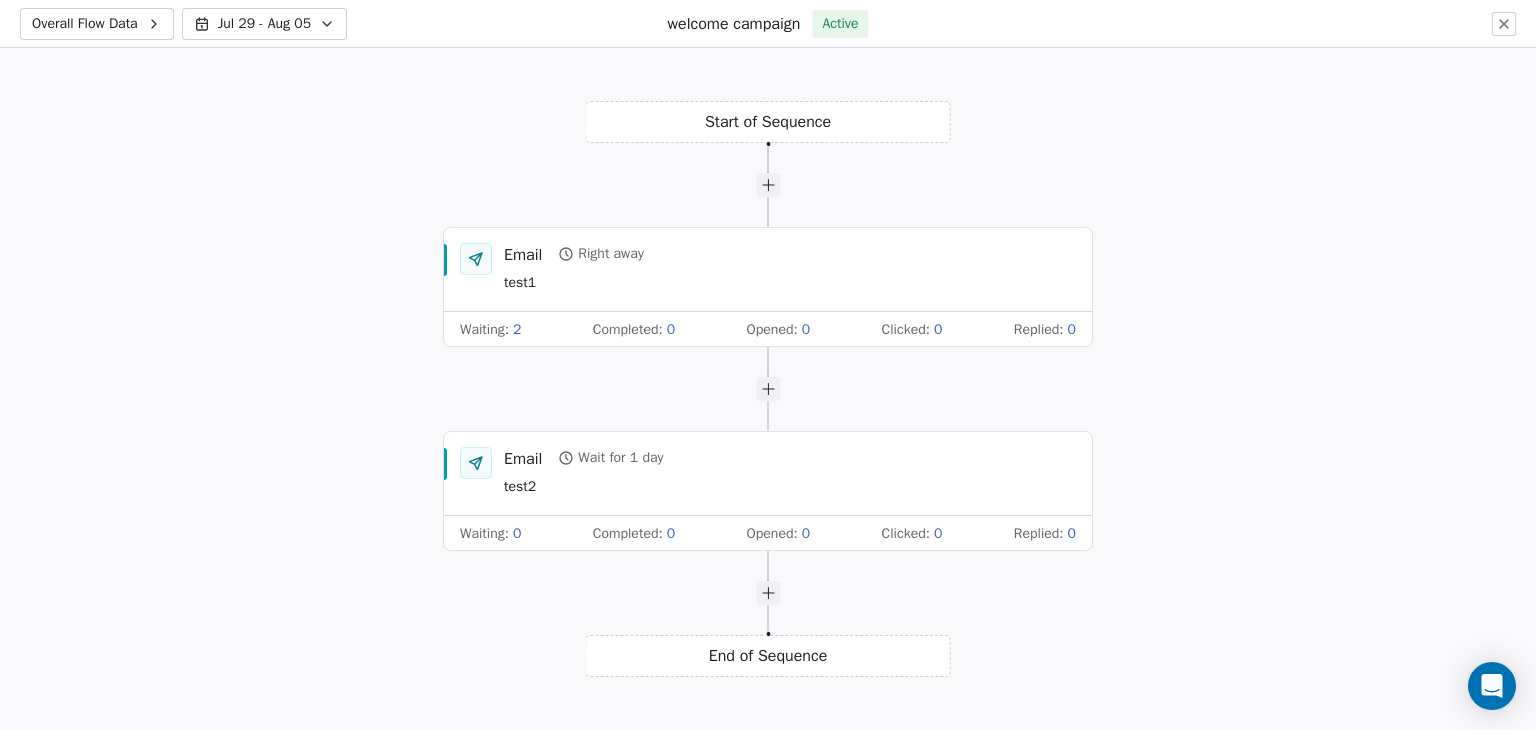 click 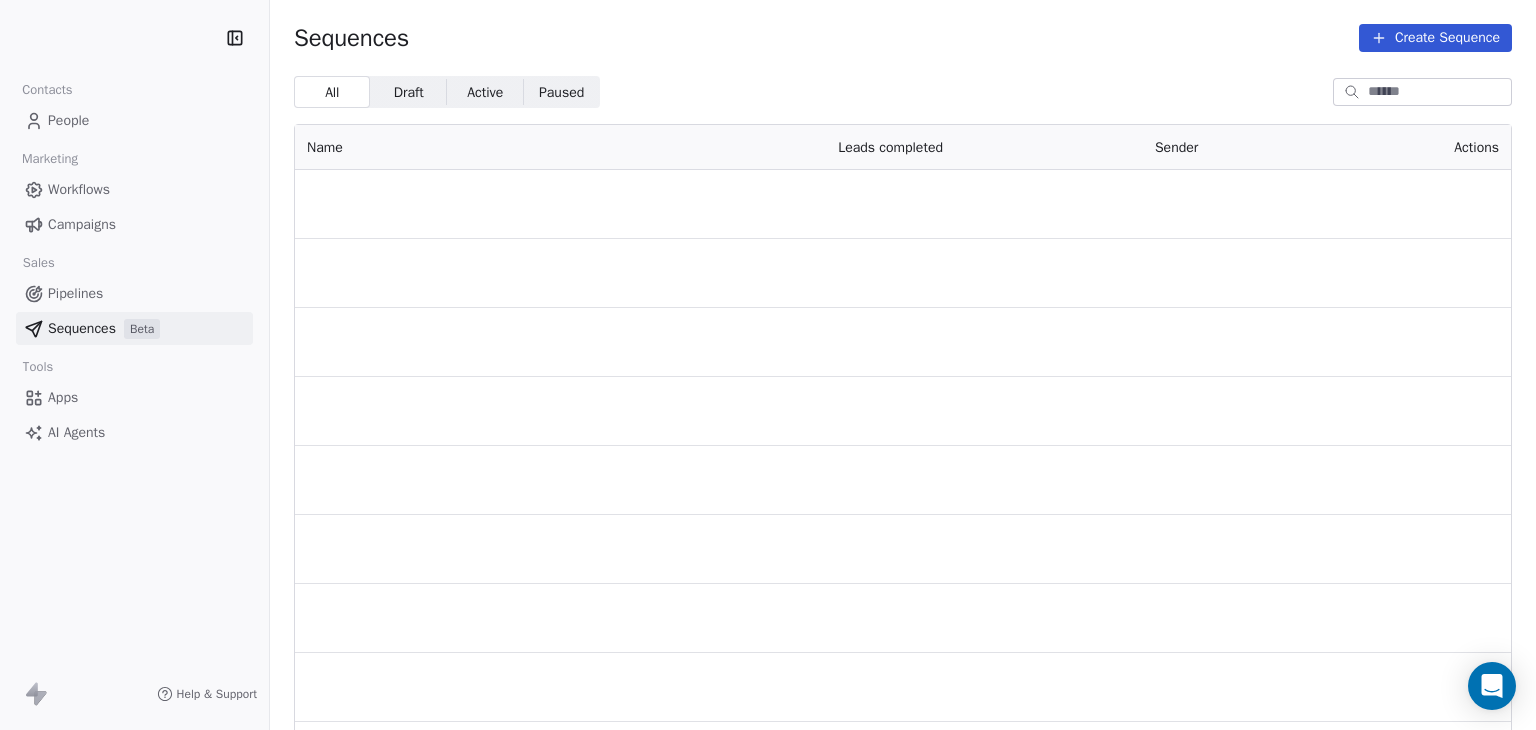 scroll, scrollTop: 0, scrollLeft: 0, axis: both 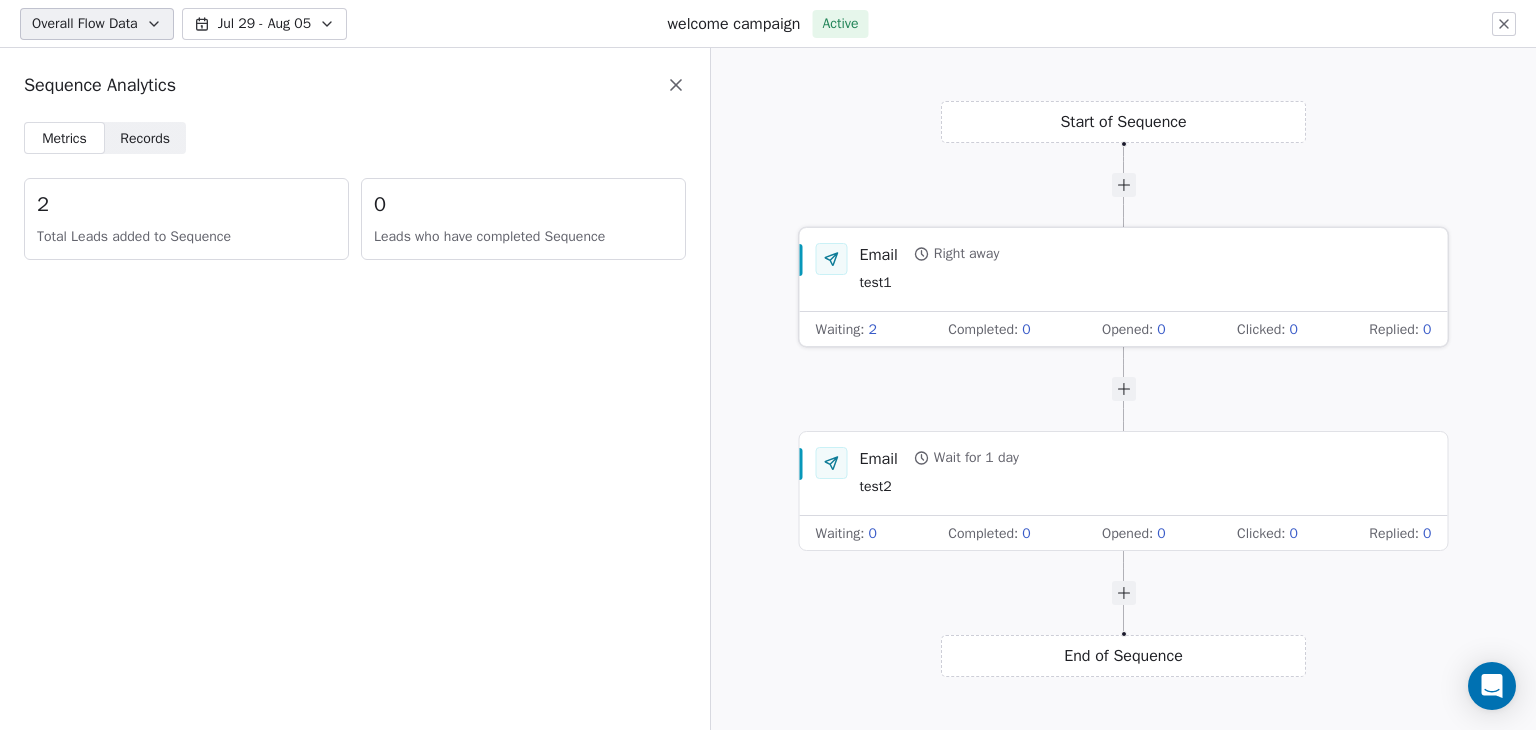 click on "Email Right away test1" at bounding box center [1146, 269] 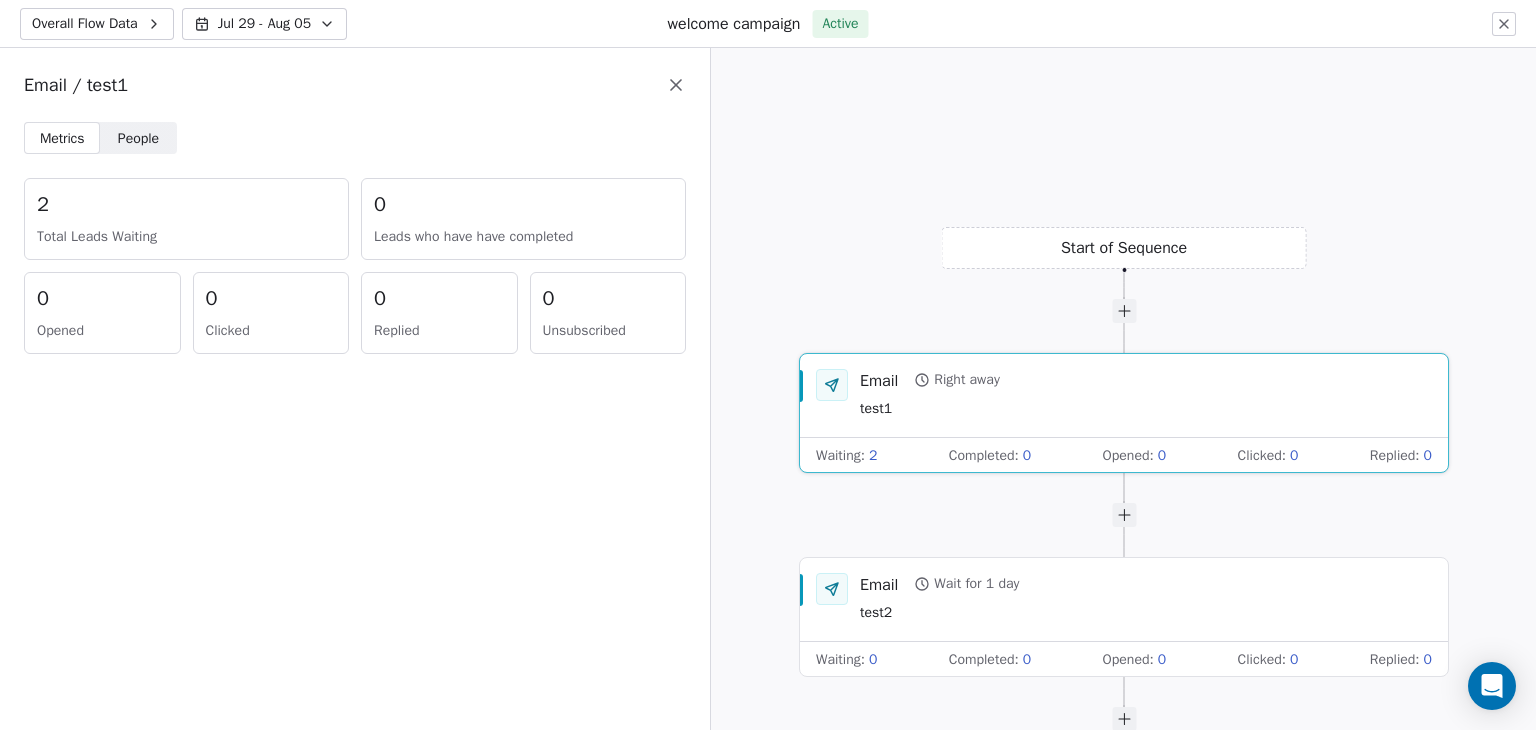 click on "People" at bounding box center [138, 138] 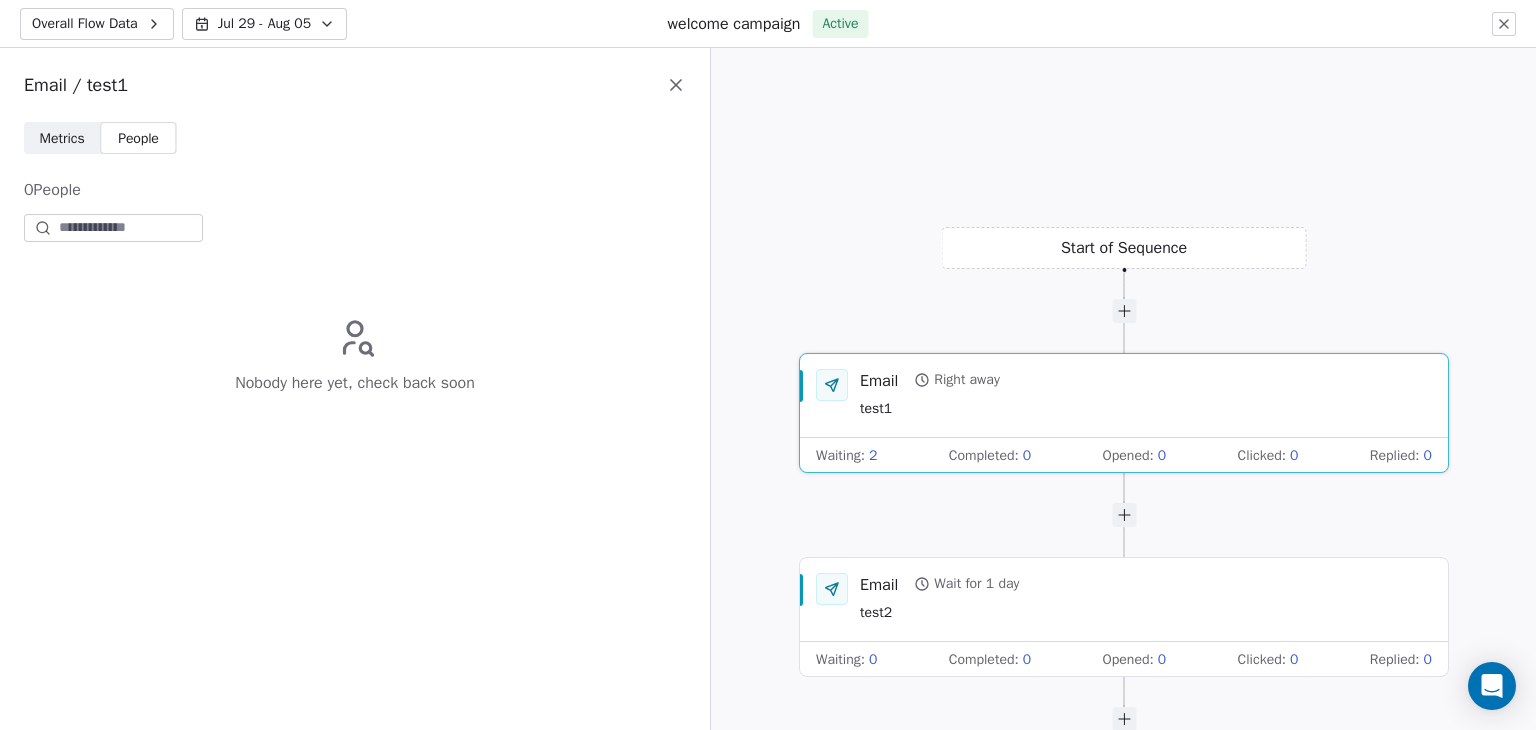 click on "Email Right away test1" at bounding box center (1146, 395) 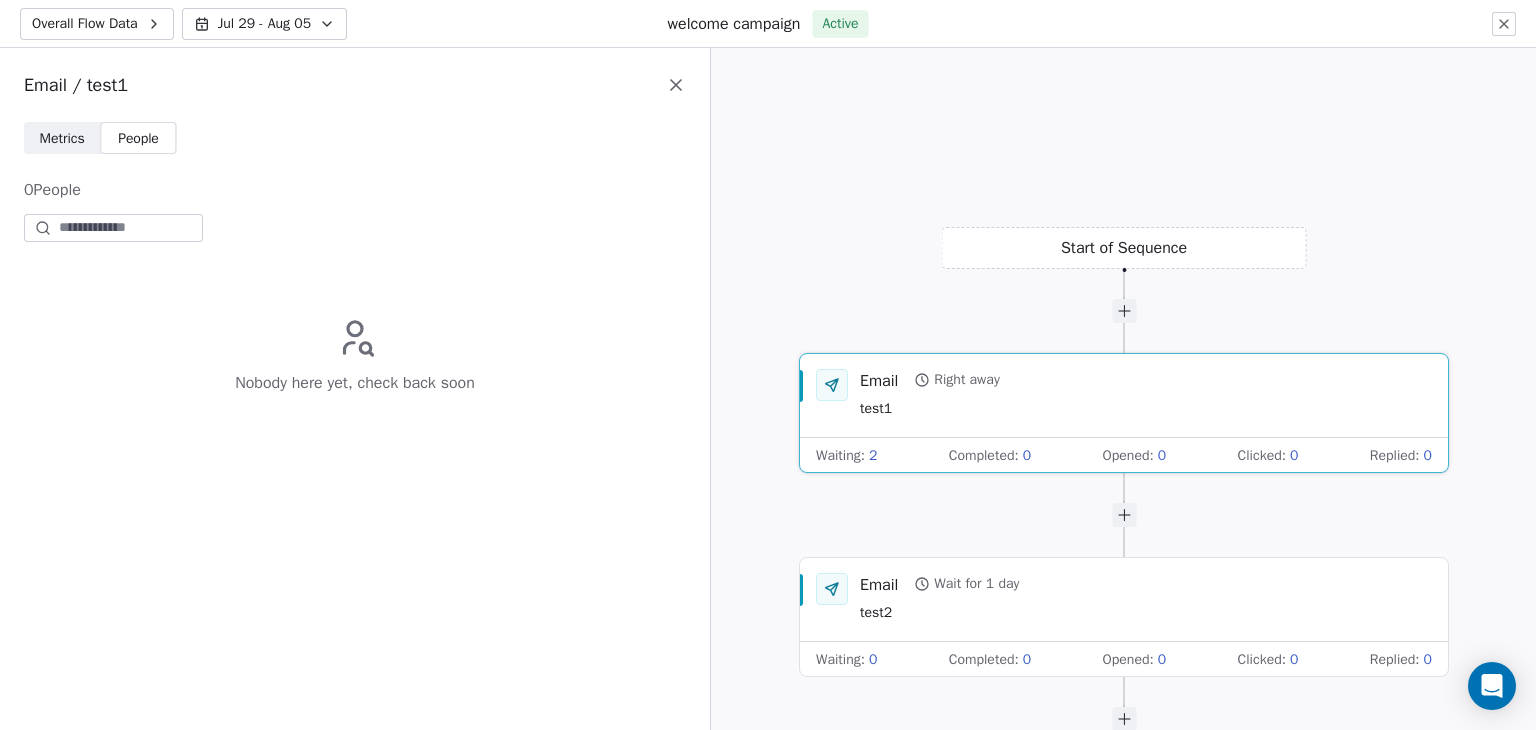 click on "Metrics Metrics" at bounding box center [62, 138] 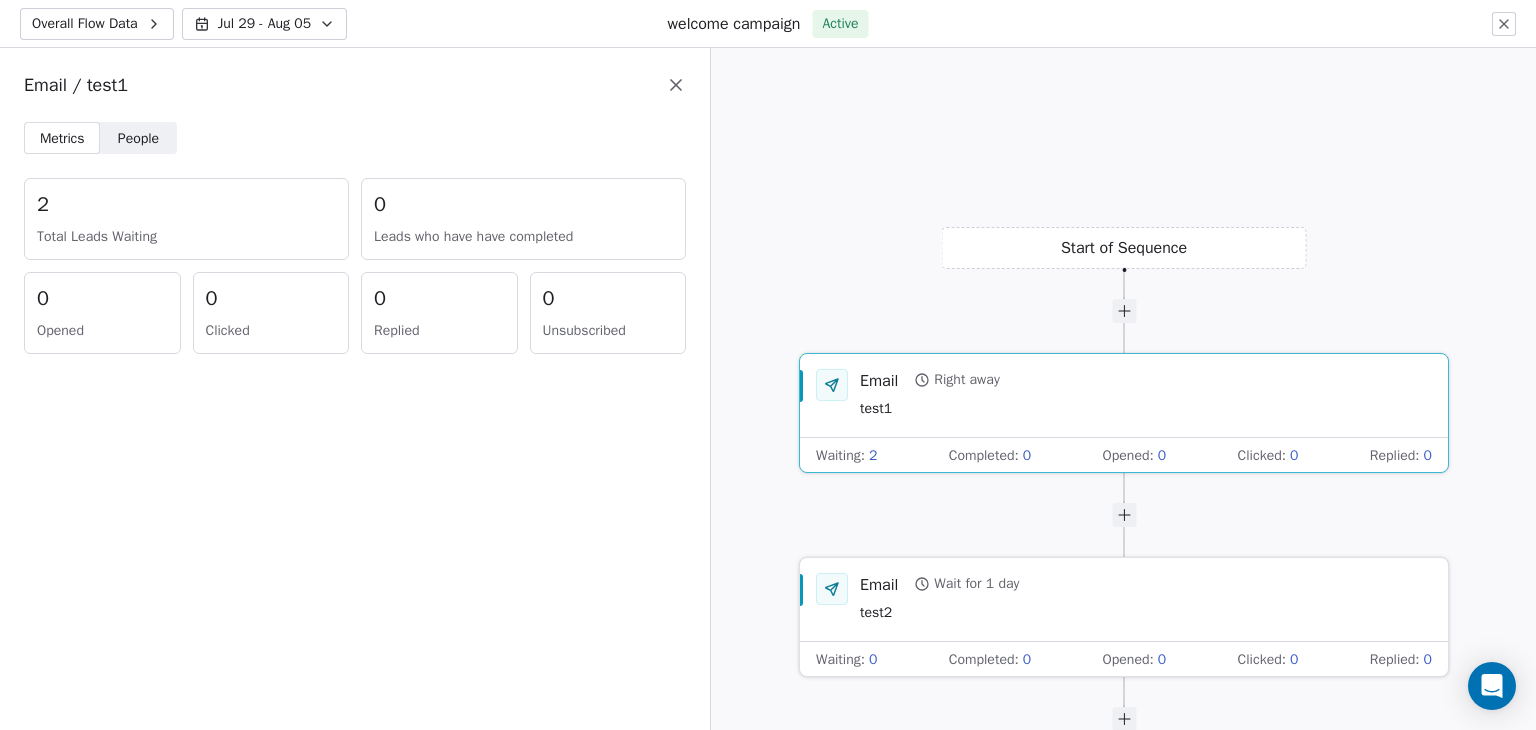 click on "Email Wait for 1 day" at bounding box center [939, 584] 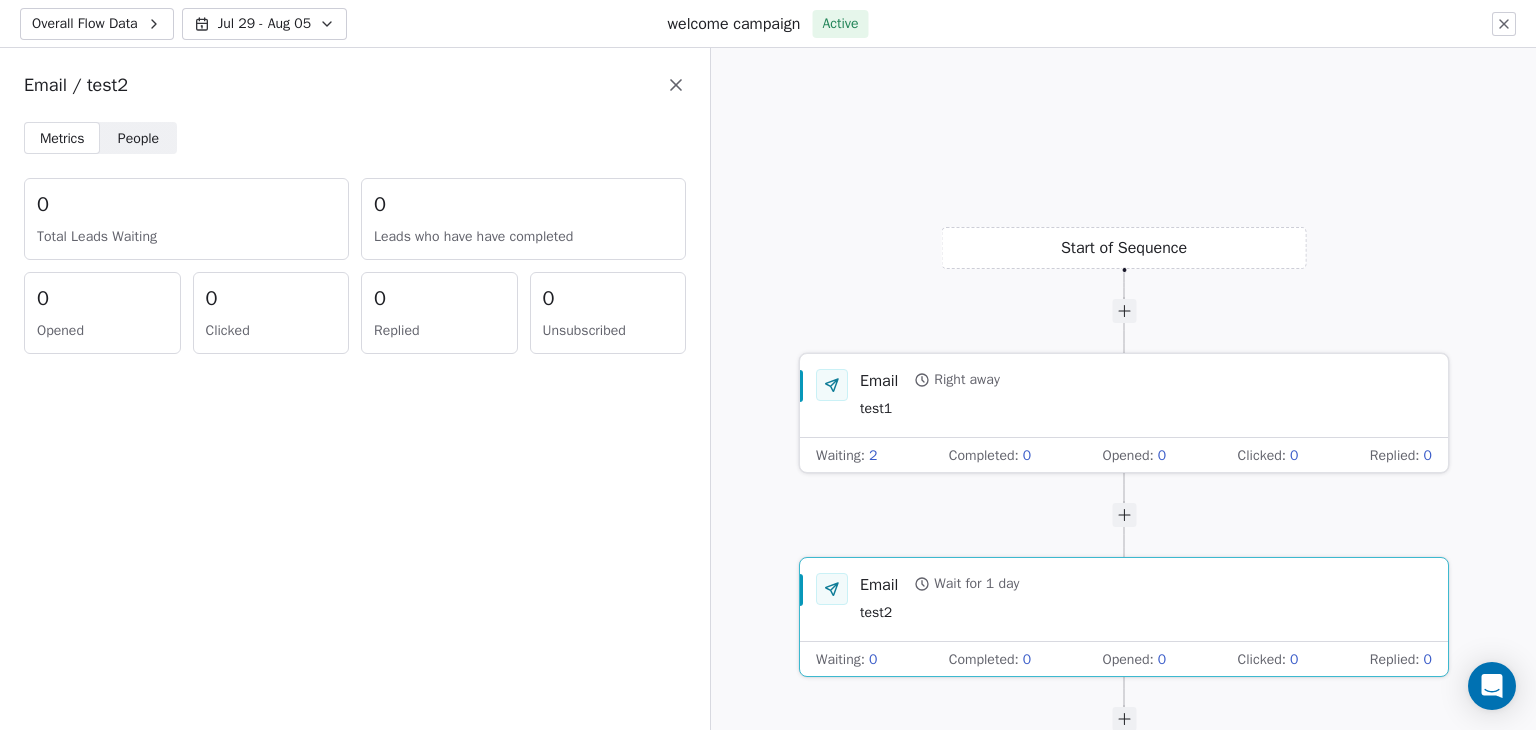 click on "test1" at bounding box center (930, 410) 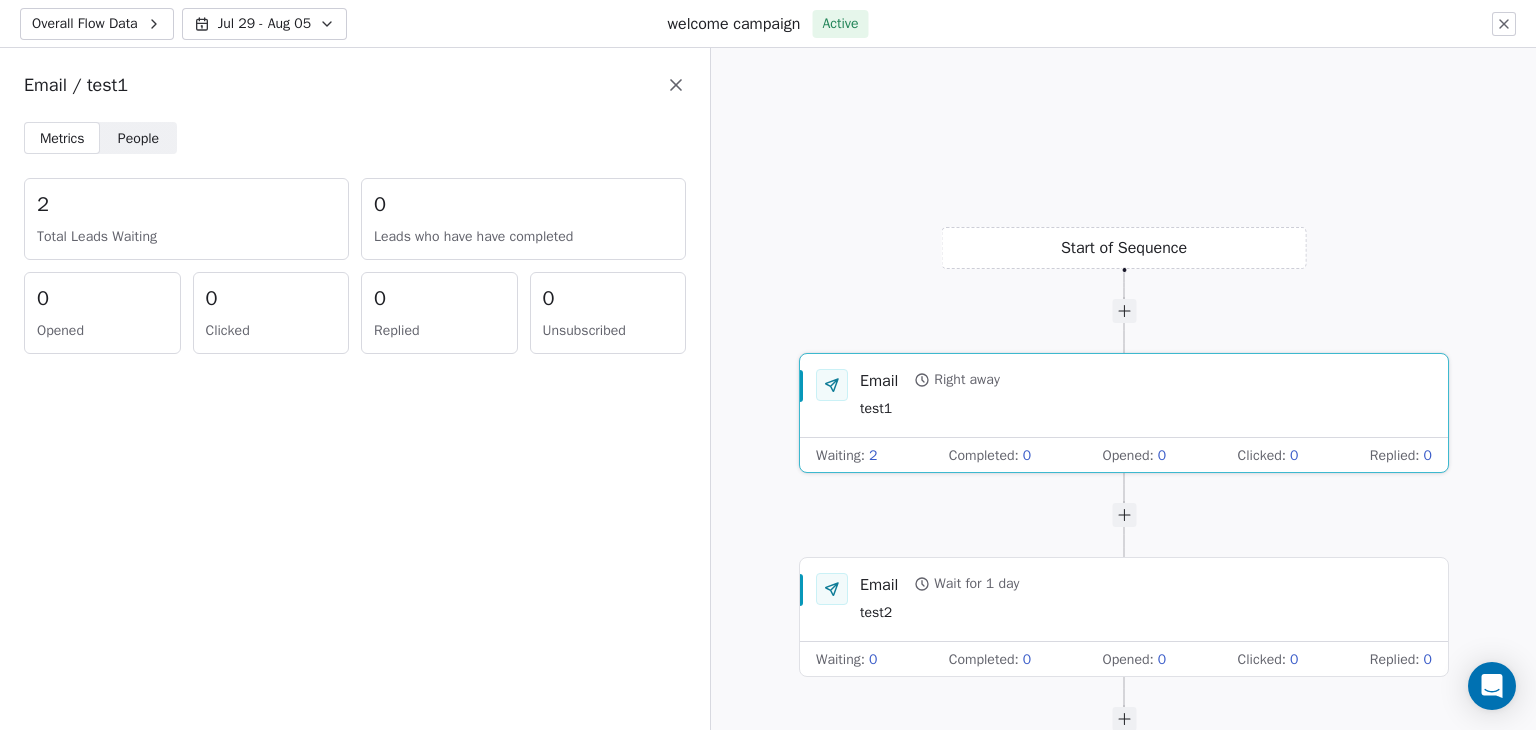 click 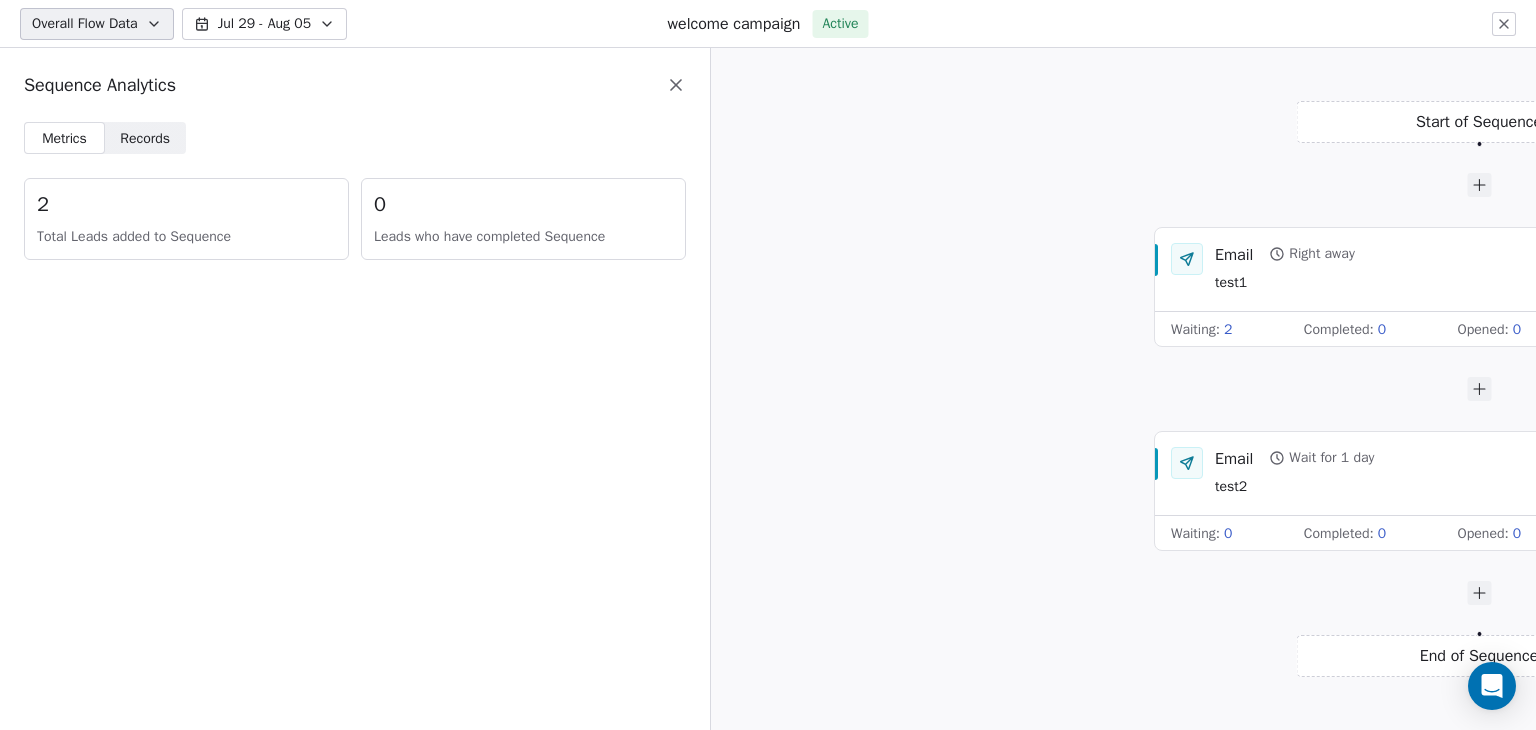 scroll, scrollTop: 0, scrollLeft: 0, axis: both 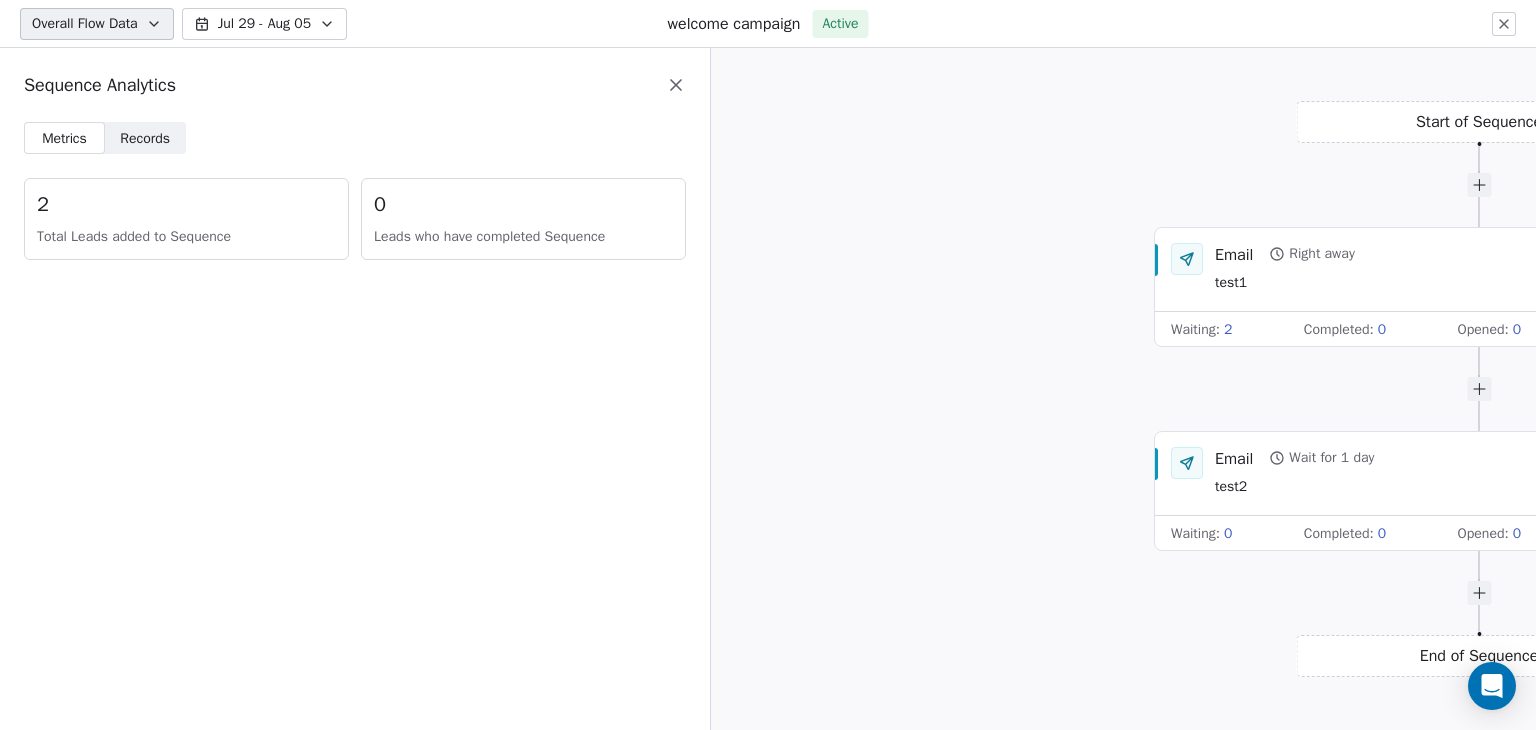 click on "2 Total Leads added to Sequence" at bounding box center [186, 219] 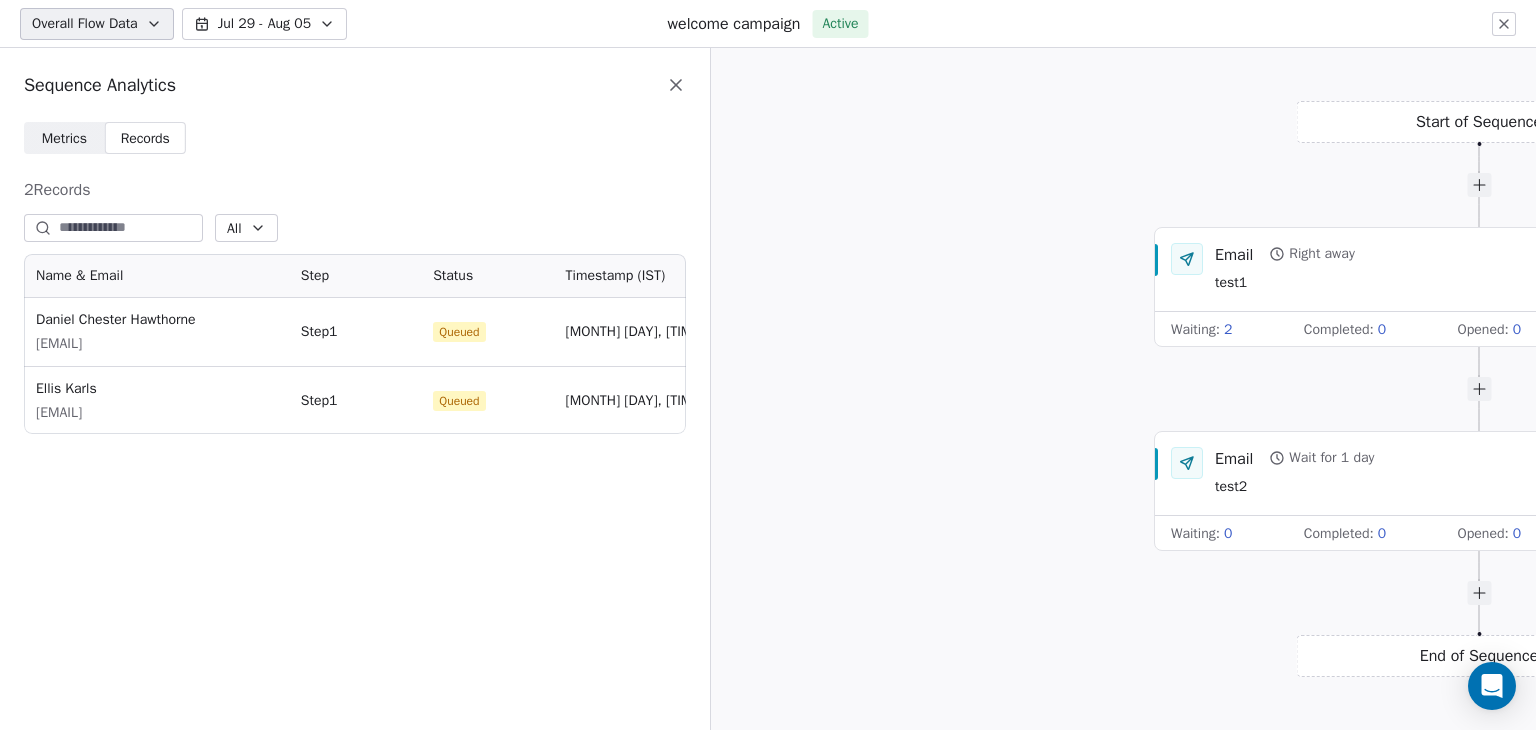 scroll, scrollTop: 16, scrollLeft: 16, axis: both 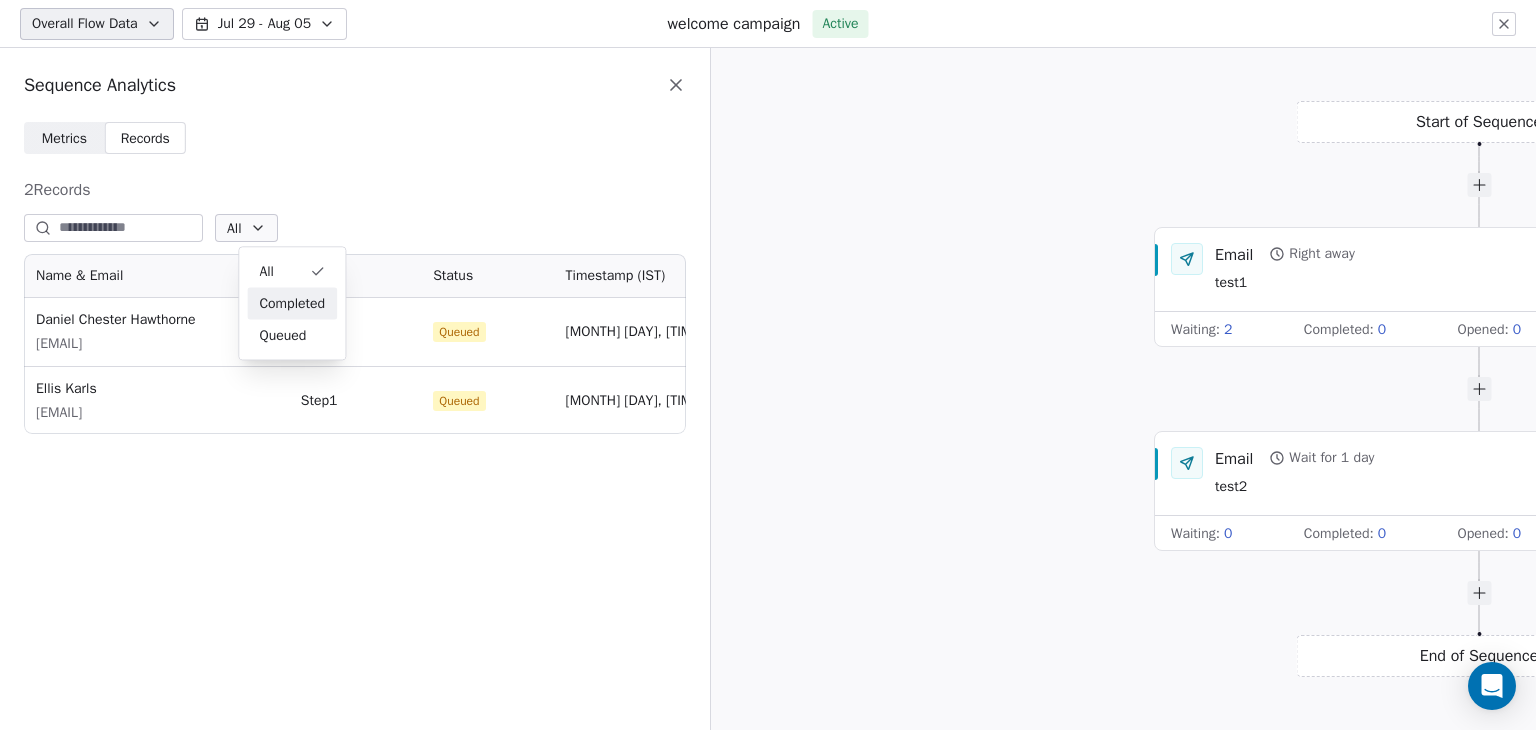 click on "Completed" at bounding box center (292, 303) 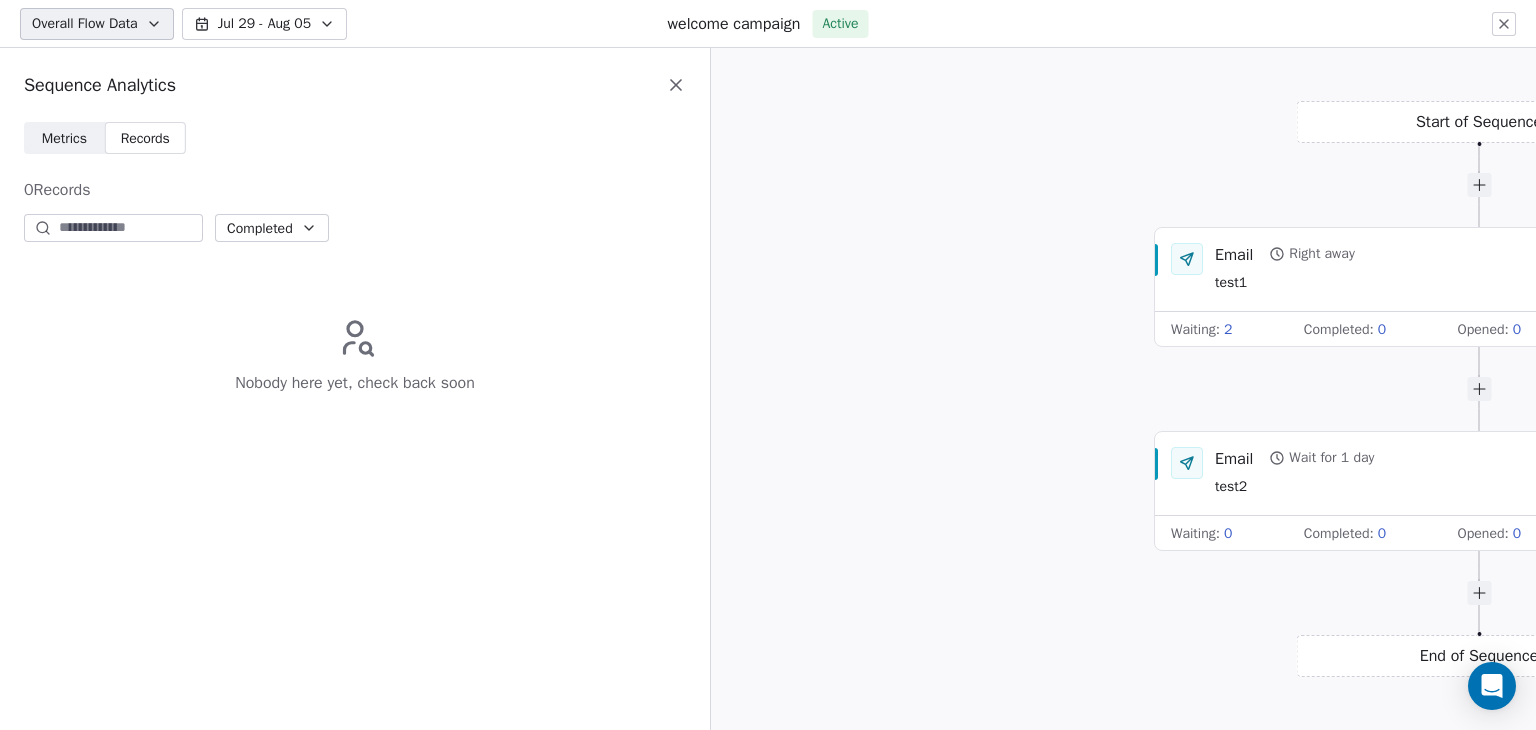click on "Completed" at bounding box center (260, 228) 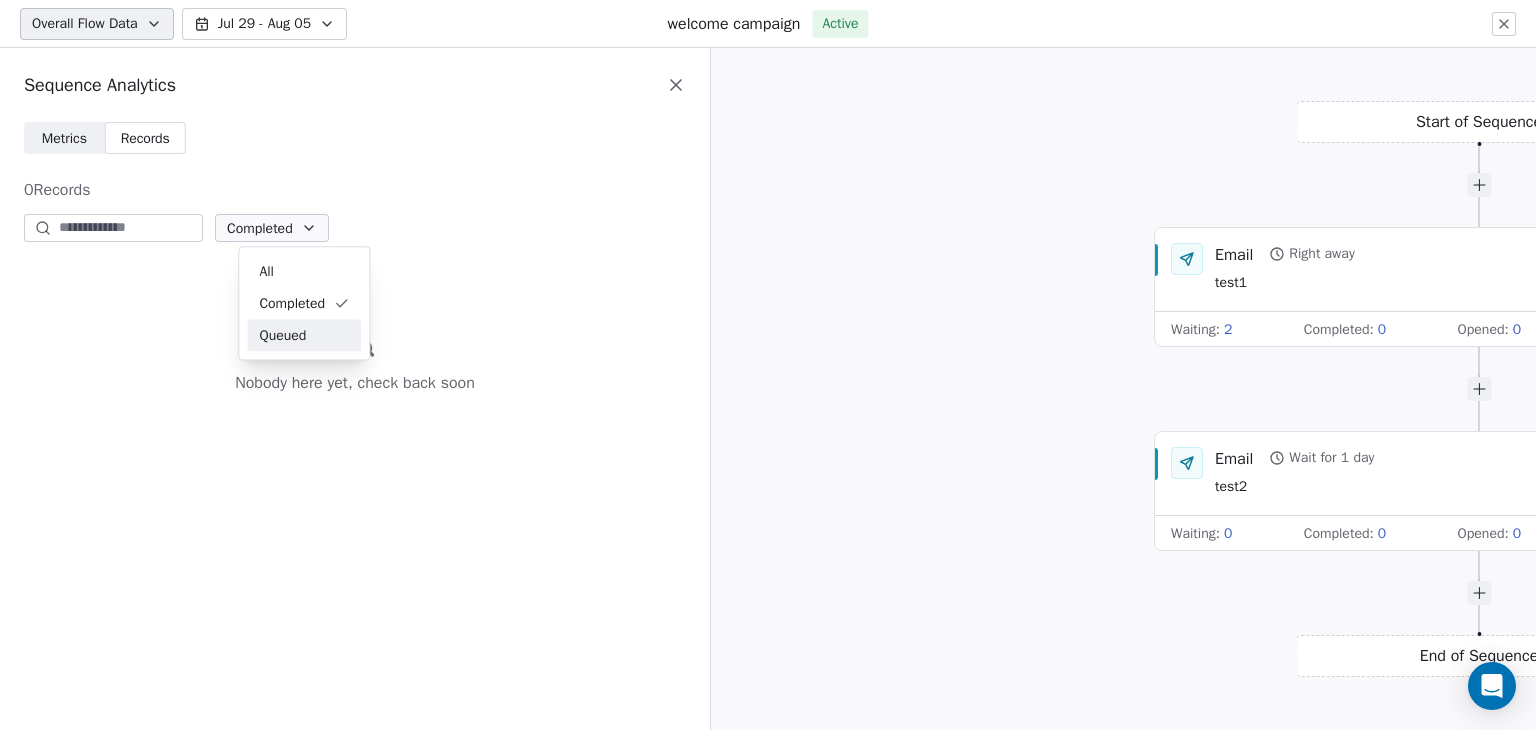 click on "Queued" at bounding box center [282, 335] 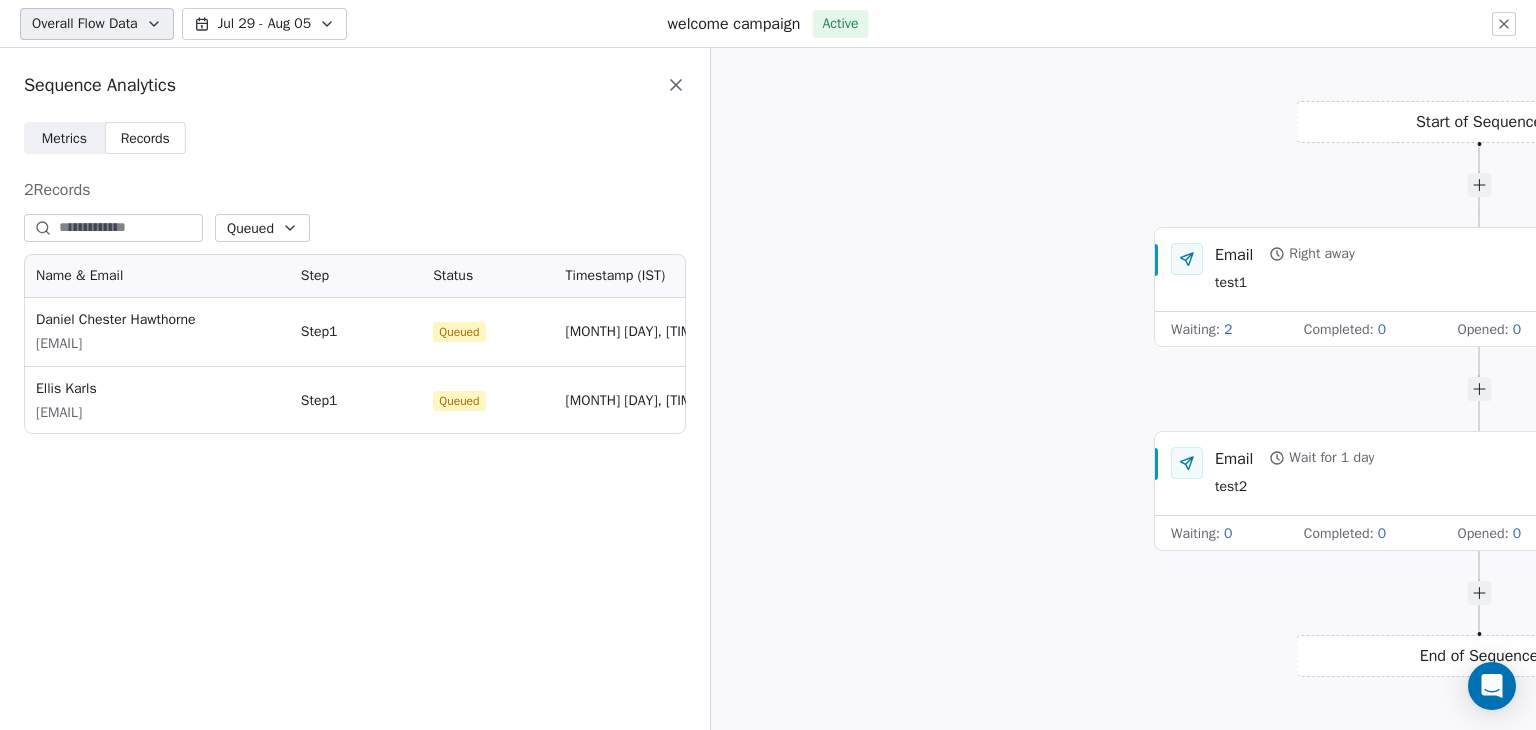 scroll, scrollTop: 16, scrollLeft: 16, axis: both 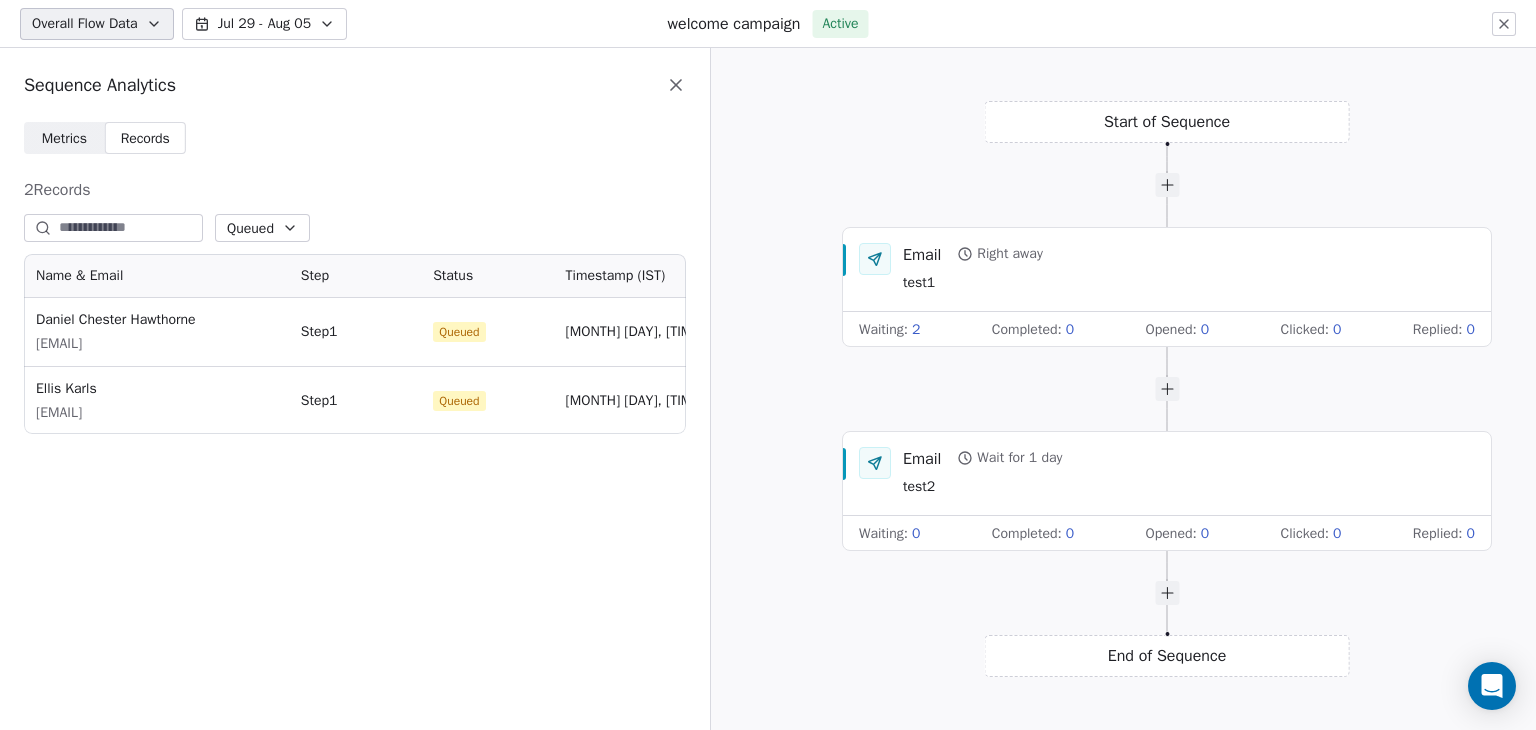 drag, startPoint x: 1060, startPoint y: 495, endPoint x: 748, endPoint y: 513, distance: 312.5188 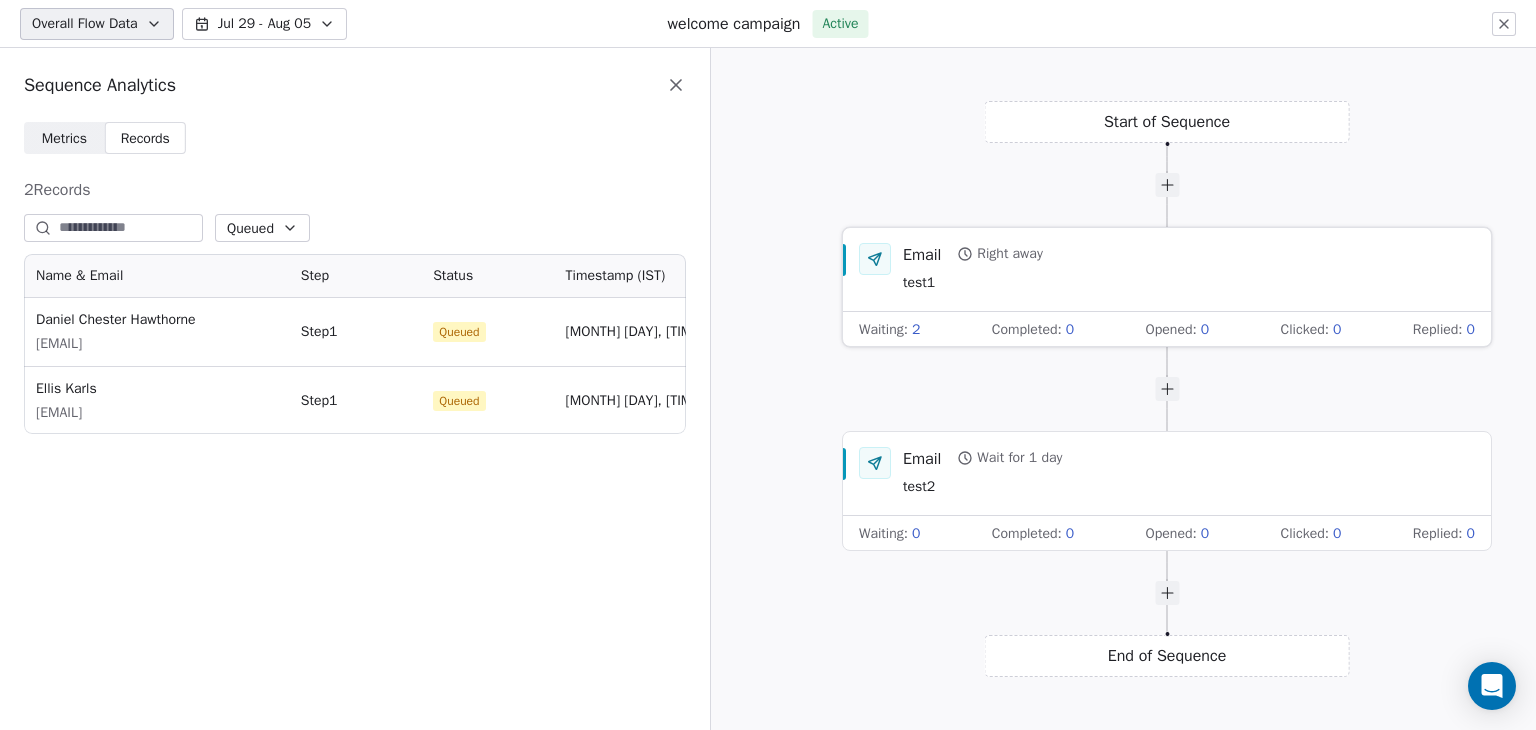 click on "Email Right away test1" at bounding box center (1189, 269) 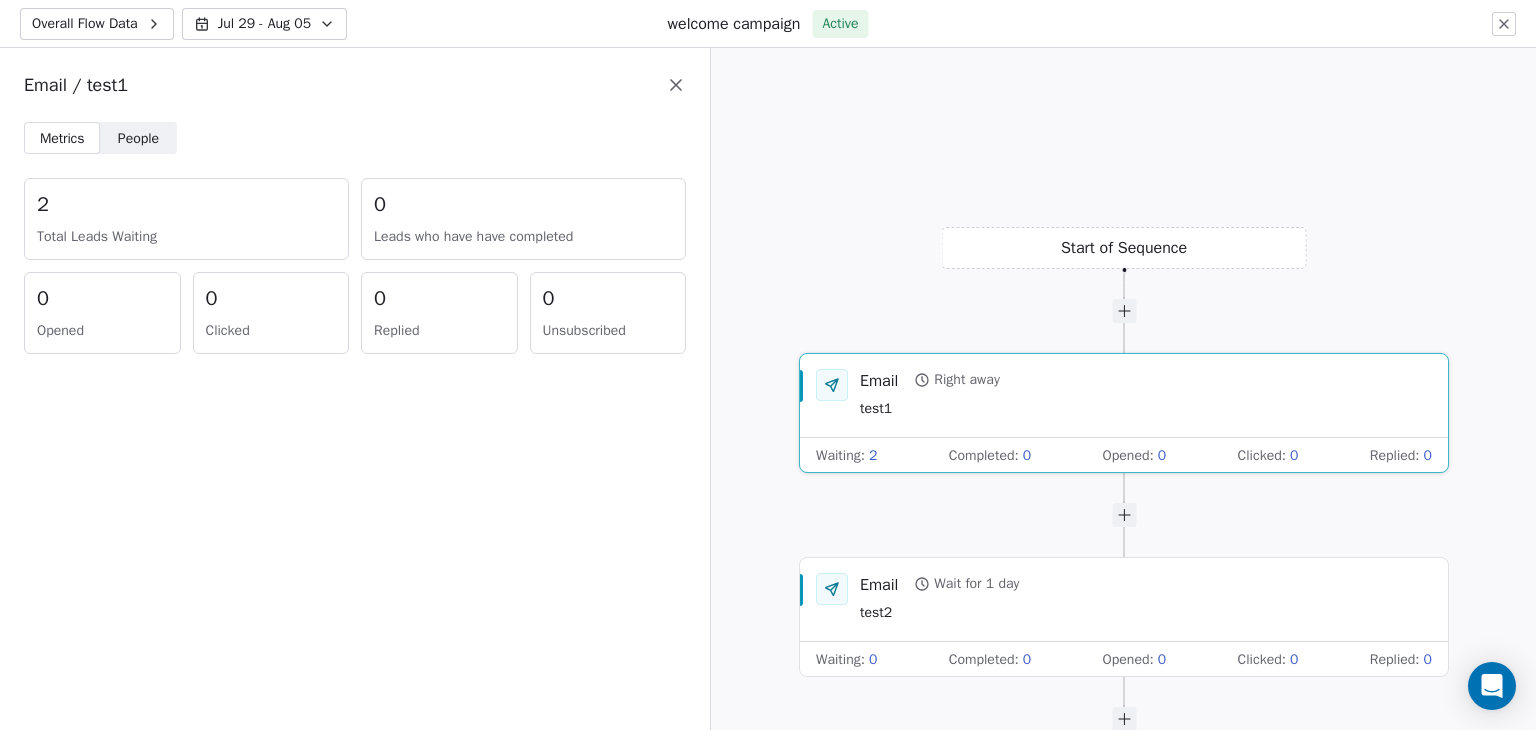 click on "People" at bounding box center (138, 138) 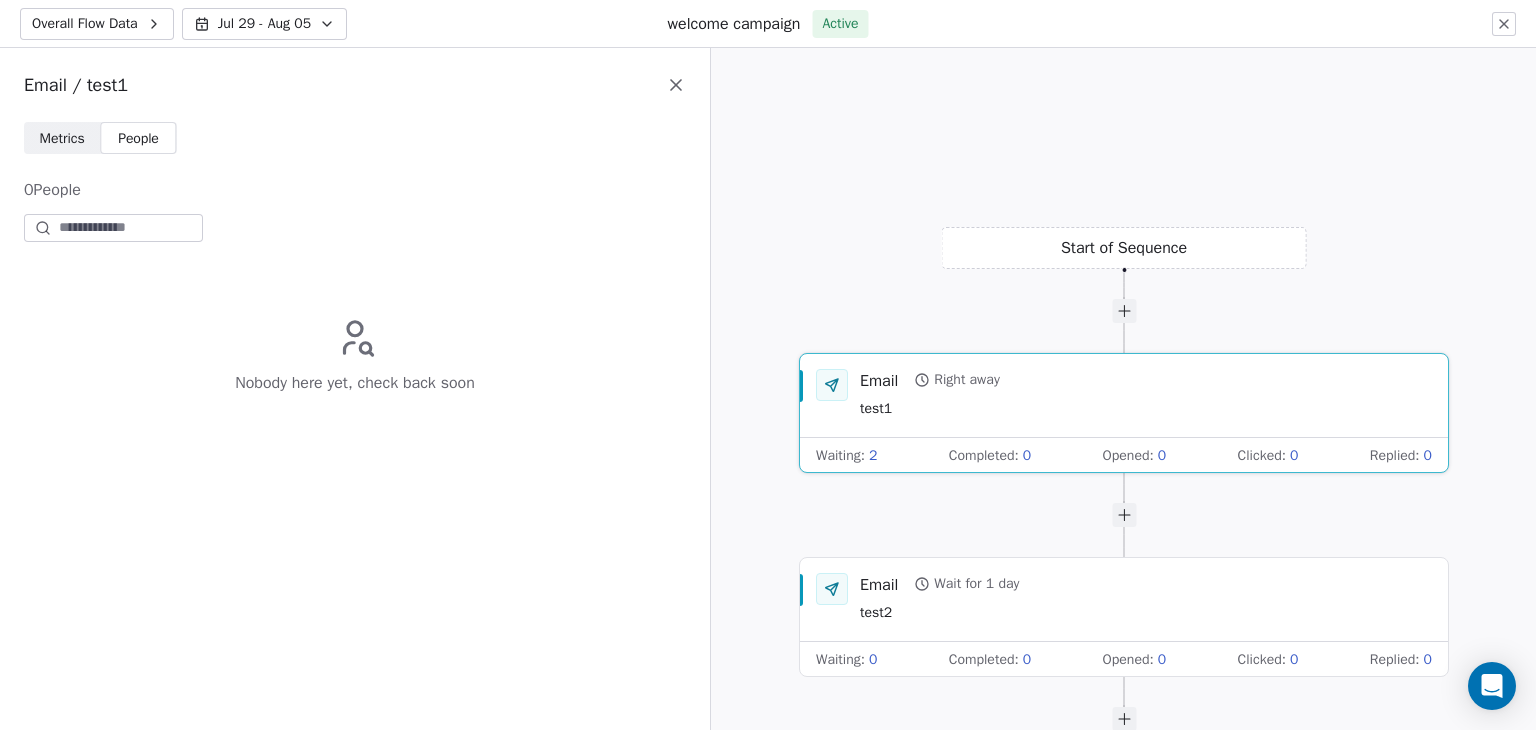 click on "Metrics Metrics People People 0  People Nobody here yet, check back soon" at bounding box center [355, 301] 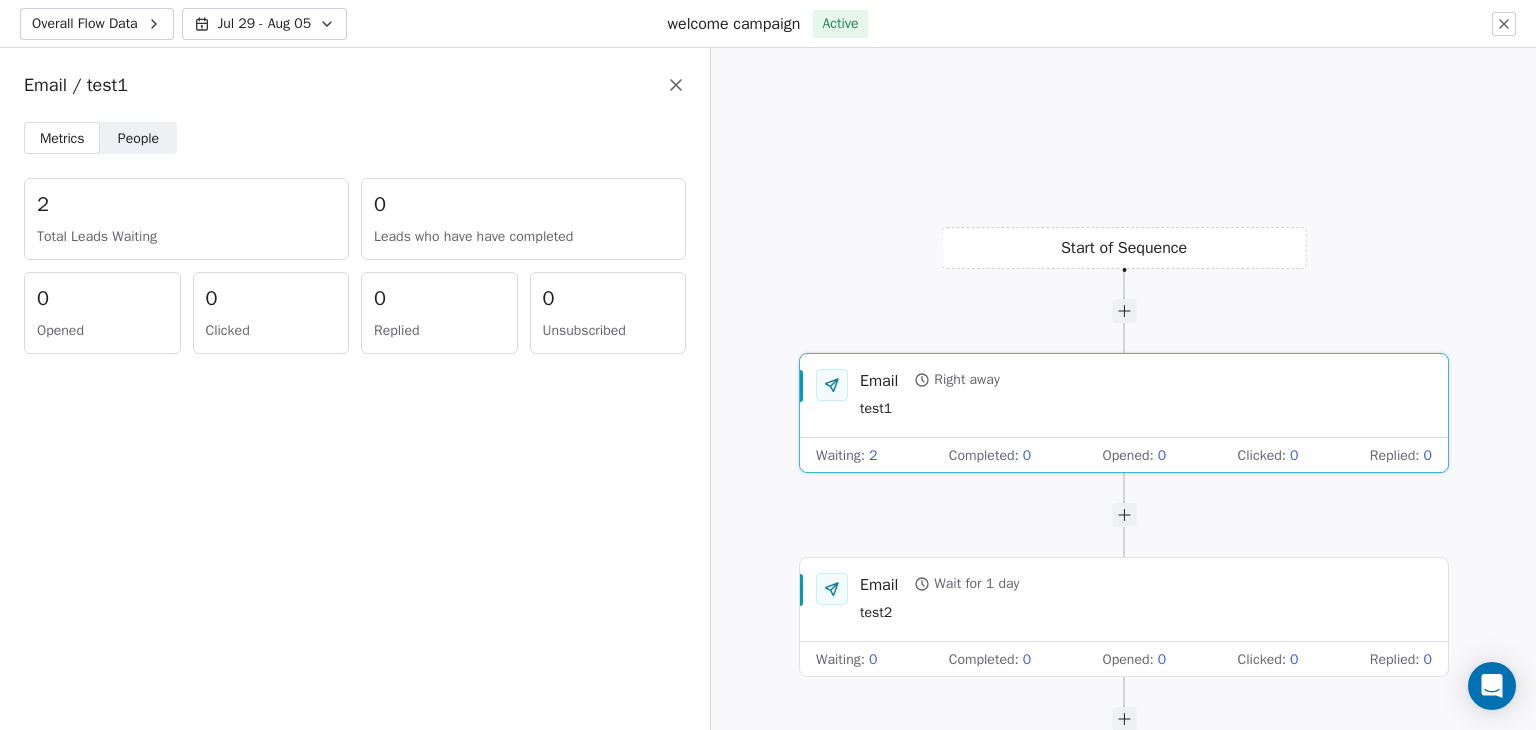 click 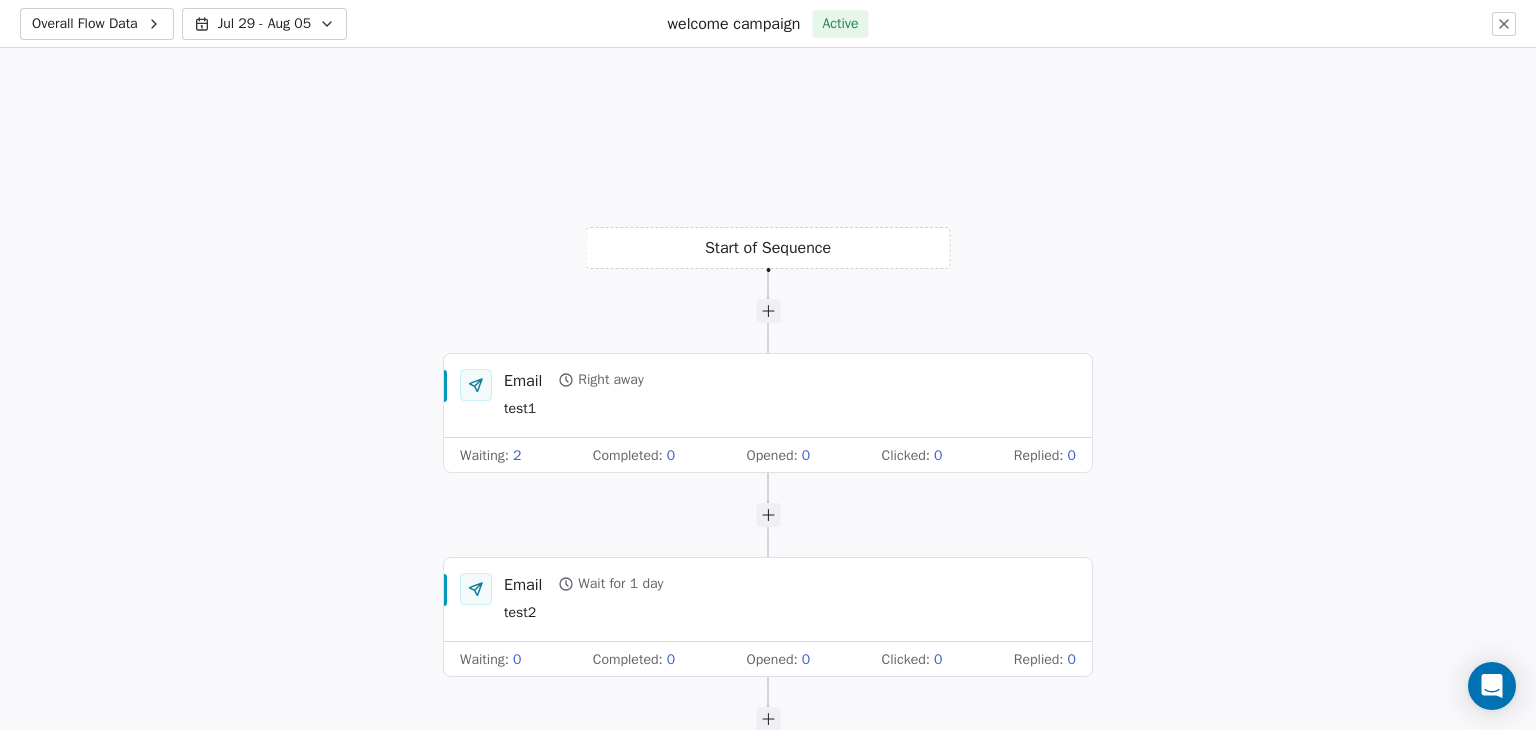 click on "Start of Sequence Email Right away test1 Waiting : 2 Completed : 0 Opened : 0 Clicked : 0 Replied : 0 End of Sequence Email Wait for 1 day test2 Waiting : 0 Completed : 0 Opened : 0 Clicked : 0 Replied : 0" at bounding box center [768, 389] 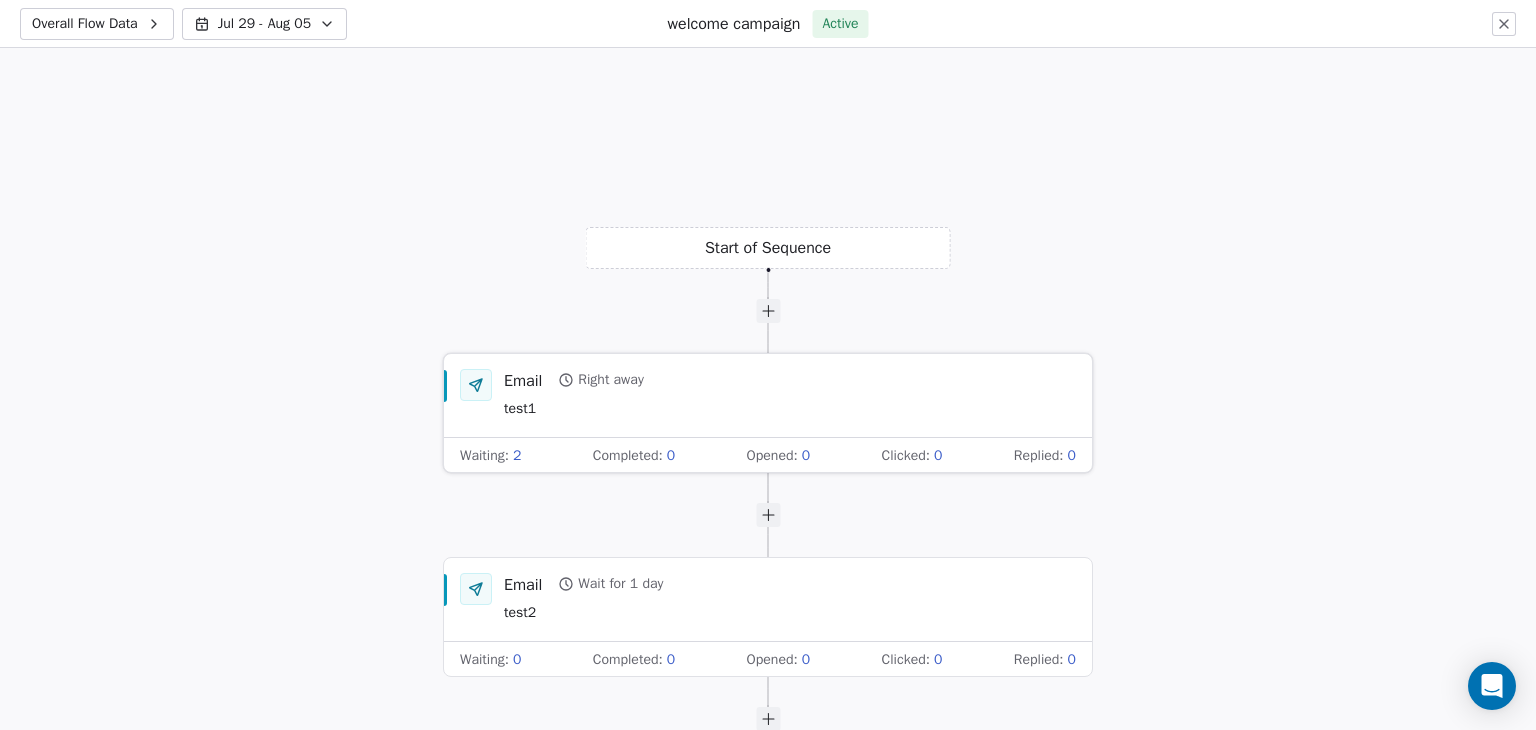 click on "Email Right away test1" at bounding box center [790, 395] 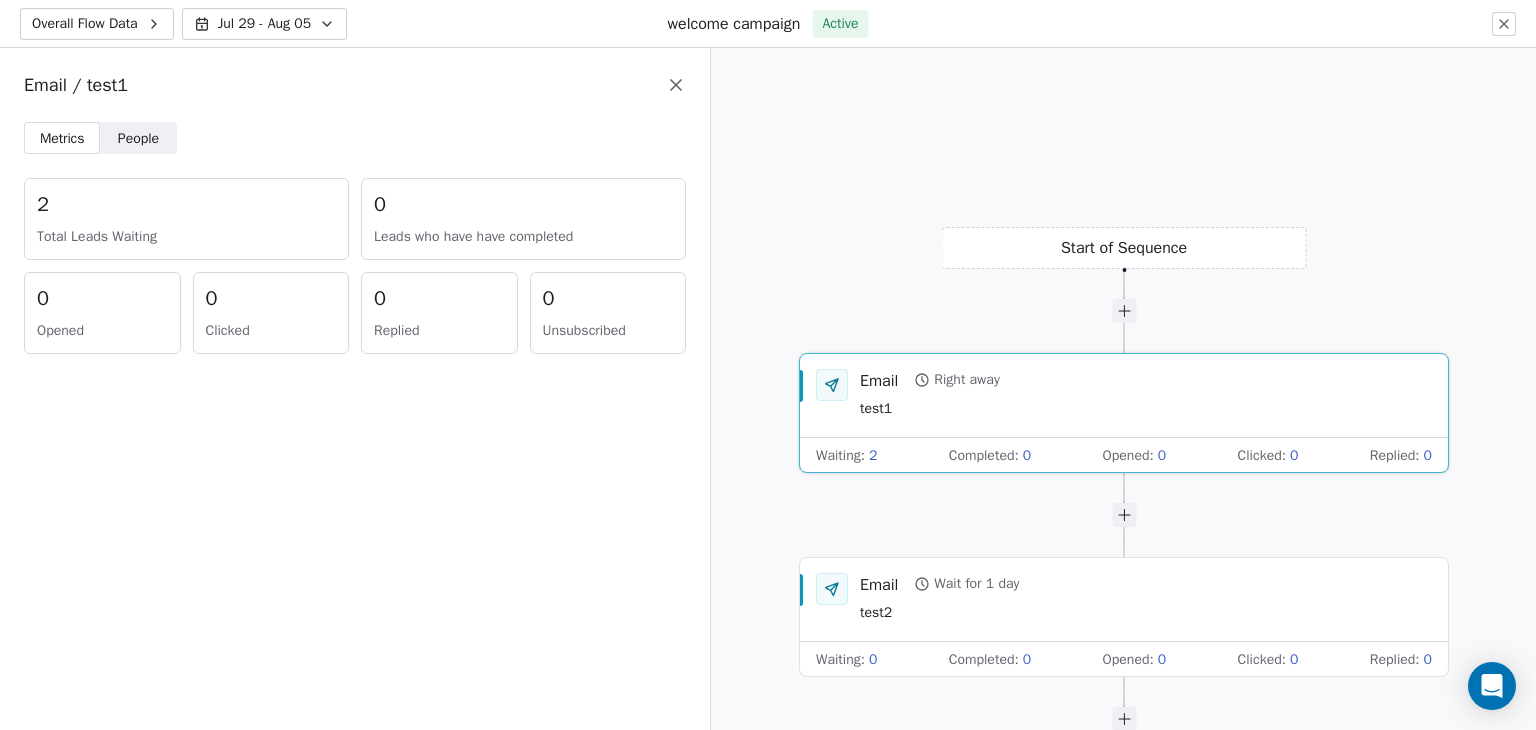 click on "People" at bounding box center [138, 138] 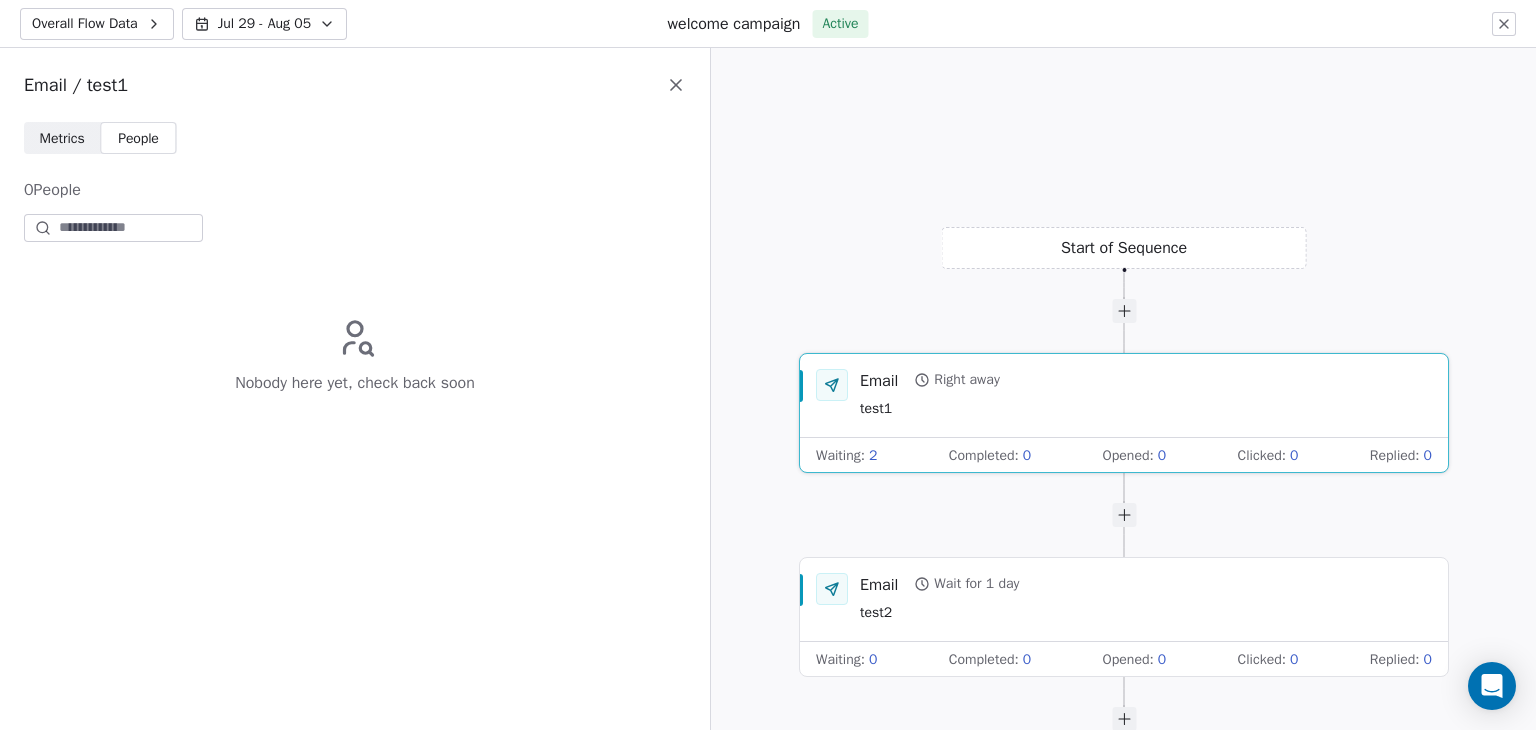 click on "Metrics" at bounding box center (62, 138) 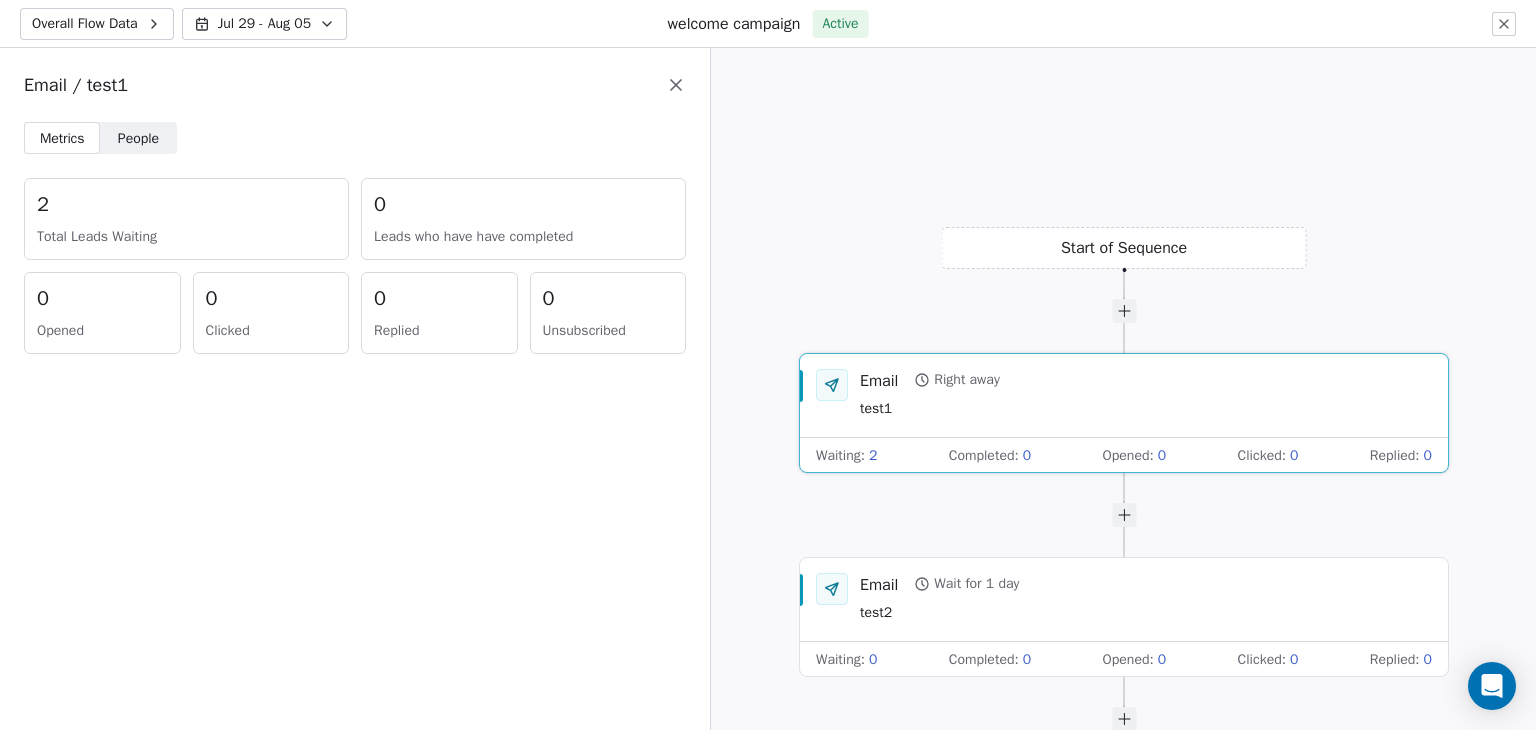 click 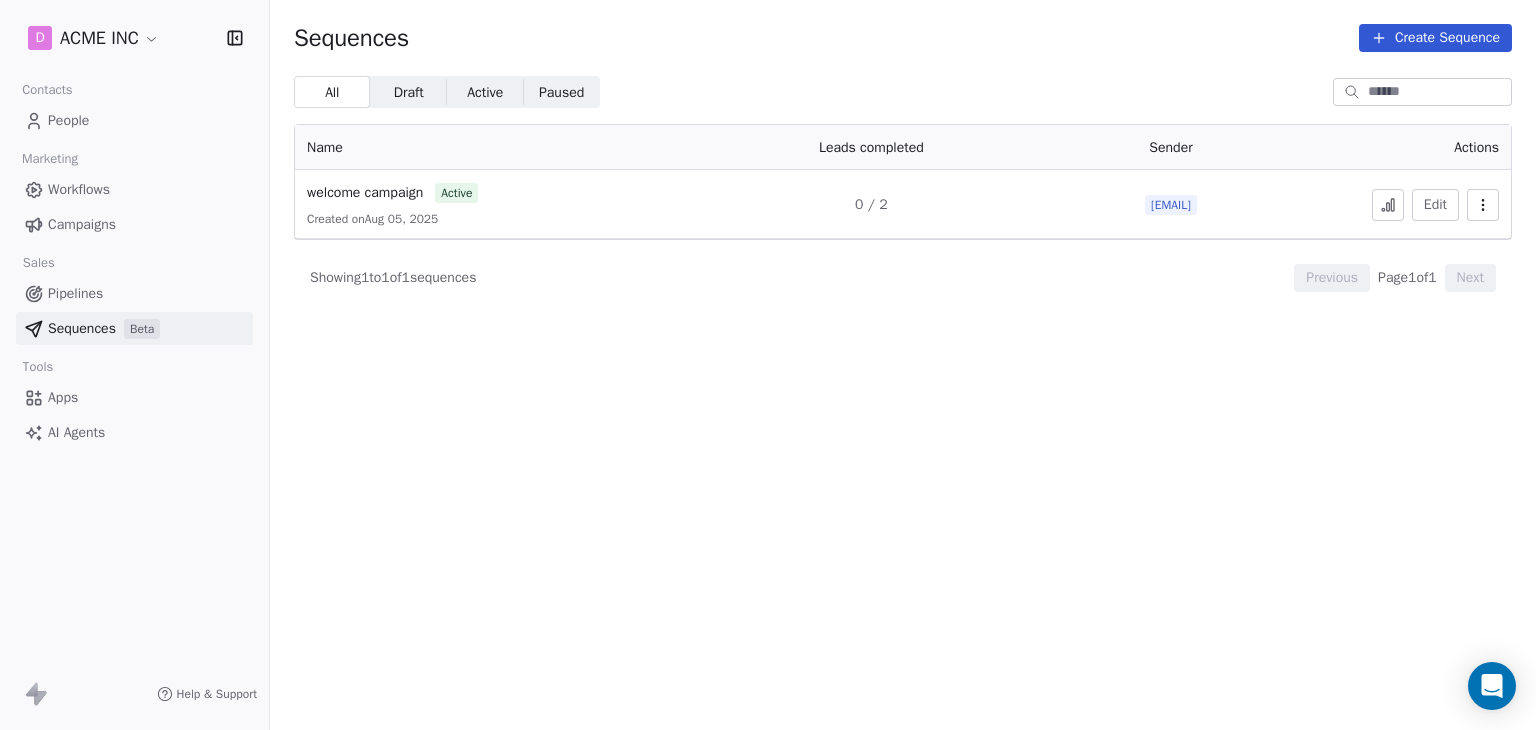 scroll, scrollTop: 0, scrollLeft: 0, axis: both 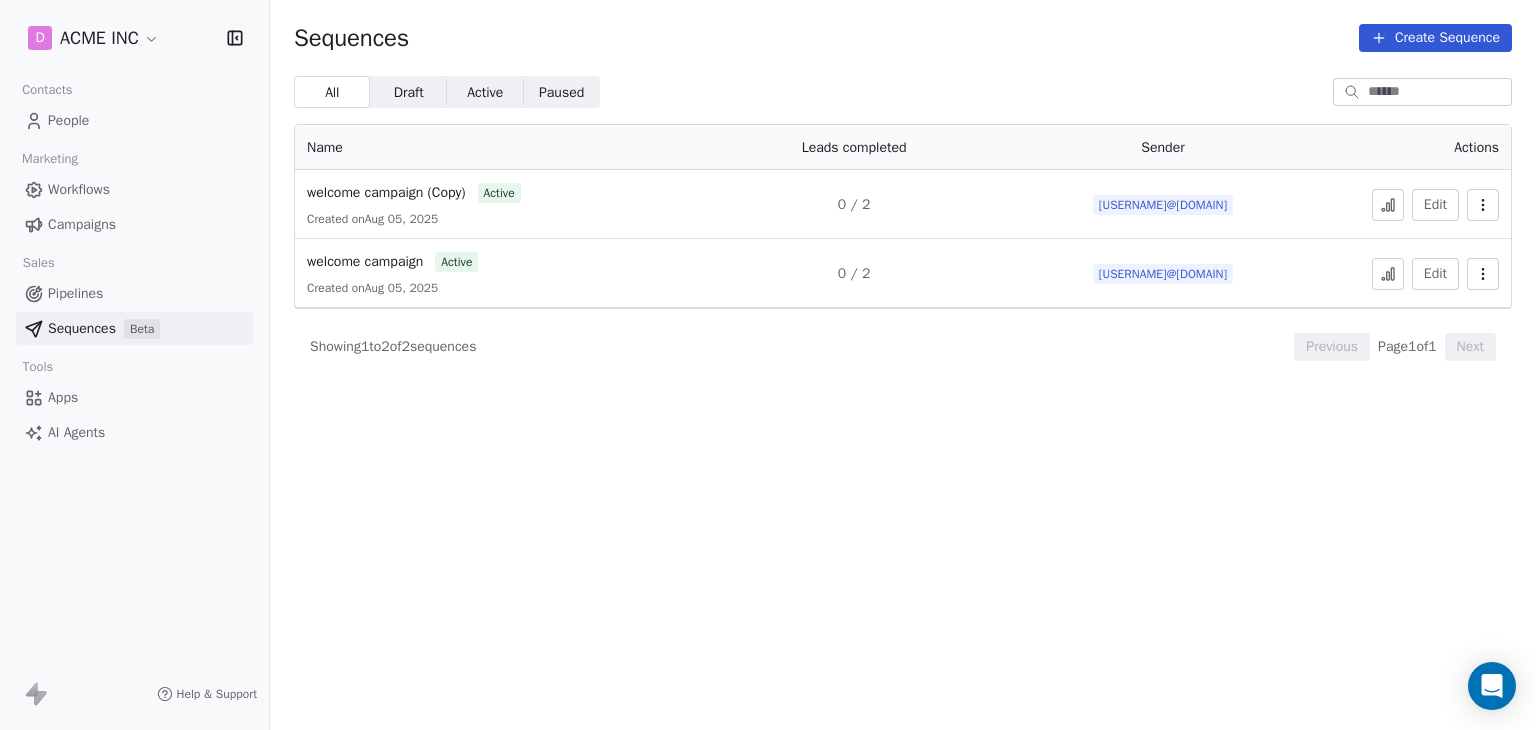 click 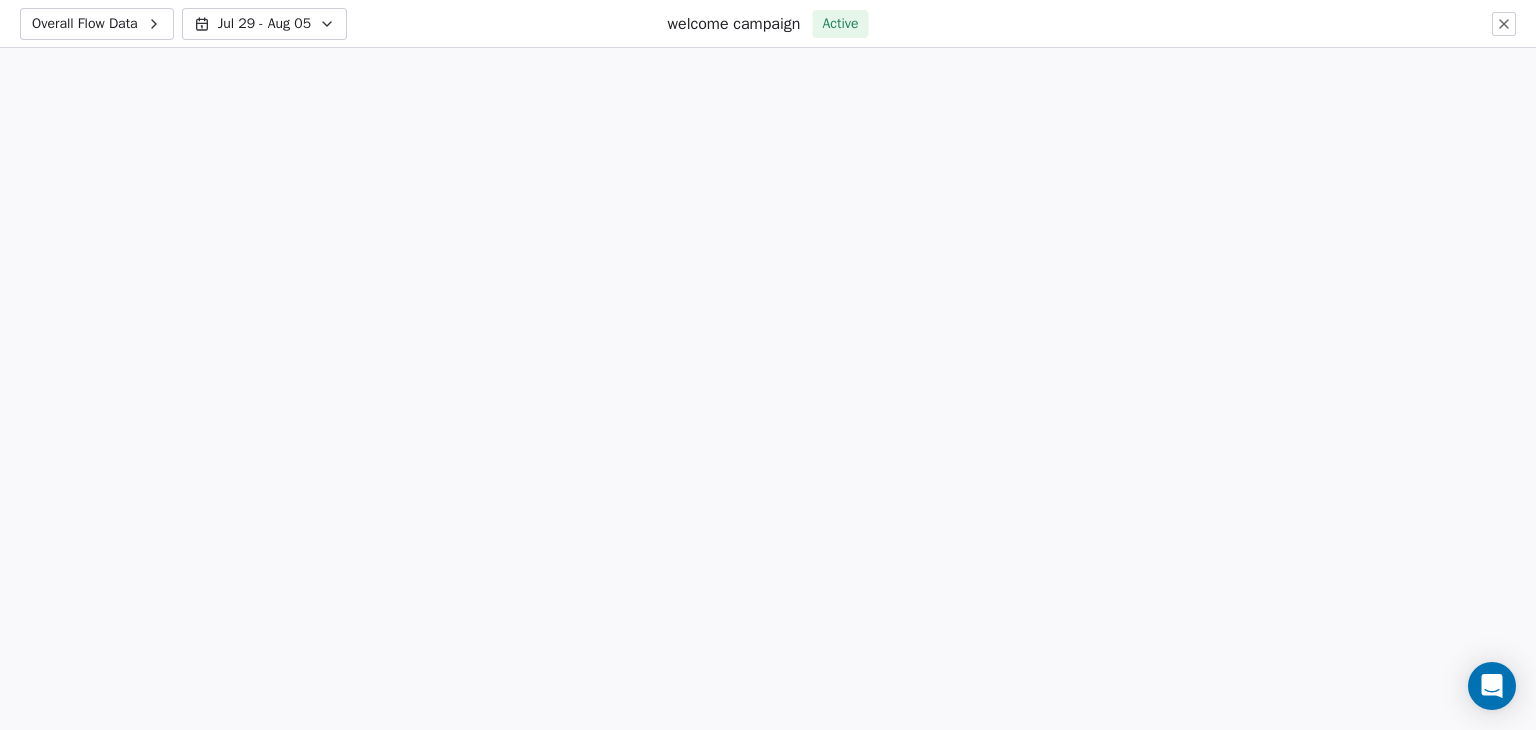 scroll, scrollTop: 0, scrollLeft: 0, axis: both 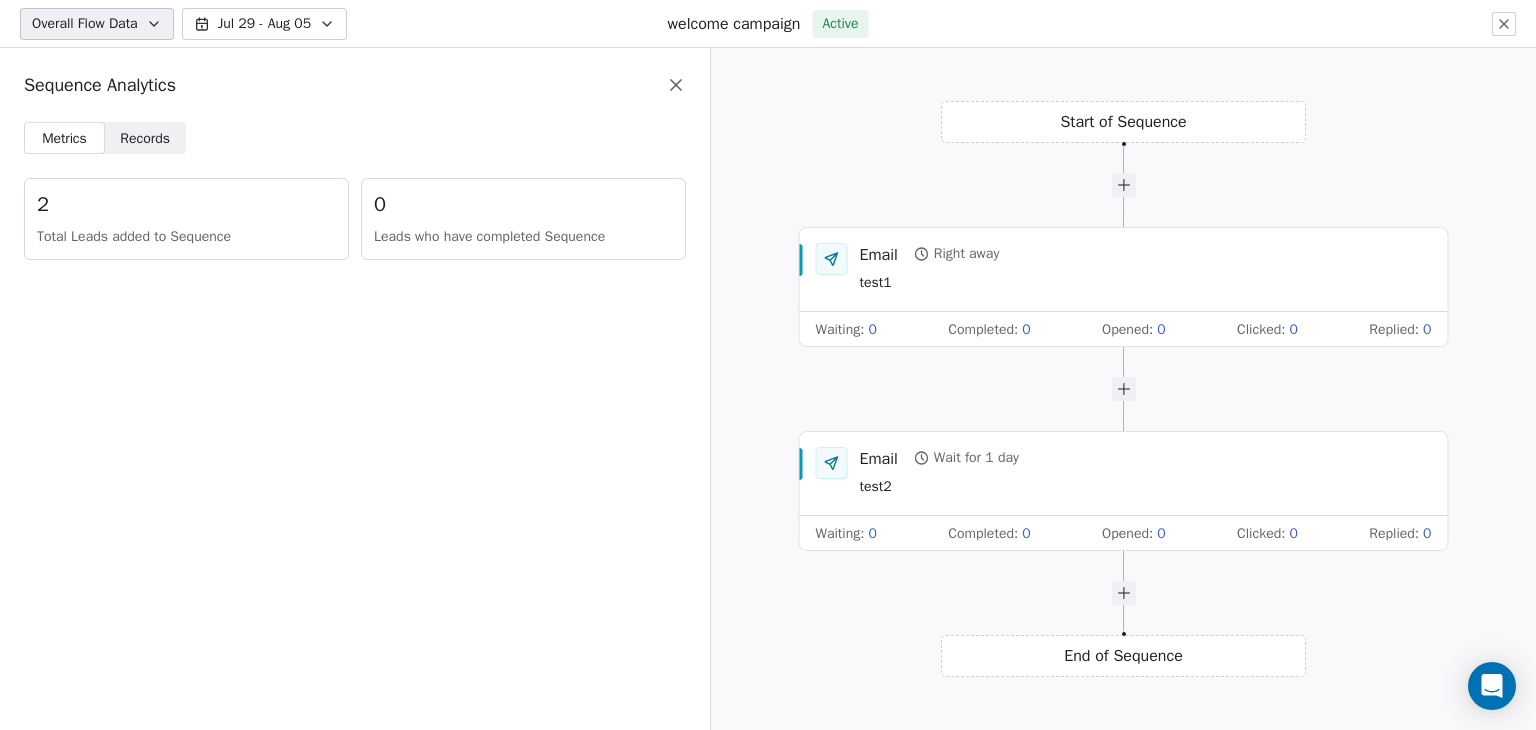 click on "Records" at bounding box center [145, 138] 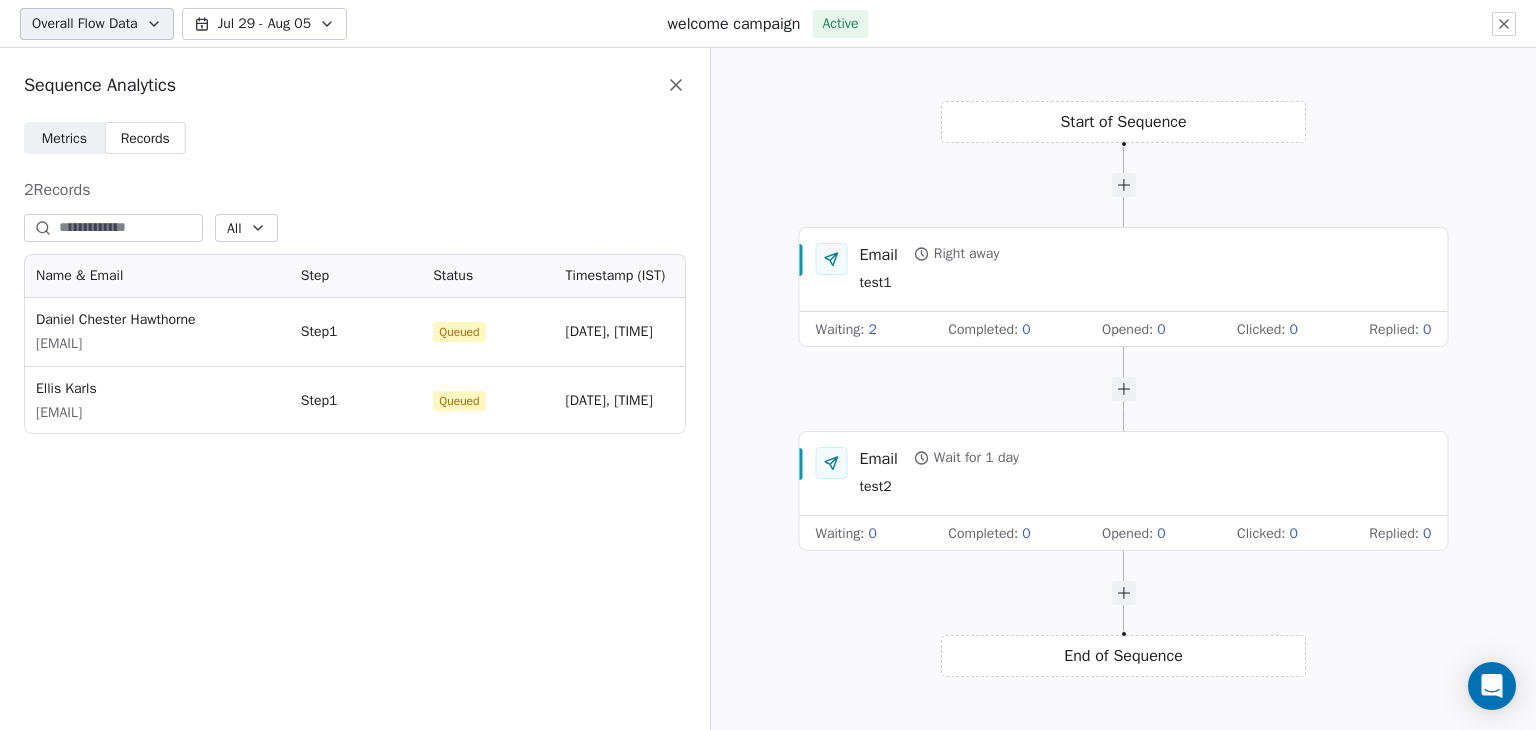scroll, scrollTop: 16, scrollLeft: 16, axis: both 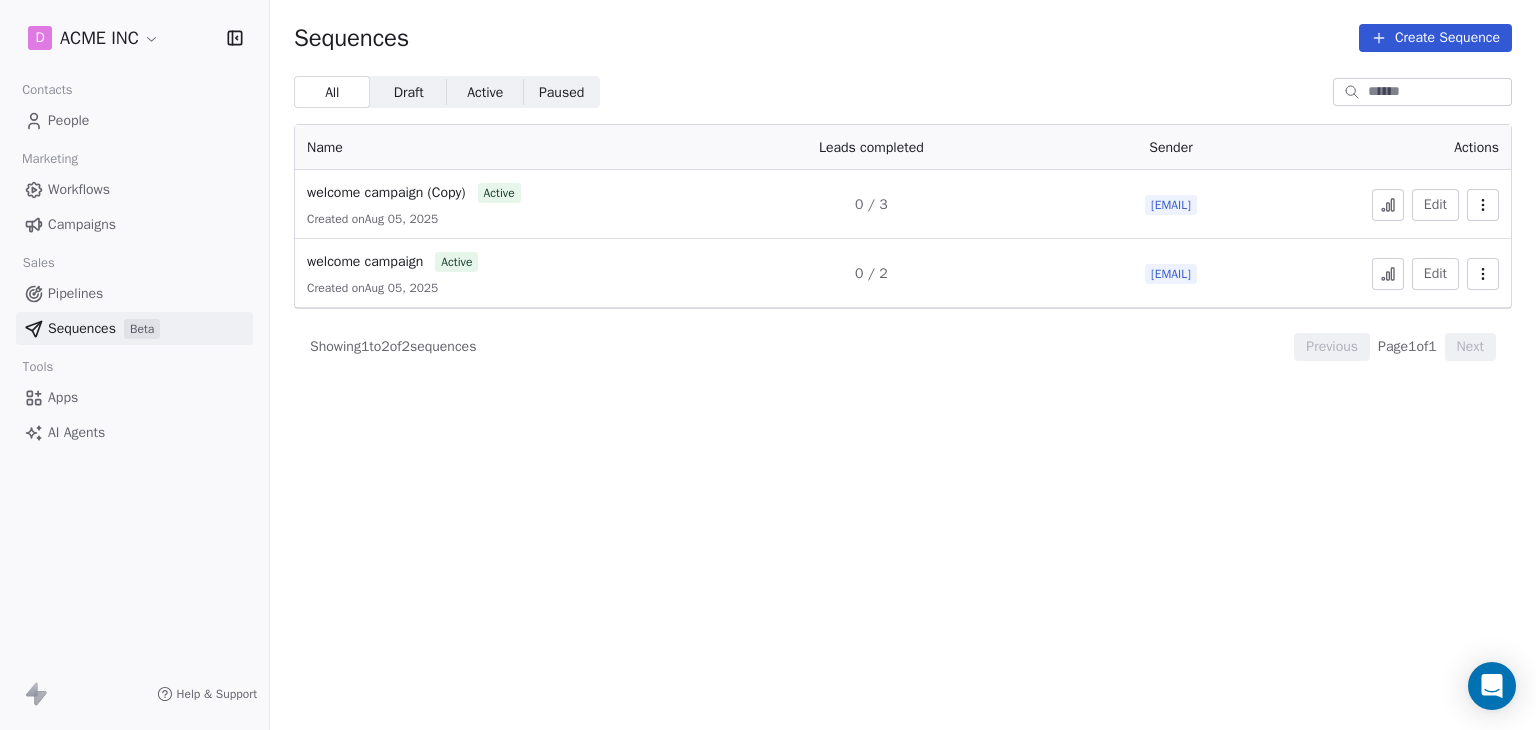 click on "Sequences Create Sequence All All Draft Draft Active Active Paused Paused Name Leads completed Sender Actions welcome campaign (Copy) active Created on [DATE] 0 / 3 [EMAIL] Edit welcome campaign active Created on [DATE] 0 / 2 [EMAIL] Edit Showing 1 to 2 of 2 sequences Previous Page 1 of 1 Next" at bounding box center (903, 365) 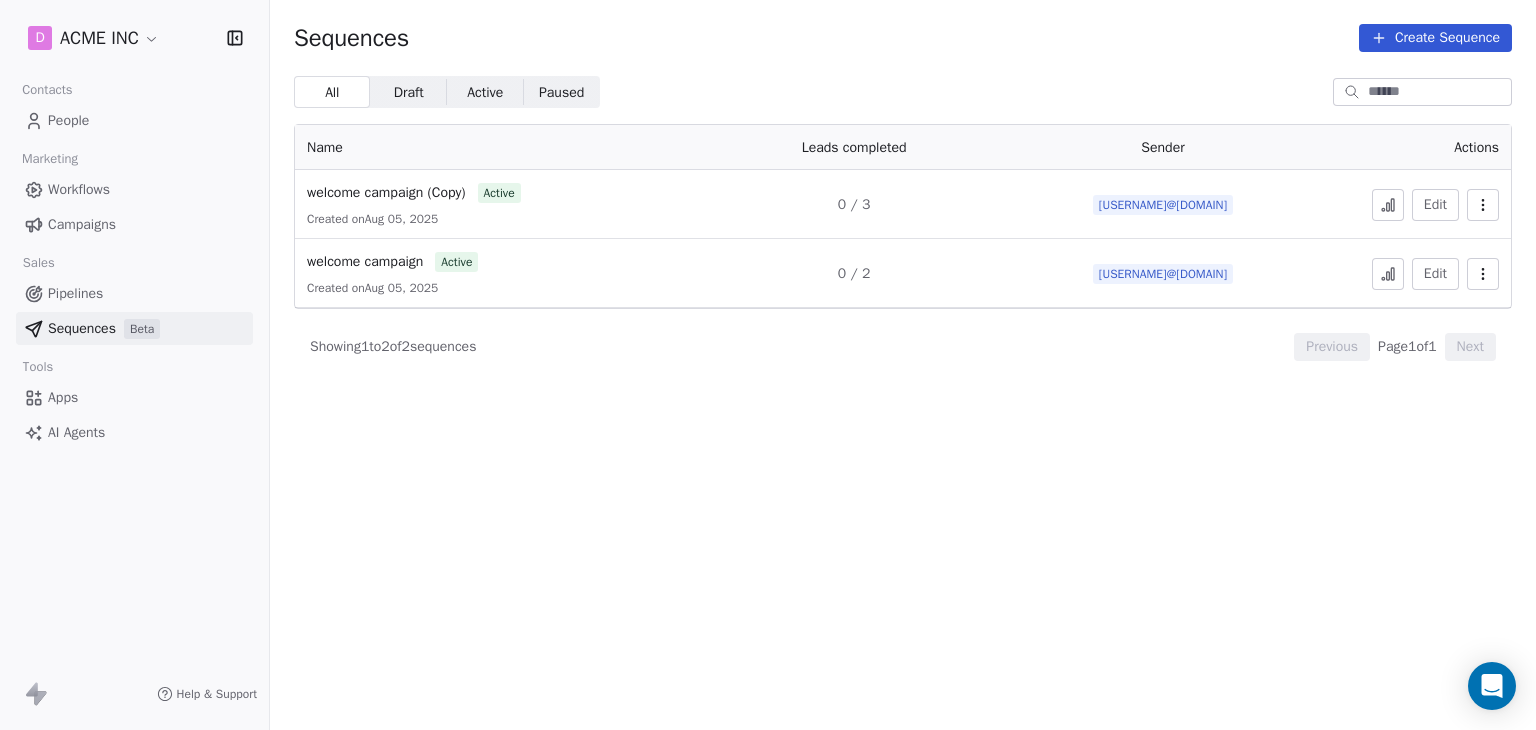 scroll, scrollTop: 0, scrollLeft: 0, axis: both 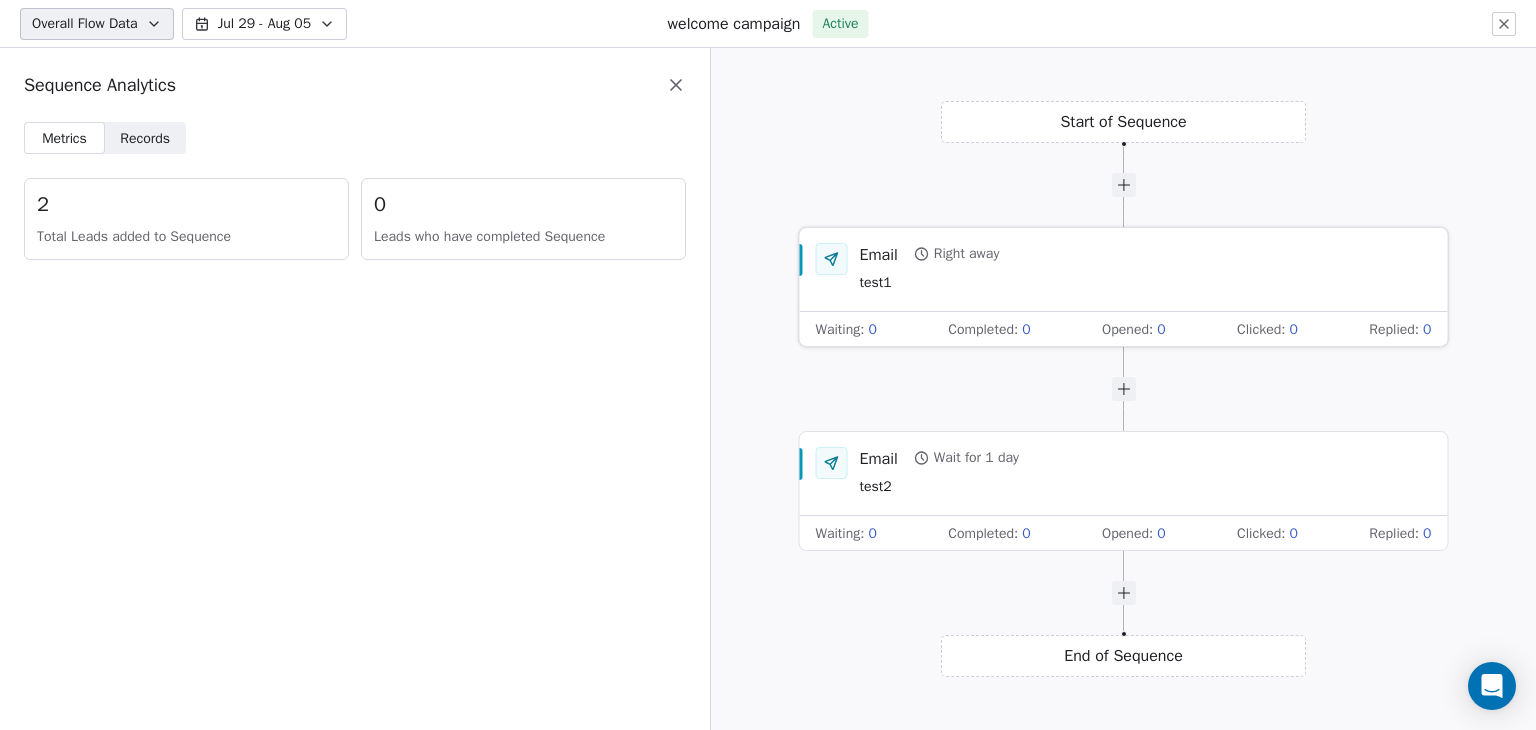 click on "test1" at bounding box center (930, 284) 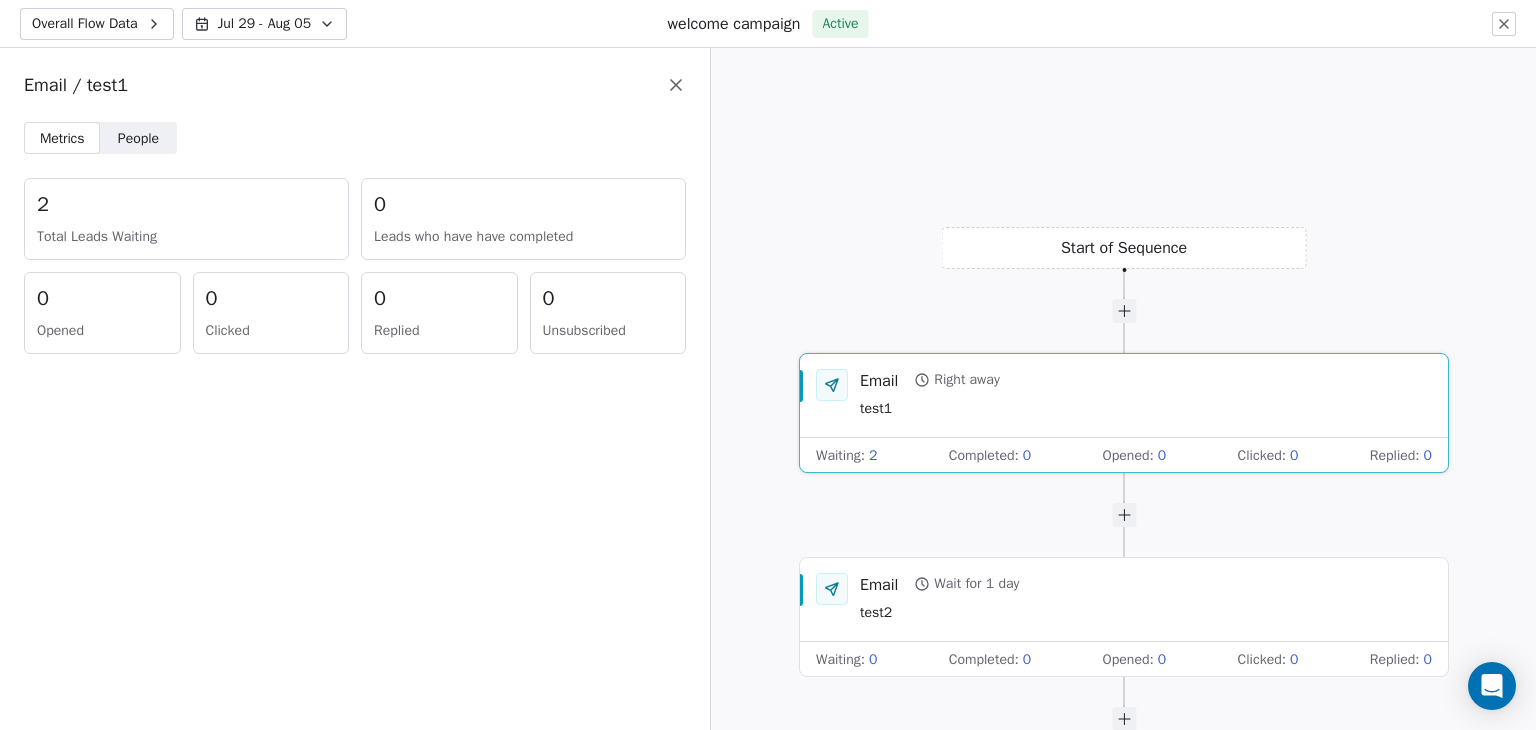 click on "People People" at bounding box center (138, 138) 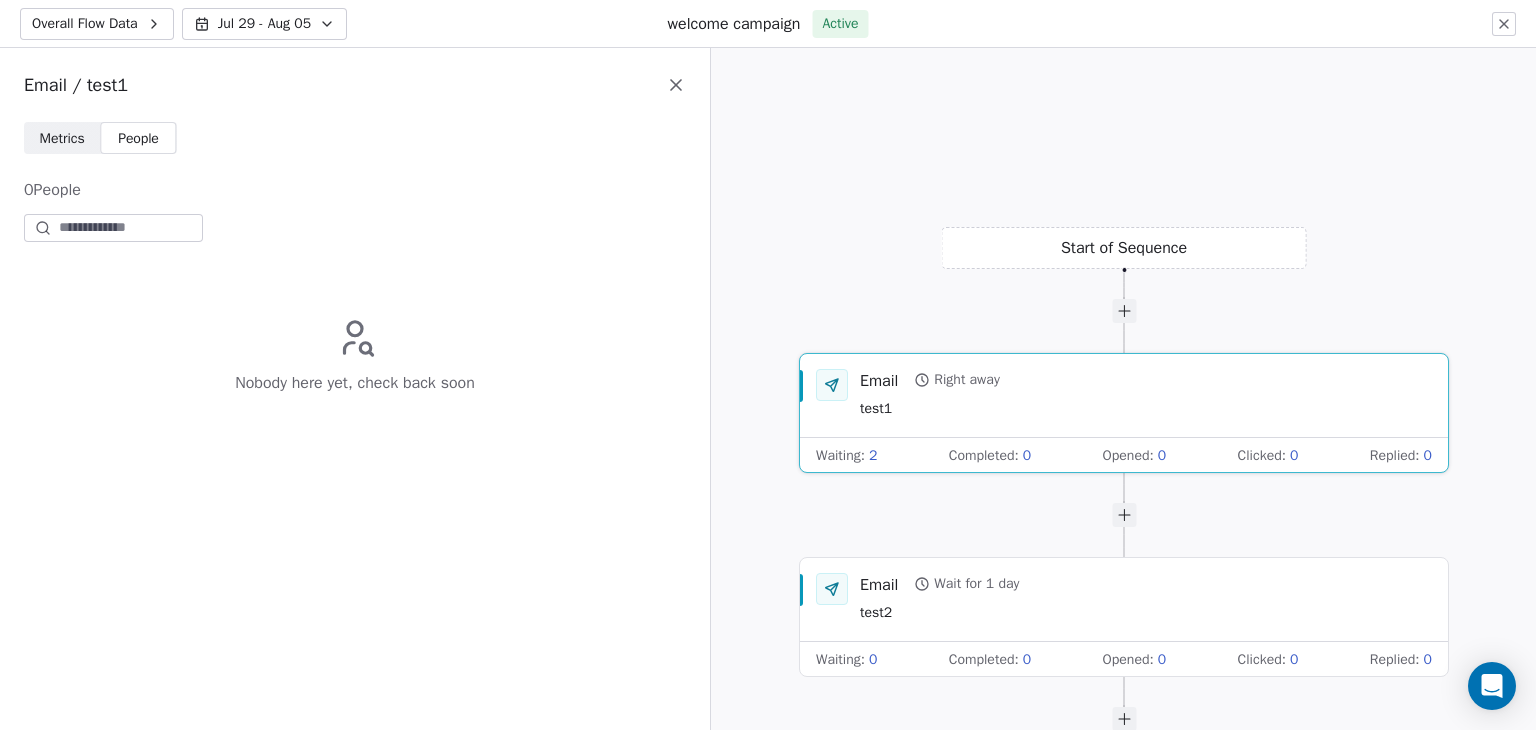 click at bounding box center [355, 228] 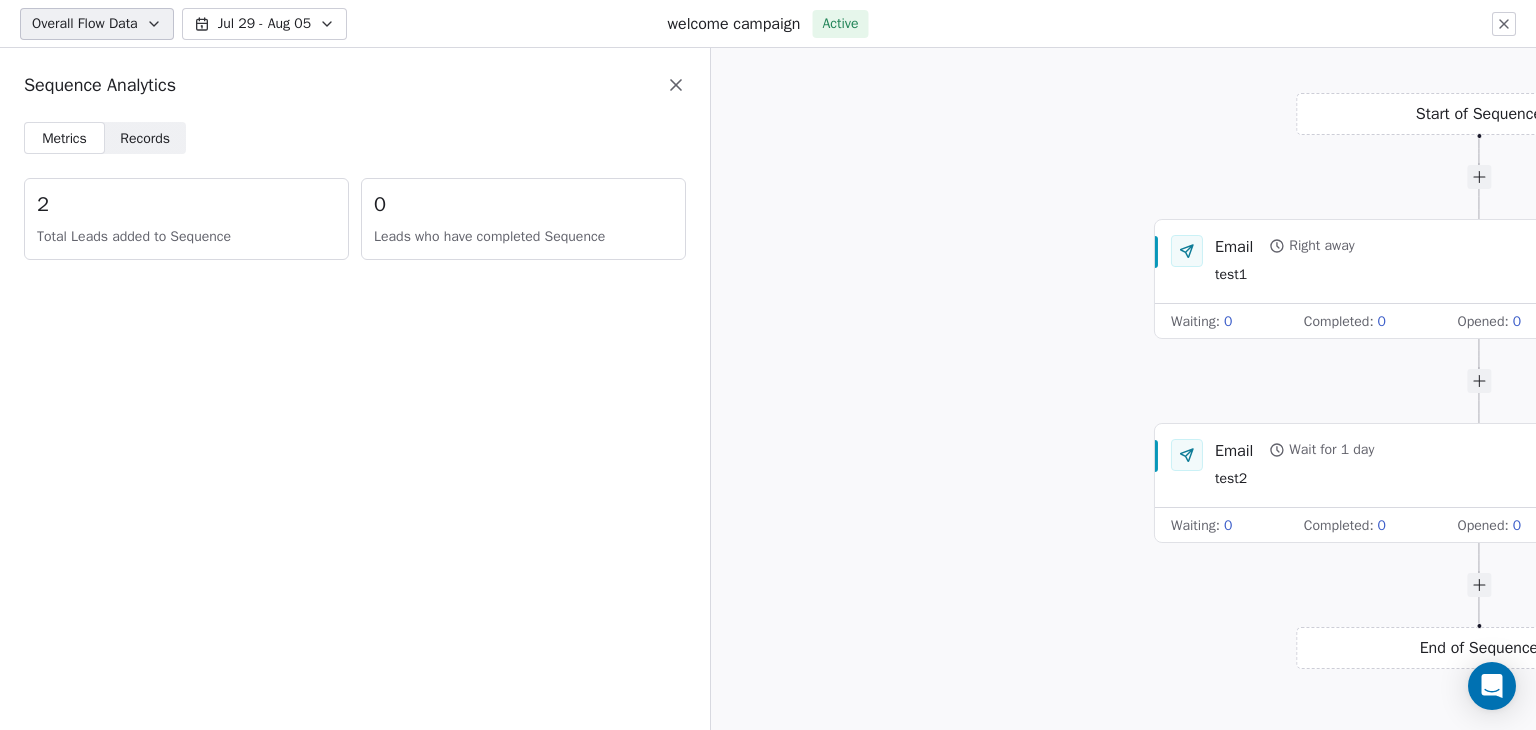 scroll, scrollTop: 0, scrollLeft: 0, axis: both 